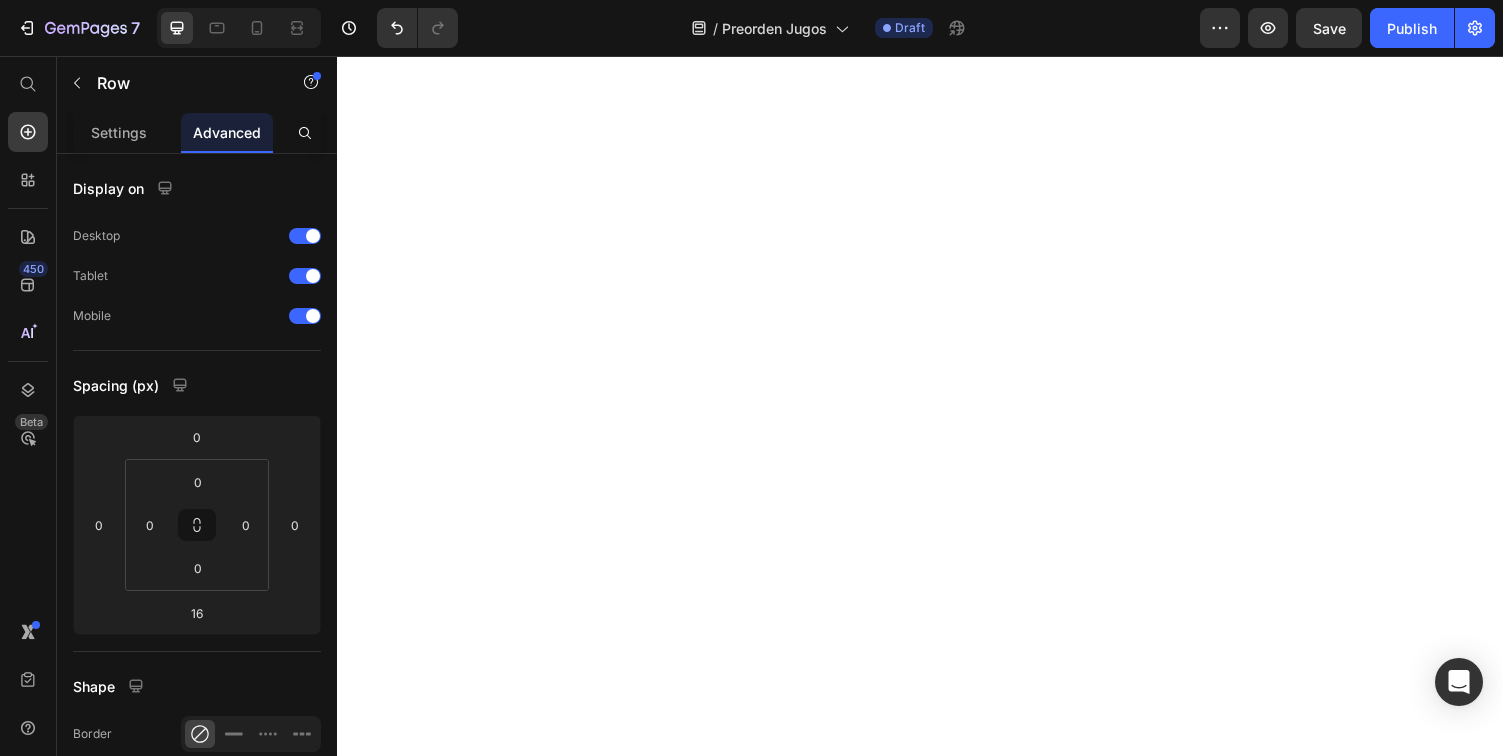 scroll, scrollTop: 0, scrollLeft: 0, axis: both 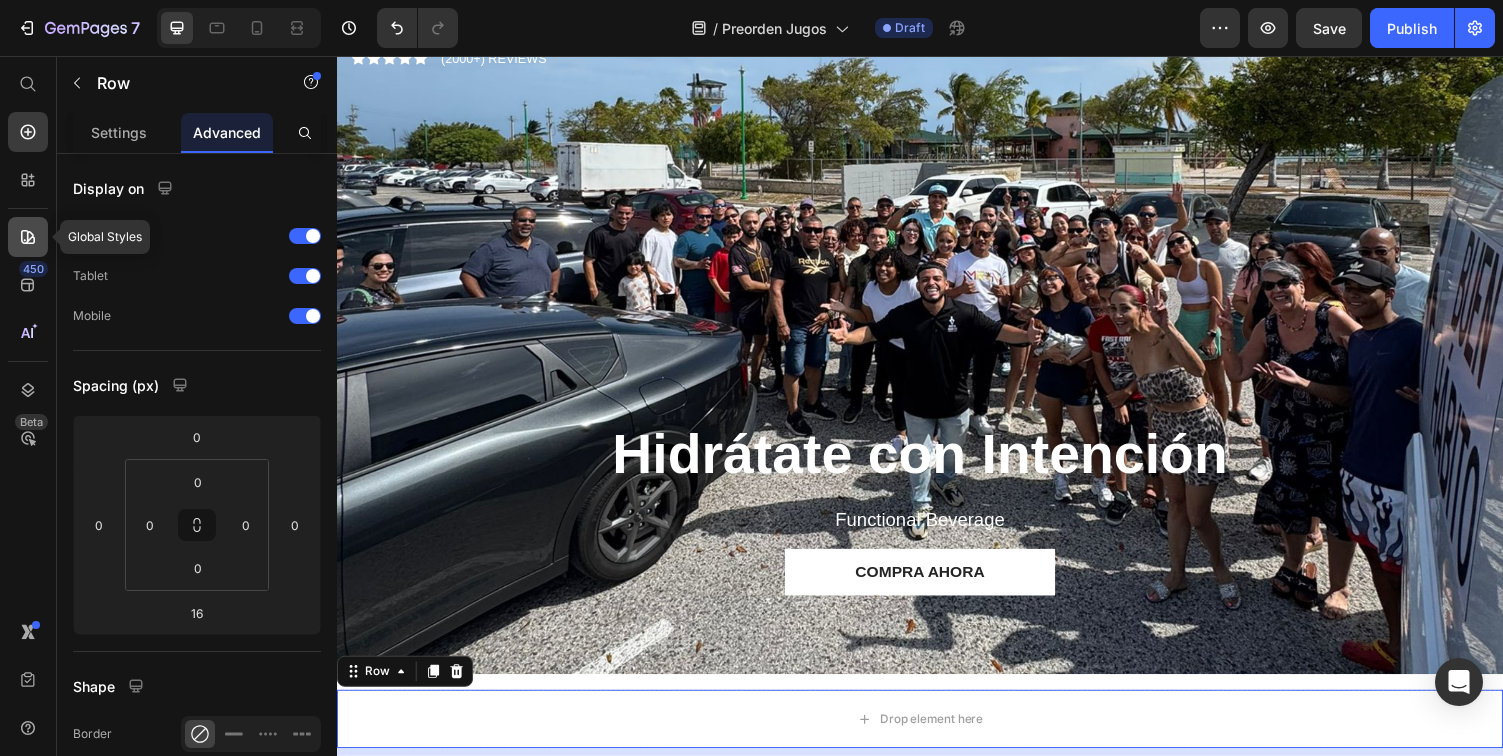 click 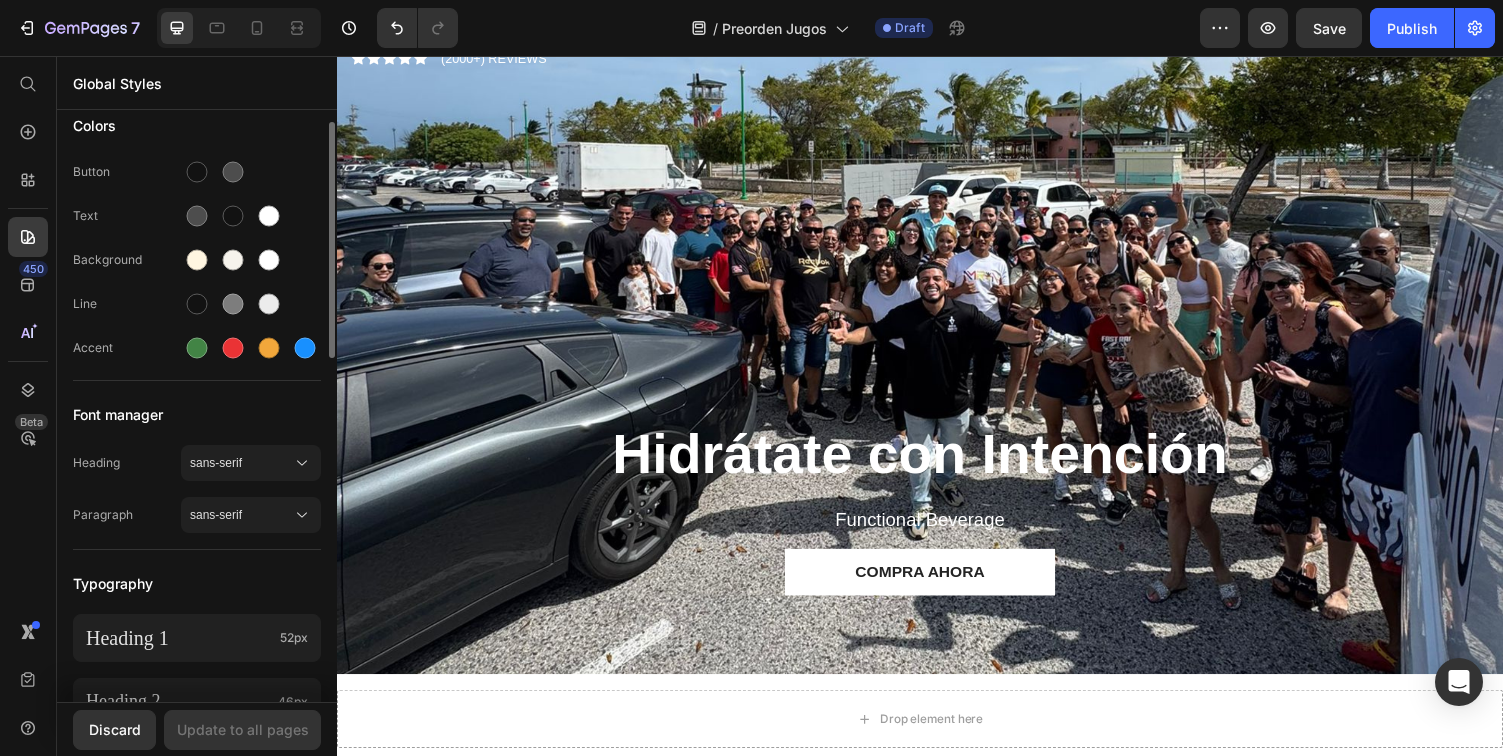 scroll, scrollTop: 58, scrollLeft: 0, axis: vertical 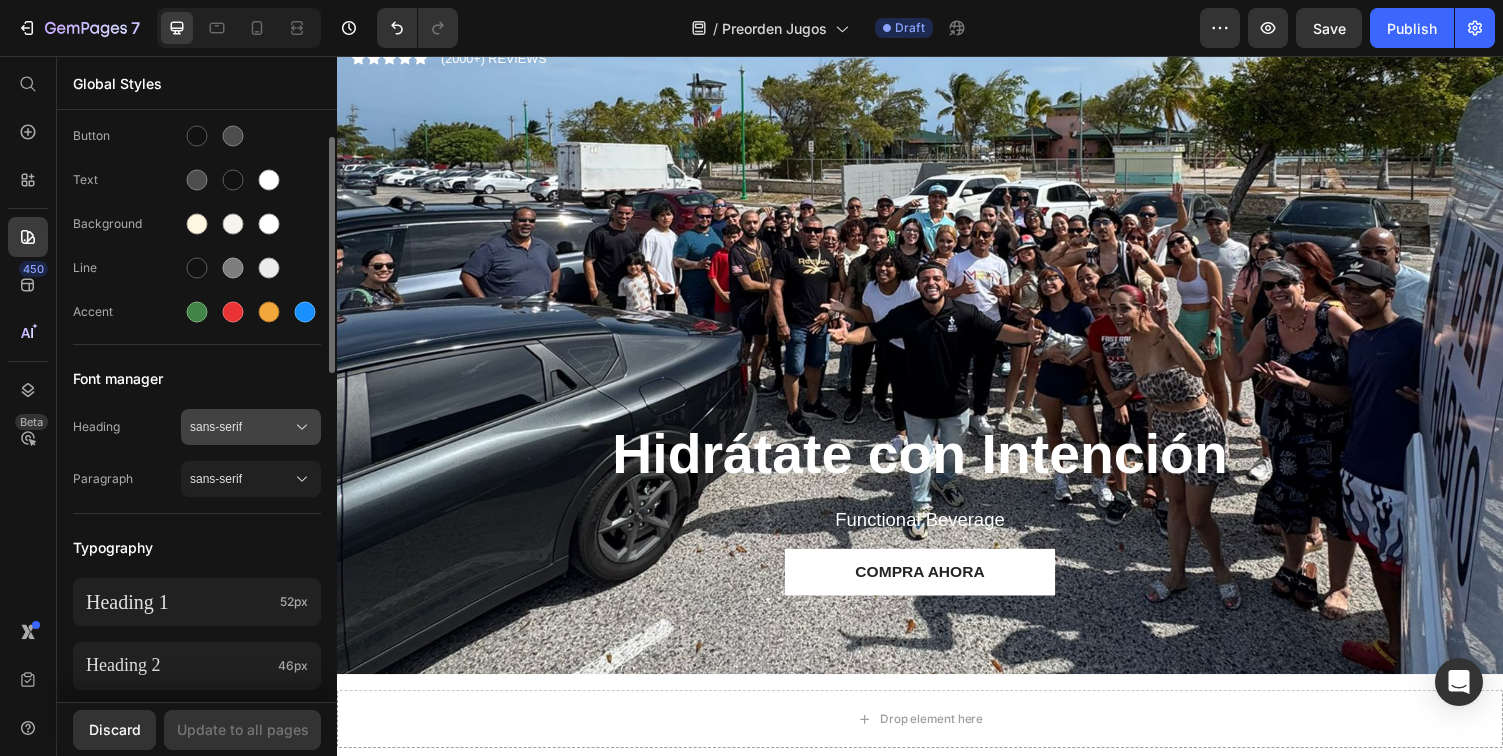 click on "sans-serif" at bounding box center [241, 427] 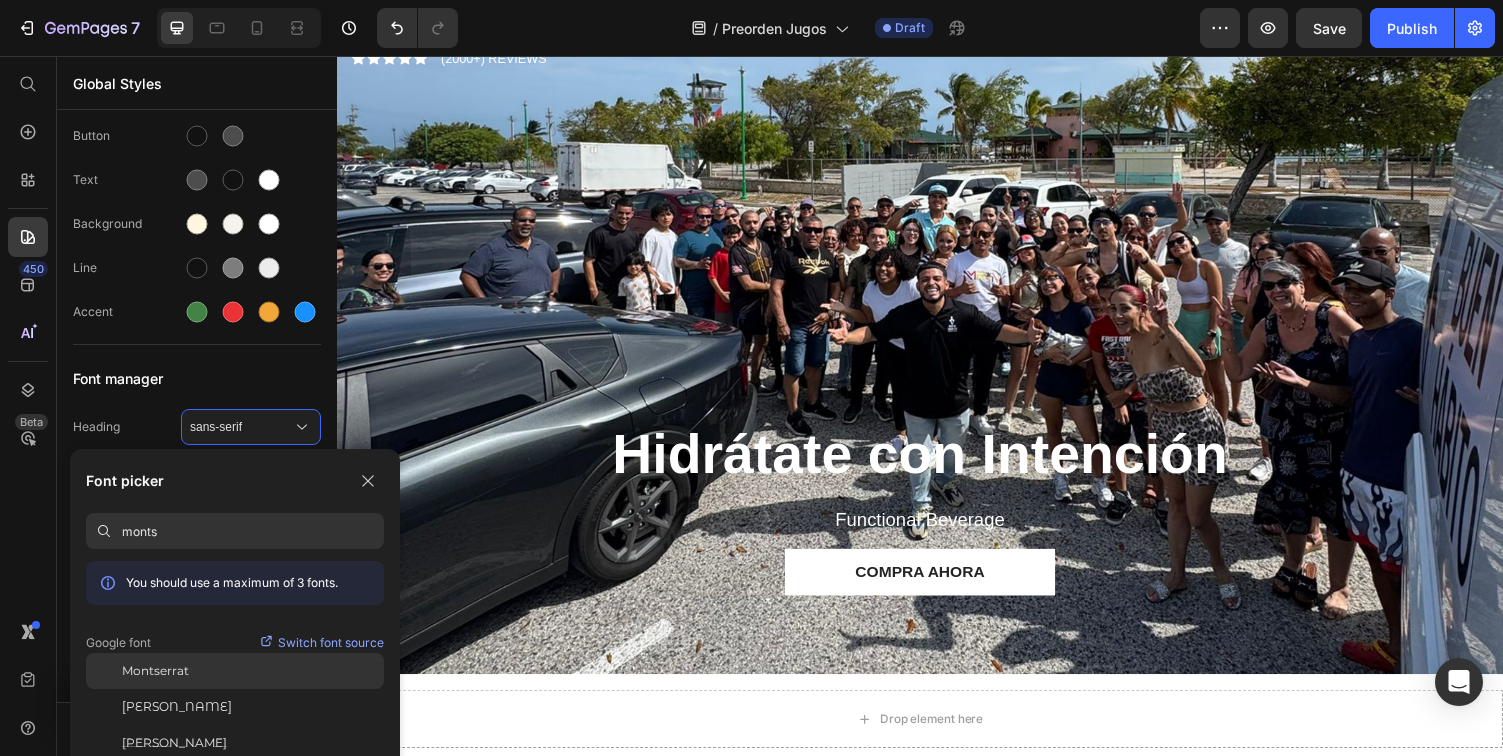 type on "monts" 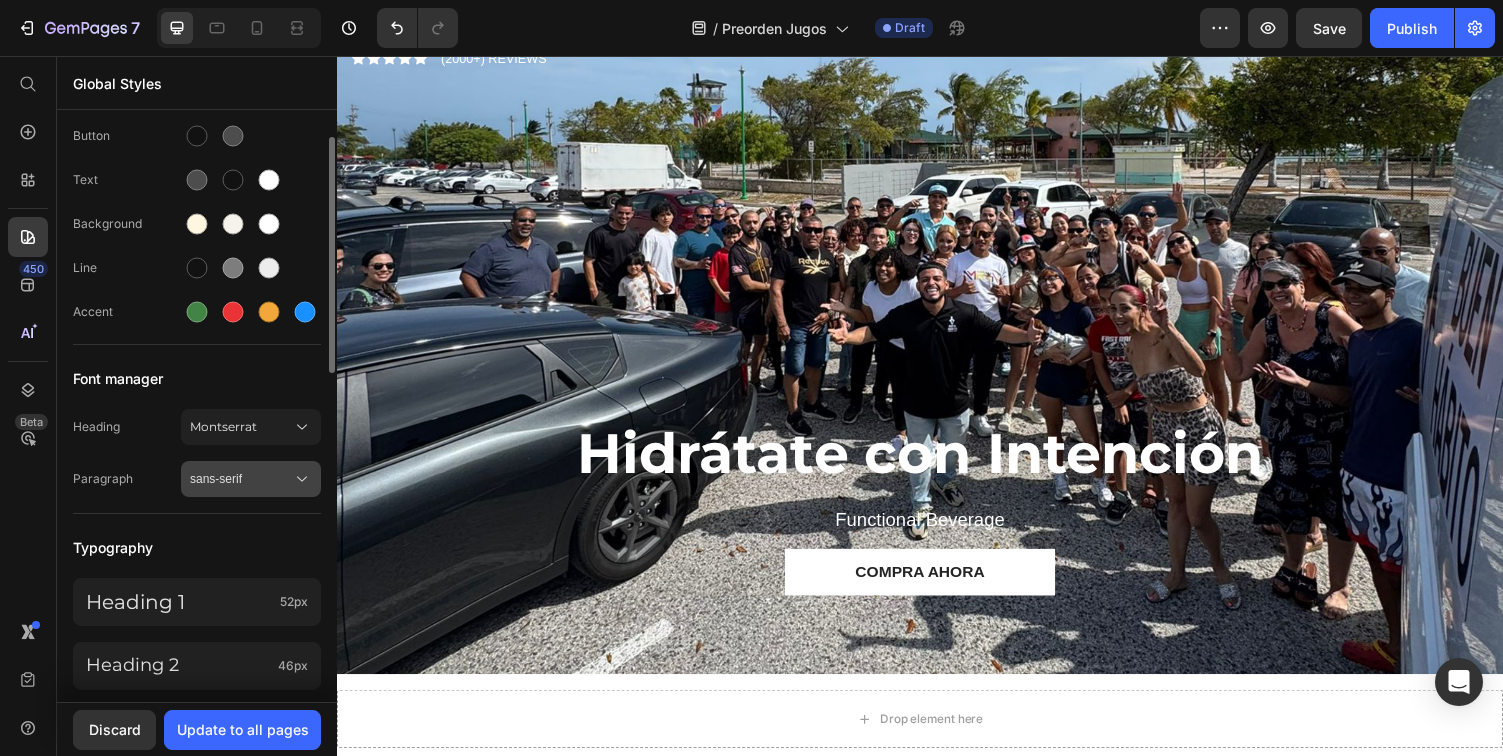 click on "sans-serif" at bounding box center [241, 479] 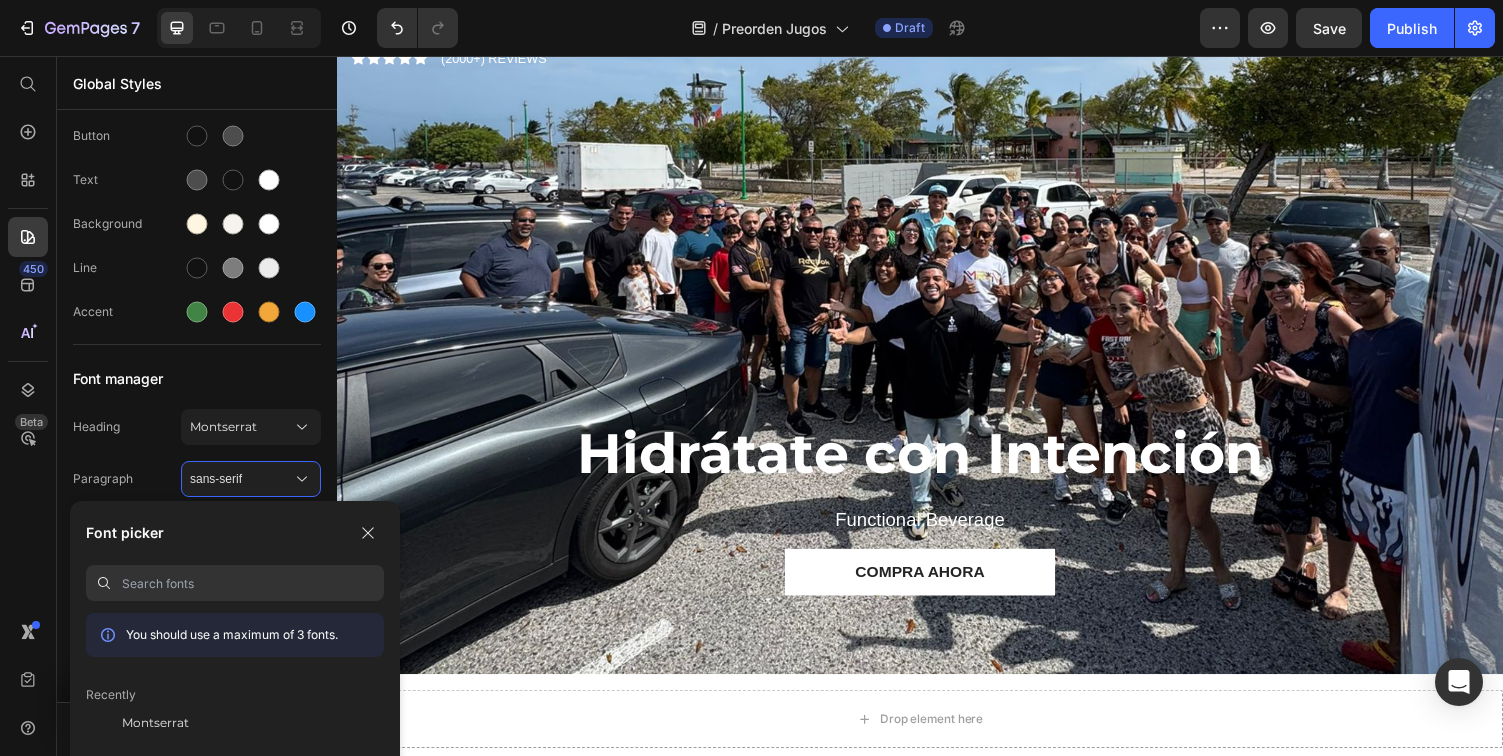 paste on "HK Grotesk" 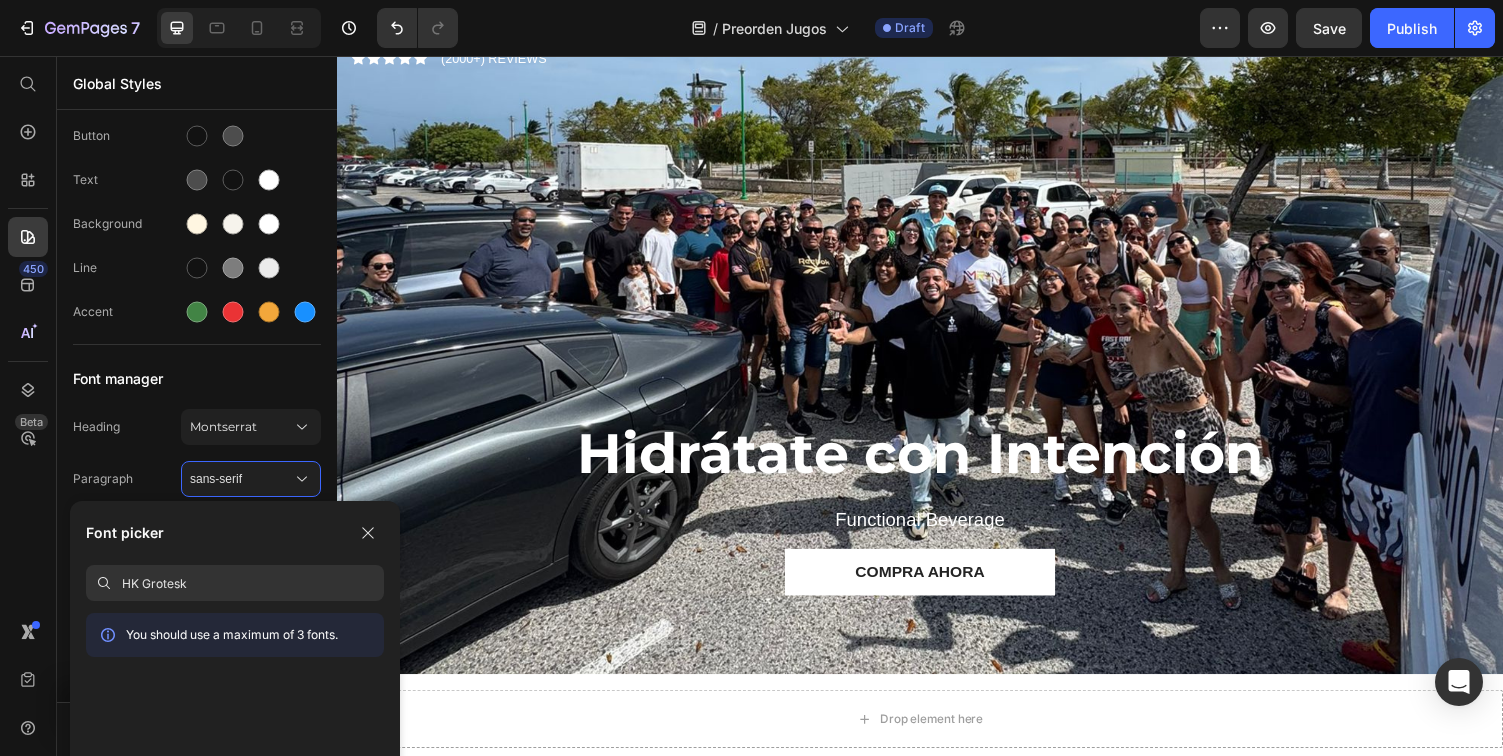 drag, startPoint x: 229, startPoint y: 577, endPoint x: 133, endPoint y: 570, distance: 96.25487 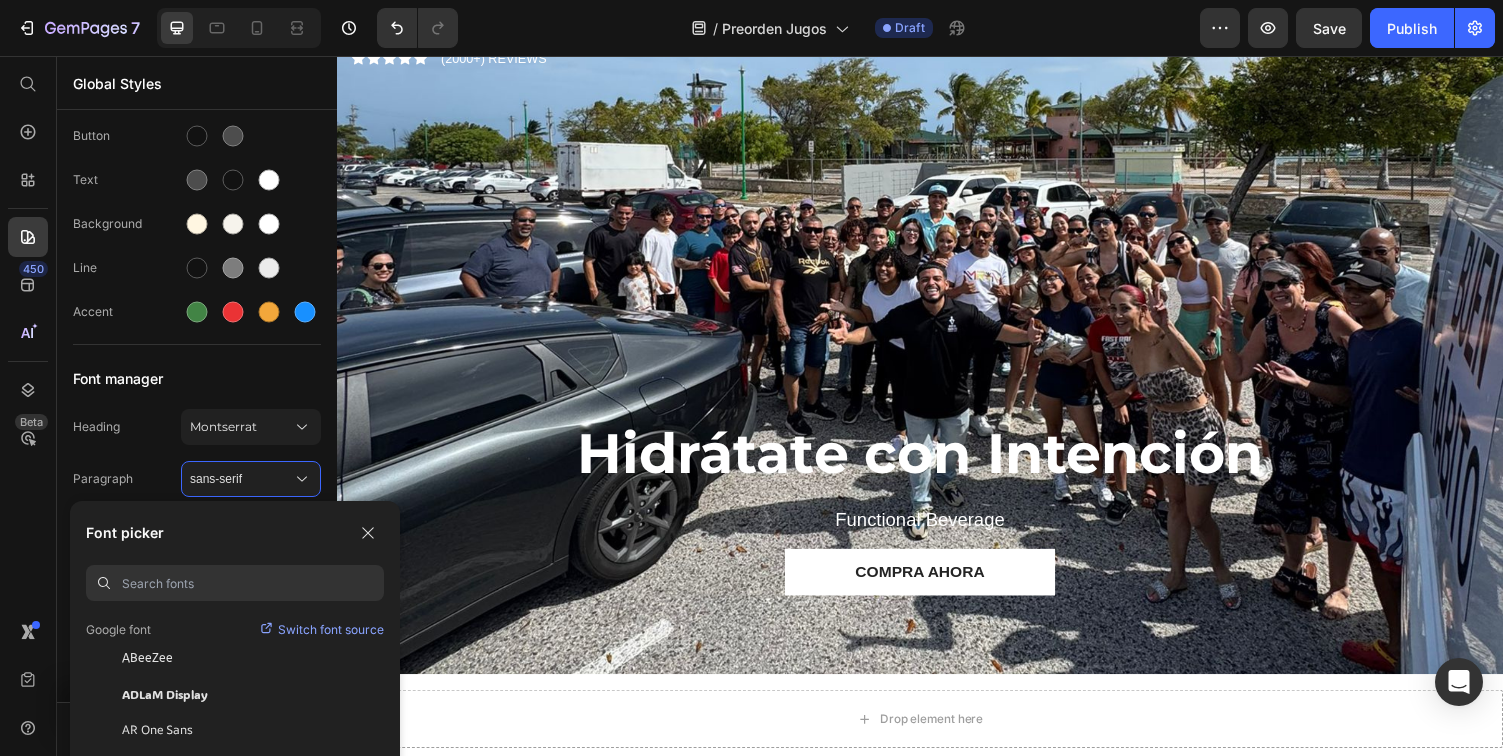 scroll, scrollTop: 155, scrollLeft: 0, axis: vertical 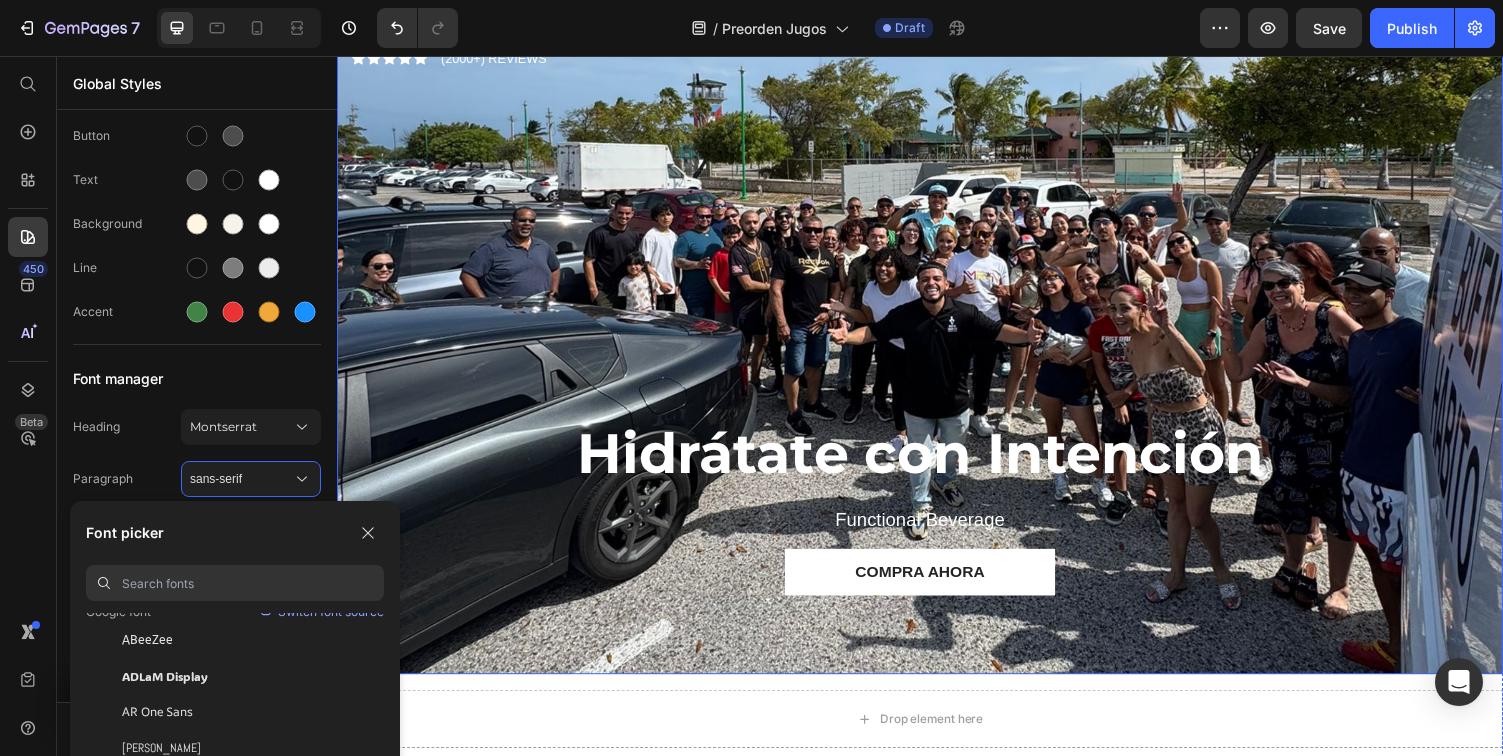 click on "Icon Icon Icon Icon Icon Icon List (2000+) REVIEWS Text Block Row Hidrátate con Intención Heading Functional Beverage Text Block Compra ahora Button" at bounding box center [937, 329] 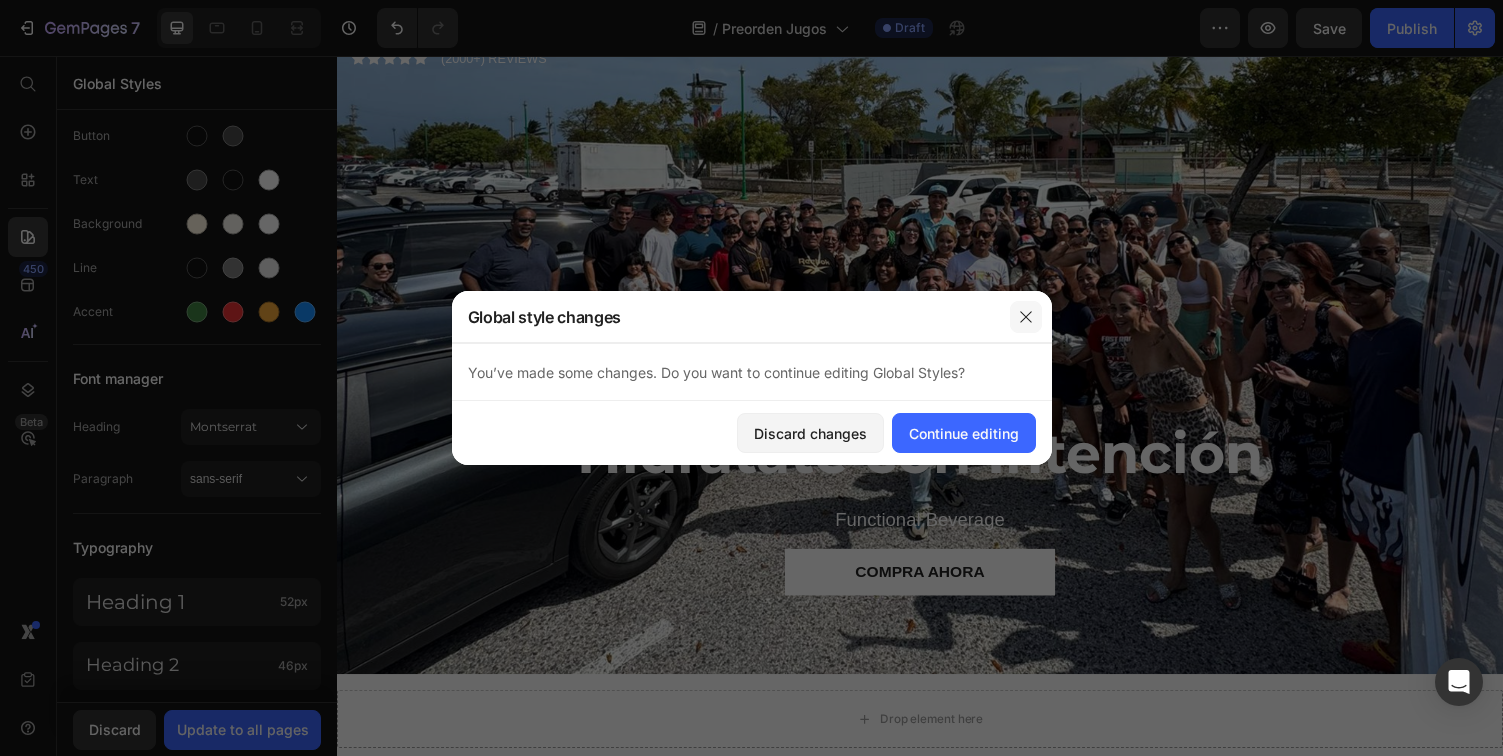 click 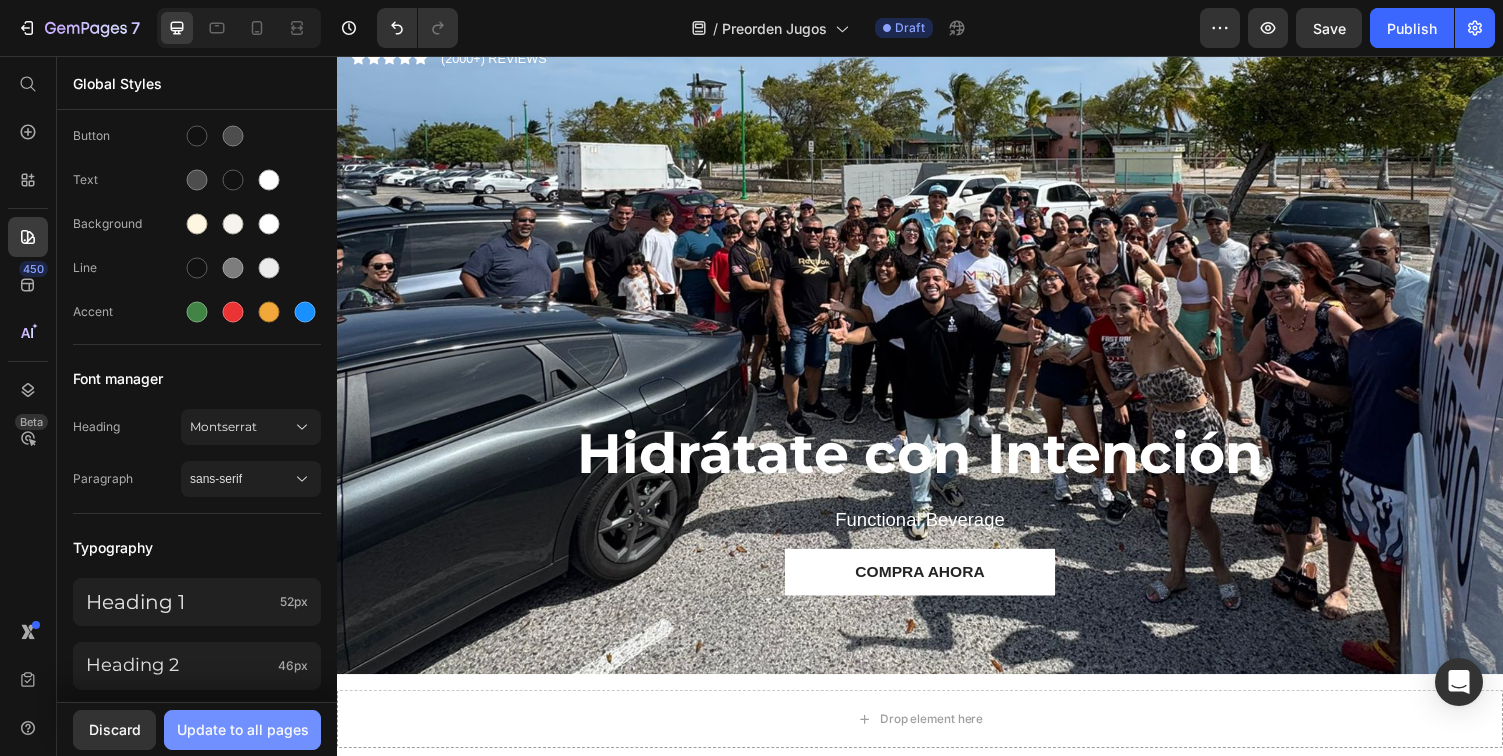 click on "Update to all pages" at bounding box center (243, 729) 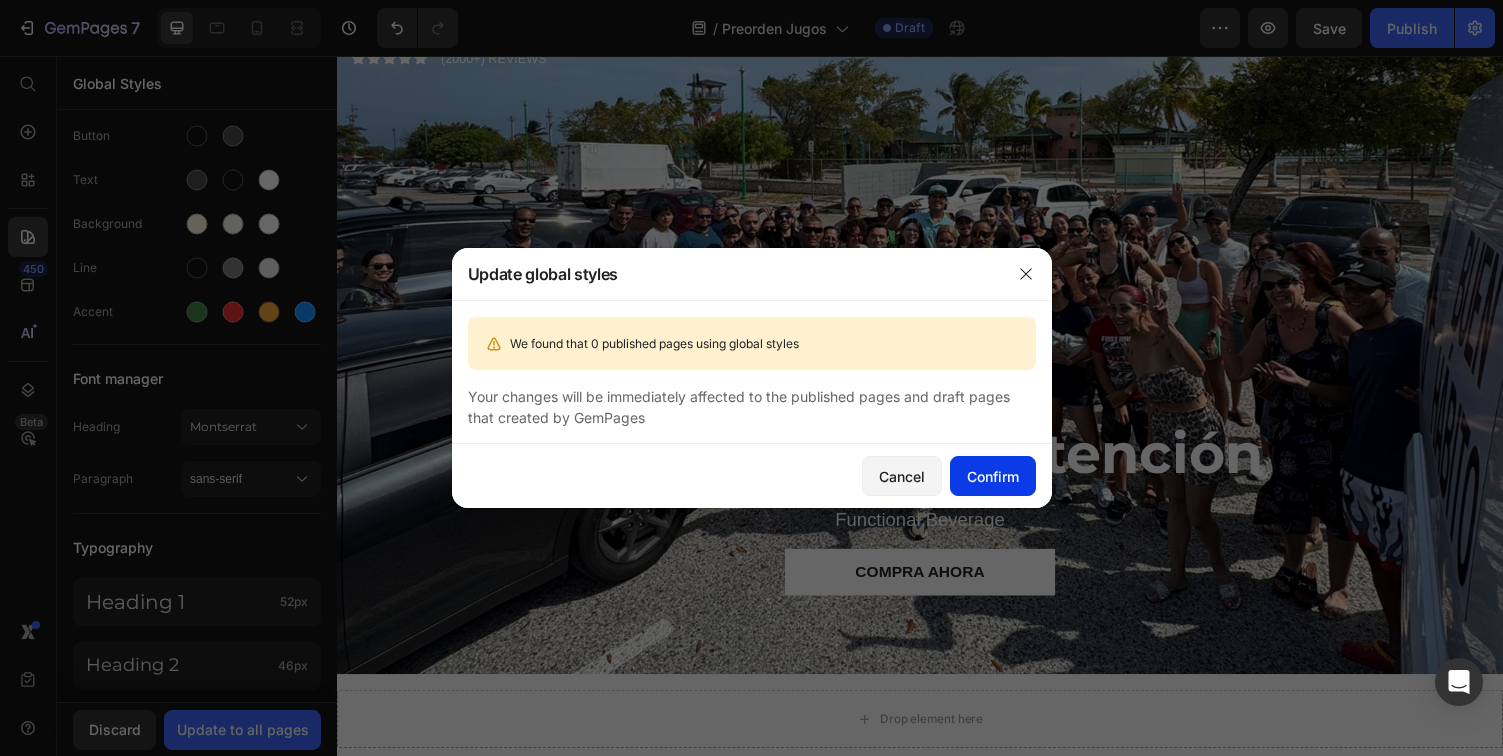 click on "Confirm" at bounding box center [993, 476] 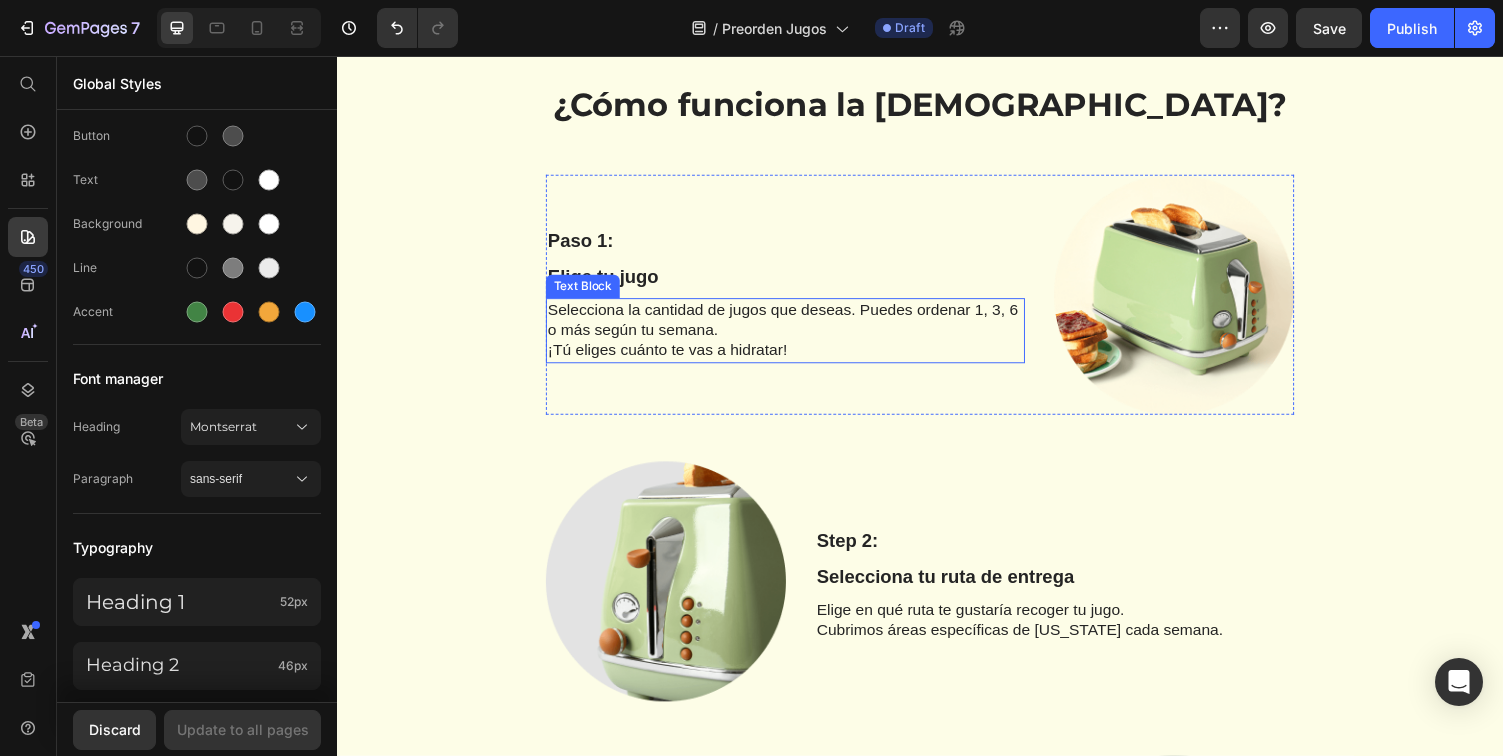 scroll, scrollTop: 3230, scrollLeft: 0, axis: vertical 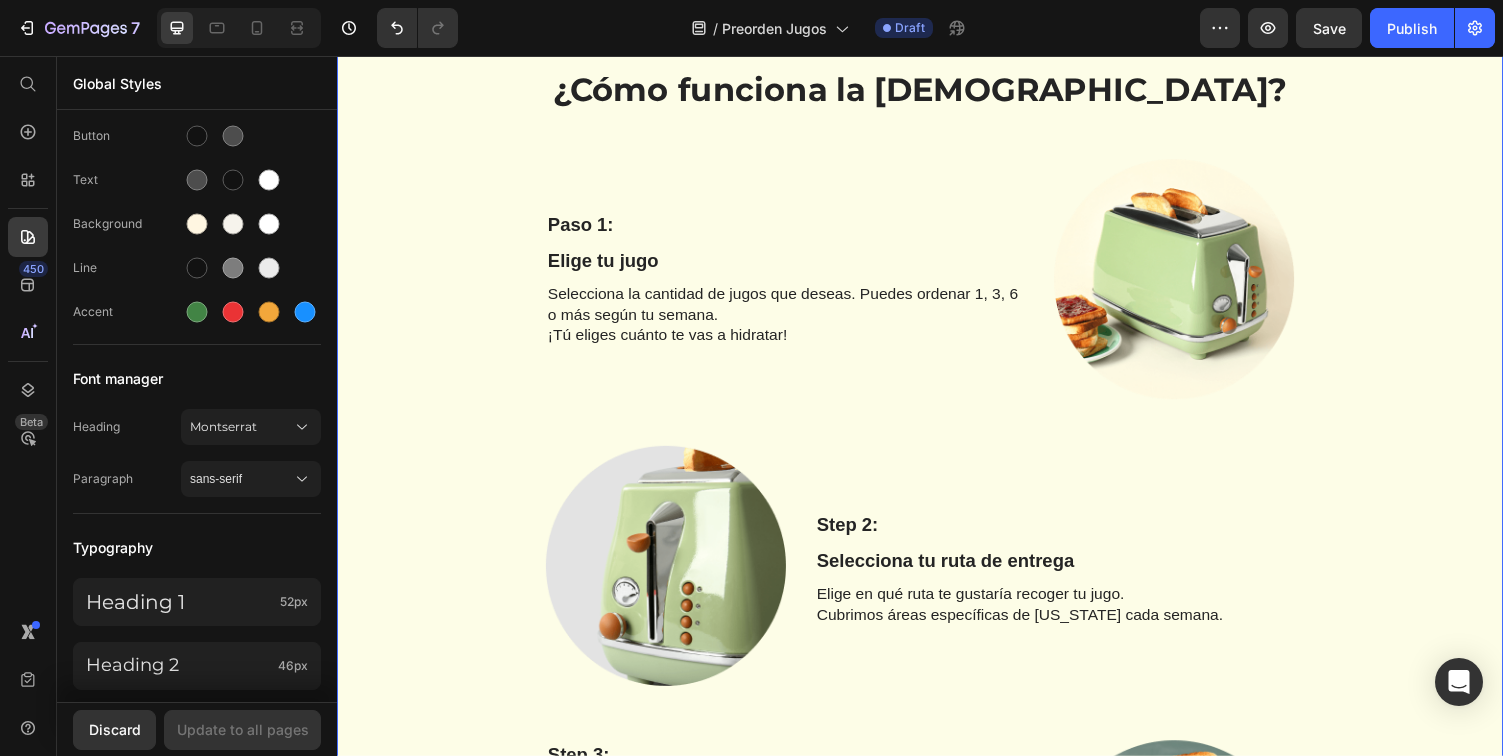 click on "¿Cómo funciona la [DEMOGRAPHIC_DATA]? Heading Row Paso 1: Text Block Elige tu jugo Text Block Selecciona la cantidad de jugos que deseas. Puedes ordenar 1, 3, 6 o más según tu semana. ¡Tú eliges cuánto te vas a hidratar! Text Block Image Row Image Step 2: Text Block Selecciona tu ruta de entrega Text Block Elige en qué ruta te gustaría recoger tu jugo. Cubrimos áreas específicas de [US_STATE] cada semana. Text Block Row Step 3: Text Block Escoge tu método de pago favorito Text Block Aceptamos múltiples opciones para tu comodidad:   Tarjetas, Visa/Mastercard, Etc. ATH Móvil PayPal Shop Pay Criptomonedas Apple Pay / Google Pay Text Block Image Row Image Paso 4: Text Block Recoge y disfruta tu jugo Text Block Recibe tu jugo 100% natural en el punto de entrega seleccionado. Fresco, funcional y con todo el sabor de lo real. Text Block Row Paso 5: Text Block Repite el hábito Text Block Cada semana puedes hacer tu nueva preorden y seguir construyendo tu salud desde lo que eliges tomar. Text Block Image Row" at bounding box center (937, 788) 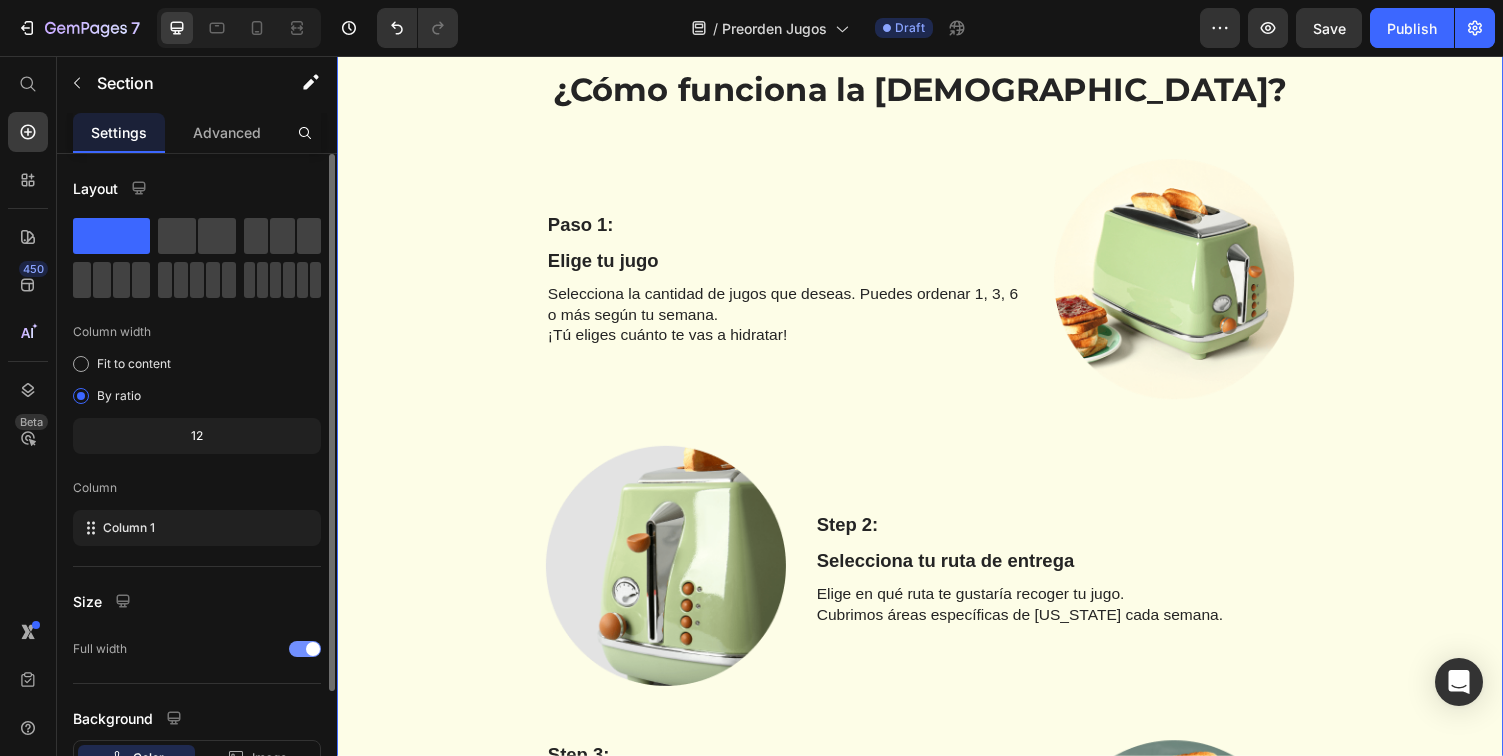 scroll, scrollTop: 149, scrollLeft: 0, axis: vertical 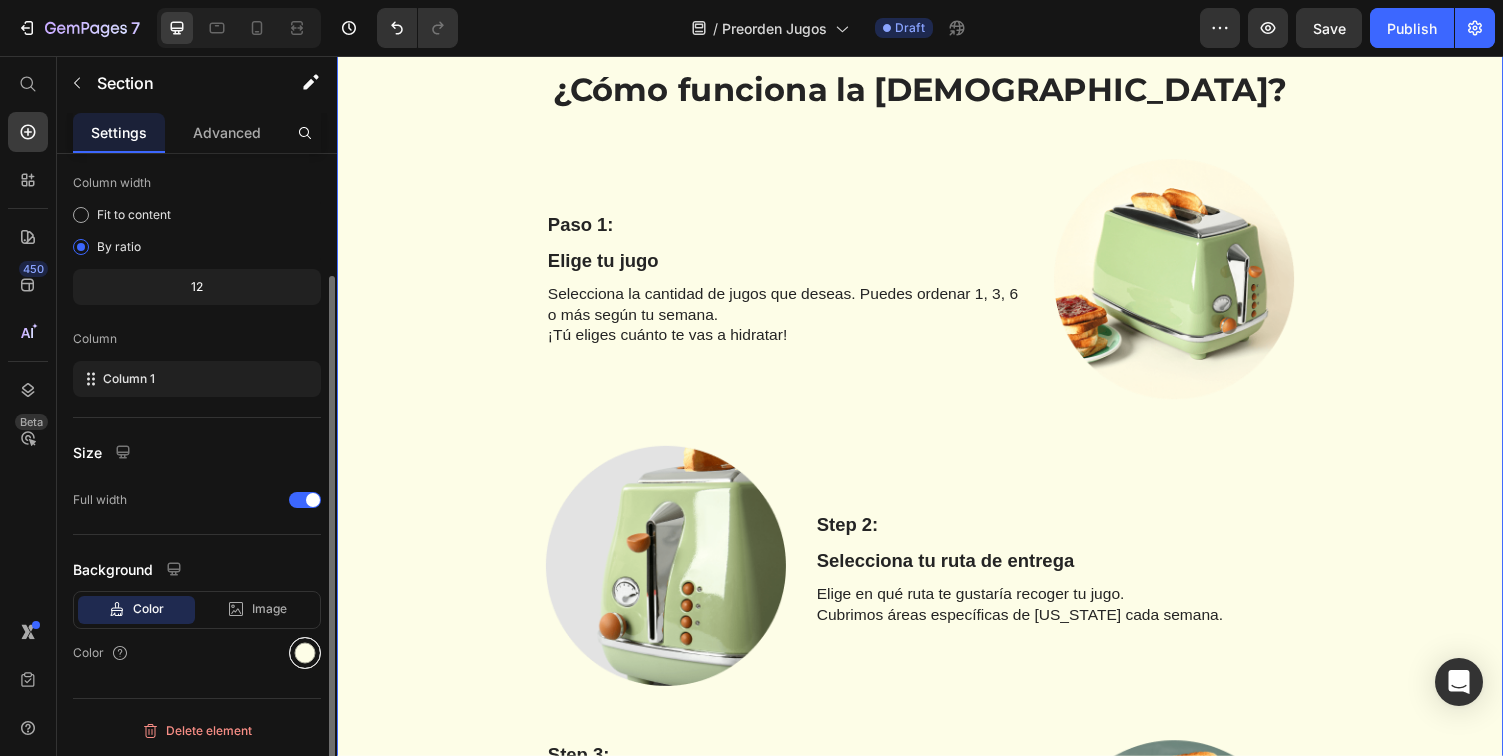 click at bounding box center [305, 653] 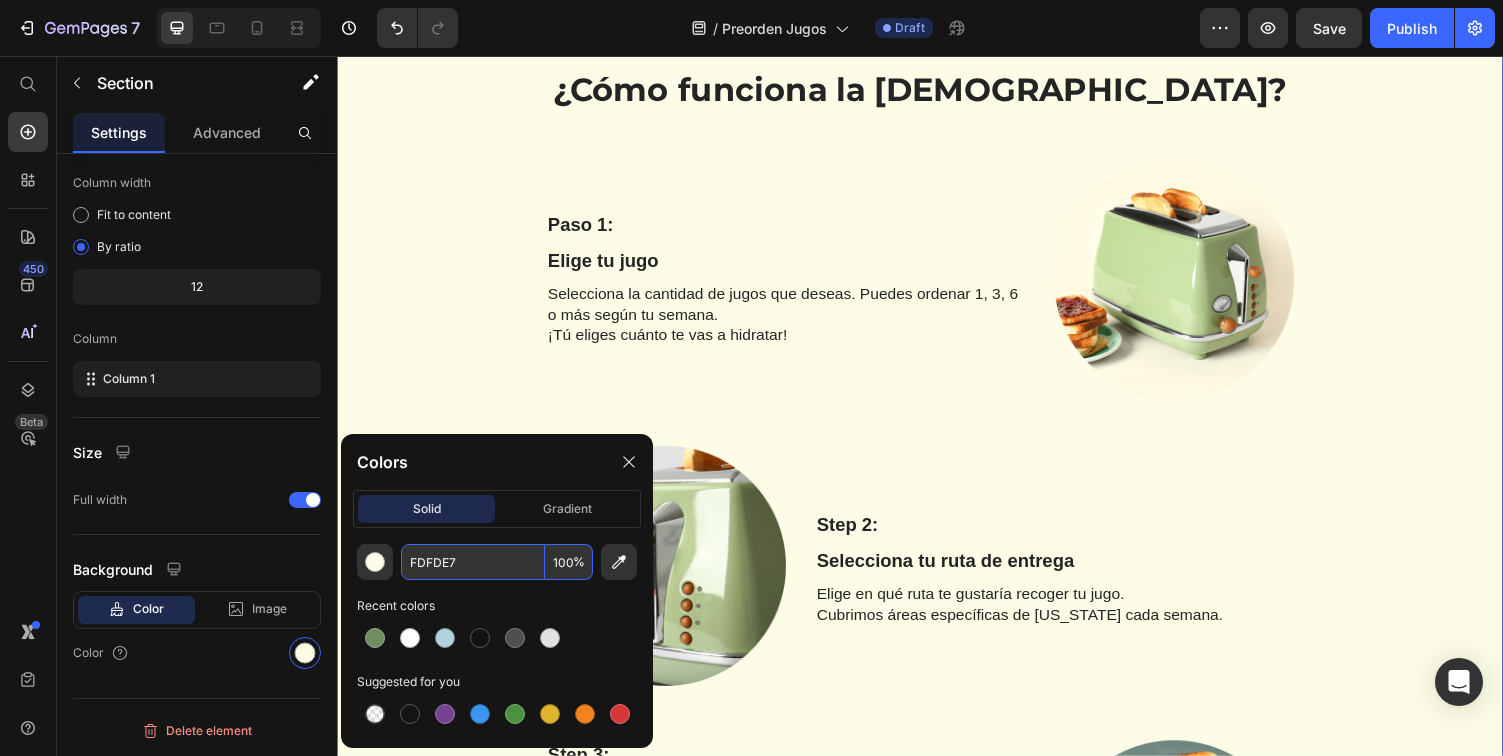 click on "FDFDE7" at bounding box center [473, 562] 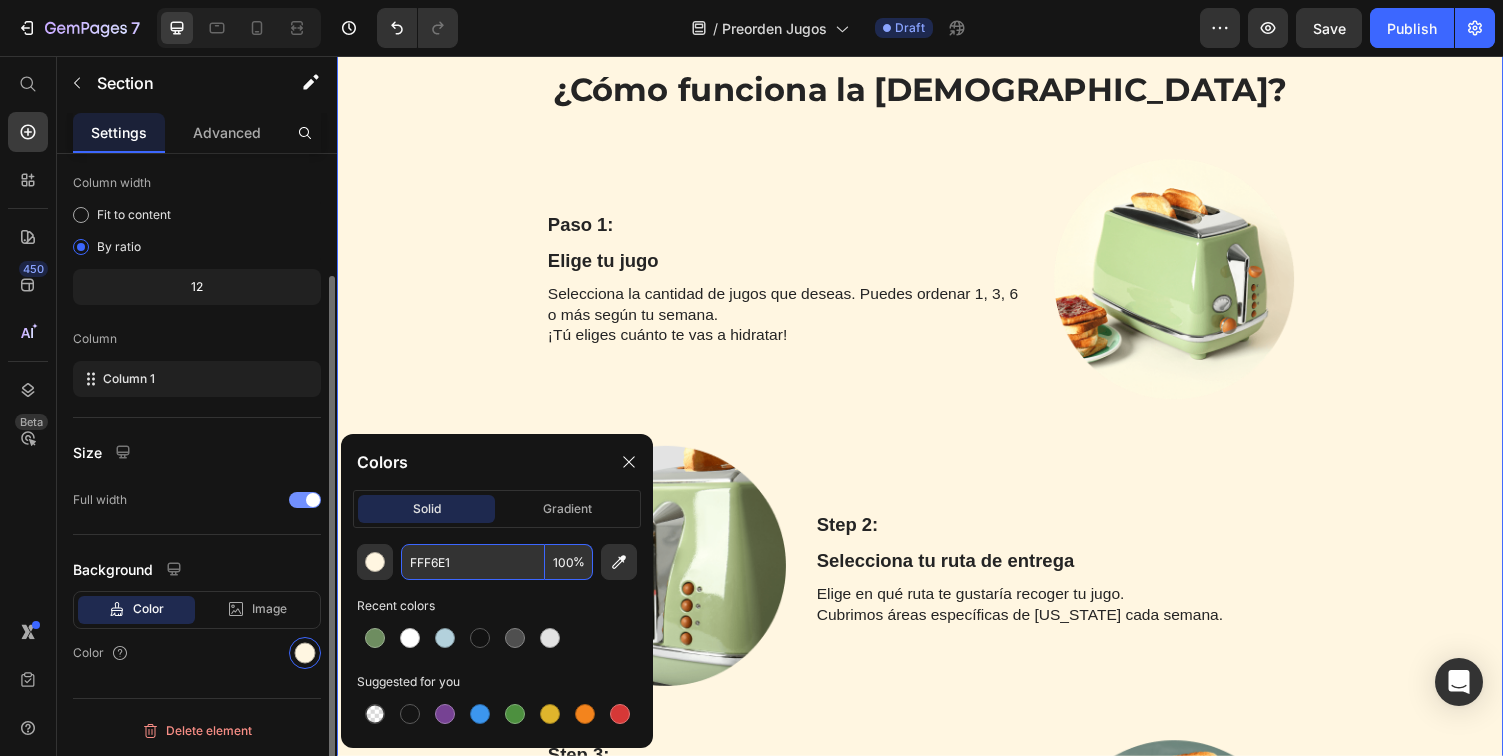 type on "FFF6E1" 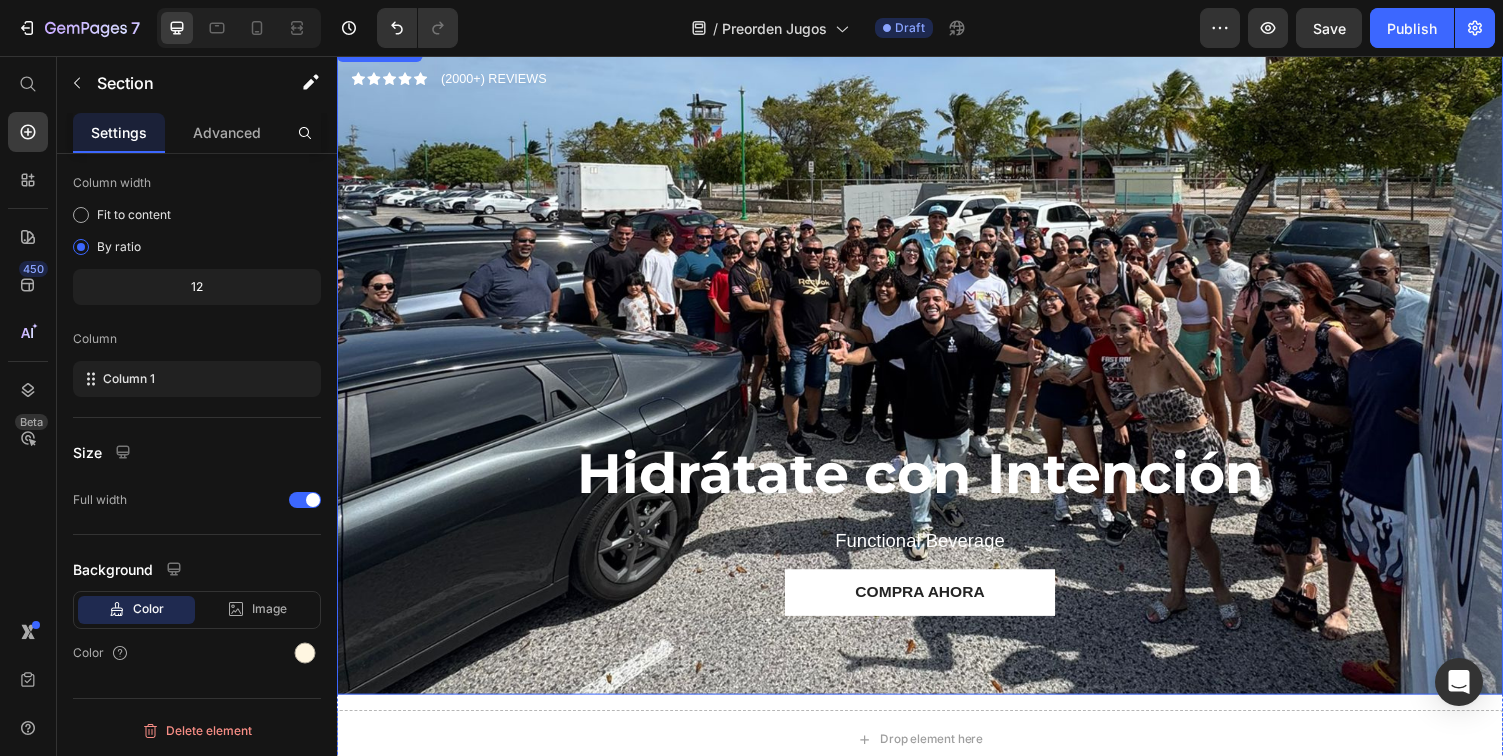 scroll, scrollTop: 1386, scrollLeft: 0, axis: vertical 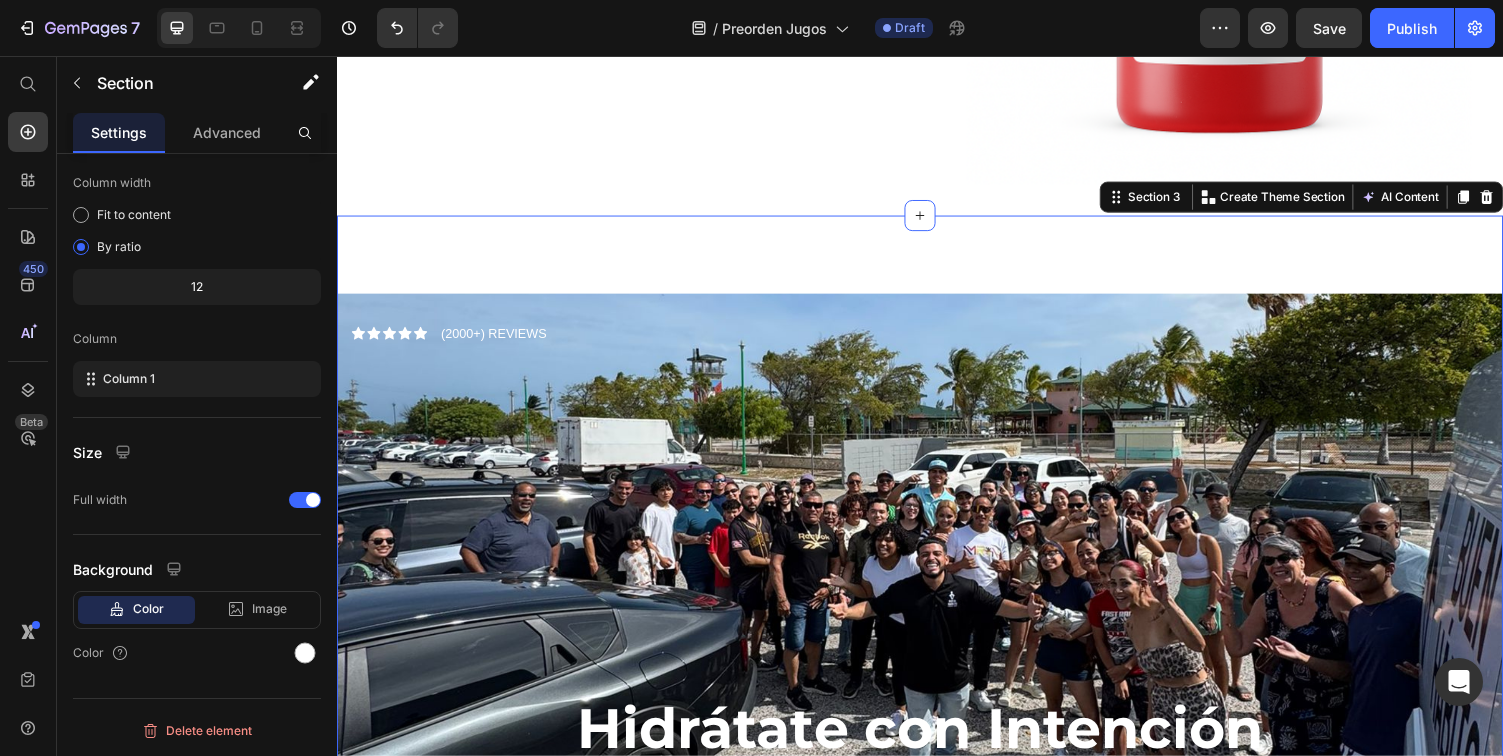 click on "Icon Icon Icon Icon Icon Icon List (2000+) REVIEWS Text Block Row Hidrátate con Intención Heading Functional Beverage Text Block Compra ahora Button Hero Banner
Drop element here Row                Title Line Beneficios de esta bebida Heading Image 100% Natural Text block Solo melón, agua [PERSON_NAME] y sal del Himalaya. Nada más. Sin aditivos ni químicos. Text block Row Image Sin azúcar añadida Text block La dulzura viene directamente del melón. No añadimos endulzantes de ningún tipo. Text block Row Image Hecho en [US_STATE] Text block Formulado y preparado localmente con ingredientes reales, para nuestra gente. Text block Row Row Image Energía diaria y funcional Text block La combinación perfecta para hidratarte, recargarte y mantener claridad mental.   Text block Image Row Row Section 3   You can create reusable sections Create Theme Section AI Content Write with [PERSON_NAME] What would you like to describe here? Tone and Voice Persuasive Product Buen Hábito – Natural Hydration 12oz" at bounding box center (937, 1030) 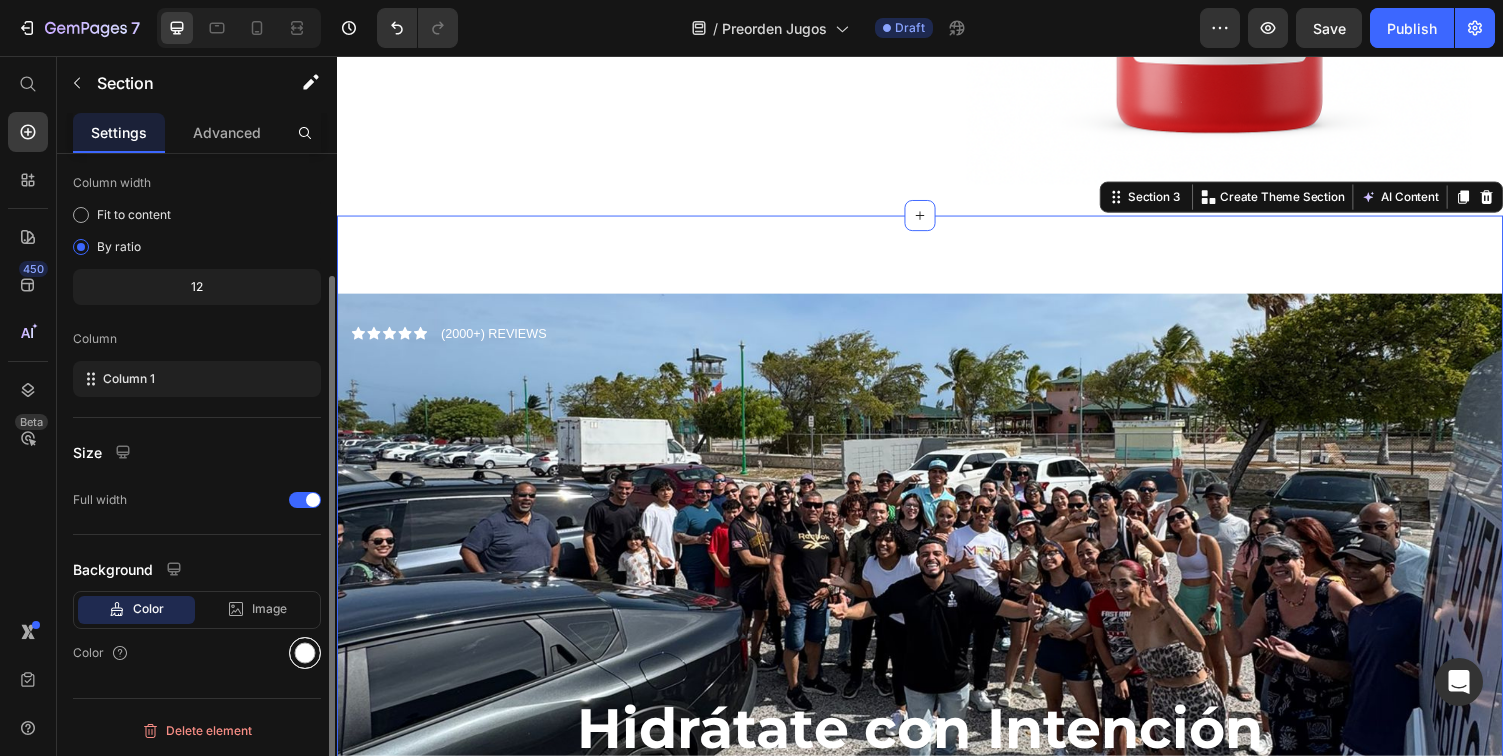 click at bounding box center [305, 653] 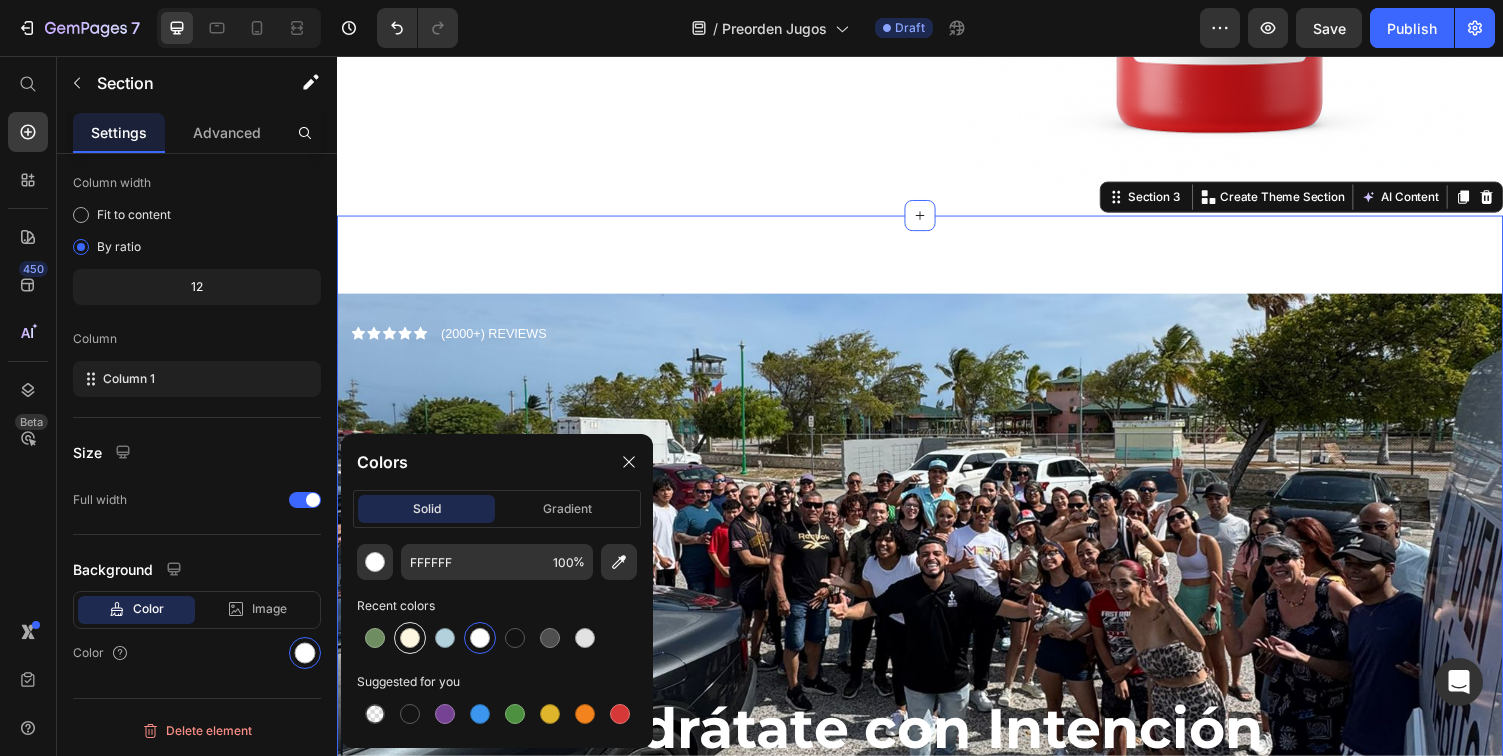 click at bounding box center [410, 638] 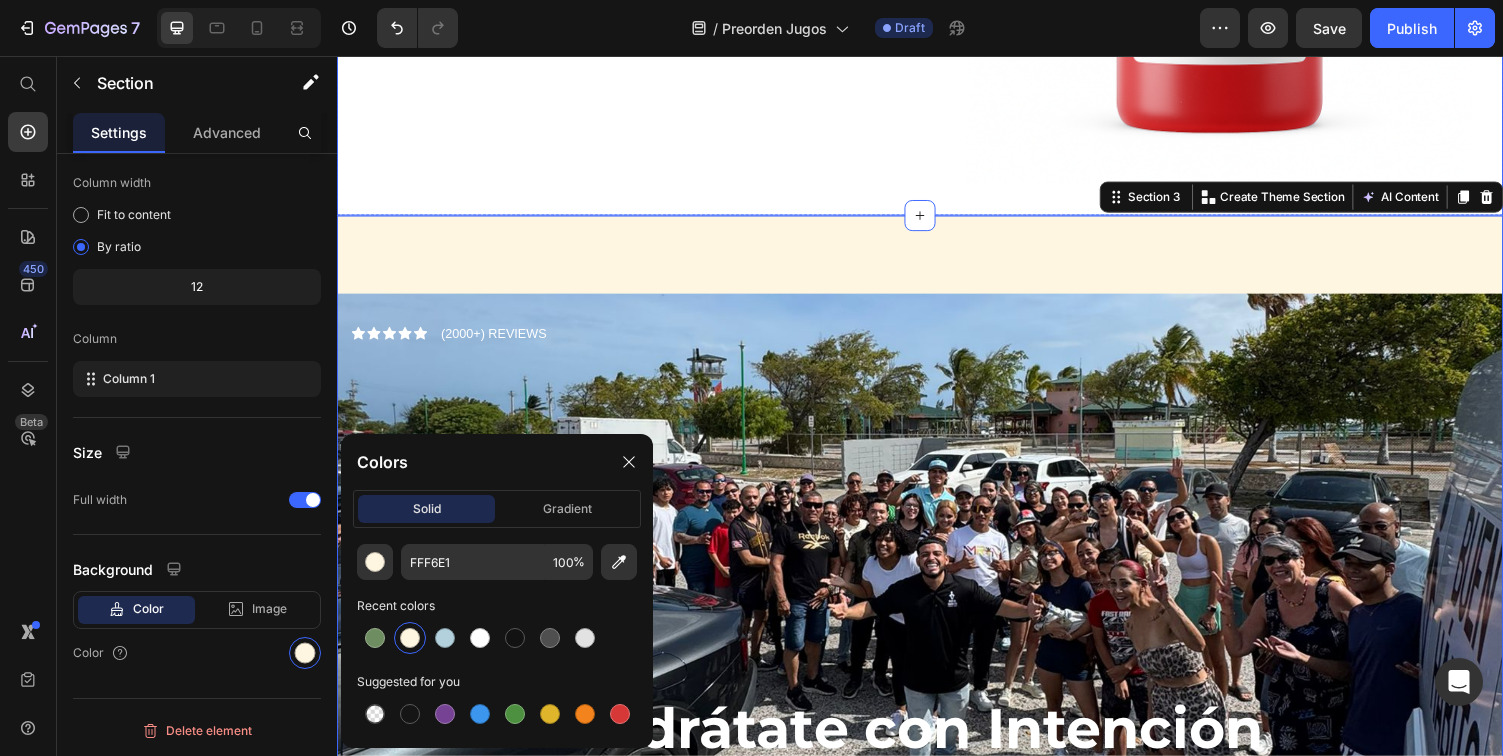 click on "Tu jugo. Tu ruta. Tu norte. Heading Preordena [DATE] y recibe hidratación natural directo en tu ruta semanal. Text block
Icon Inspirando buenos hábitos en todo [US_STATE]. Text block Preordenar Ahora Button Row Row" at bounding box center [629, -201] 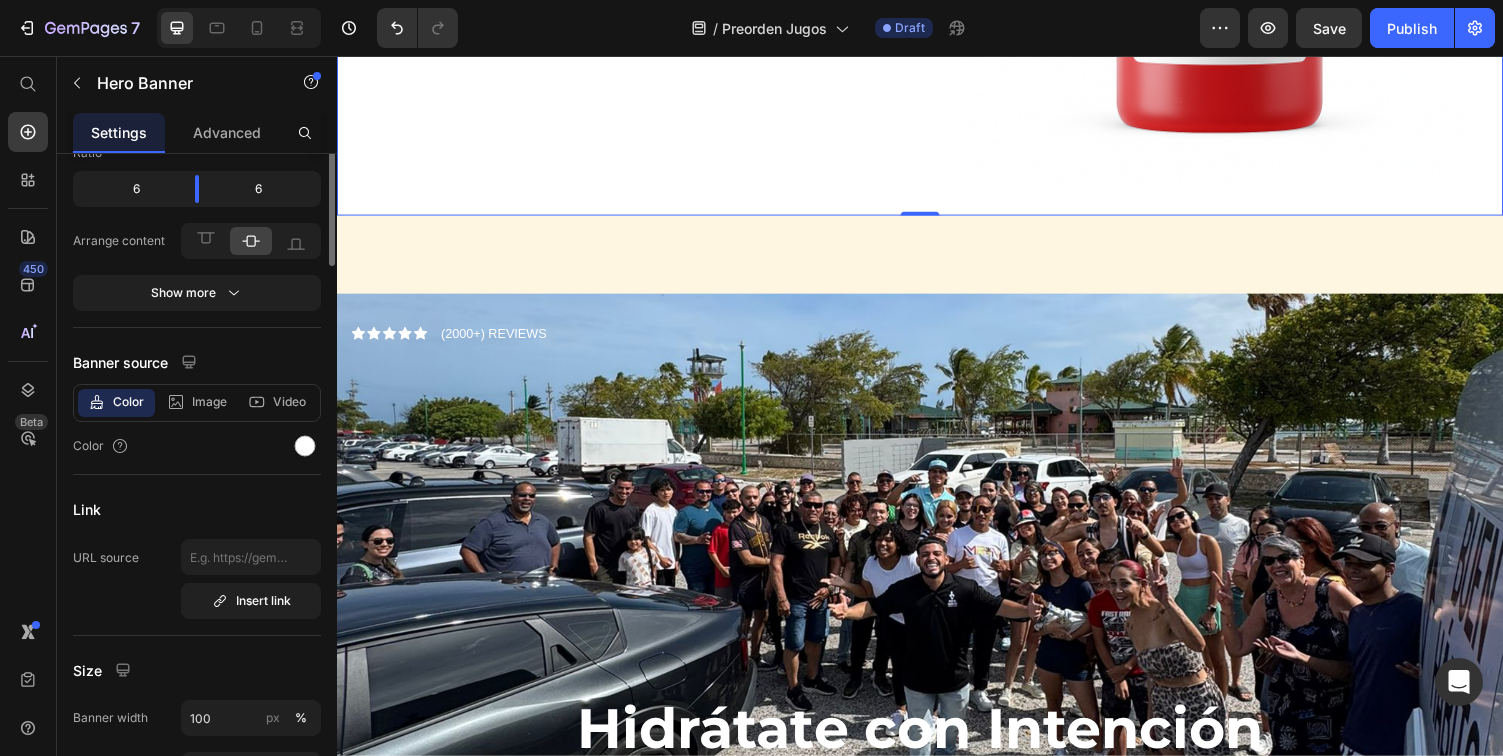 scroll, scrollTop: 0, scrollLeft: 0, axis: both 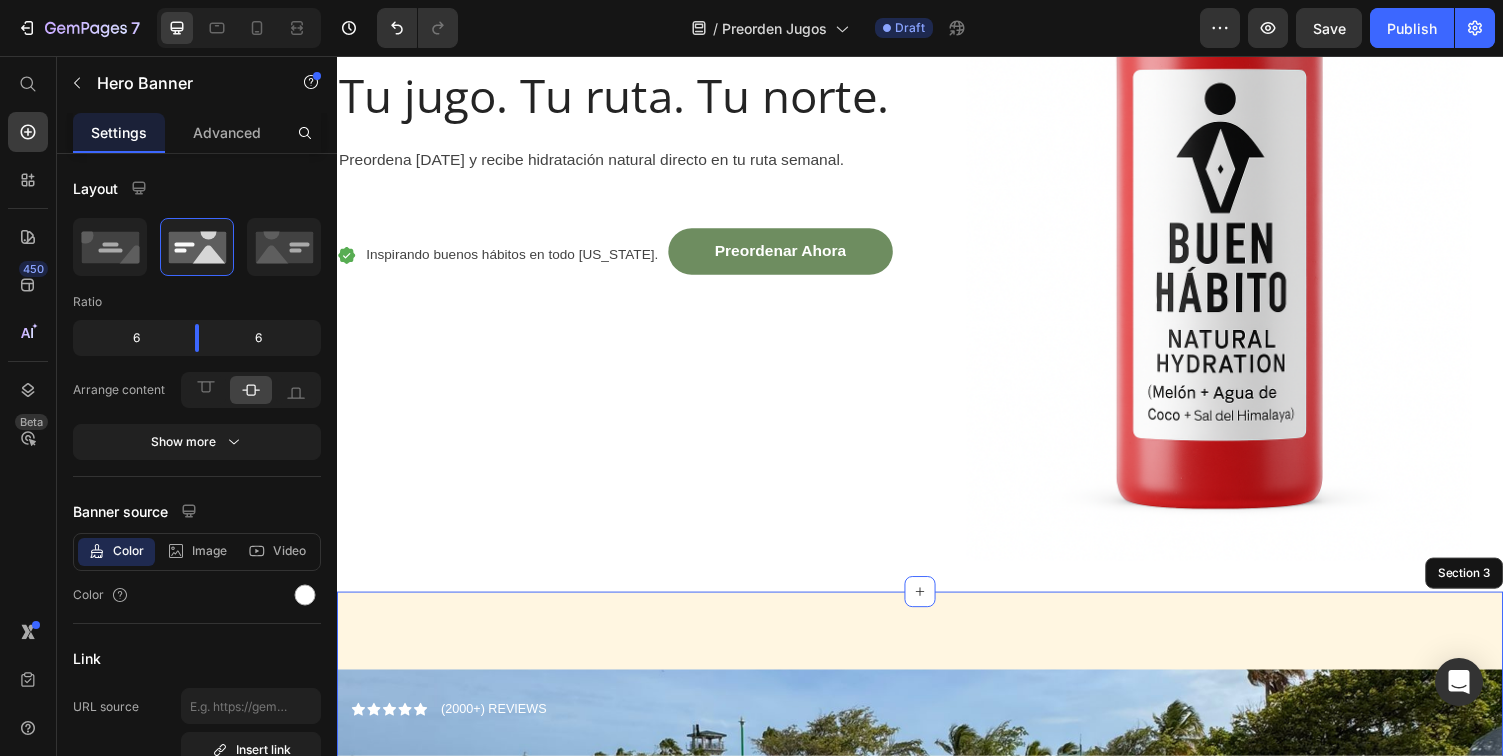 click on "Icon Icon Icon Icon Icon Icon List (2000+) REVIEWS Text Block Row Hidrátate con Intención Heading Functional Beverage Text Block Compra ahora Button Hero Banner
Drop element here Row                Title Line Beneficios de esta bebida Heading Image 100% Natural Text block Solo melón, agua [PERSON_NAME] y sal del Himalaya. Nada más. Sin aditivos ni químicos. Text block Row Image Sin azúcar añadida Text block La dulzura viene directamente del melón. No añadimos endulzantes de ningún tipo. Text block Row Image Hecho en [US_STATE] Text block Formulado y preparado localmente con ingredientes reales, para nuestra gente. Text block Row Row Image Energía diaria y funcional Text block La combinación perfecta para hidratarte, recargarte y mantener claridad mental.   Text block Image Row Row Section 3" at bounding box center [937, 1417] 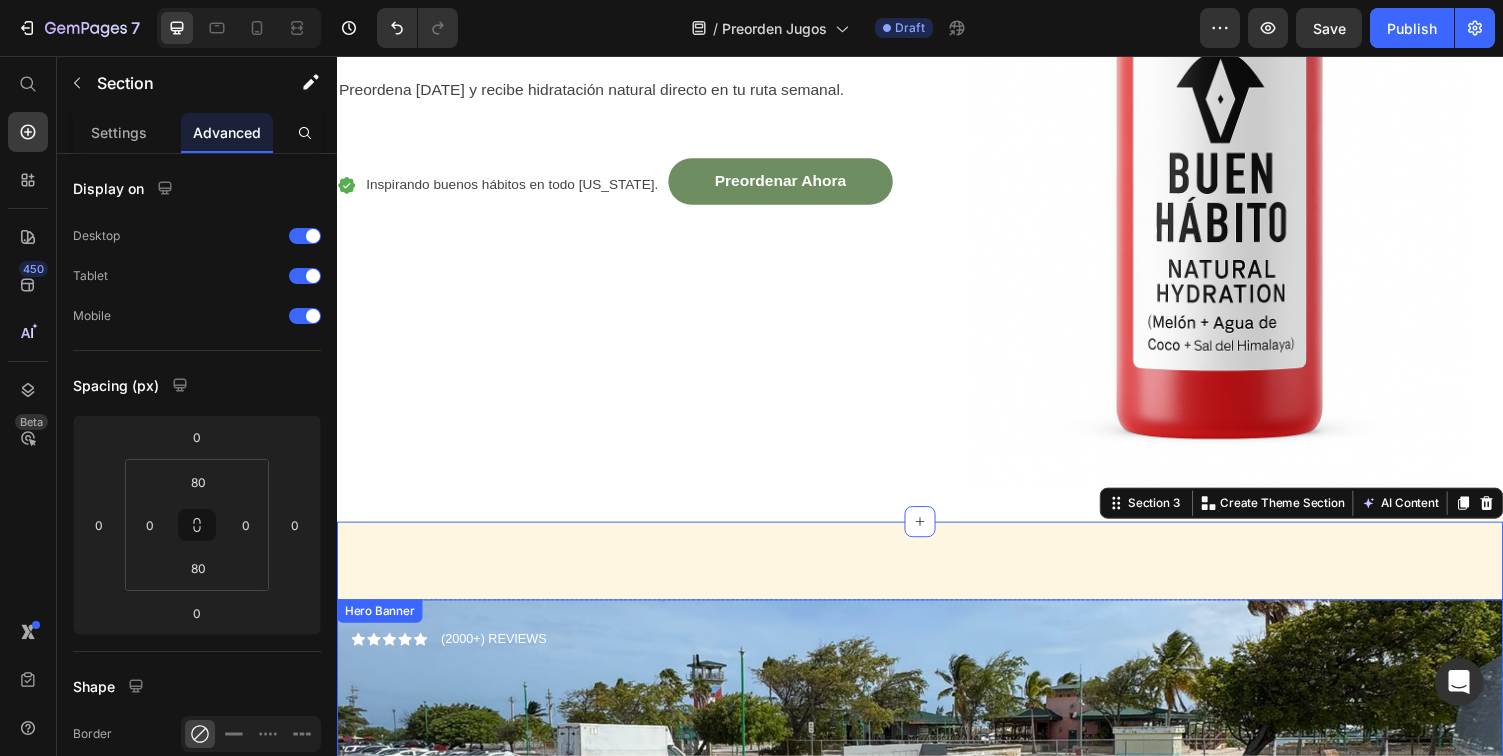 scroll, scrollTop: 1063, scrollLeft: 0, axis: vertical 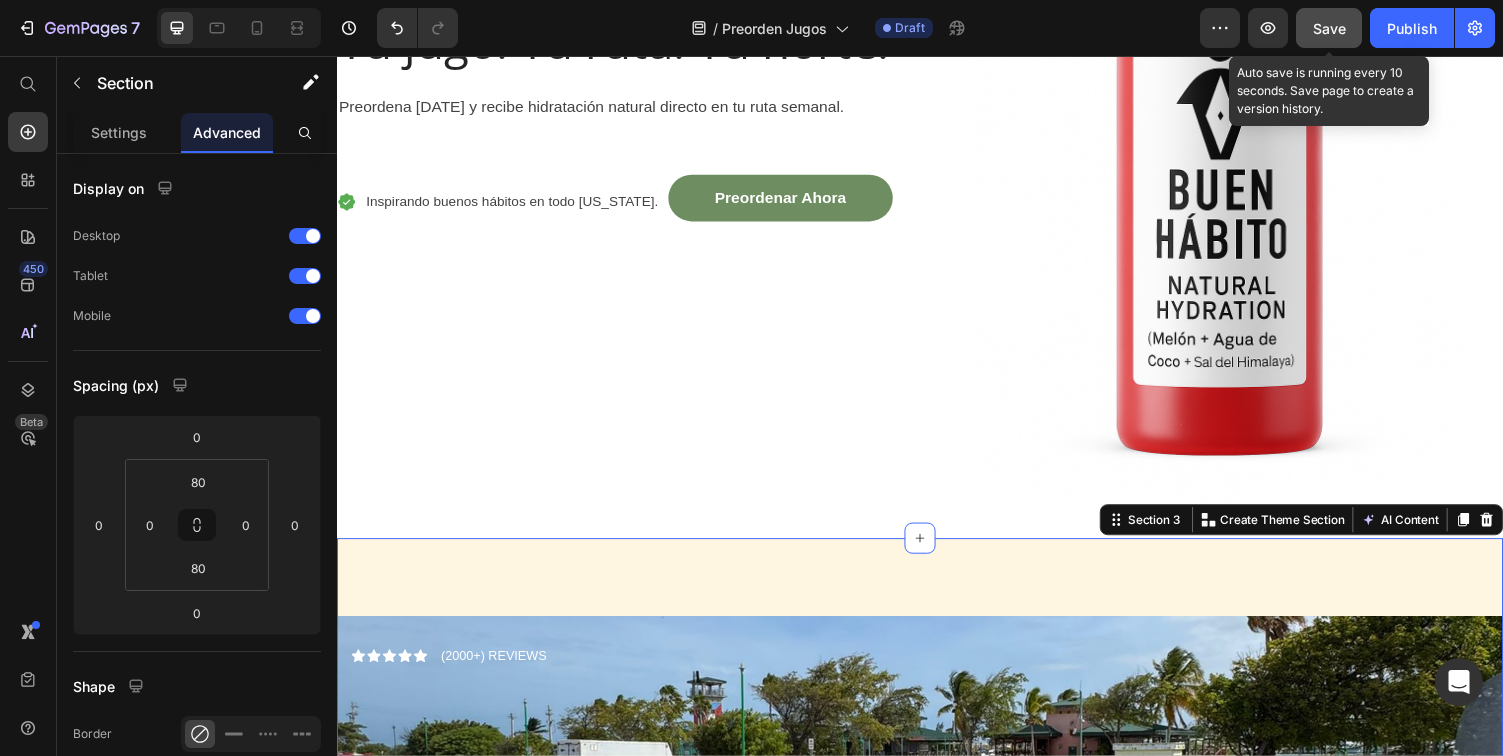 click on "Save" 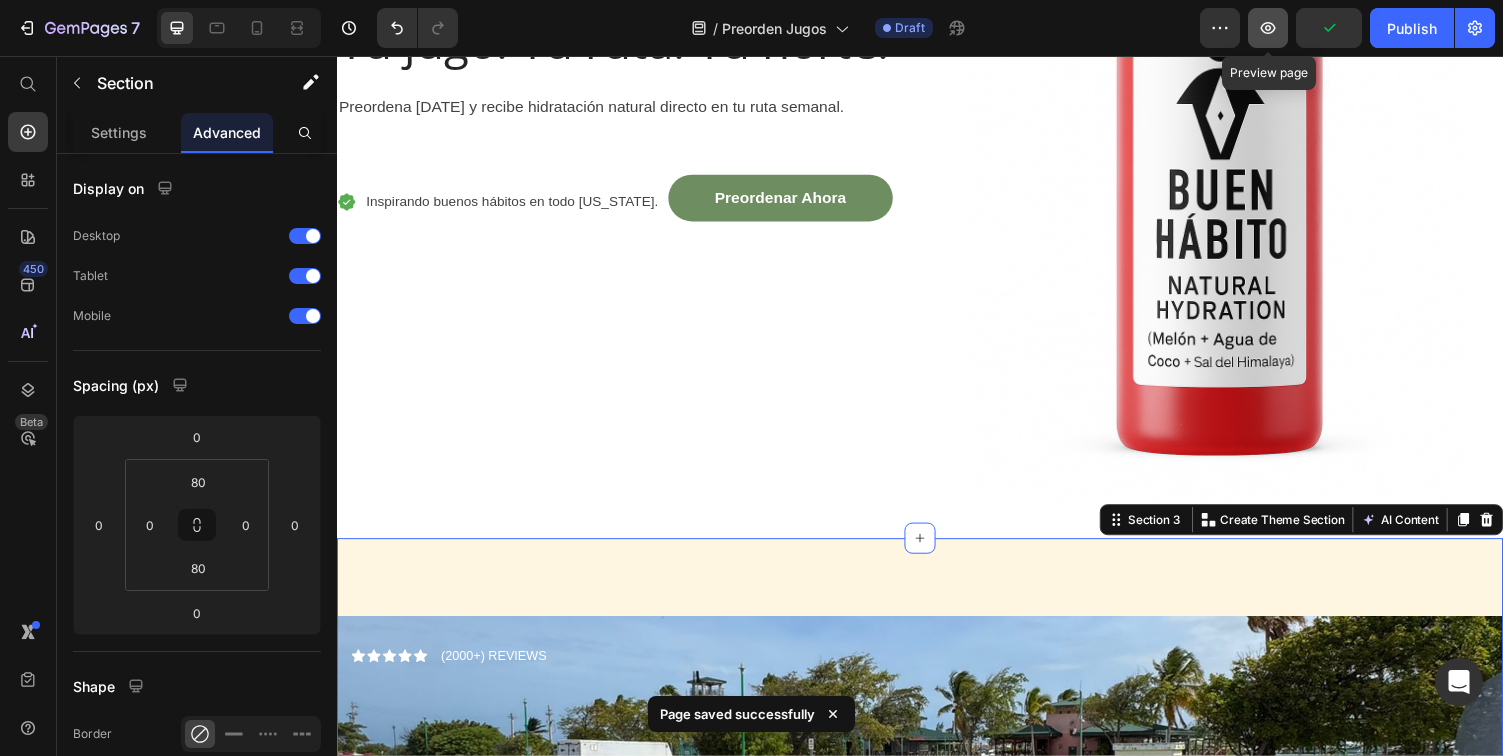 click 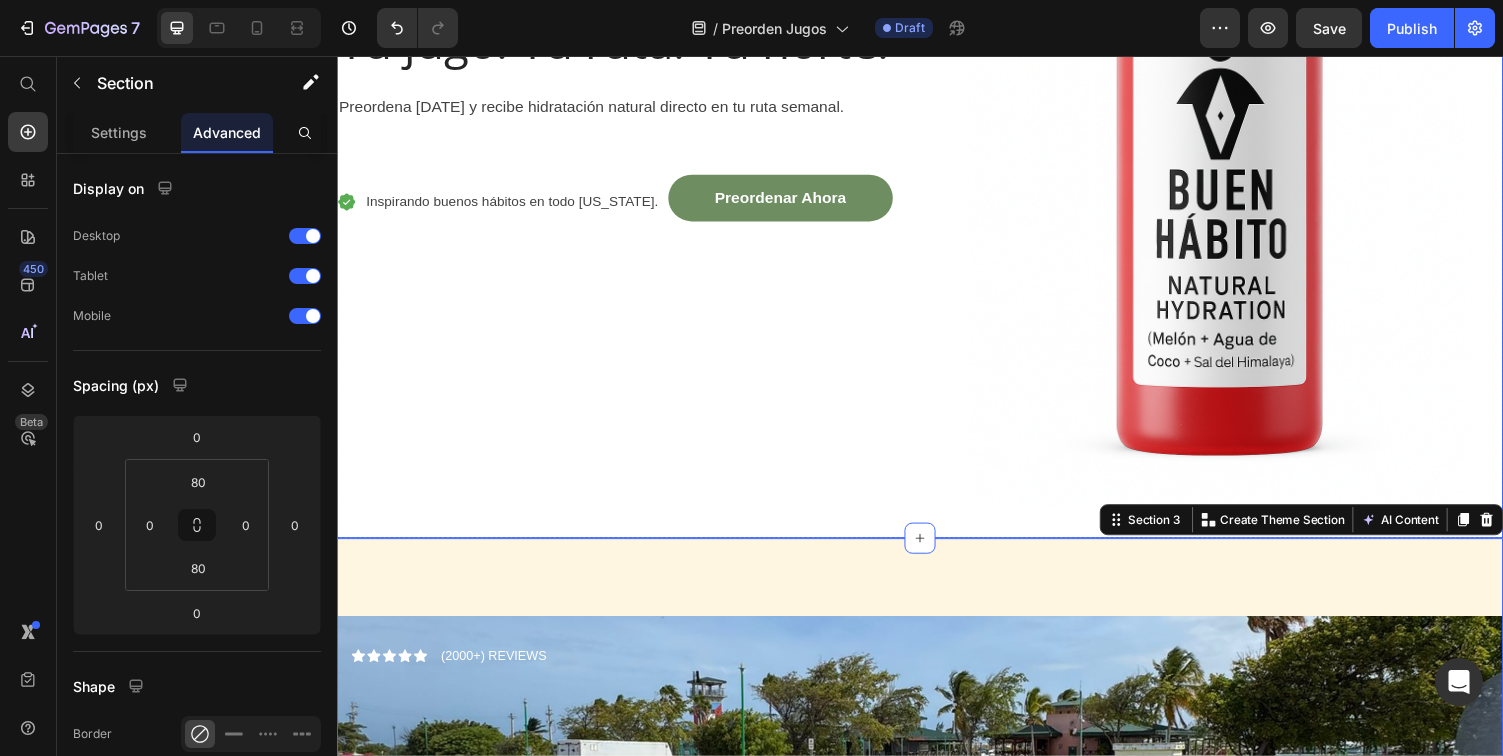 click on "Tu jugo. Tu ruta. Tu norte. Heading Preordena [DATE] y recibe hidratación natural directo en tu ruta semanal. Text block
Icon Inspirando buenos hábitos en todo [US_STATE]. Text block Preordenar Ahora Button Row Row" at bounding box center (629, 130) 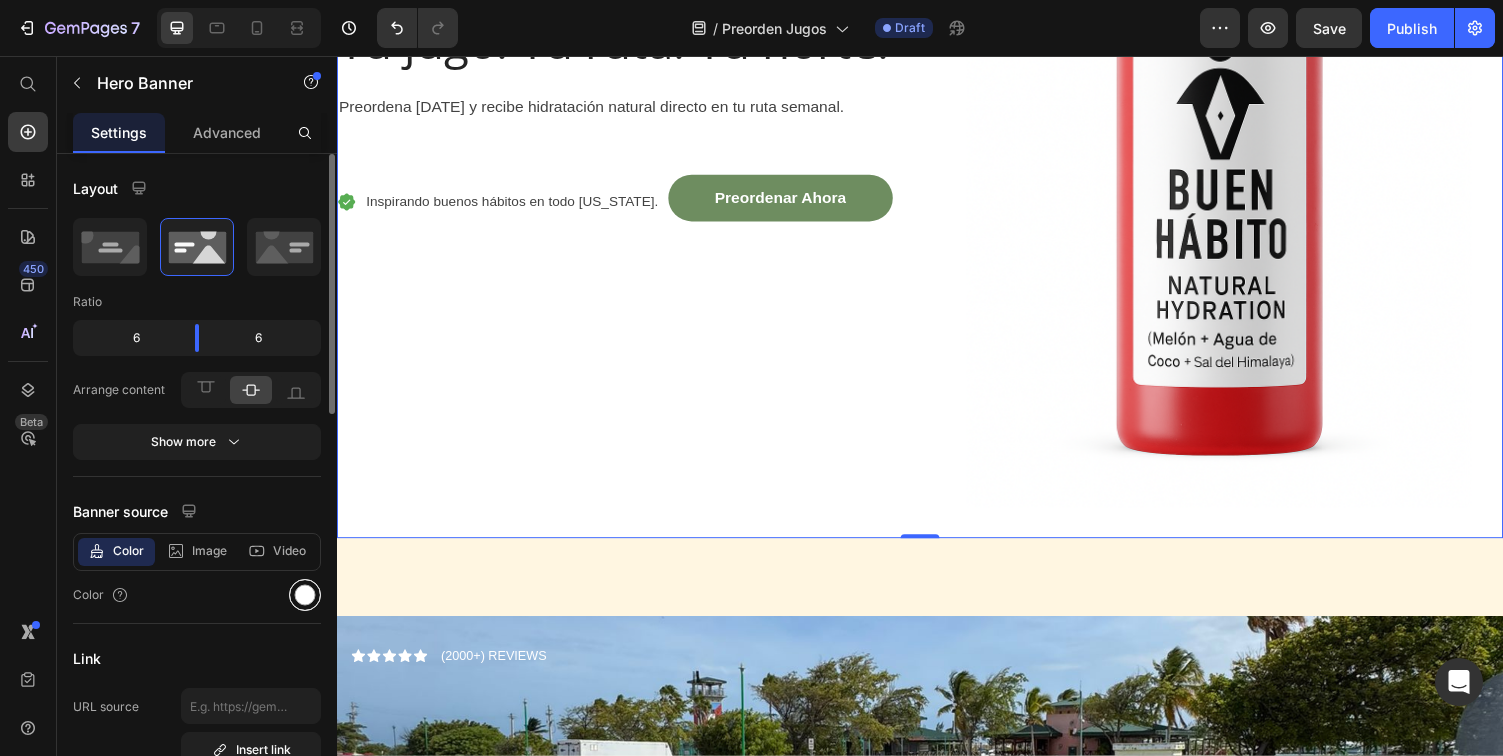 click at bounding box center (305, 595) 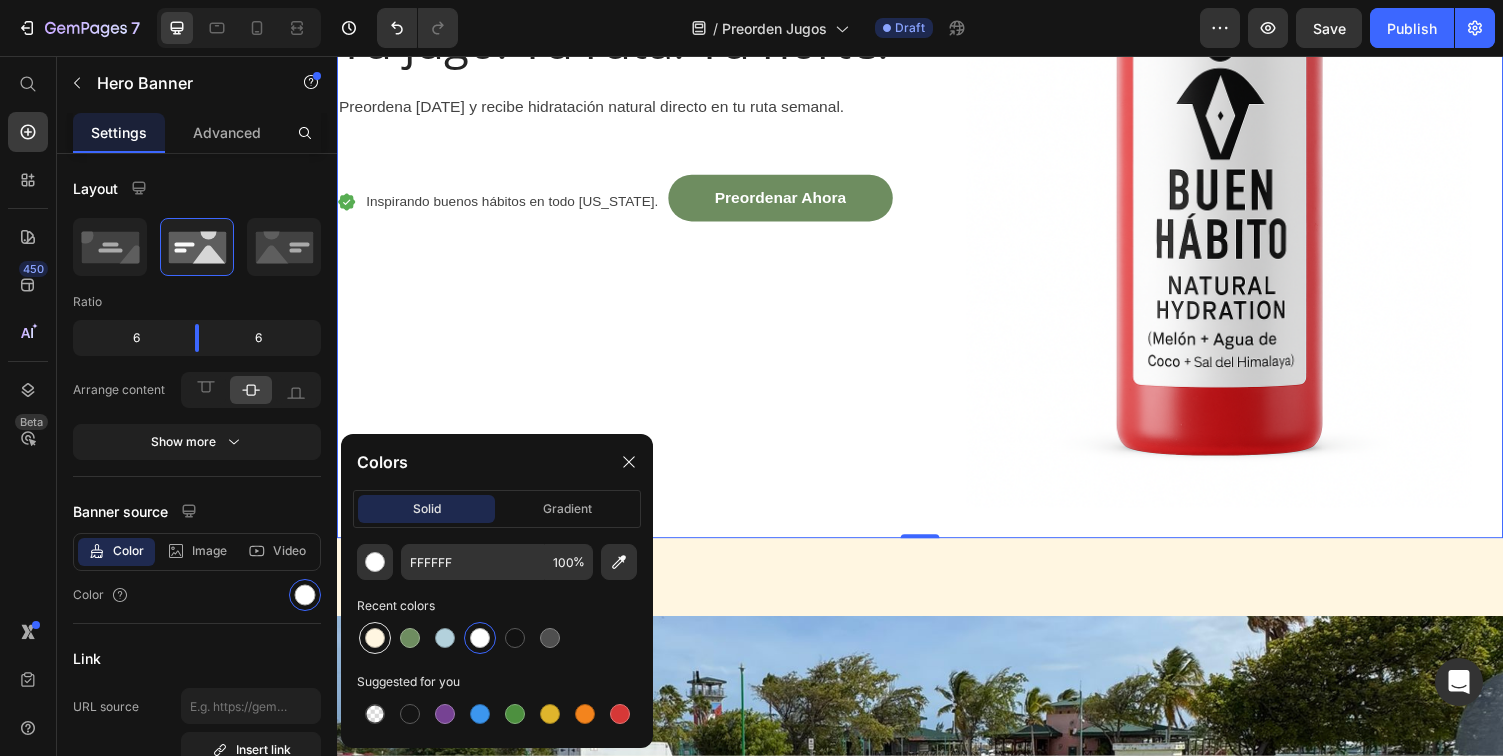 click at bounding box center [375, 638] 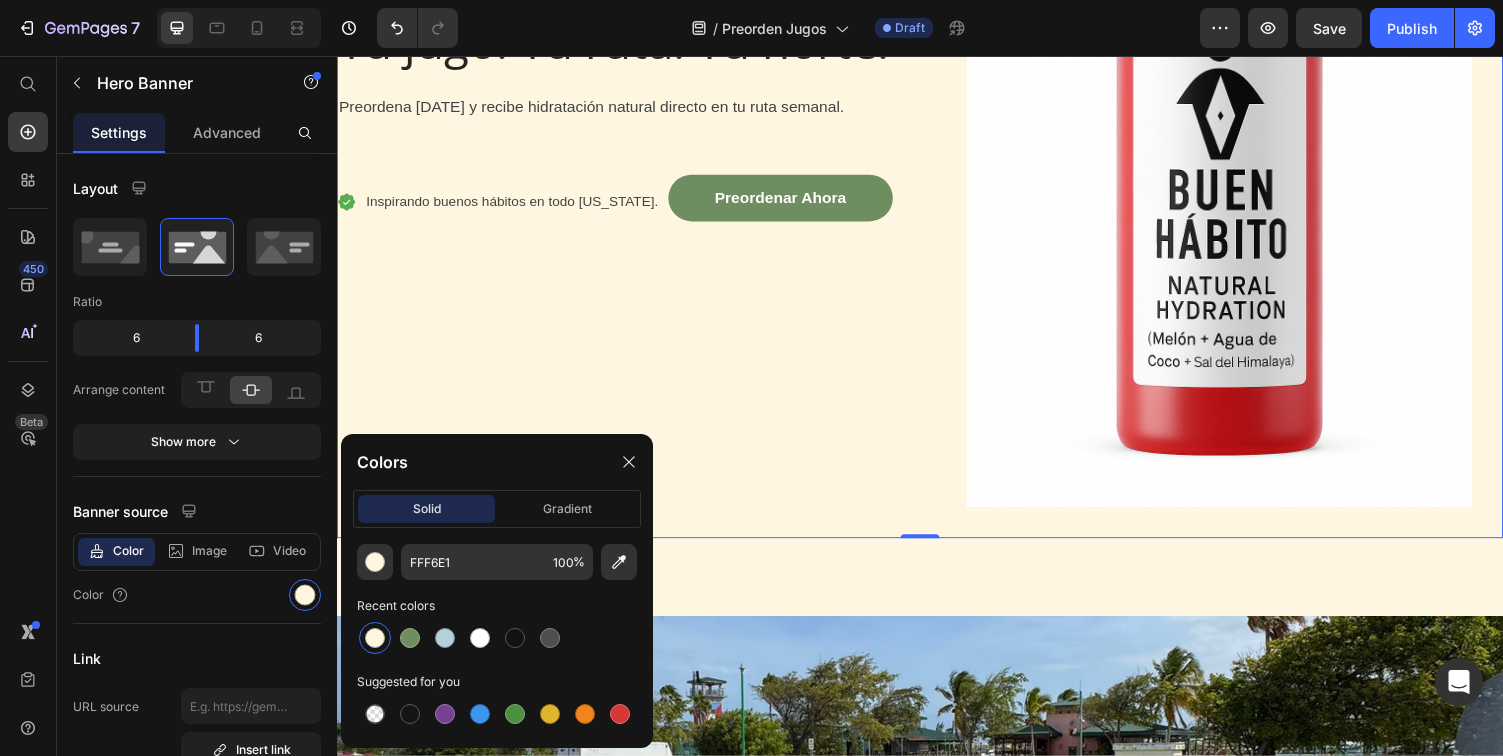 click on "Tu jugo. Tu ruta. Tu norte. Heading Preordena [DATE] y recibe hidratación natural directo en tu ruta semanal. Text block
Icon Inspirando buenos hábitos en todo [US_STATE]. Text block Preordenar Ahora Button Row Row" at bounding box center (629, 130) 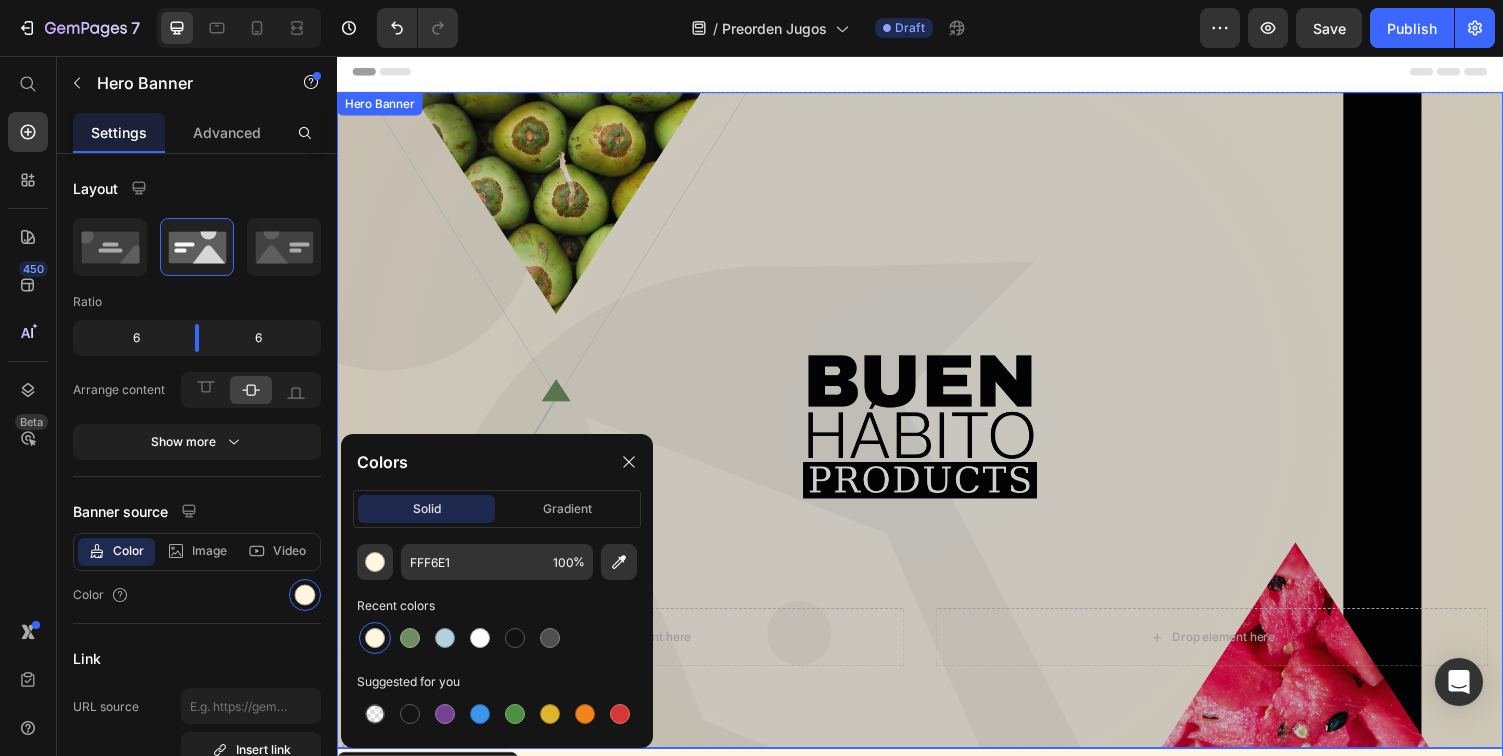 scroll, scrollTop: 0, scrollLeft: 0, axis: both 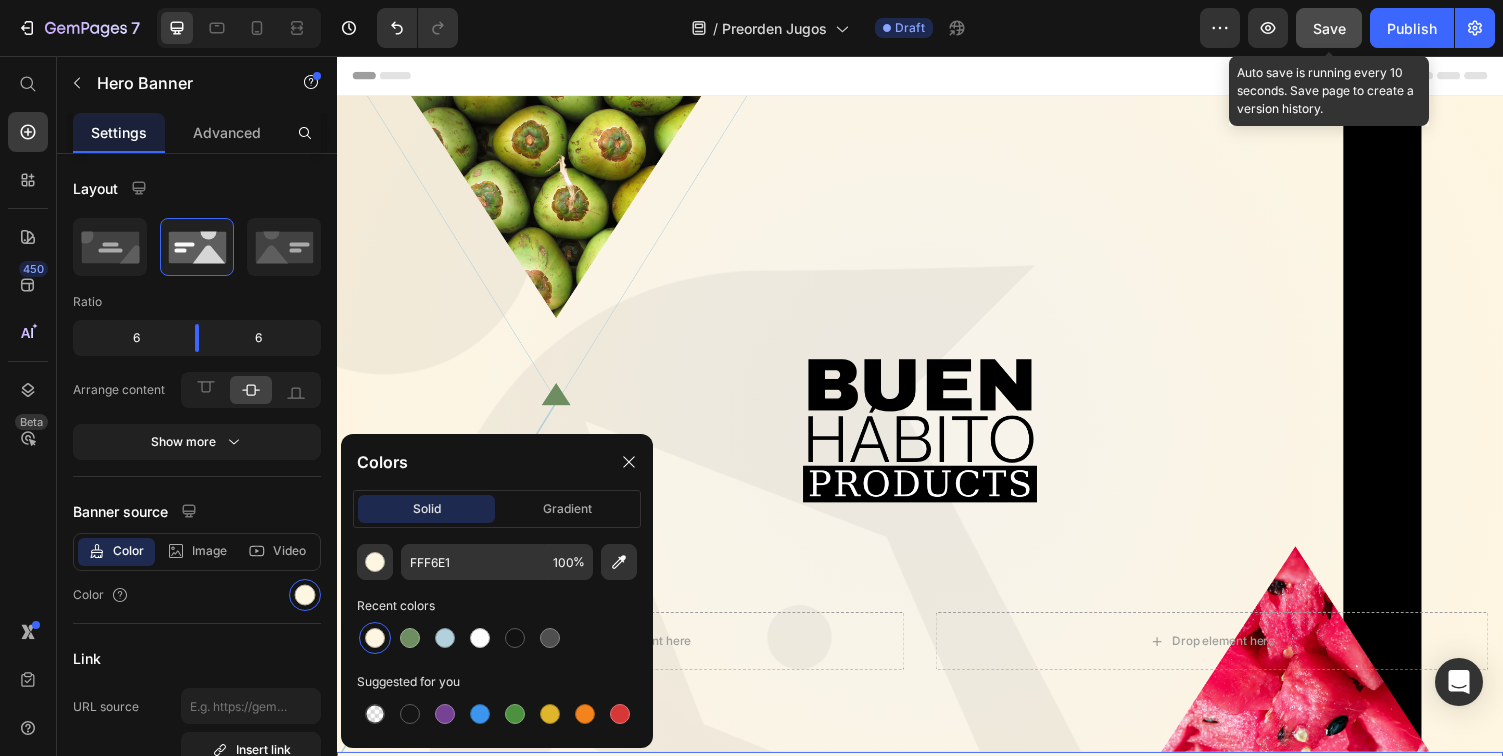 click on "Save" at bounding box center (1329, 28) 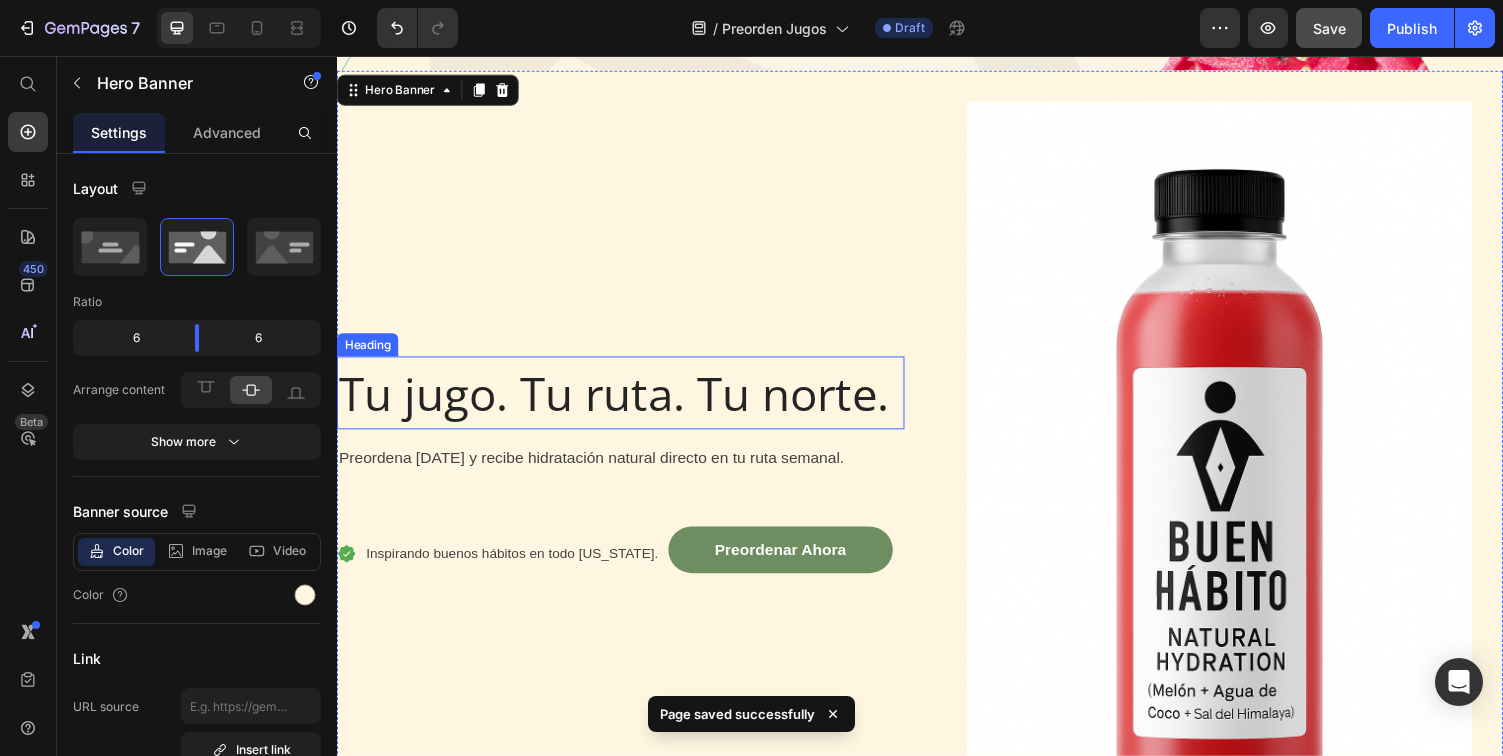scroll, scrollTop: 578, scrollLeft: 0, axis: vertical 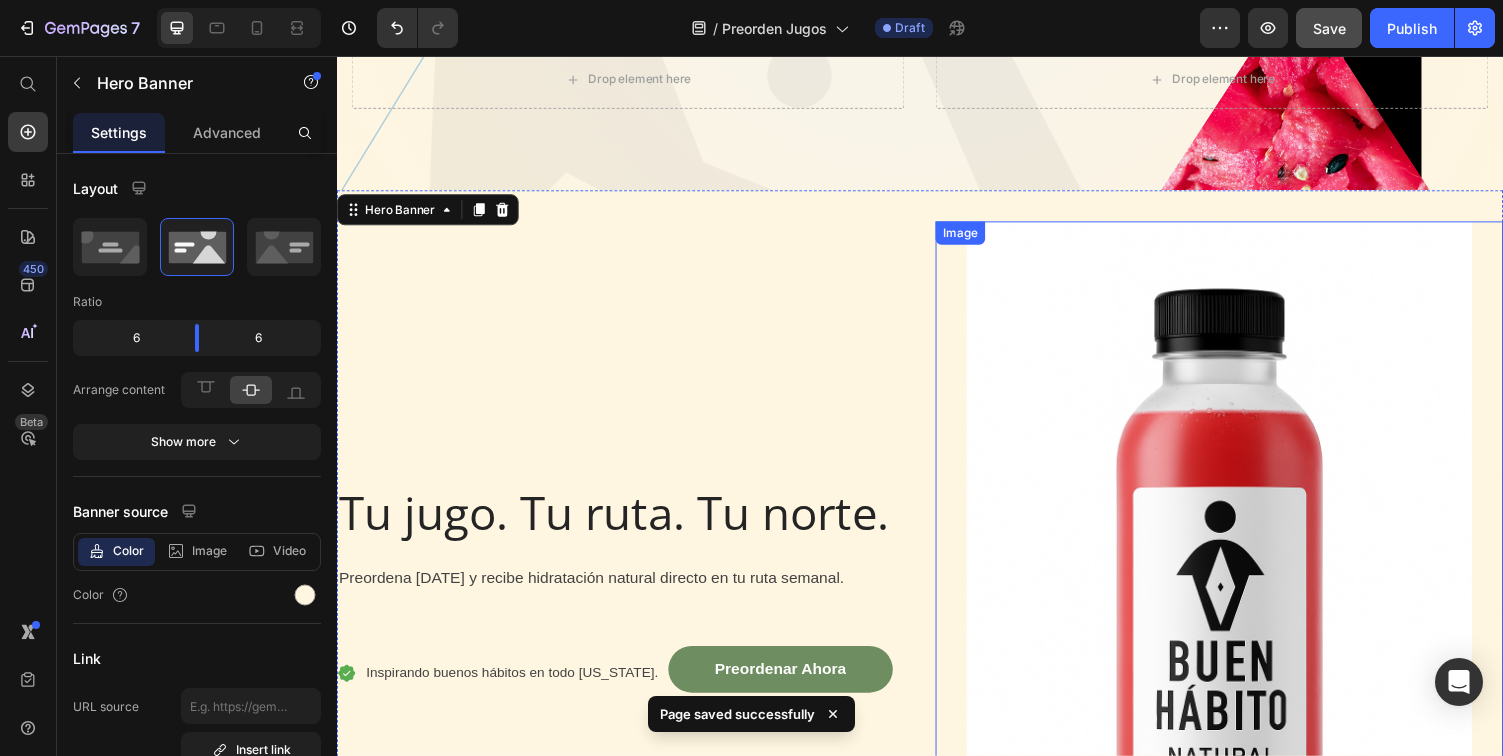 click at bounding box center (1245, 615) 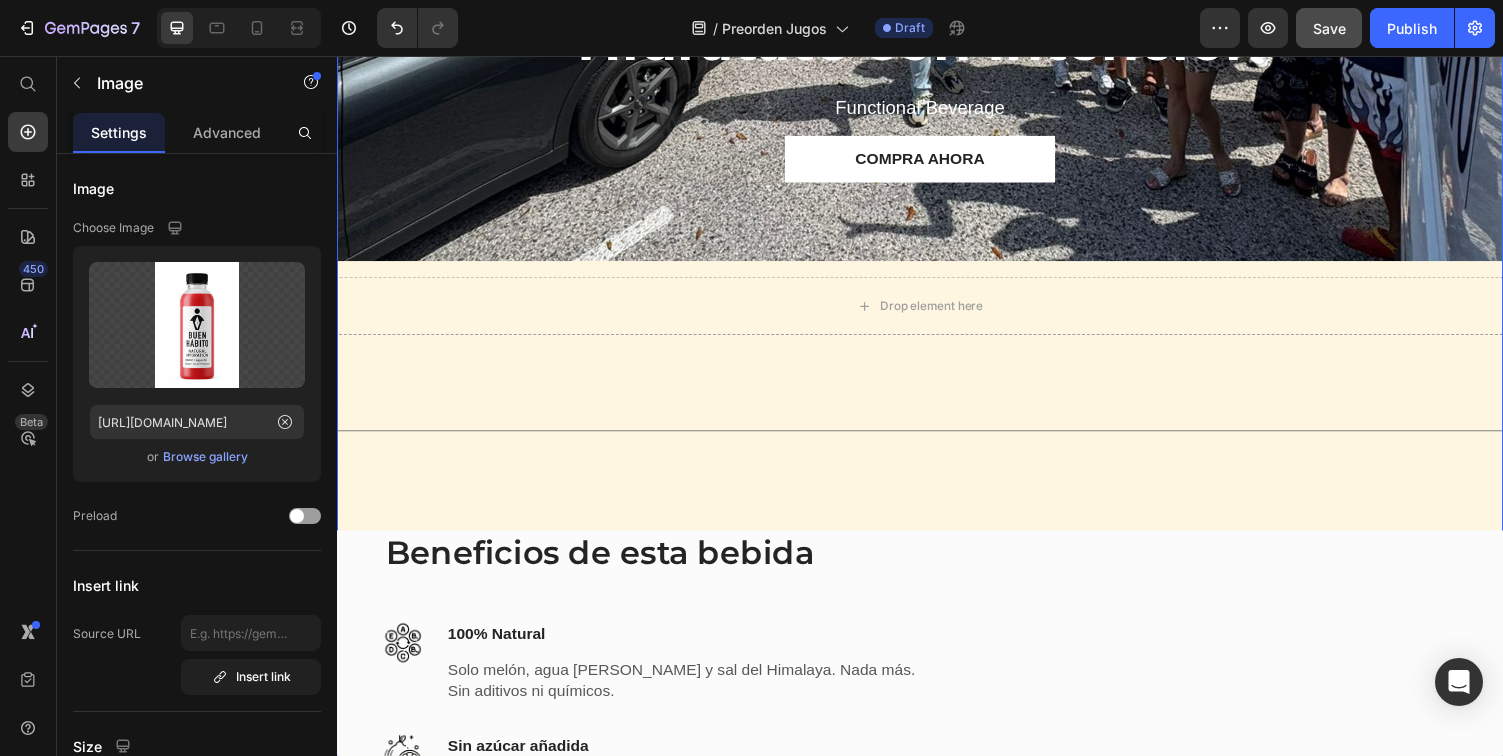 scroll, scrollTop: 2086, scrollLeft: 0, axis: vertical 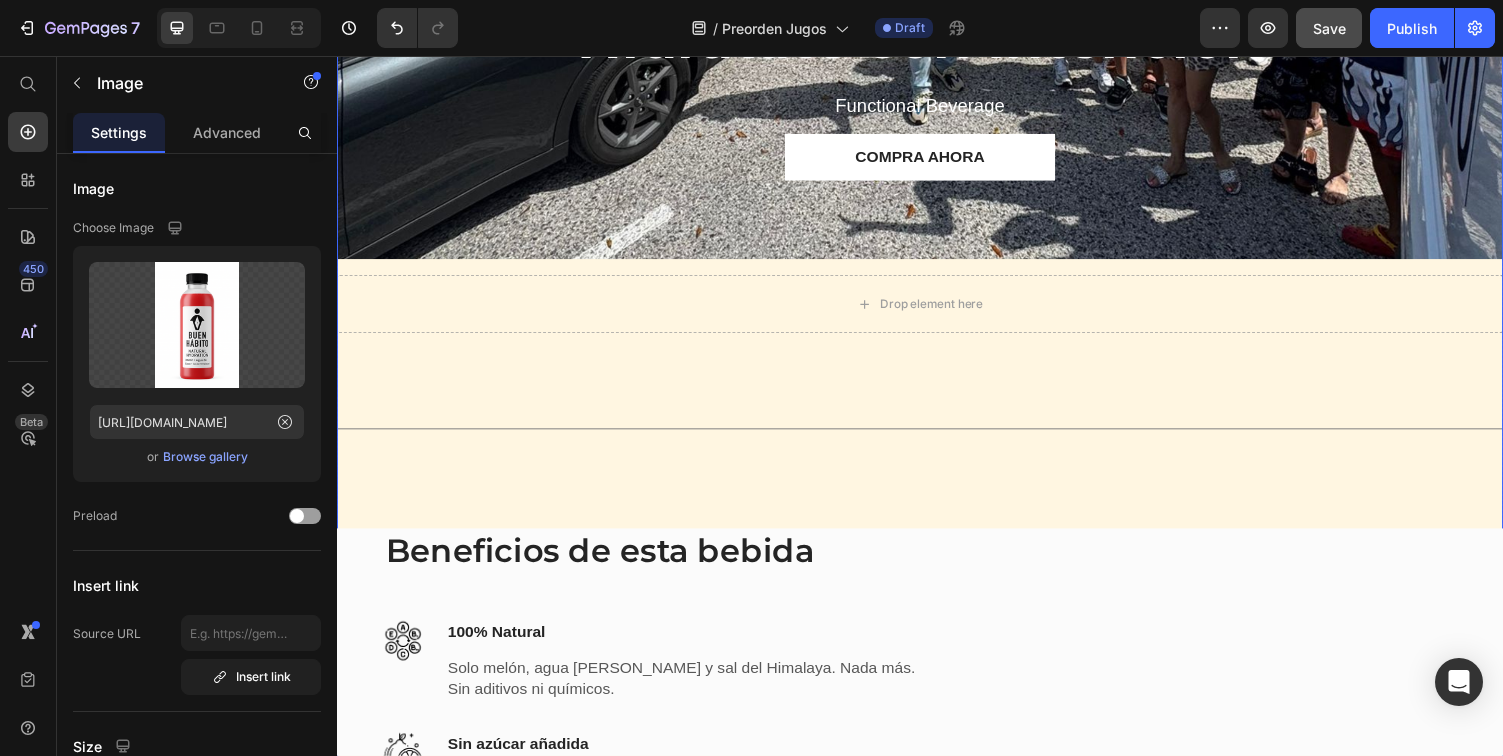 click on "Icon Icon Icon Icon Icon Icon List (2000+) REVIEWS Text Block Row Hidrátate con Intención Heading Functional Beverage Text Block Compra ahora Button Hero Banner
Drop element here Row                Title Line Beneficios de esta bebida Heading Image 100% Natural Text block Solo melón, agua [PERSON_NAME] y sal del Himalaya. Nada más. Sin aditivos ni químicos. Text block Row Image Sin azúcar añadida Text block La dulzura viene directamente del melón. No añadimos endulzantes de ningún tipo. Text block Row Image Hecho en [US_STATE] Text block Formulado y preparado localmente con ingredientes reales, para nuestra gente. Text block Row Row Image Energía diaria y funcional Text block La combinación perfecta para hidratarte, recargarte y mantener claridad mental.   Text block Image Row" at bounding box center [937, 320] 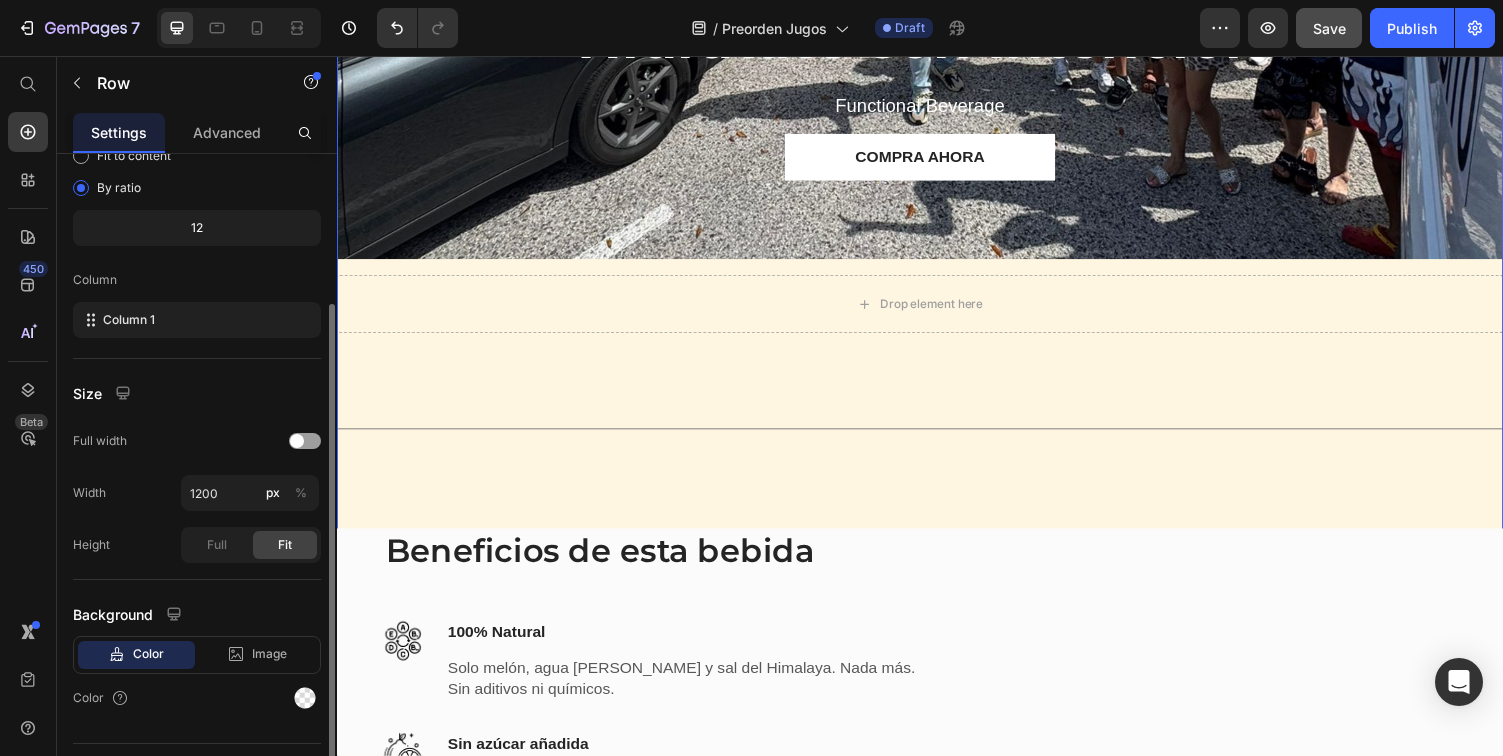 scroll, scrollTop: 253, scrollLeft: 0, axis: vertical 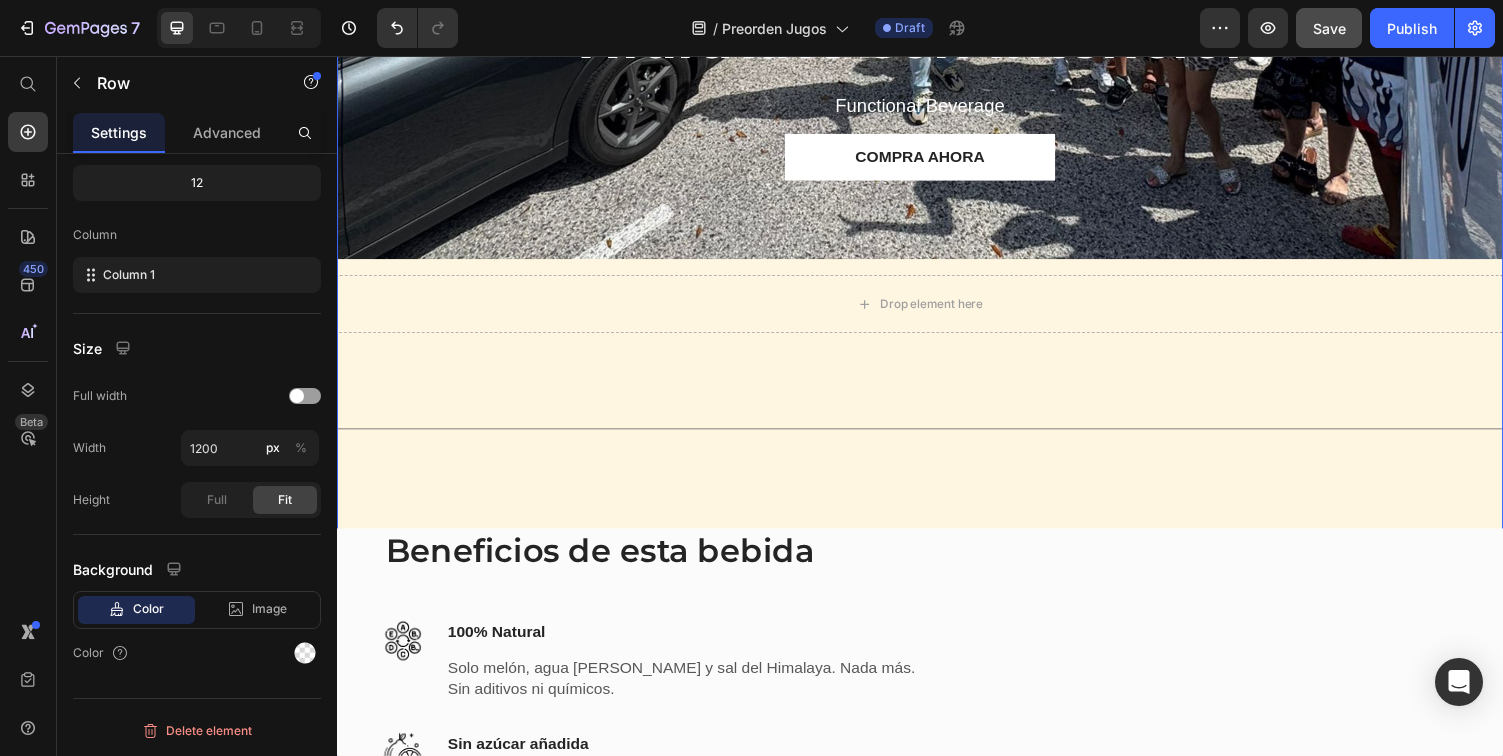 click on "Icon Icon Icon Icon Icon Icon List (2000+) REVIEWS Text Block Row Hidrátate con Intención Heading Functional Beverage Text Block Compra ahora Button Hero Banner
Drop element here Row                Title Line Beneficios de esta bebida Heading Image 100% Natural Text block Solo melón, agua [PERSON_NAME] y sal del Himalaya. Nada más. Sin aditivos ni químicos. Text block Row Image Sin azúcar añadida Text block La dulzura viene directamente del melón. No añadimos endulzantes de ningún tipo. Text block Row Image Hecho en [US_STATE] Text block Formulado y preparado localmente con ingredientes reales, para nuestra gente. Text block Row Row Image Energía diaria y funcional Text block La combinación perfecta para hidratarte, recargarte y mantener claridad mental.   Text block Image Row" at bounding box center (937, 320) 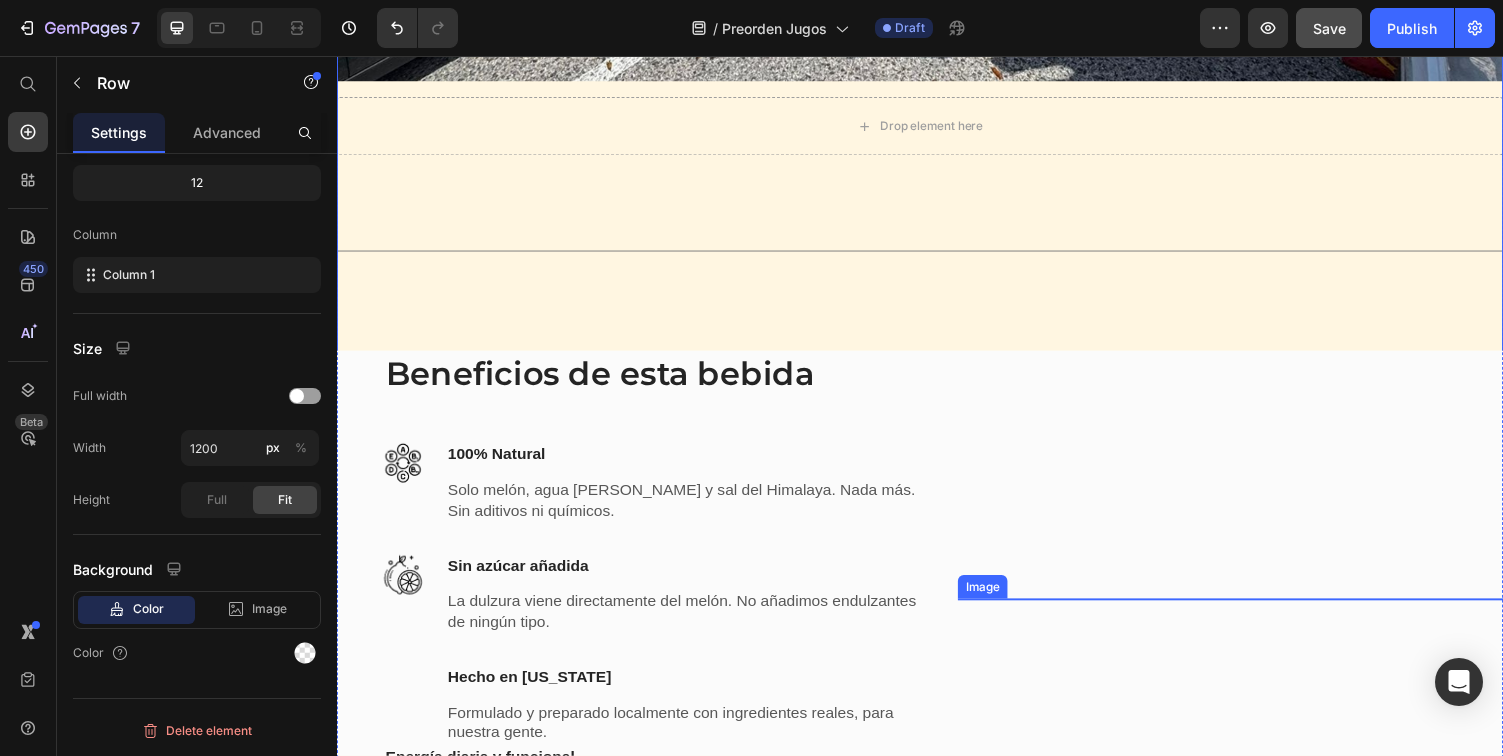 scroll, scrollTop: 2669, scrollLeft: 0, axis: vertical 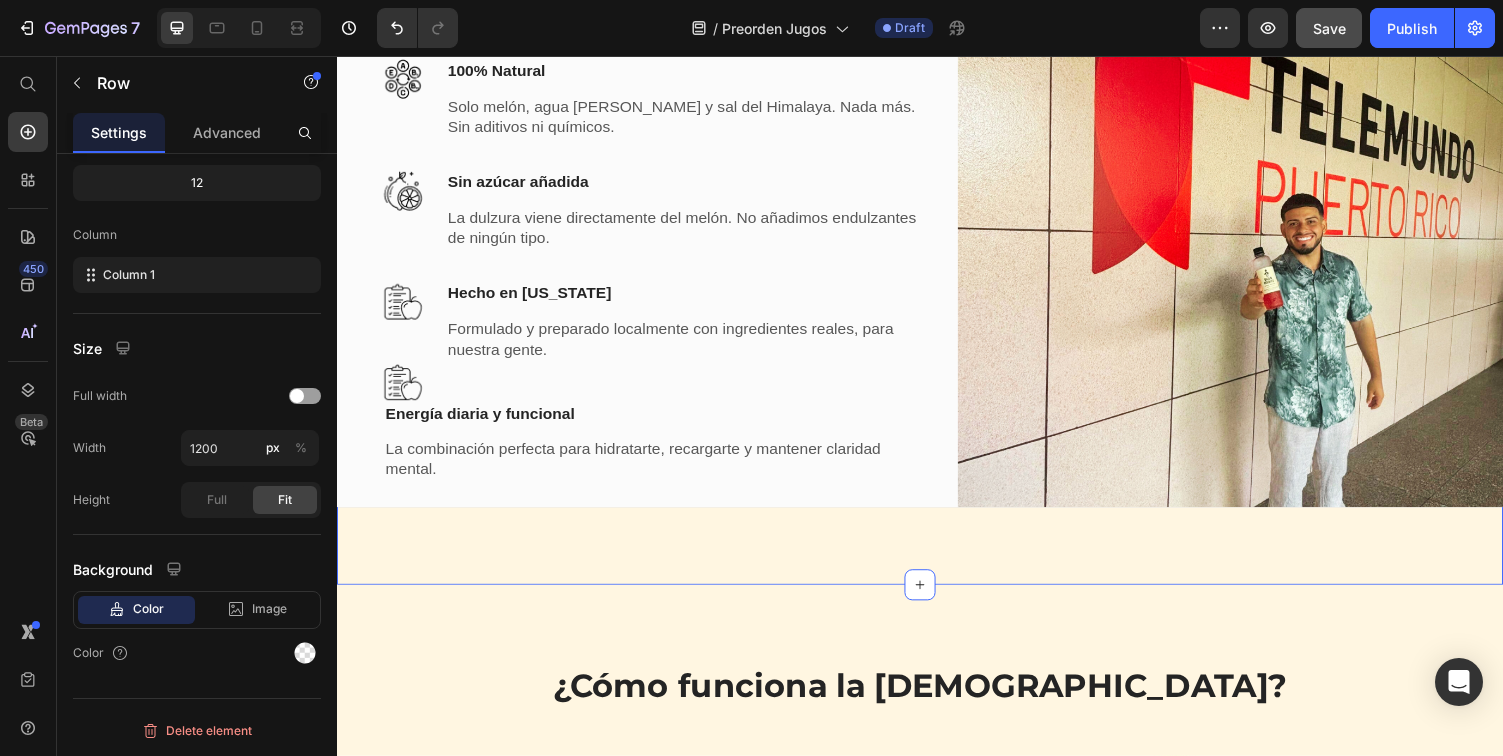 click on "Icon Icon Icon Icon Icon Icon List (2000+) REVIEWS Text Block Row Hidrátate con Intención Heading Functional Beverage Text Block Compra ahora Button Hero Banner
Drop element here Row                Title Line Beneficios de esta bebida Heading Image 100% Natural Text block Solo melón, agua [PERSON_NAME] y sal del Himalaya. Nada más. Sin aditivos ni químicos. Text block Row Image Sin azúcar añadida Text block La dulzura viene directamente del melón. No añadimos endulzantes de ningún tipo. Text block Row Image Hecho en [US_STATE] Text block Formulado y preparado localmente con ingredientes reales, para nuestra gente. Text block Row Row Image Energía diaria y funcional Text block La combinación perfecta para hidratarte, recargarte y mantener claridad mental.   Text block Image Row Row   0 Section 3" at bounding box center [937, -237] 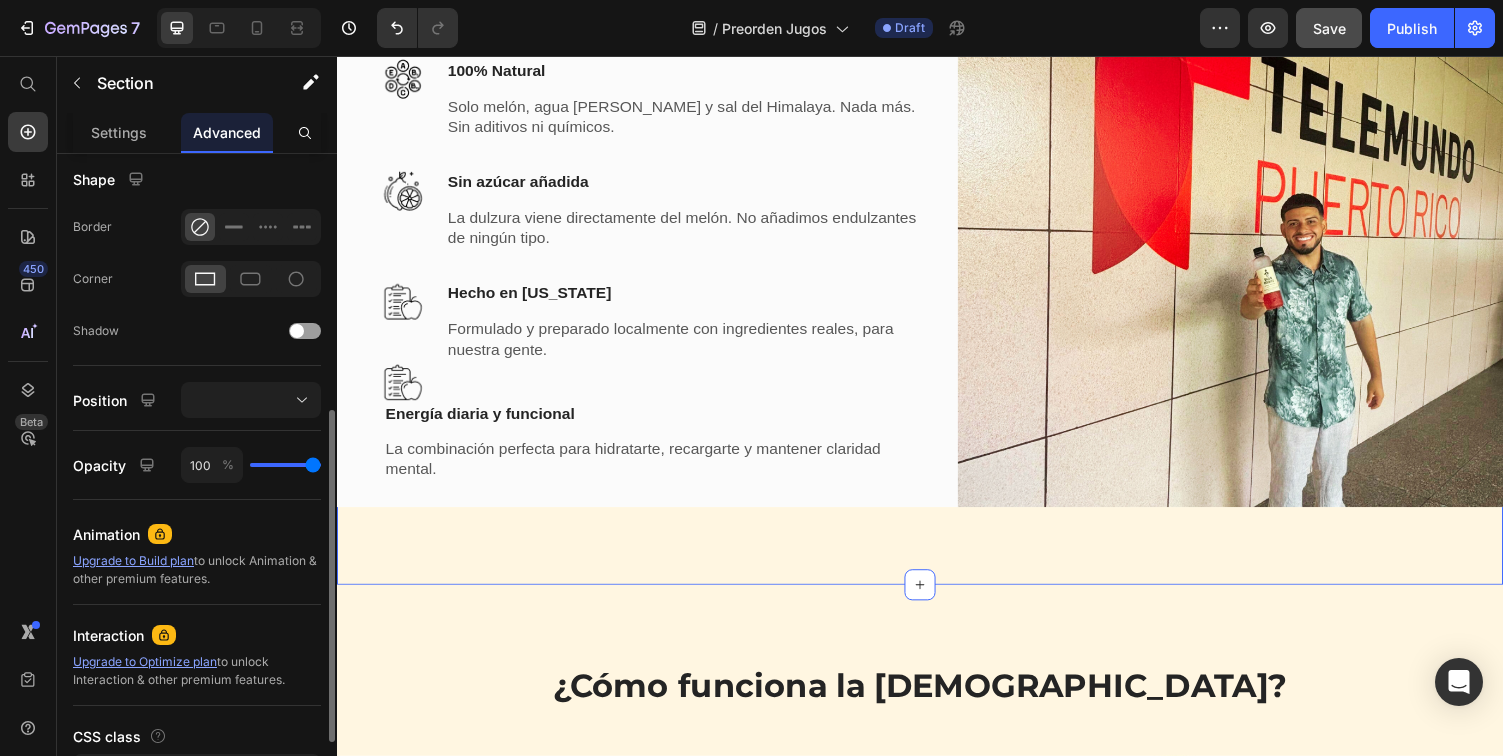 scroll, scrollTop: 0, scrollLeft: 0, axis: both 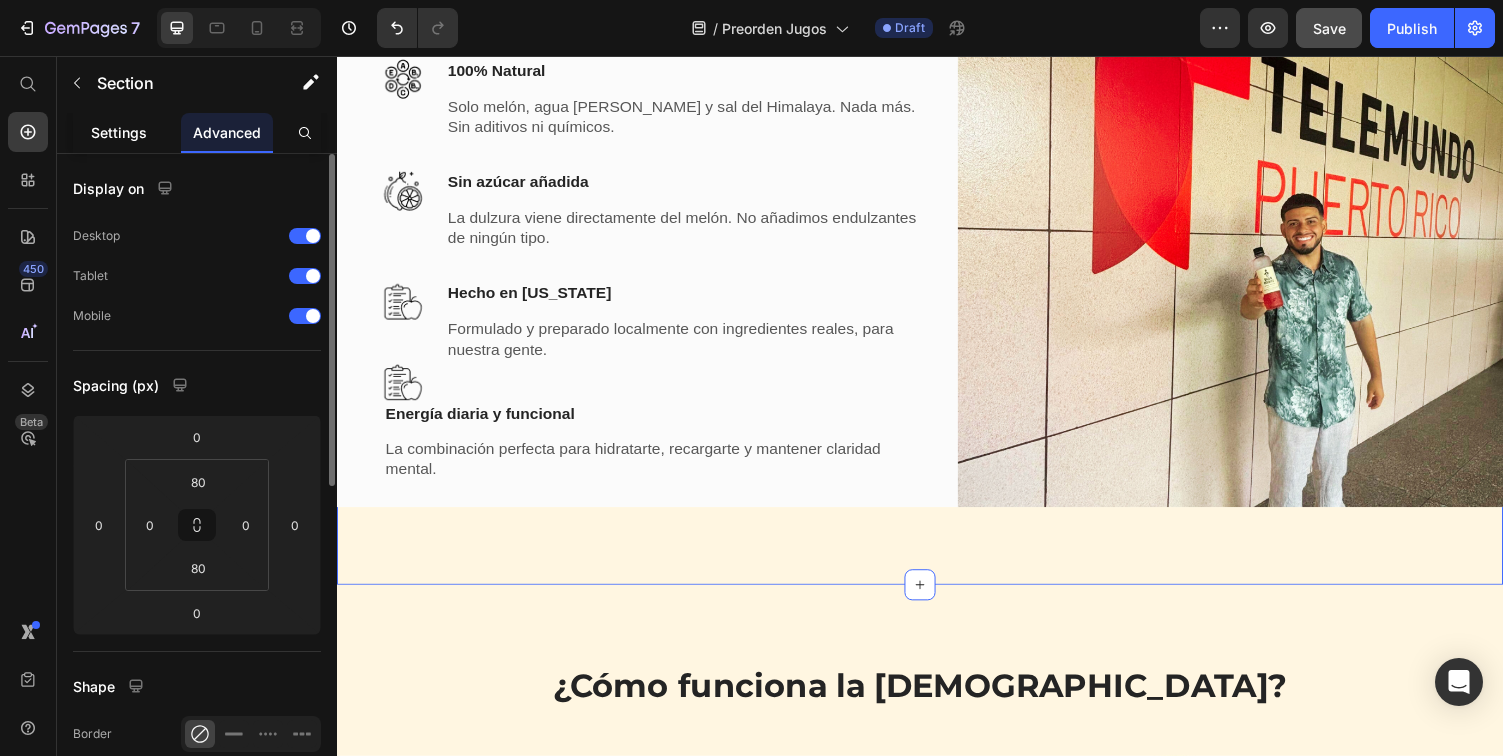 click on "Settings" at bounding box center [119, 132] 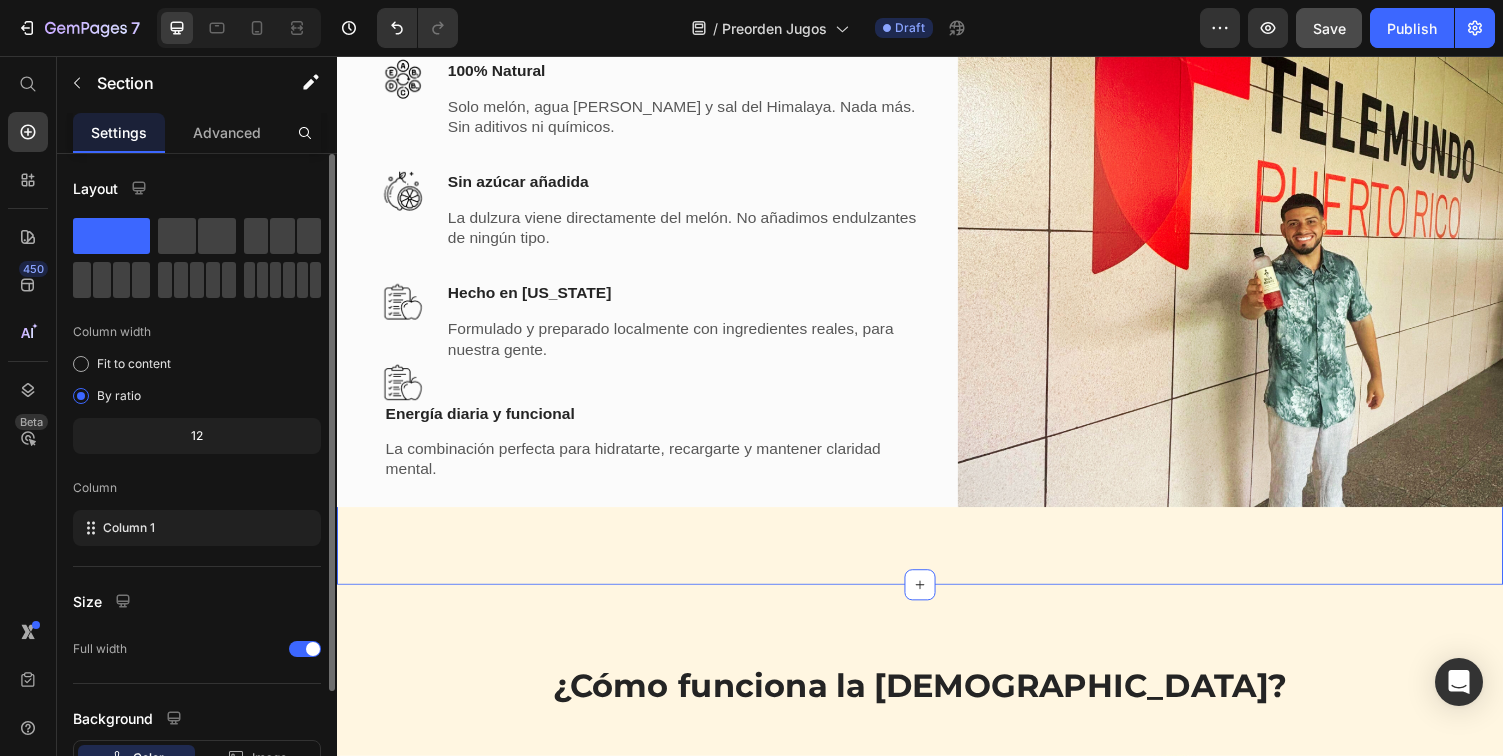 scroll, scrollTop: 149, scrollLeft: 0, axis: vertical 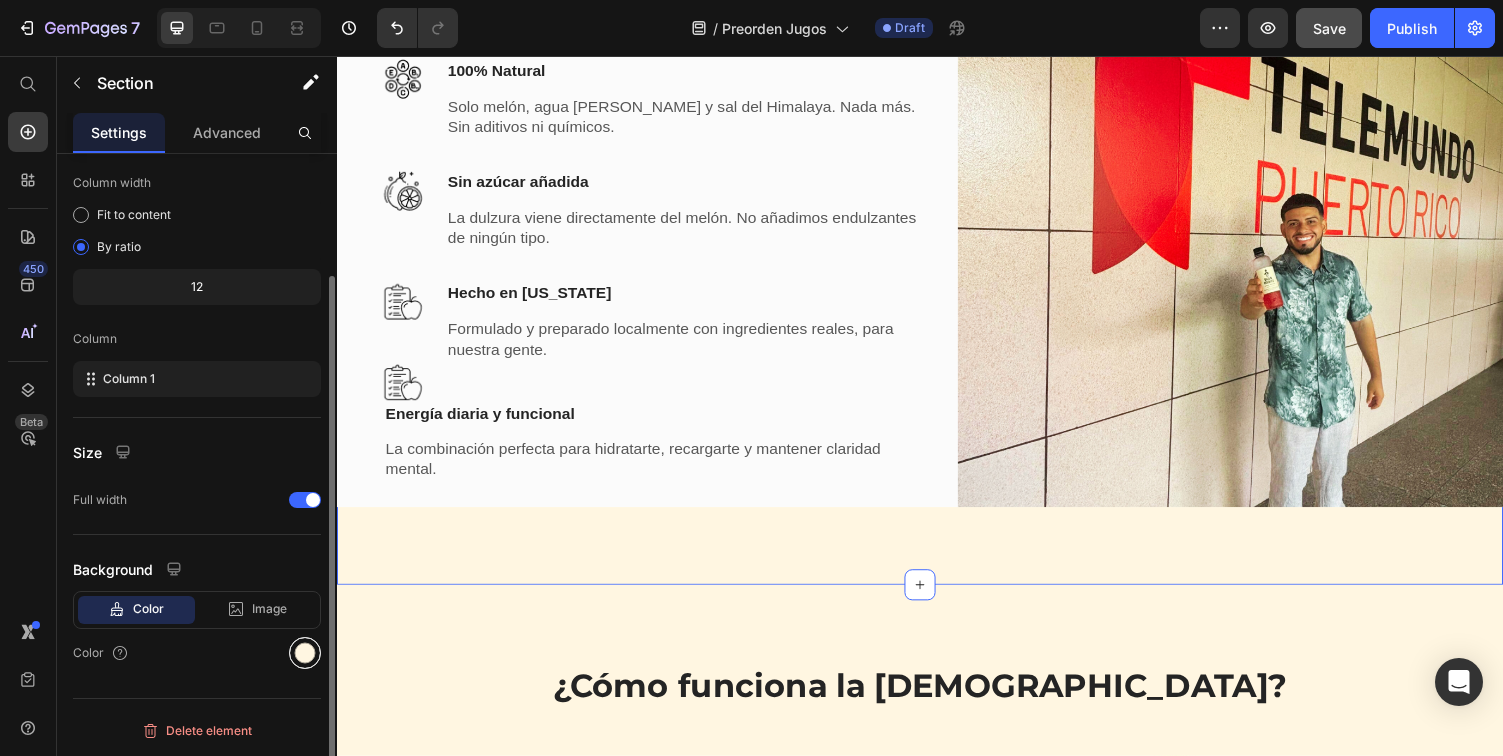 drag, startPoint x: 6, startPoint y: 606, endPoint x: 301, endPoint y: 648, distance: 297.97482 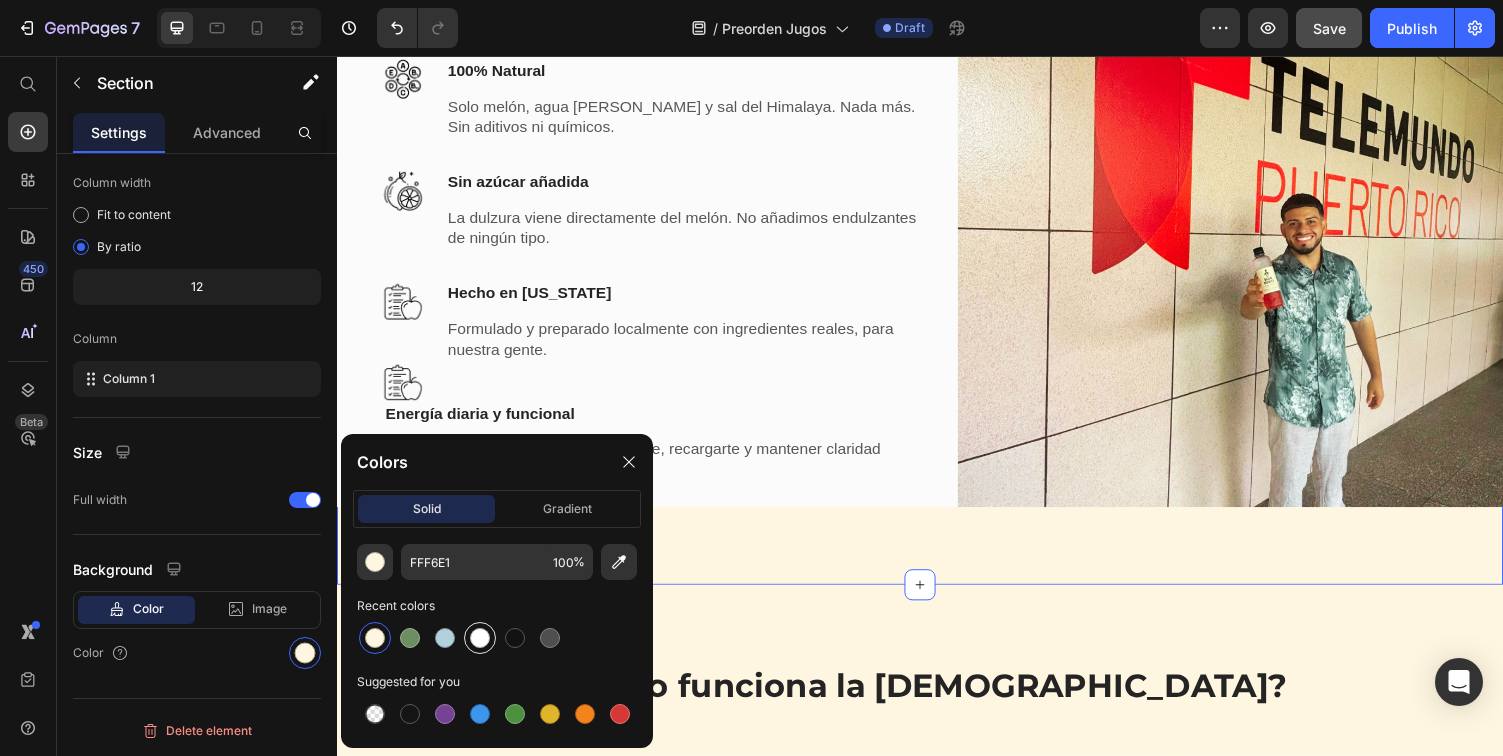 click at bounding box center (480, 638) 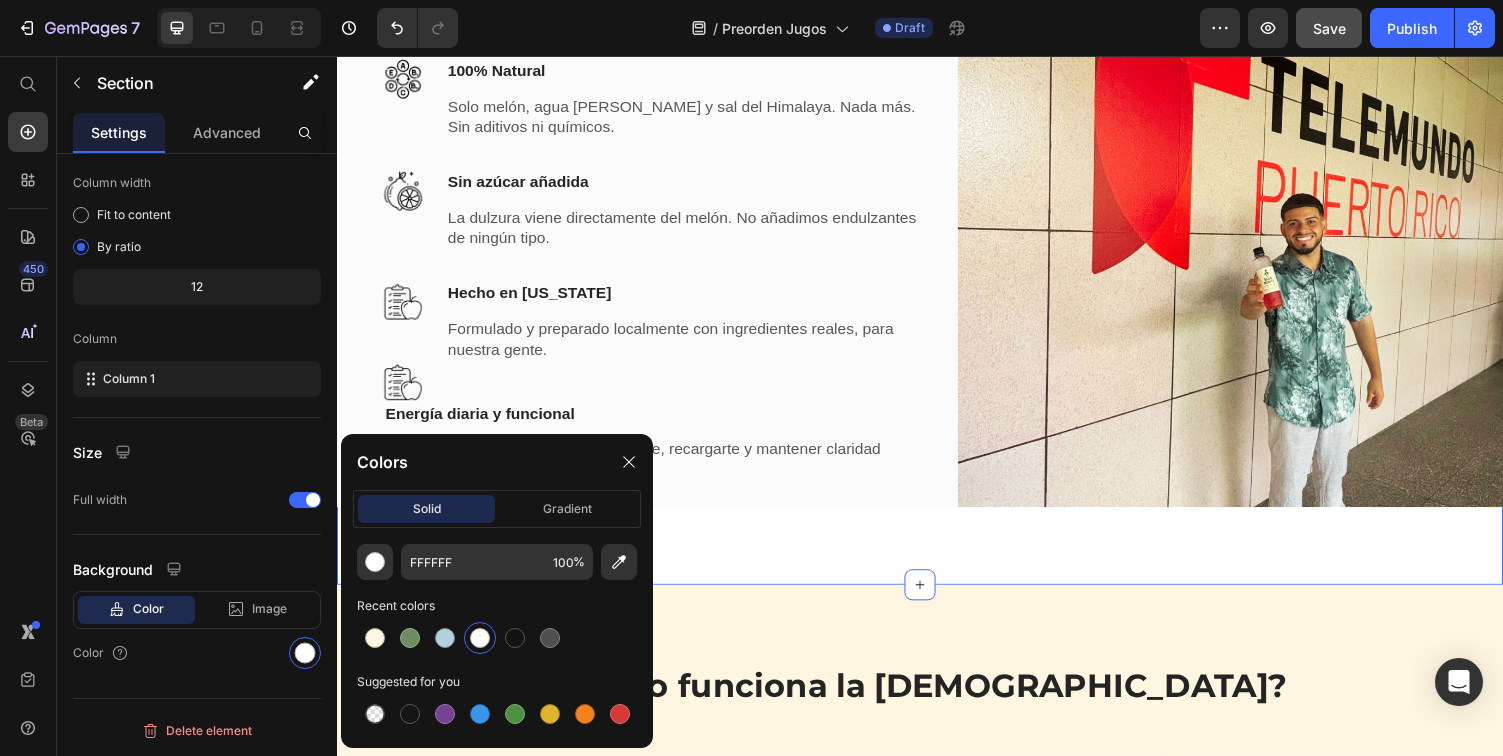 click on "Icon Icon Icon Icon Icon Icon List (2000+) REVIEWS Text Block Row Hidrátate con Intención Heading Functional Beverage Text Block Compra ahora Button Hero Banner
Drop element here Row                Title Line Beneficios de esta bebida Heading Image 100% Natural Text block Solo melón, agua [PERSON_NAME] y sal del Himalaya. Nada más. Sin aditivos ni químicos. Text block Row Image Sin azúcar añadida Text block La dulzura viene directamente del melón. No añadimos endulzantes de ningún tipo. Text block Row Image Hecho en [US_STATE] Text block Formulado y preparado localmente con ingredientes reales, para nuestra gente. Text block Row Row Image Energía diaria y funcional Text block La combinación perfecta para hidratarte, recargarte y mantener claridad mental.   Text block Image Row Row Section 3   You can create reusable sections Create Theme Section AI Content Write with [PERSON_NAME] What would you like to describe here? Tone and Voice Persuasive Product Buen Hábito – Natural Hydration 12oz" at bounding box center (937, -237) 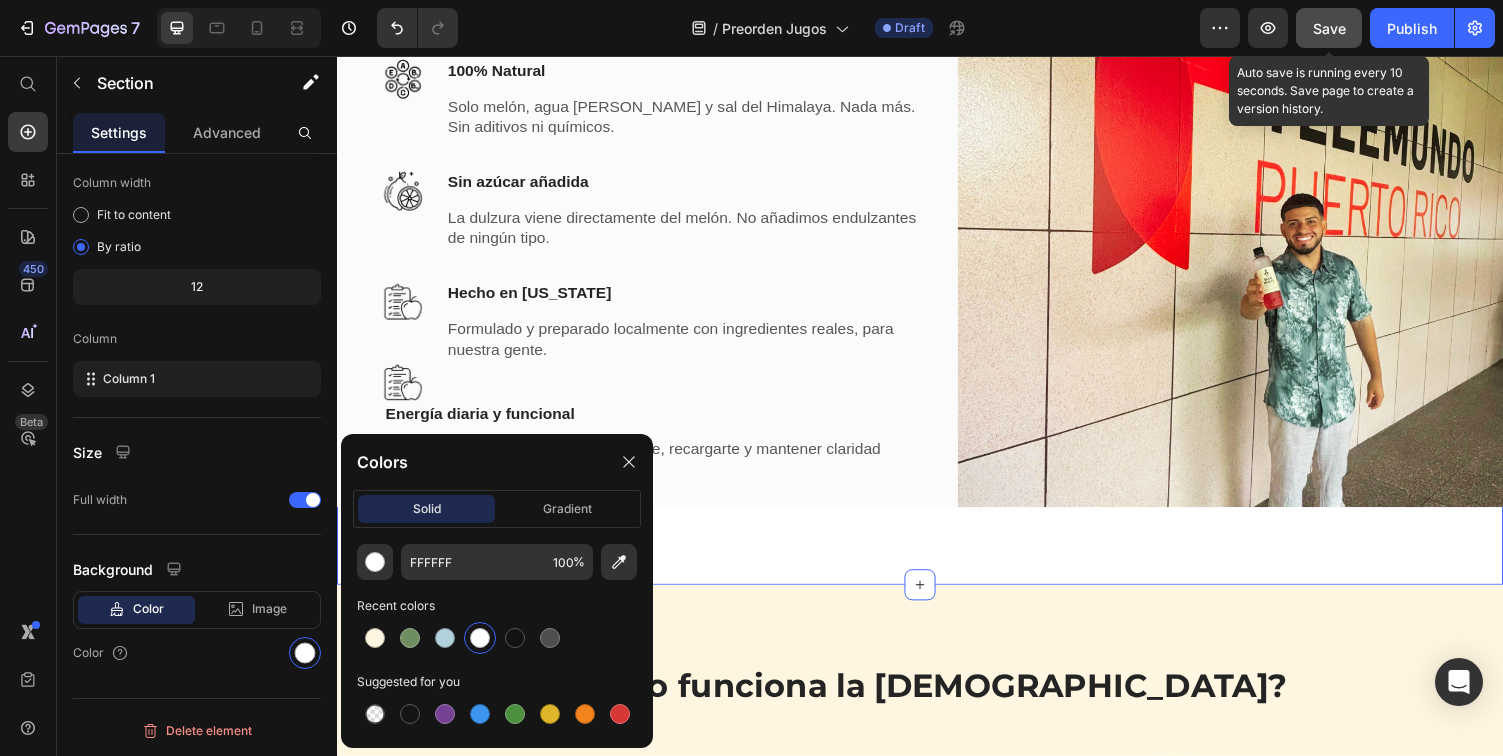 click on "Save" at bounding box center [1329, 28] 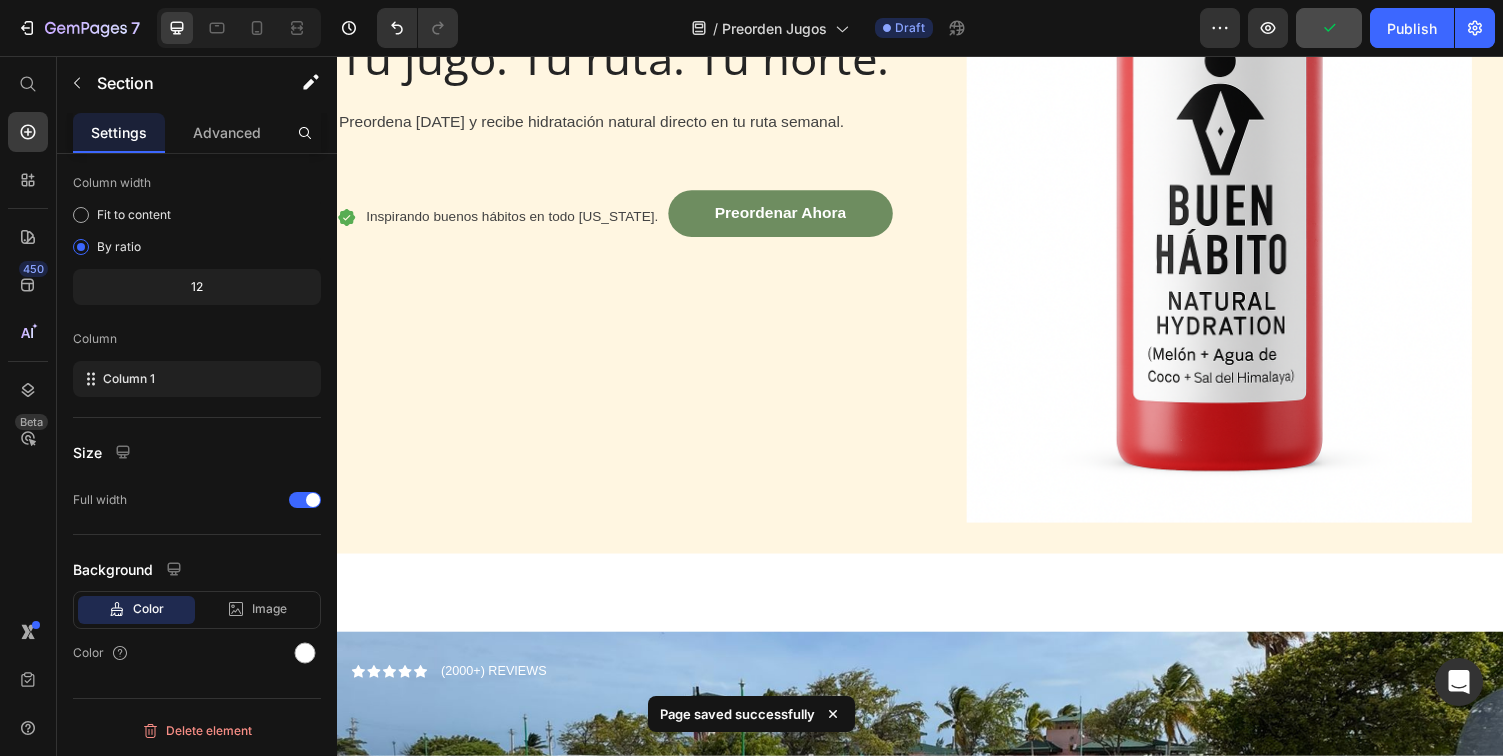 scroll, scrollTop: 1050, scrollLeft: 0, axis: vertical 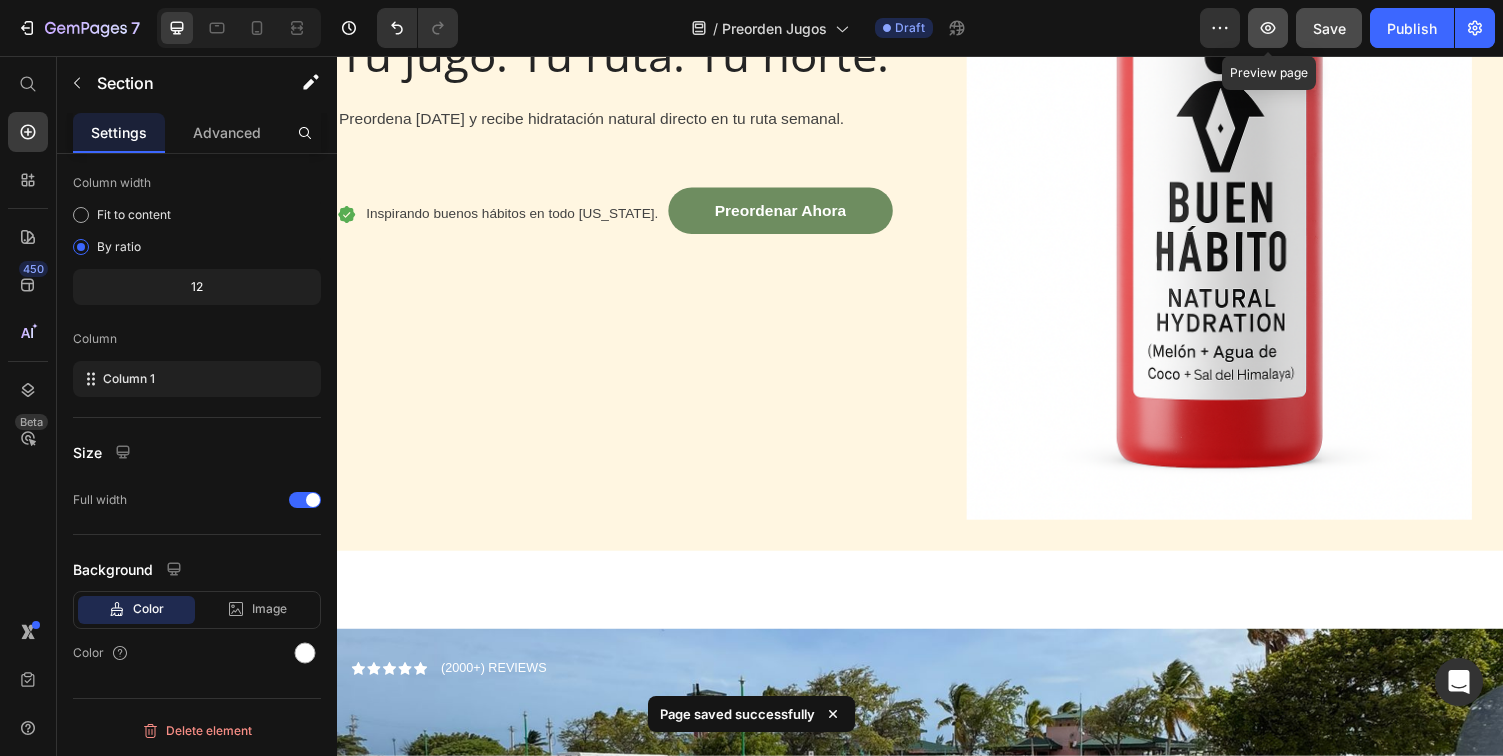 click 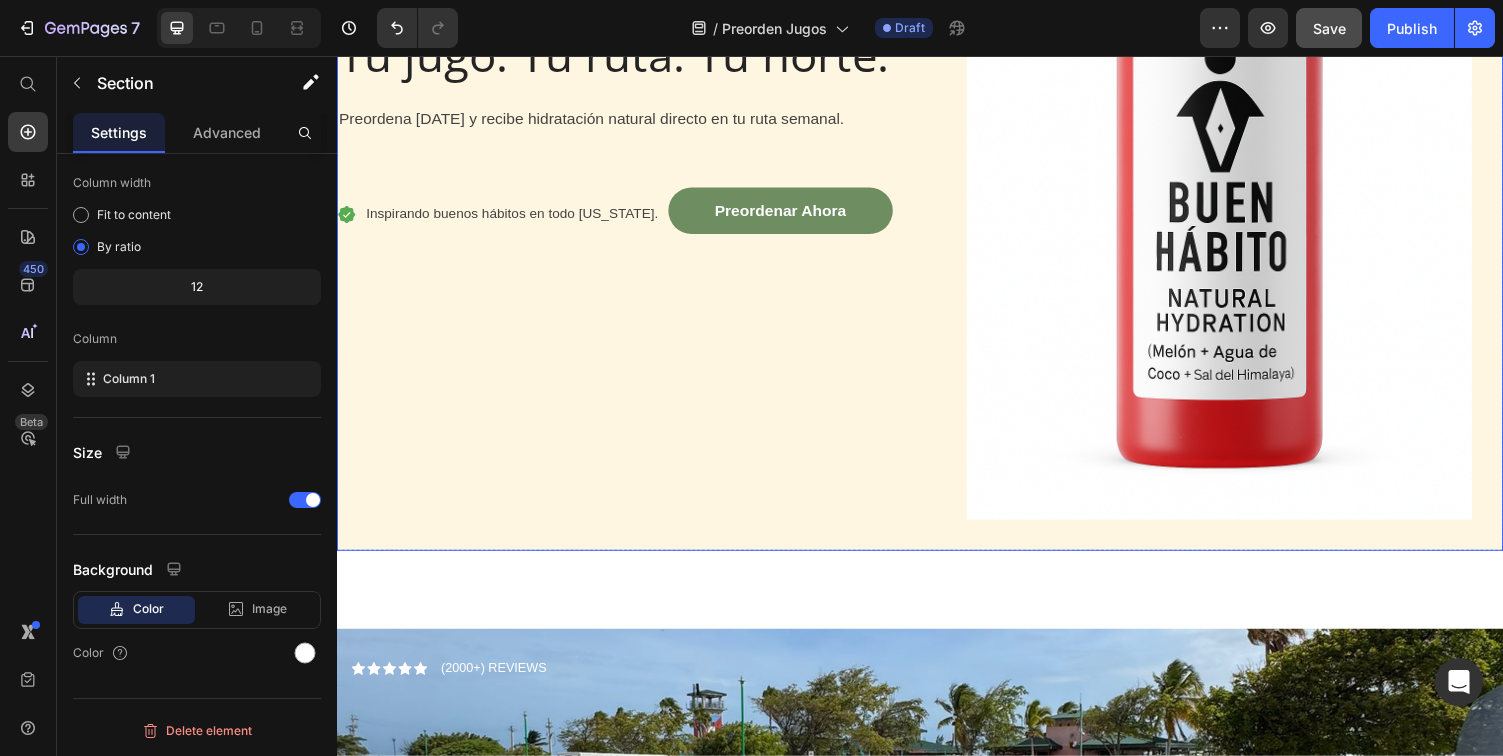 click on "Tu jugo. Tu ruta. Tu norte. Heading Preordena [DATE] y recibe hidratación natural directo en tu ruta semanal. Text block
Icon Inspirando buenos hábitos en todo [US_STATE]. Text block Preordenar Ahora Button Row Row" at bounding box center (629, 143) 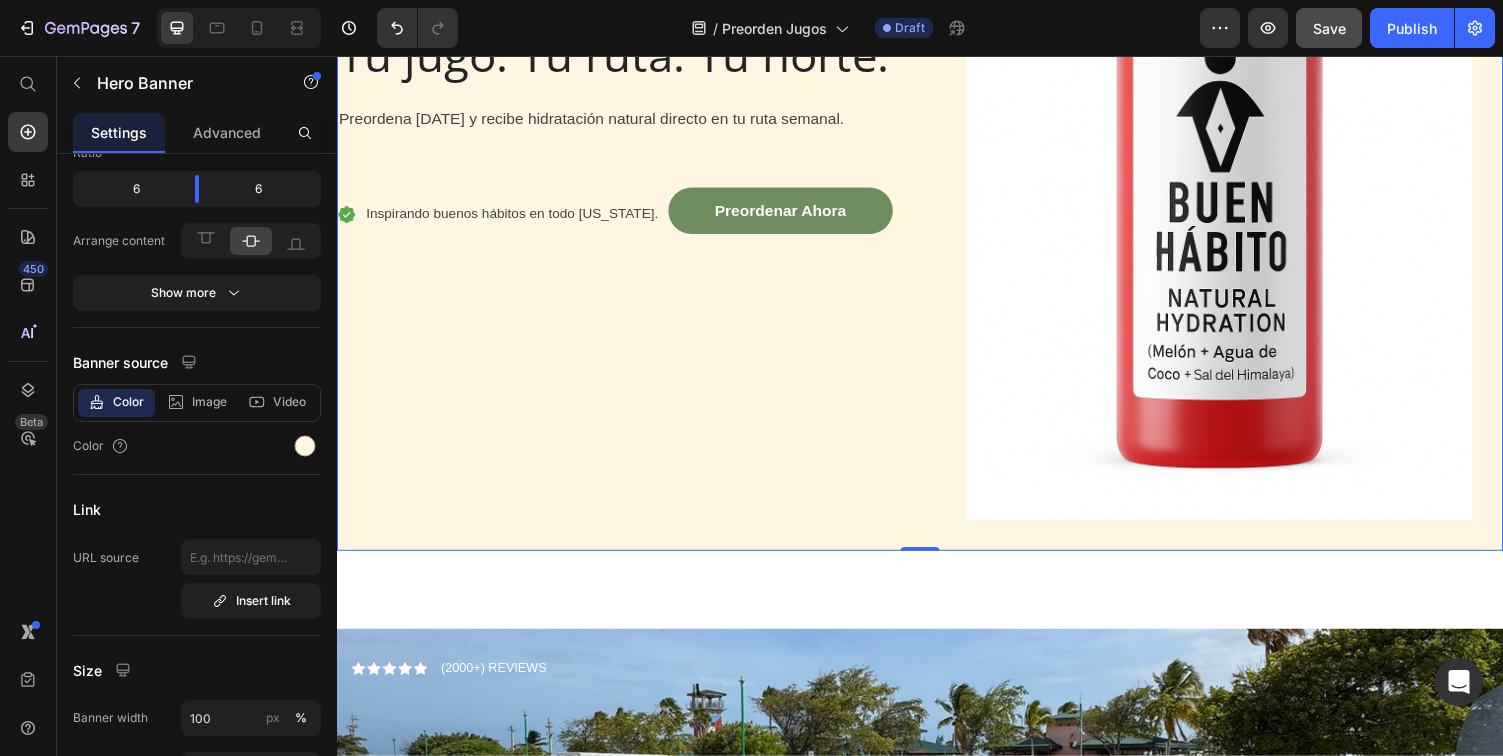 scroll, scrollTop: 0, scrollLeft: 0, axis: both 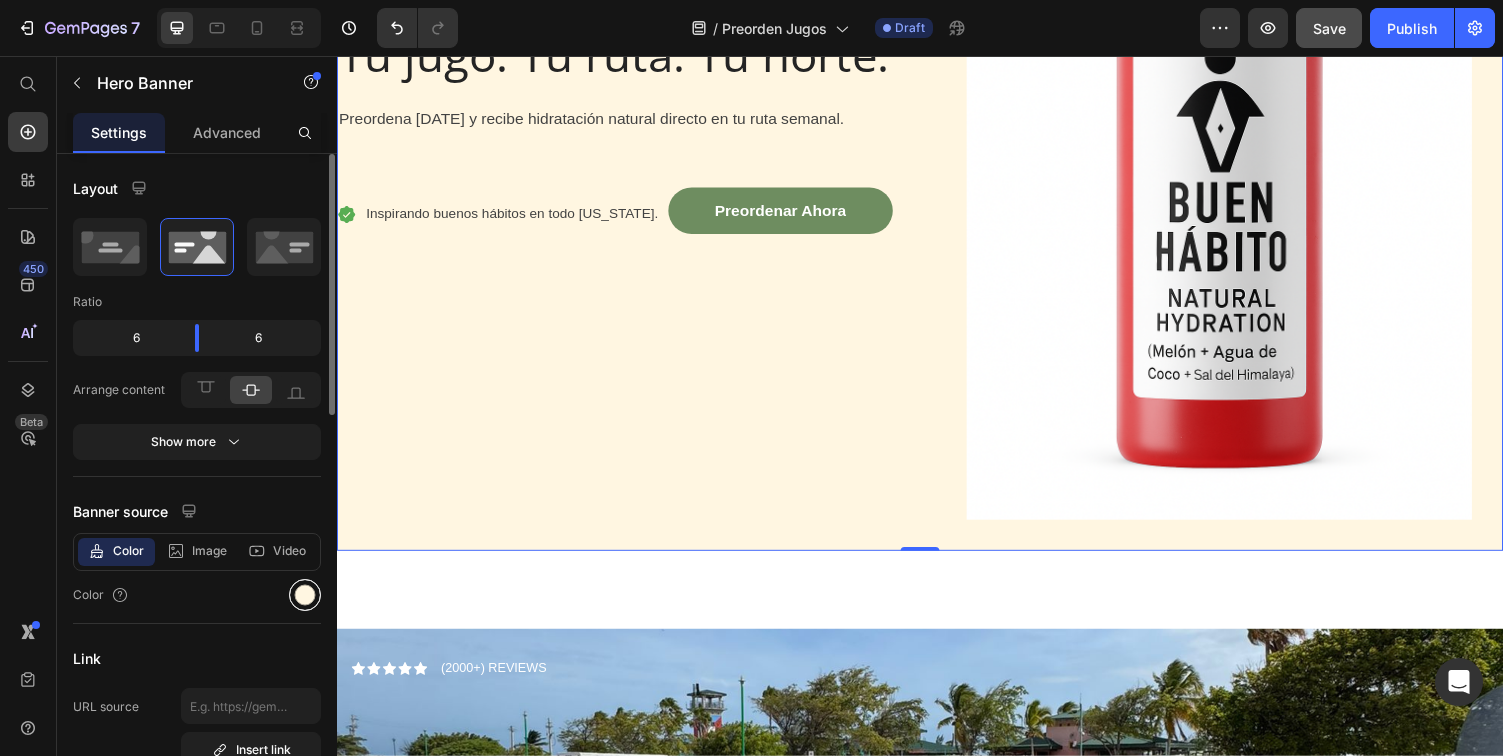 click at bounding box center [305, 595] 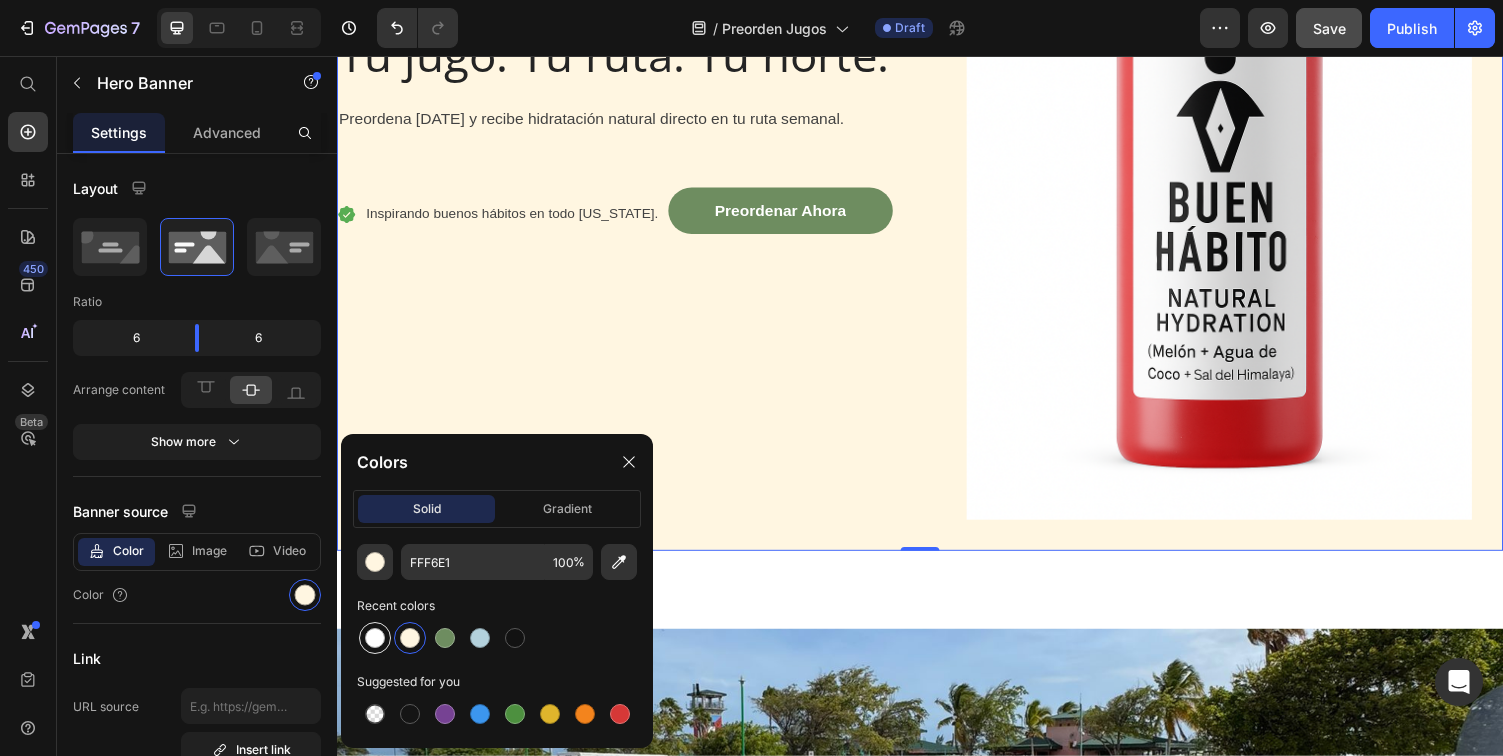 click at bounding box center [375, 638] 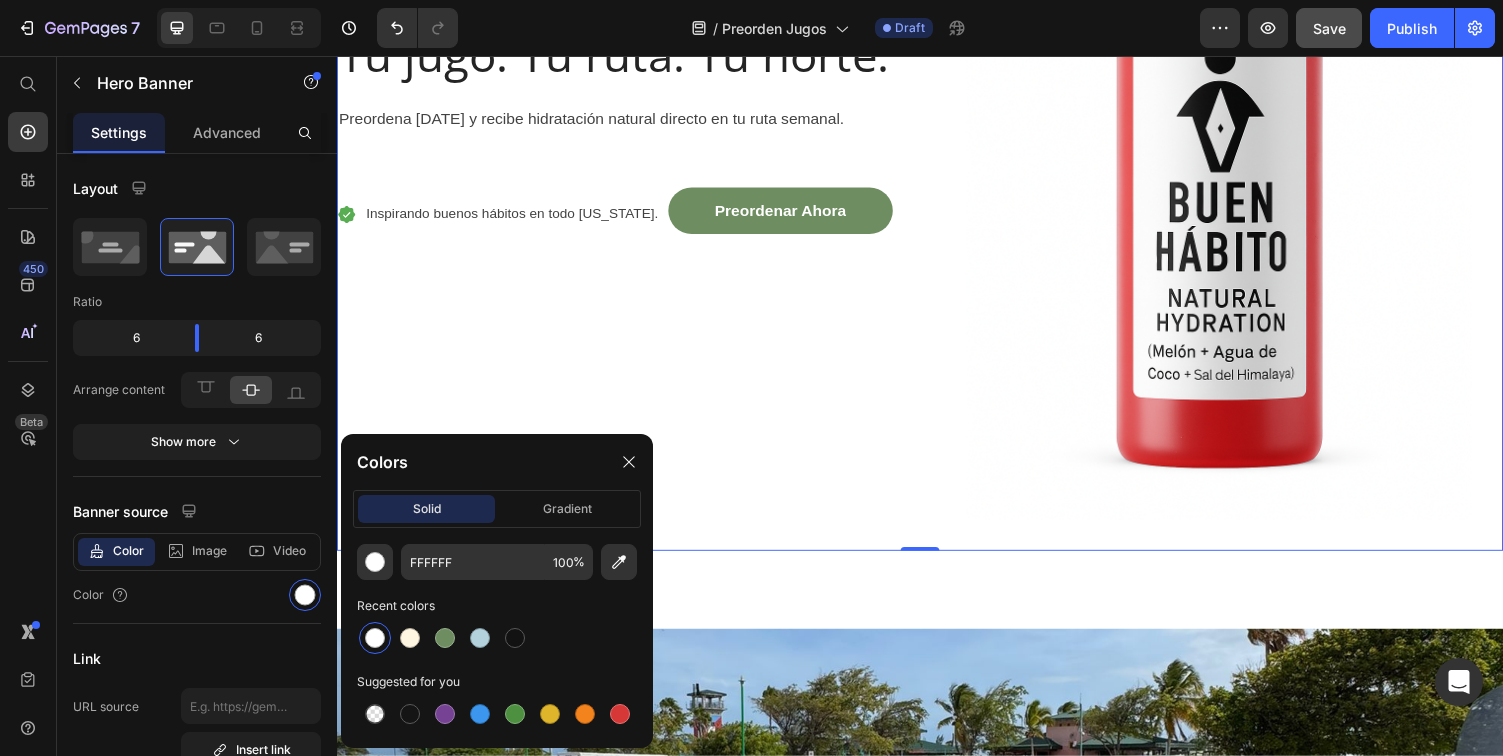 click on "Tu jugo. Tu ruta. Tu norte. Heading Preordena [DATE] y recibe hidratación natural directo en tu ruta semanal. Text block
Icon Inspirando buenos hábitos en todo [US_STATE]. Text block Preordenar Ahora Button Row Row" at bounding box center (629, 143) 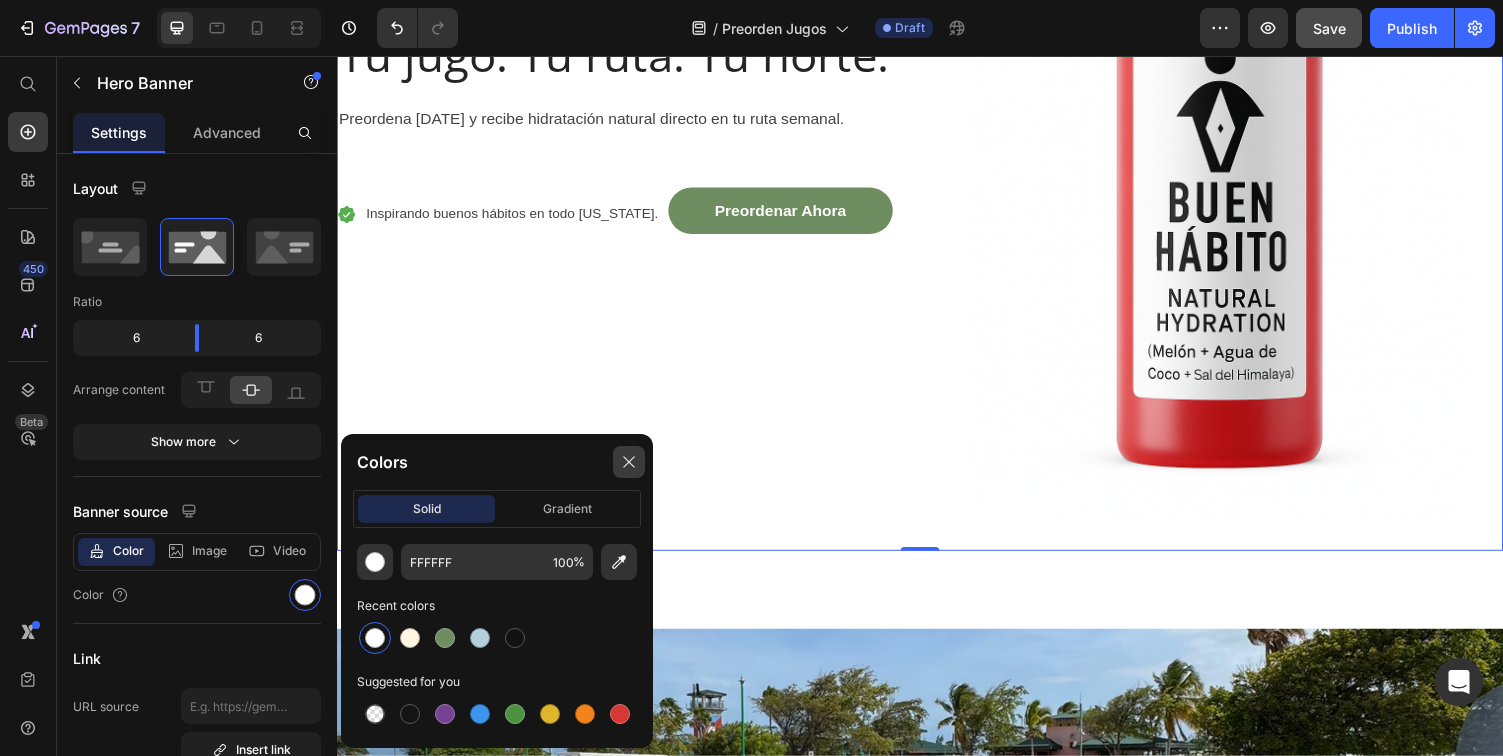 click 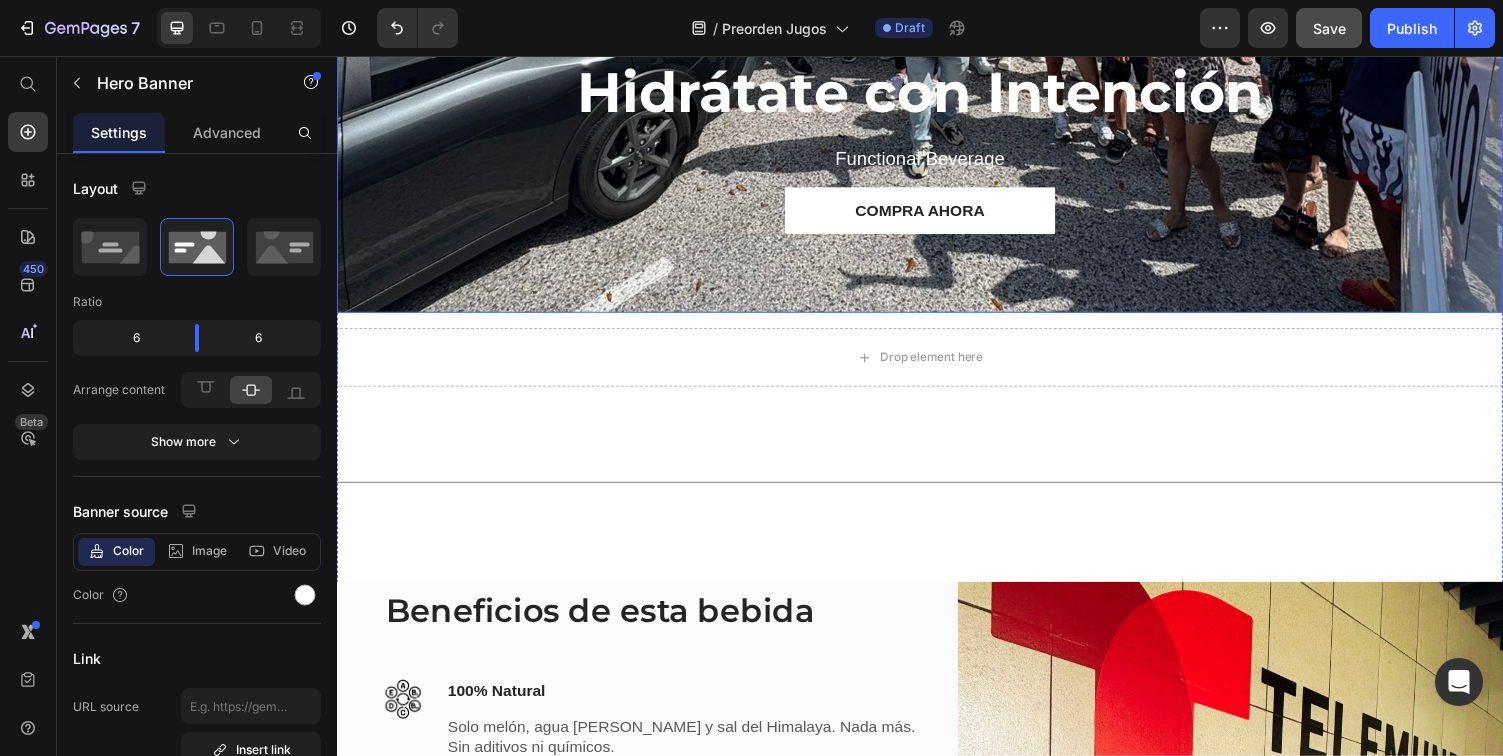 scroll, scrollTop: 2266, scrollLeft: 0, axis: vertical 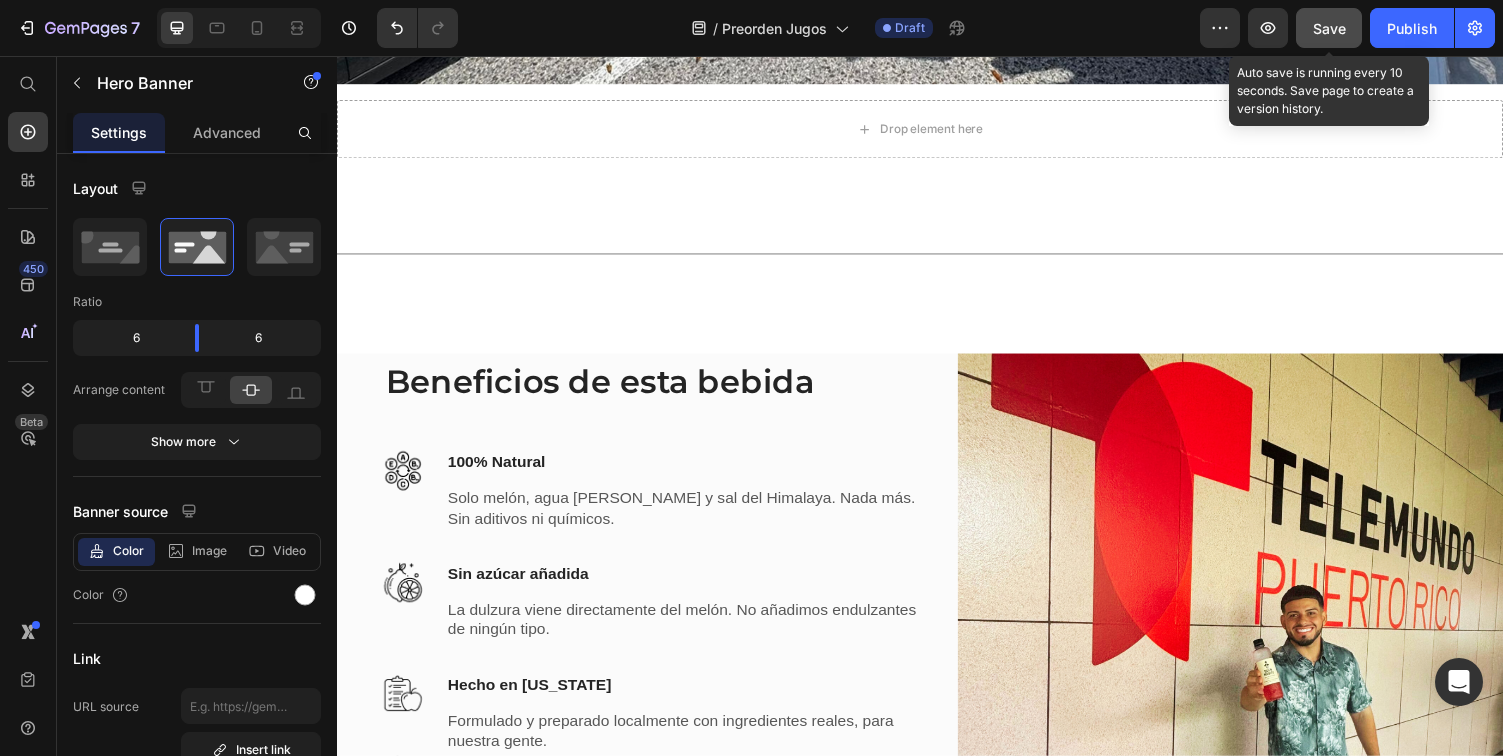 click on "Save" at bounding box center [1329, 28] 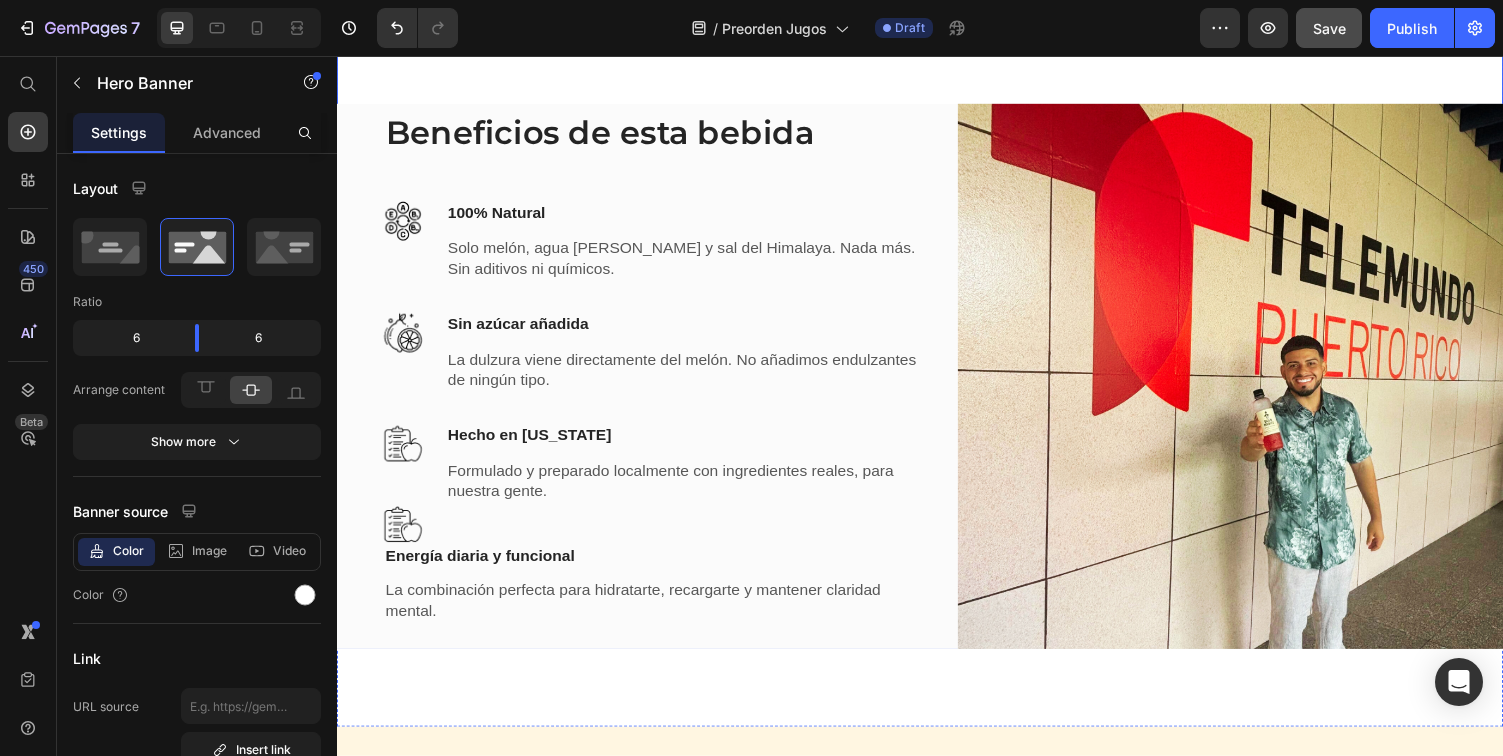 scroll, scrollTop: 2530, scrollLeft: 0, axis: vertical 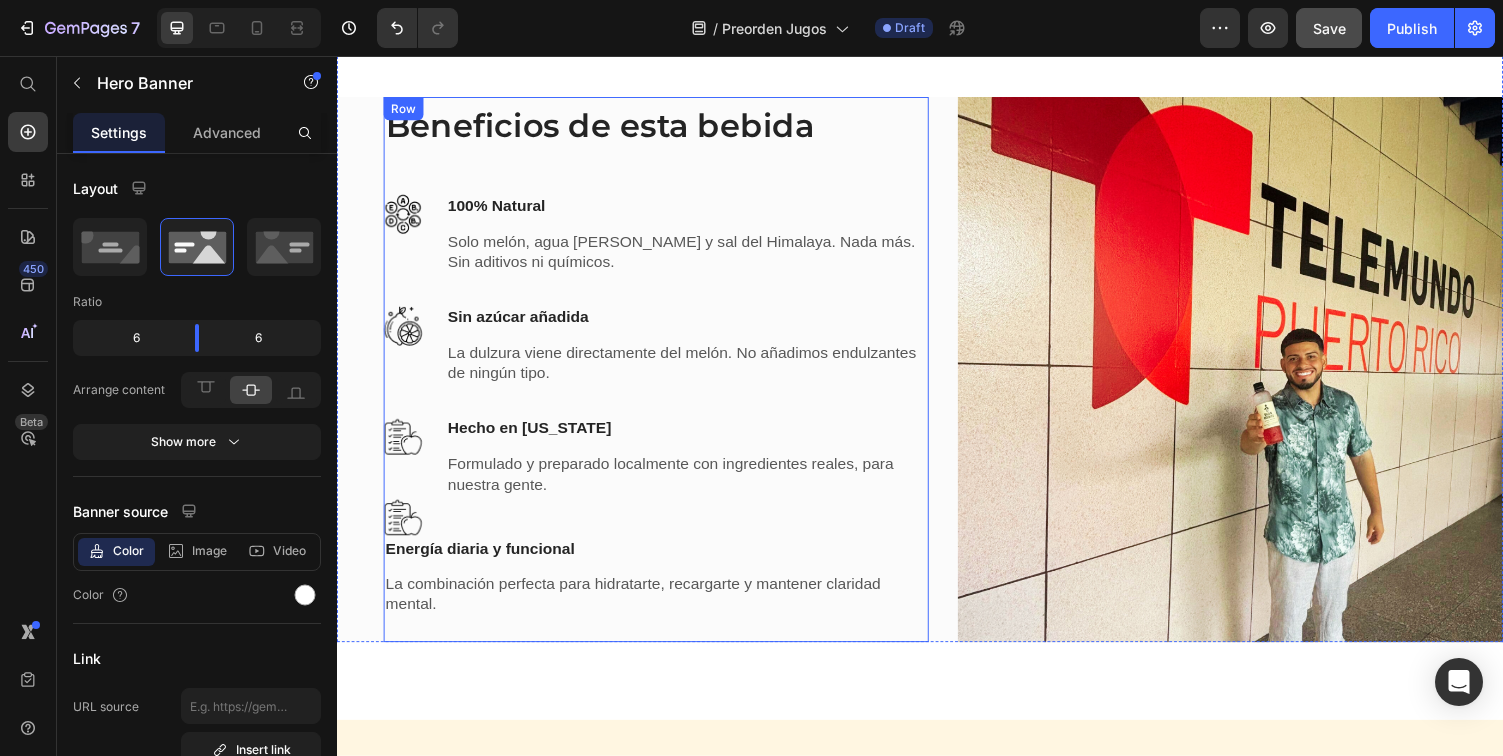 click on "Beneficios de esta bebida Heading Image 100% Natural Text block Solo melón, agua [PERSON_NAME] y sal del Himalaya. Nada más. Sin aditivos ni químicos. Text block Row Image Sin azúcar añadida Text block La dulzura viene directamente del melón. No añadimos endulzantes de ningún tipo. Text block Row Image Hecho en [US_STATE] Text block Formulado y preparado localmente con ingredientes reales, para nuestra gente. Text block Row" at bounding box center [665, 307] 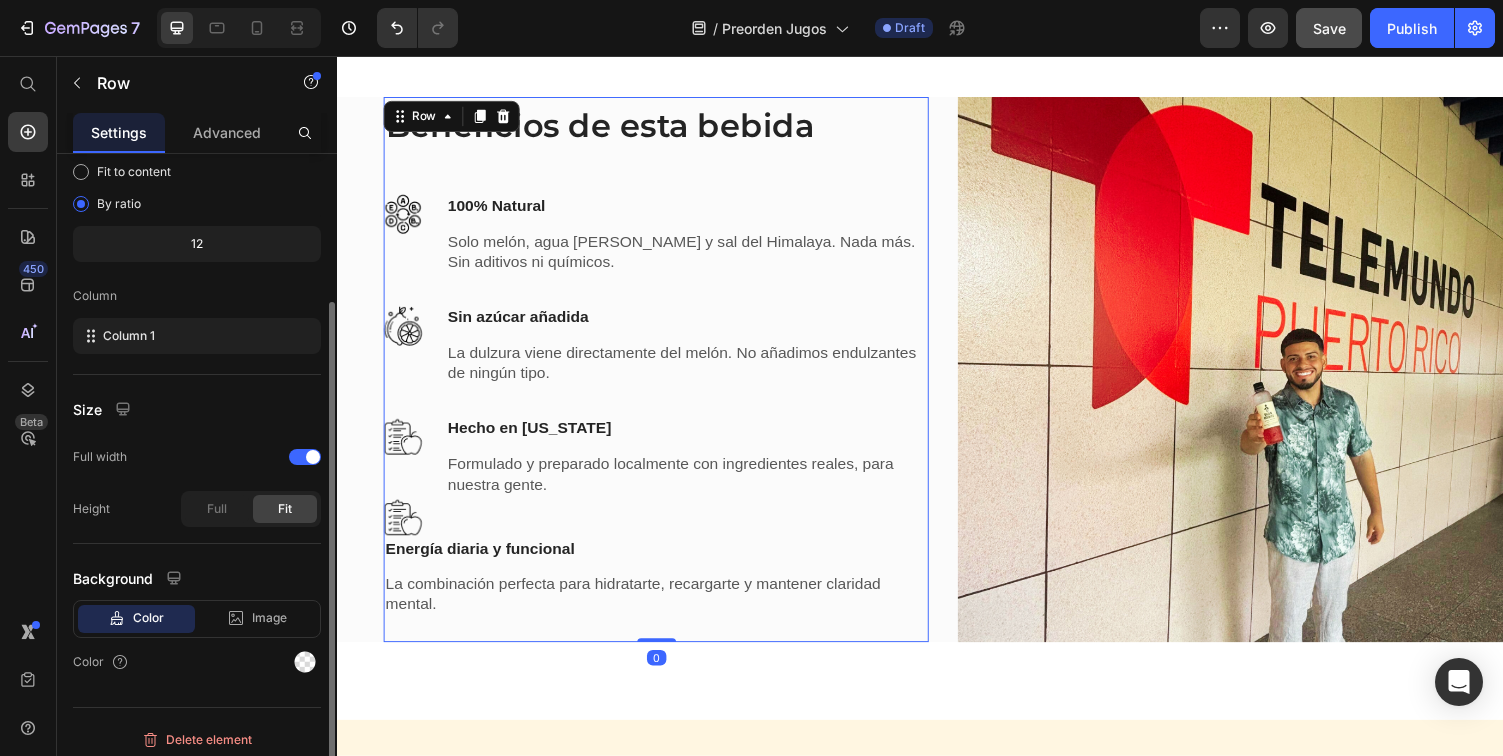 scroll, scrollTop: 201, scrollLeft: 0, axis: vertical 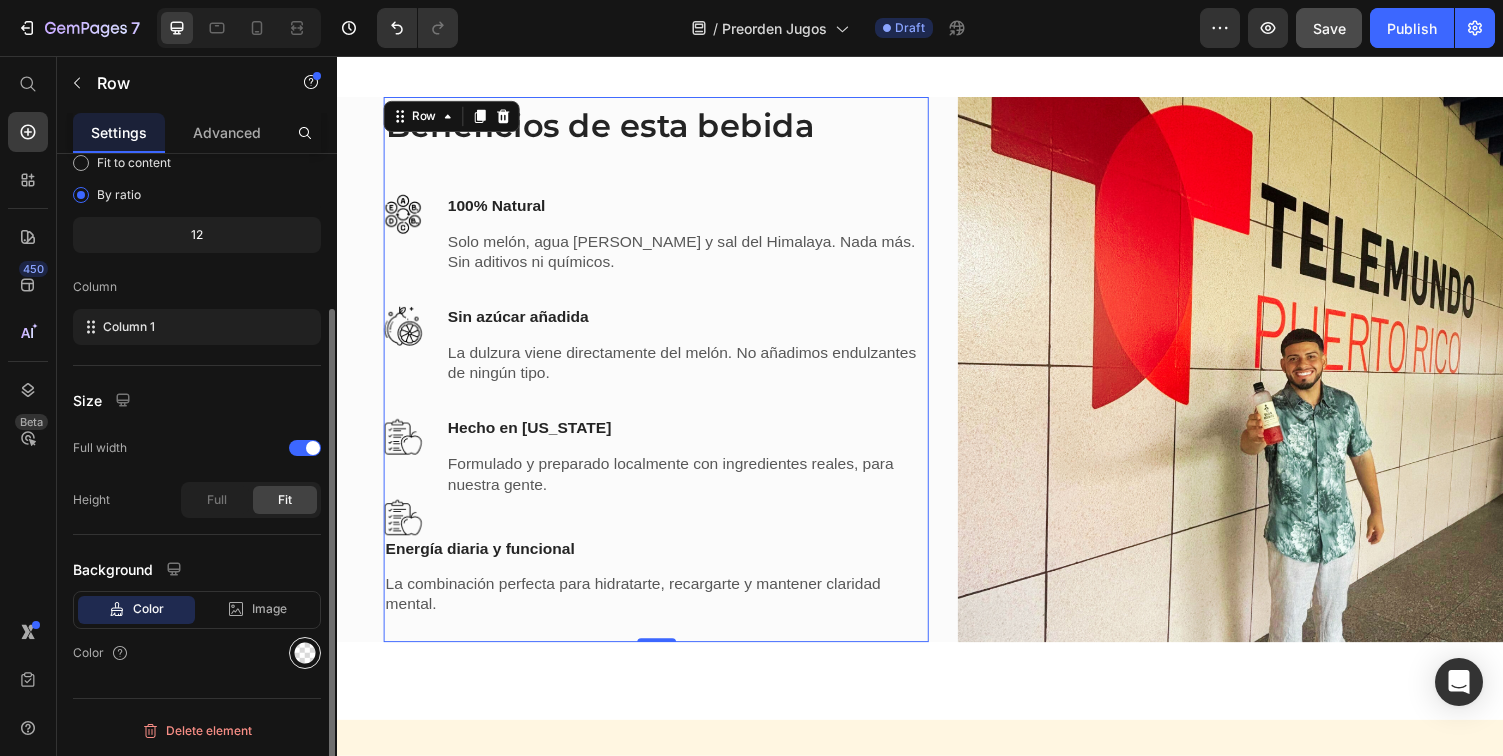 click at bounding box center [305, 653] 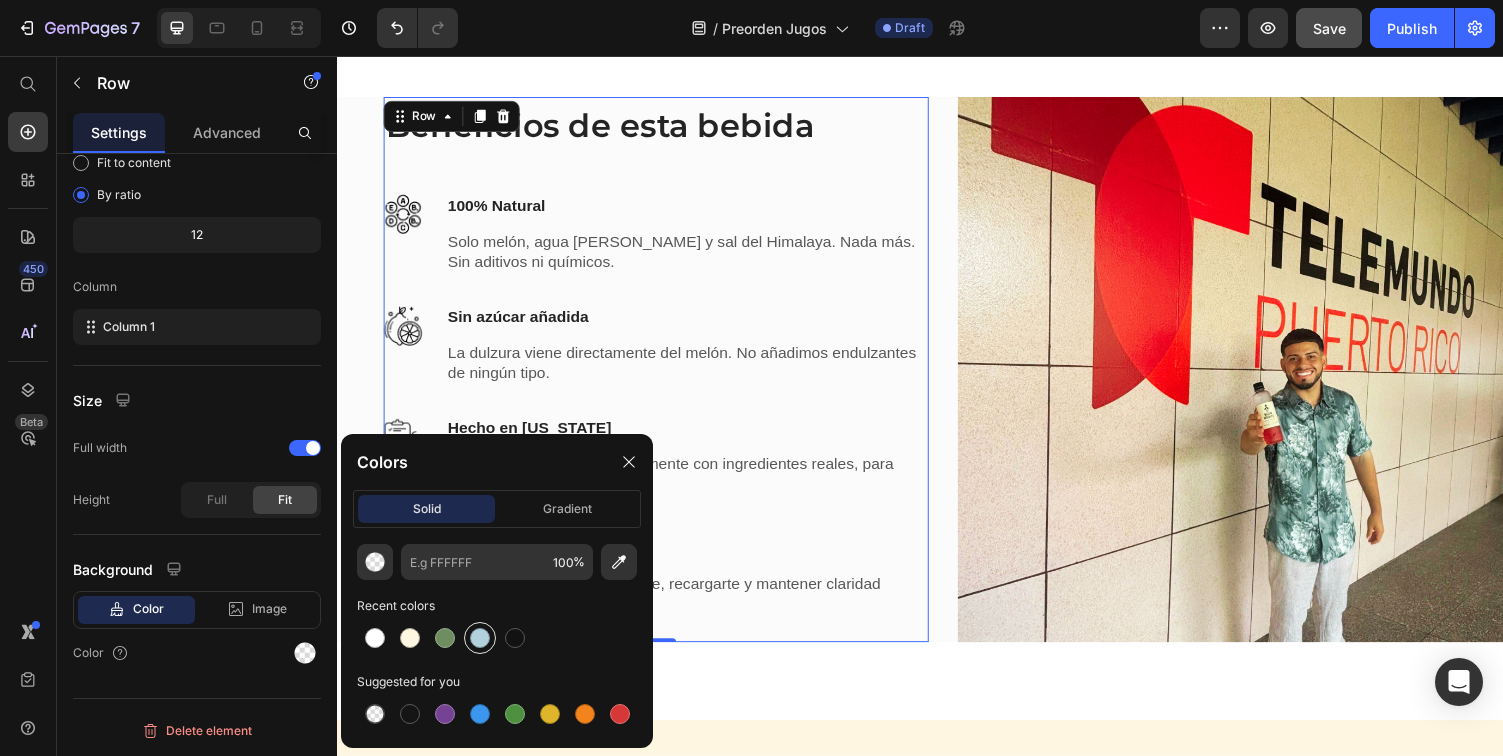 click at bounding box center [480, 638] 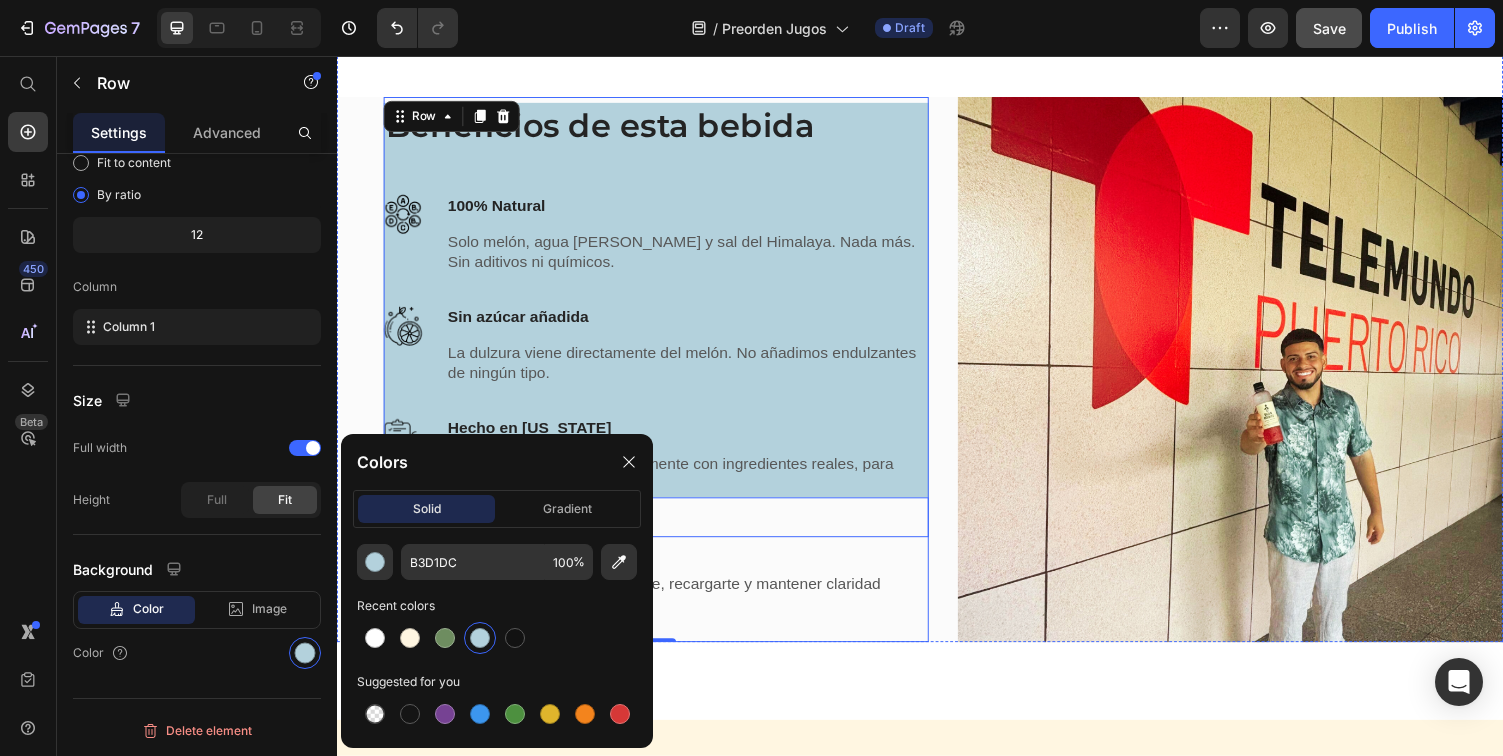 click at bounding box center (1256, 378) 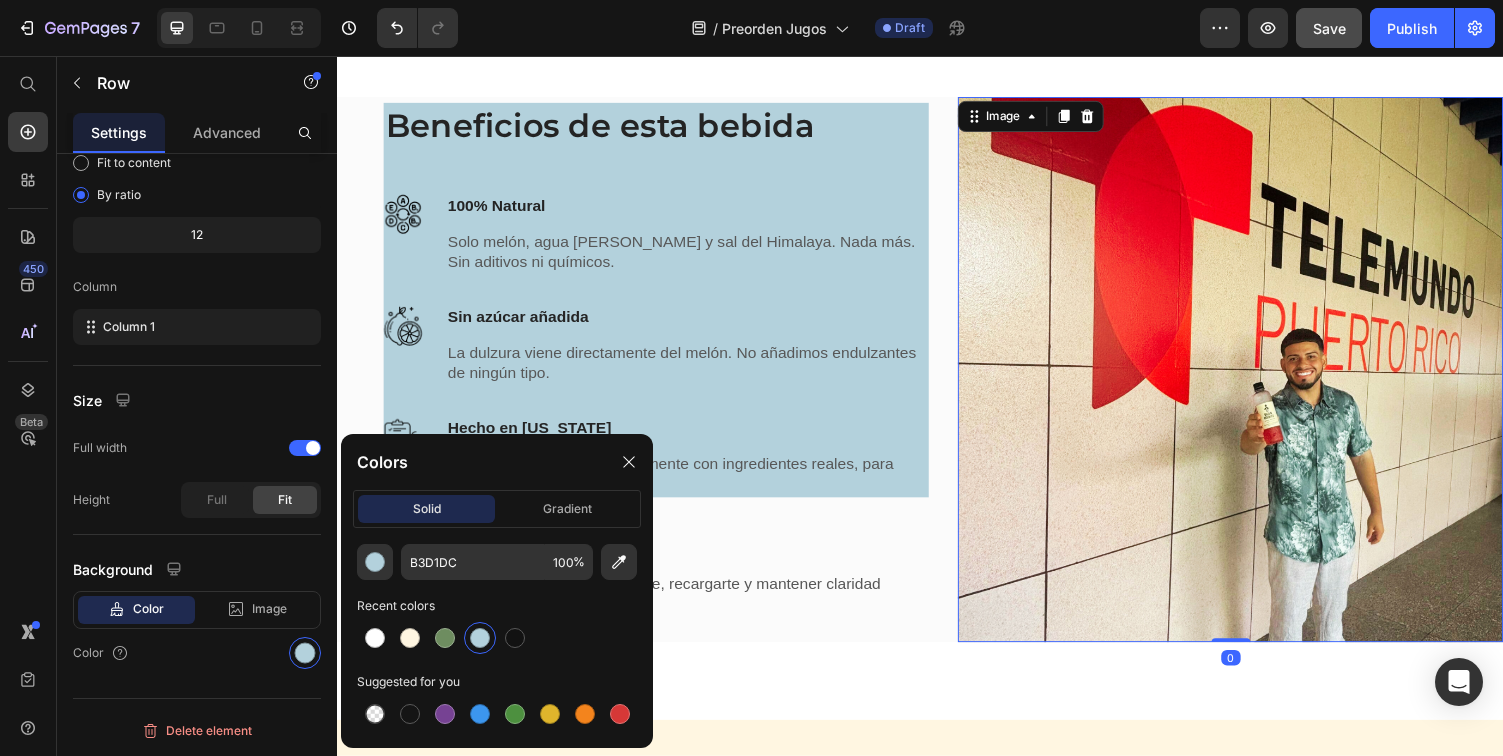 scroll, scrollTop: 0, scrollLeft: 0, axis: both 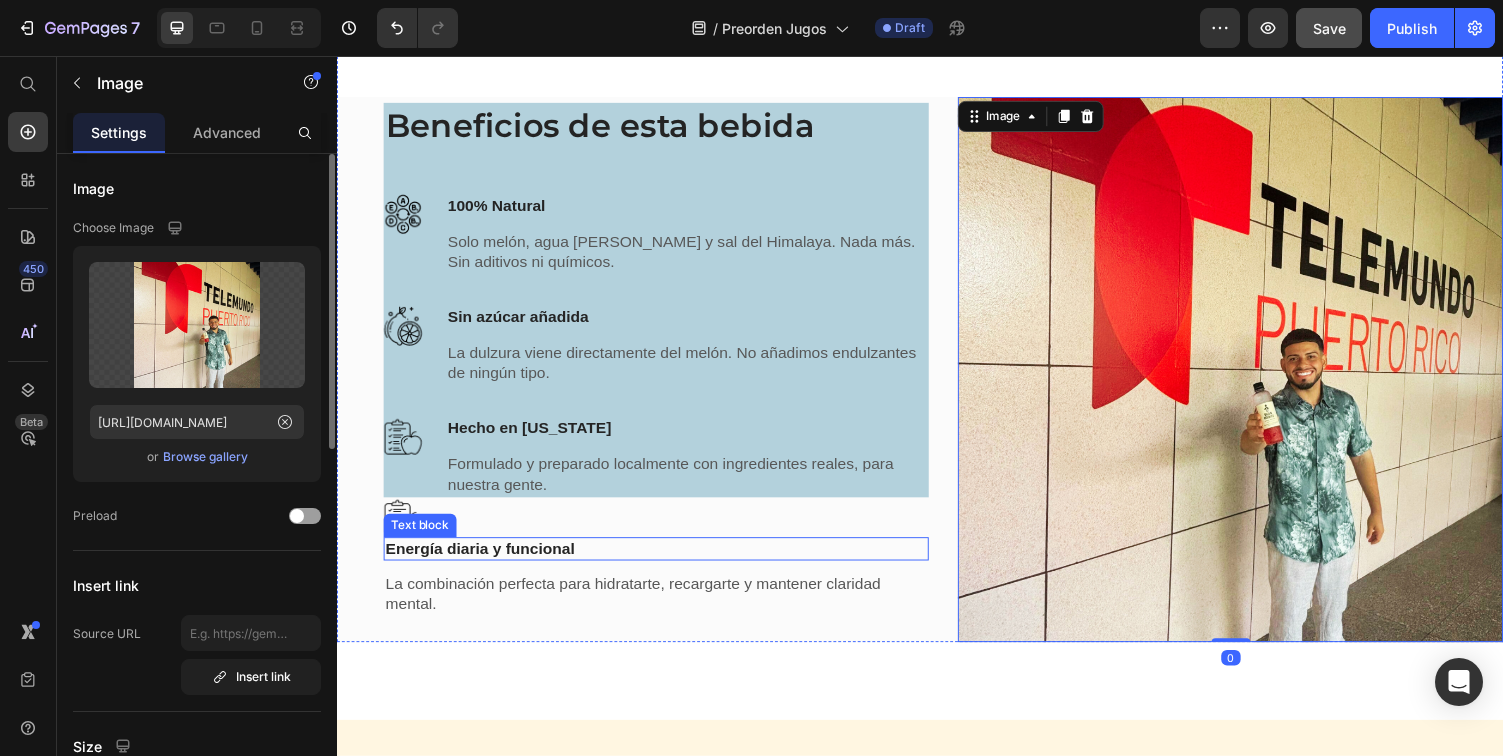 click on "Energía diaria y funcional" at bounding box center (665, 563) 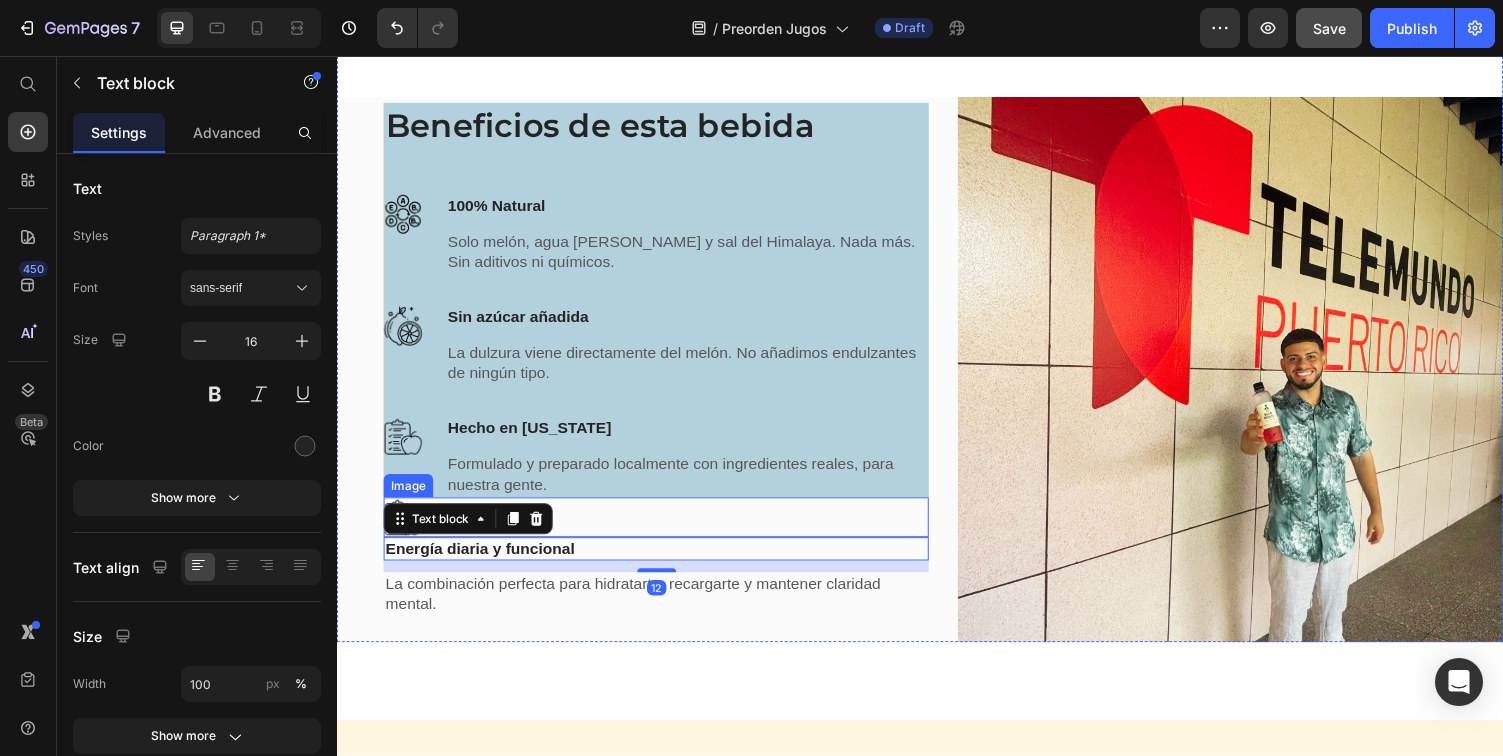 click at bounding box center (665, 530) 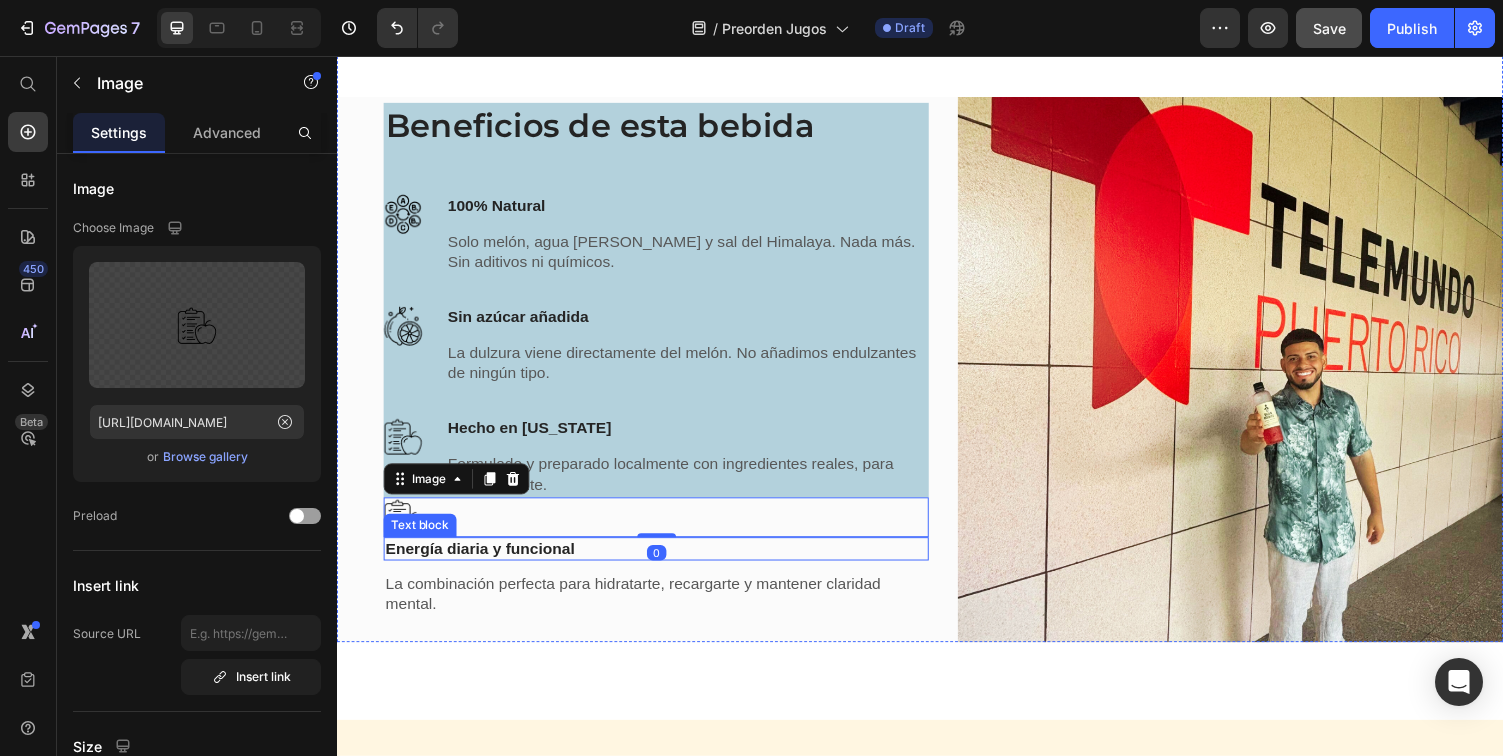 click on "Energía diaria y funcional" at bounding box center [665, 563] 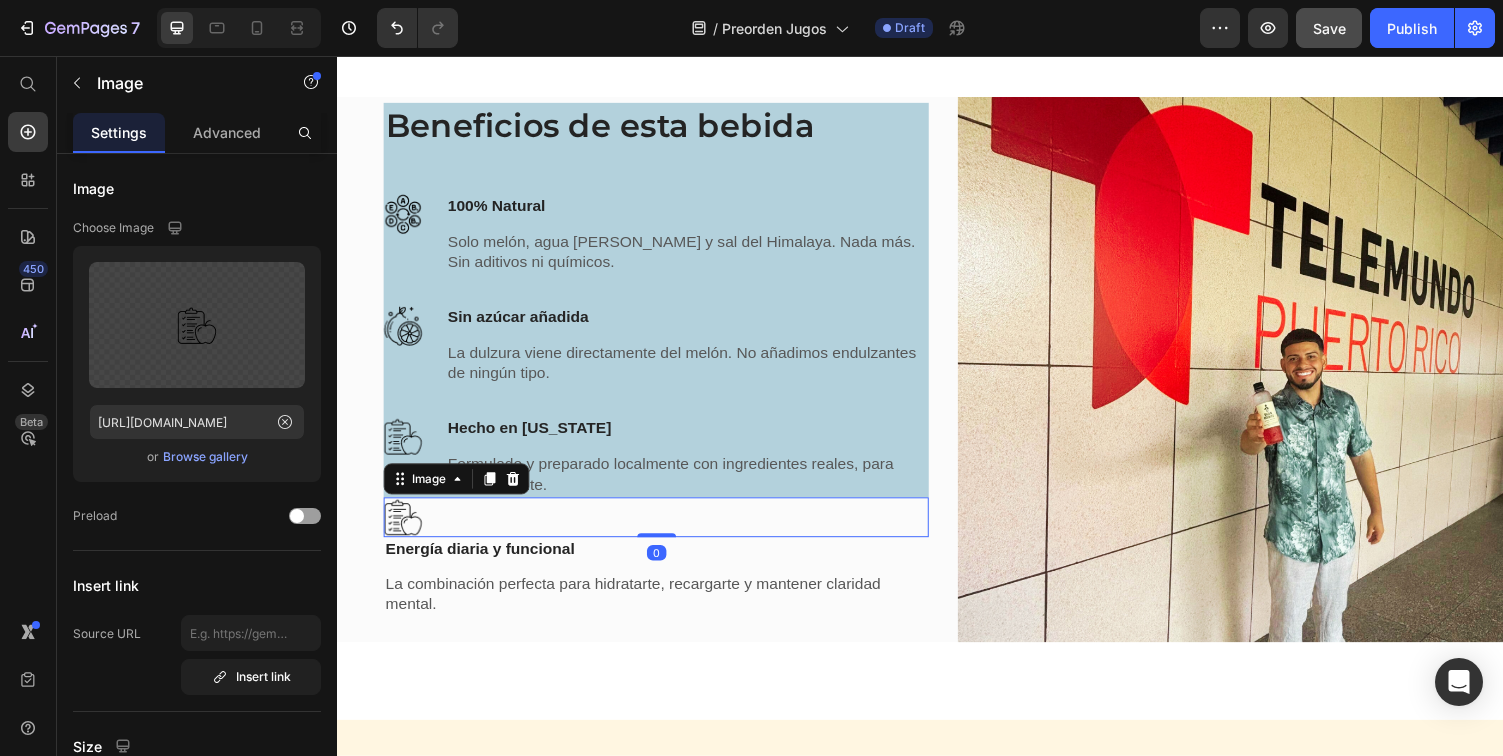 click at bounding box center (665, 530) 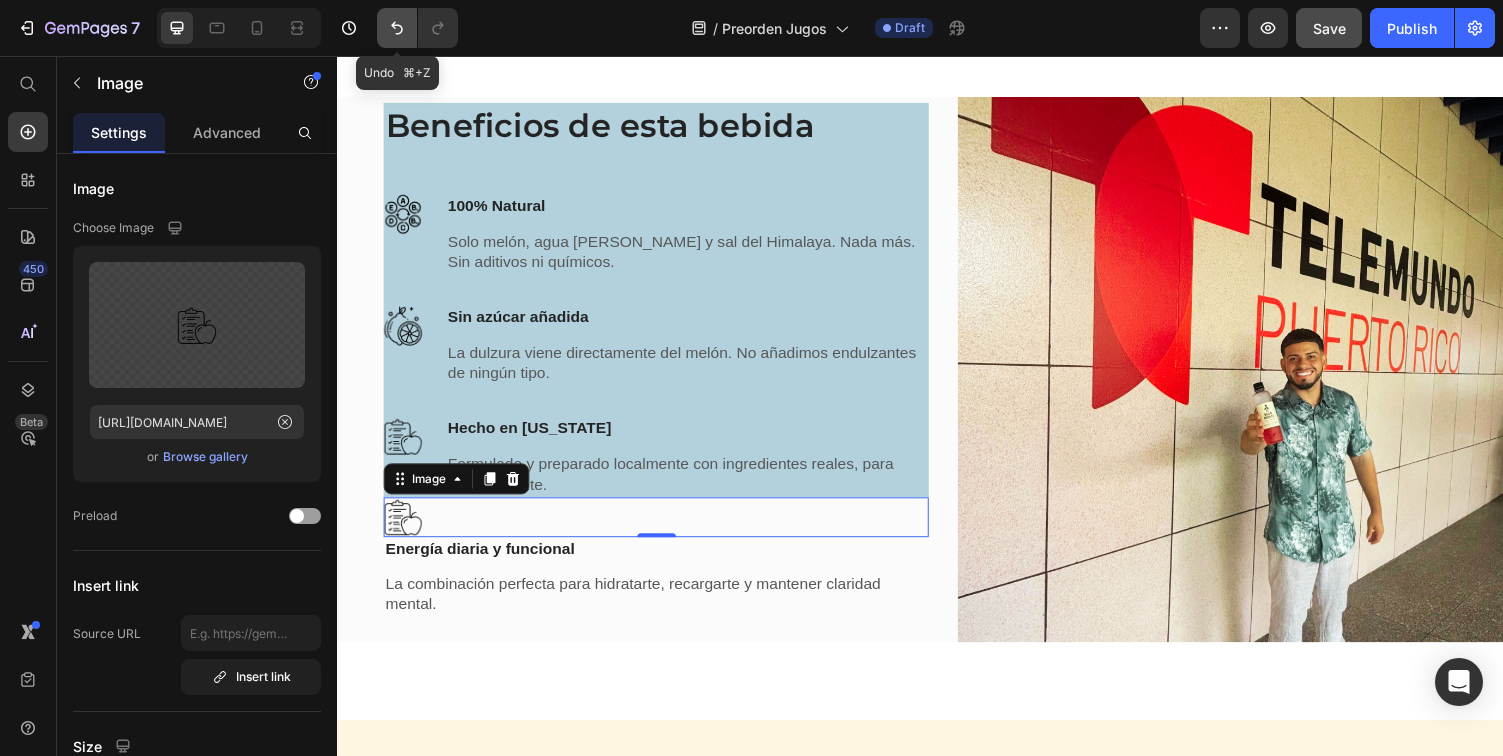 click 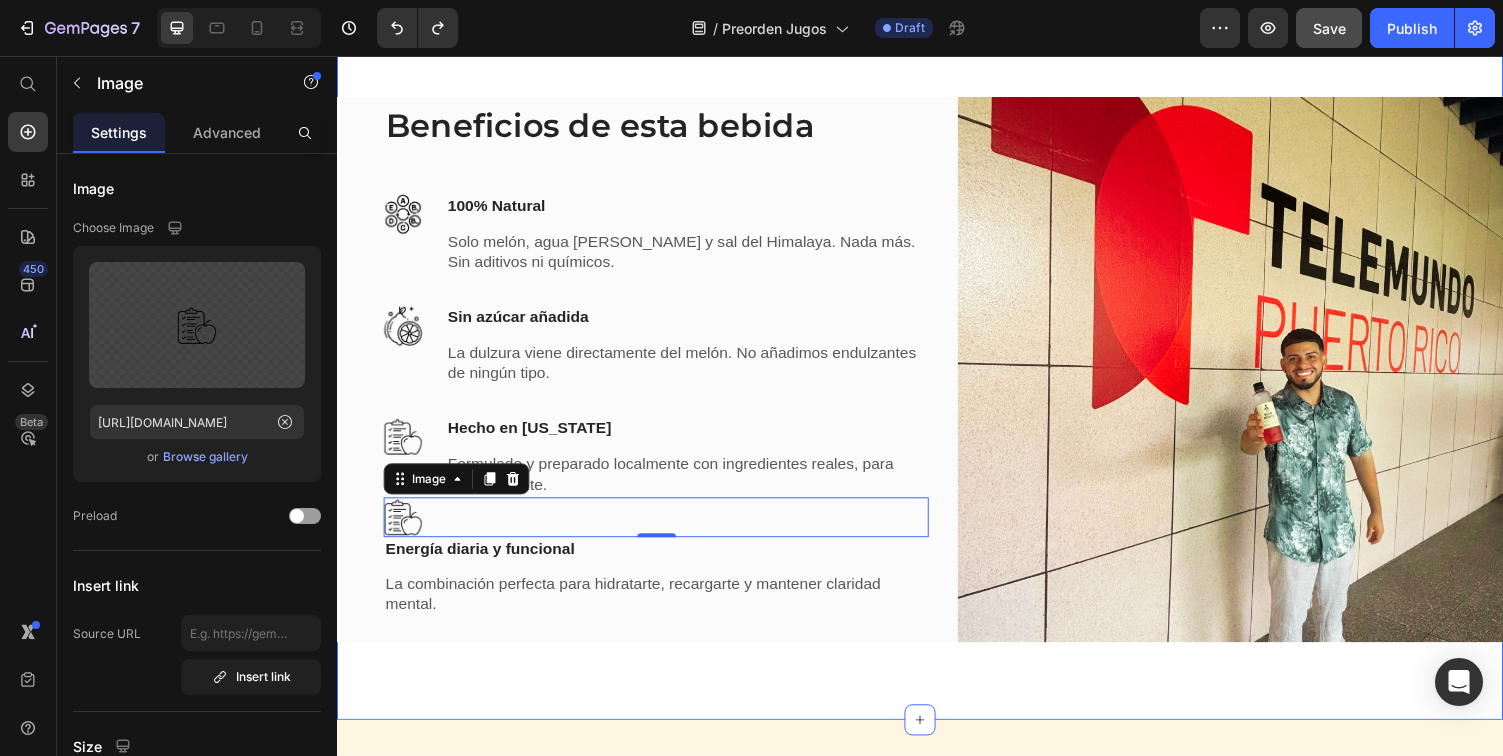 click on "Icon Icon Icon Icon Icon Icon List (2000+) REVIEWS Text Block Row Hidrátate con Intención Heading Functional Beverage Text Block Compra ahora Button Hero Banner
Drop element here Row                Title Line Beneficios de esta bebida Heading Image 100% Natural Text block Solo melón, agua [PERSON_NAME] y sal del Himalaya. Nada más. Sin aditivos ni químicos. Text block Row Image Sin azúcar añadida Text block La dulzura viene directamente del melón. No añadimos endulzantes de ningún tipo. Text block Row Image Hecho en [US_STATE] Text block Formulado y preparado localmente con ingredientes reales, para nuestra gente. Text block Row Row Image   0 Energía diaria y funcional Text block La combinación perfecta para hidratarte, recargarte y mantener claridad mental.   Text block Image Row Row Section 3" at bounding box center (937, -98) 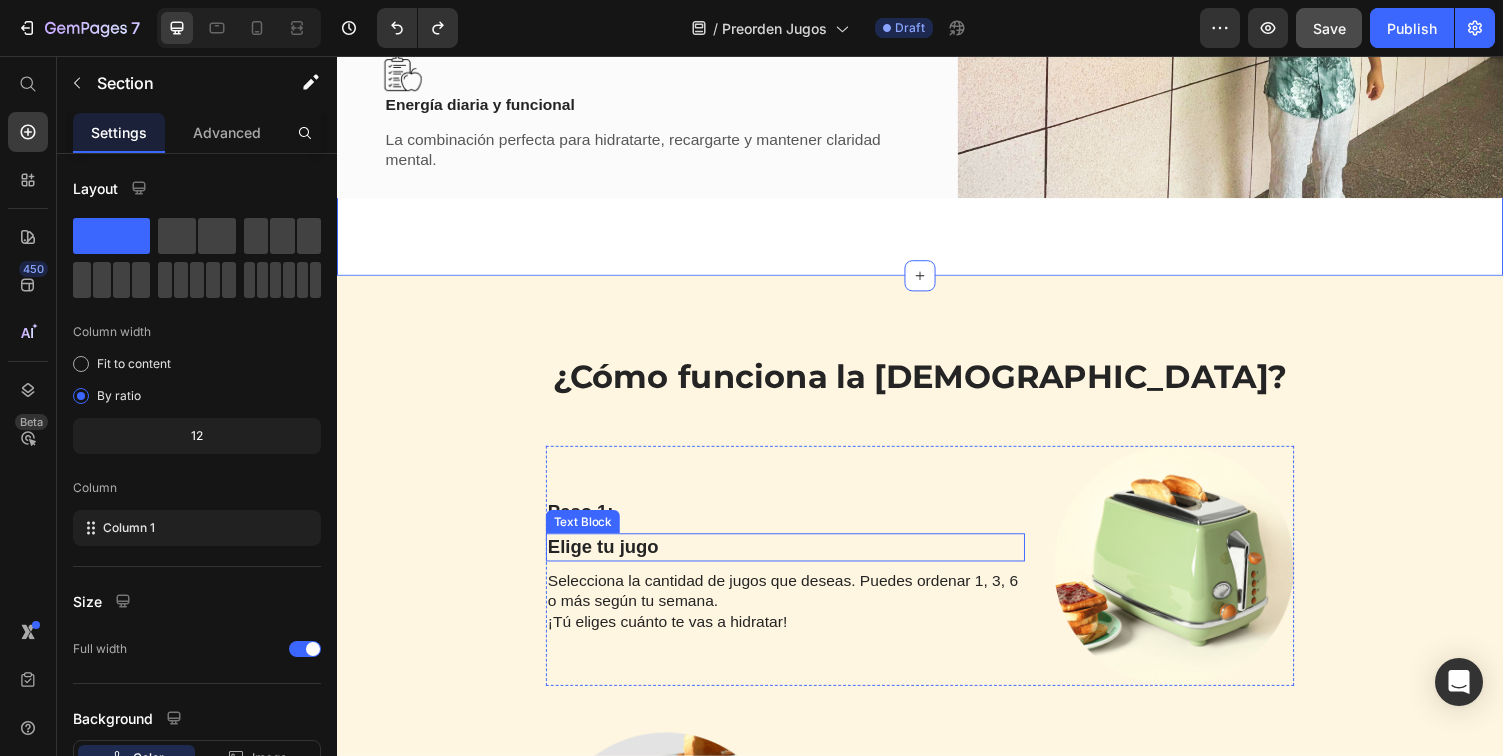 scroll, scrollTop: 3008, scrollLeft: 0, axis: vertical 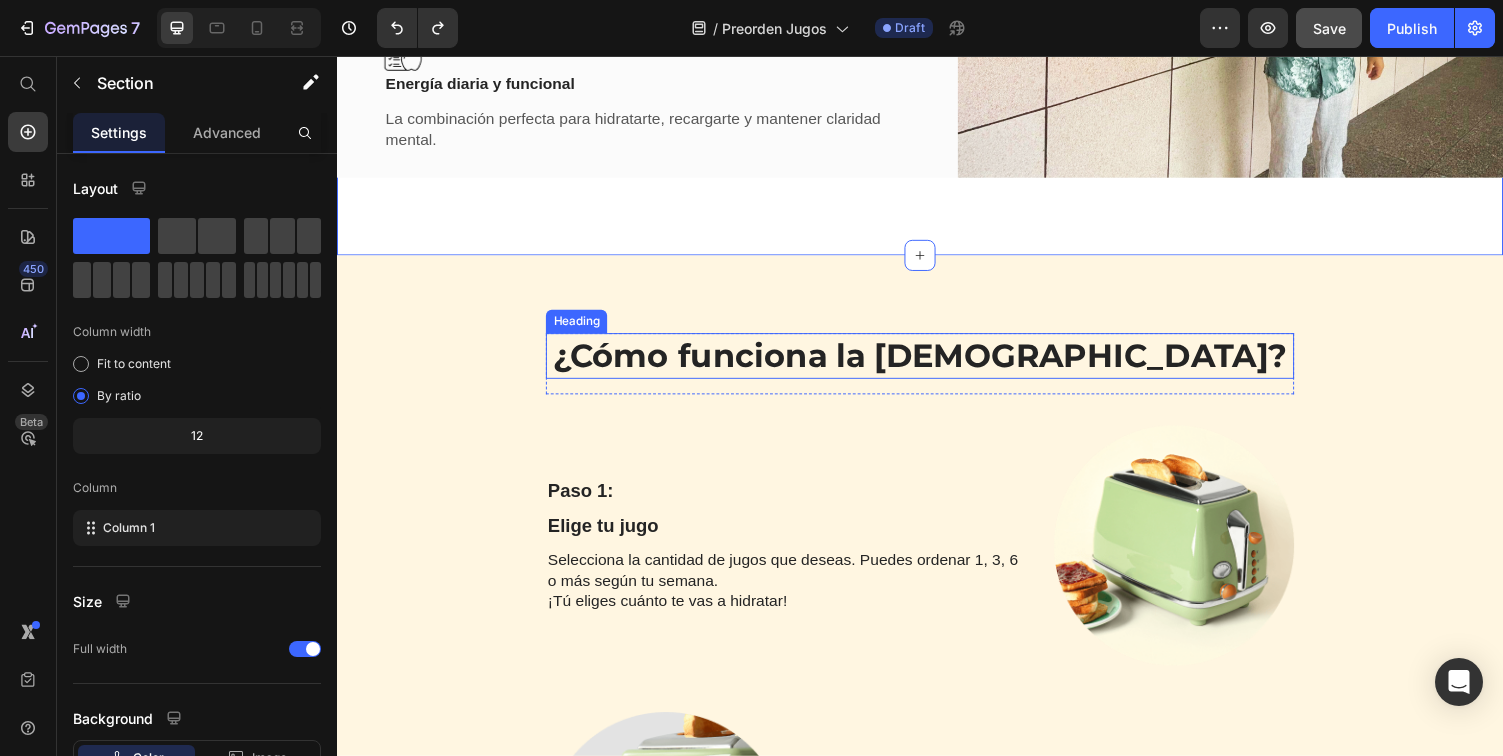 click on "¿Cómo funciona la [DEMOGRAPHIC_DATA]?" at bounding box center (937, 364) 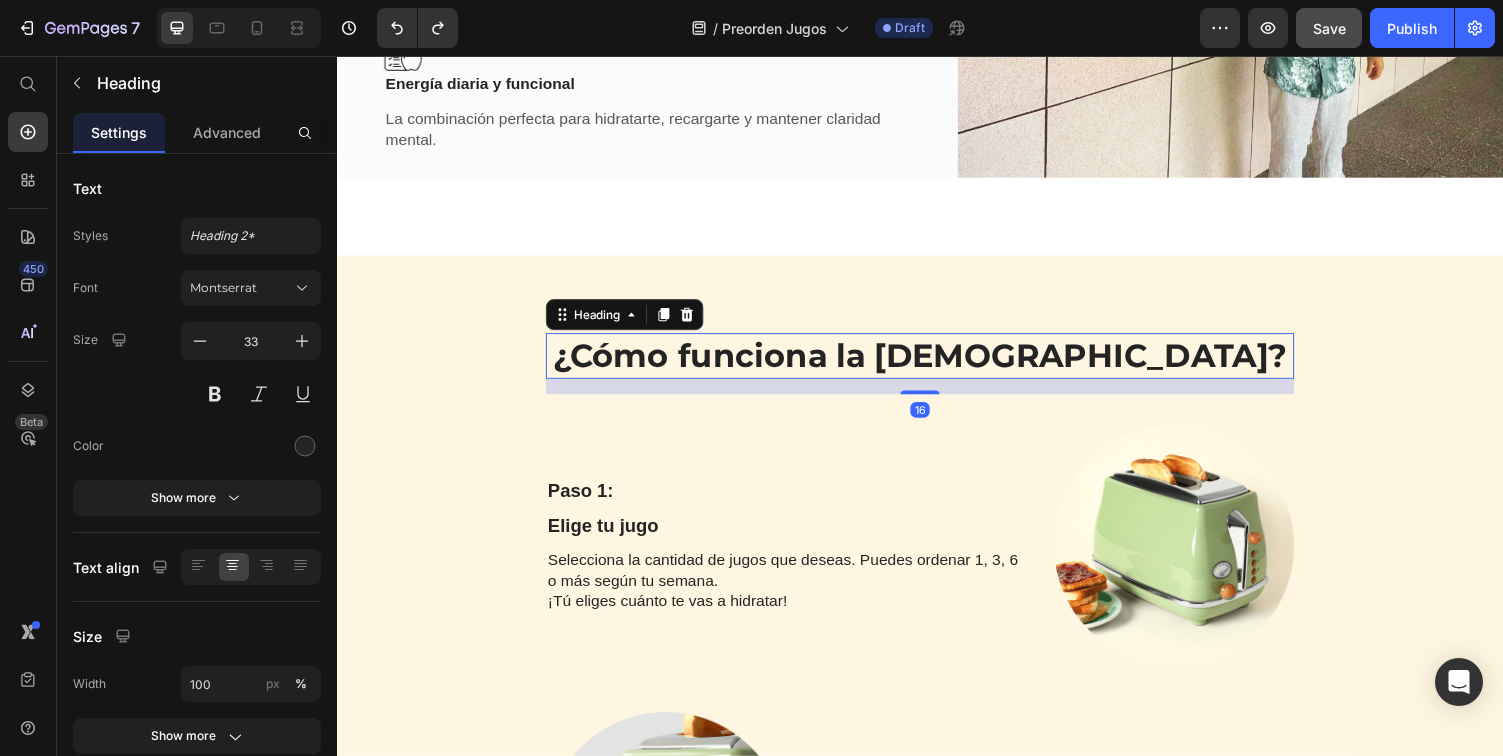 click on "¿Cómo funciona la [DEMOGRAPHIC_DATA]?" at bounding box center [937, 364] 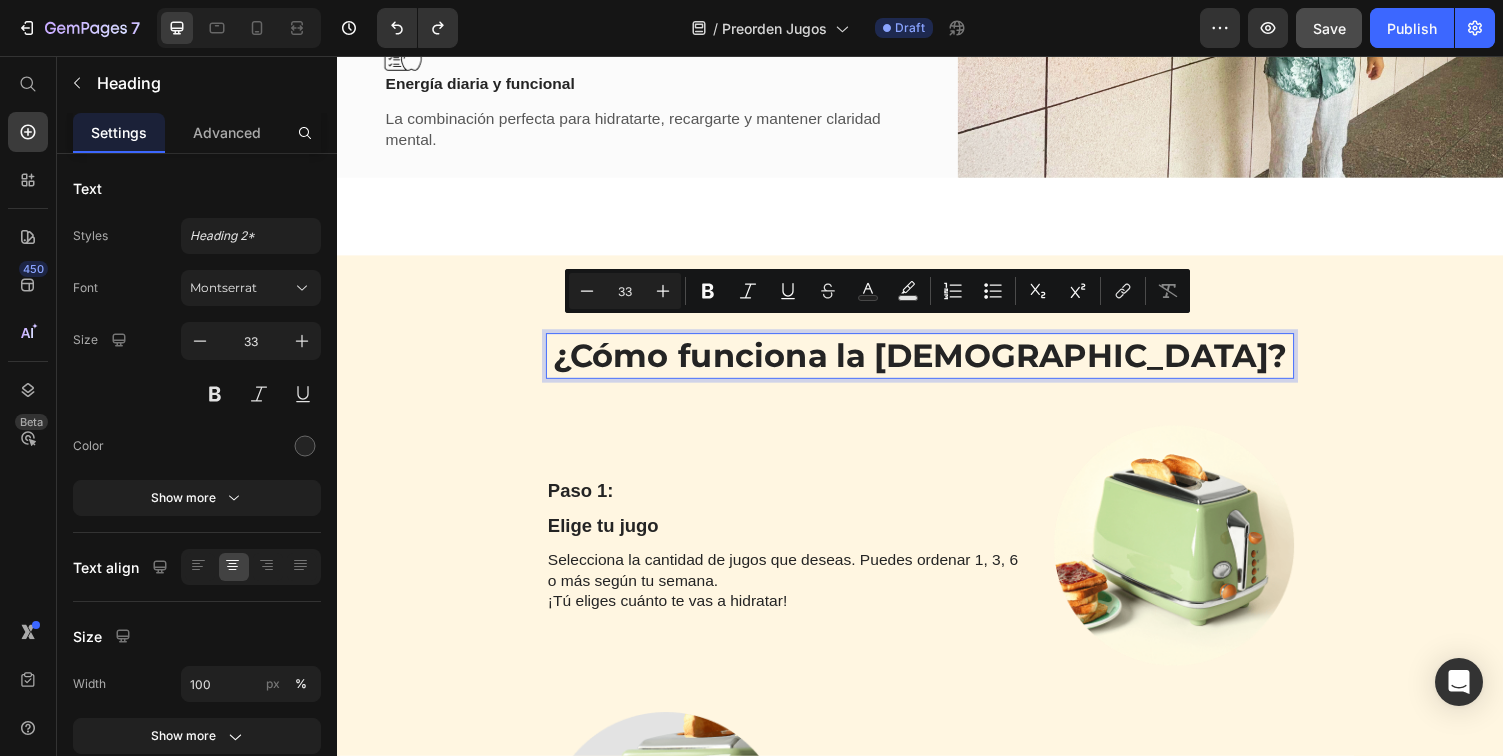 click on "¿Cómo funciona la [DEMOGRAPHIC_DATA]?" at bounding box center (937, 364) 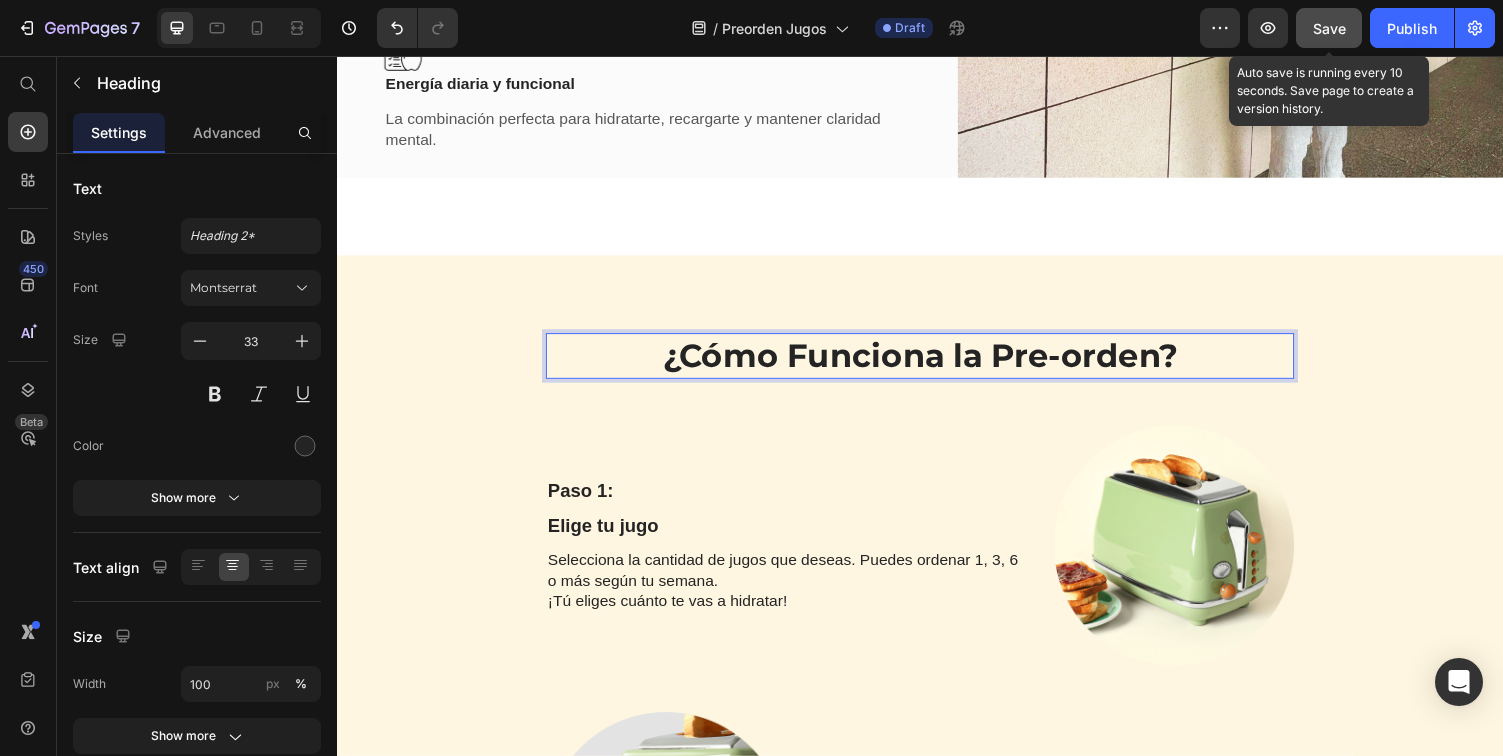 click on "Save" at bounding box center [1329, 28] 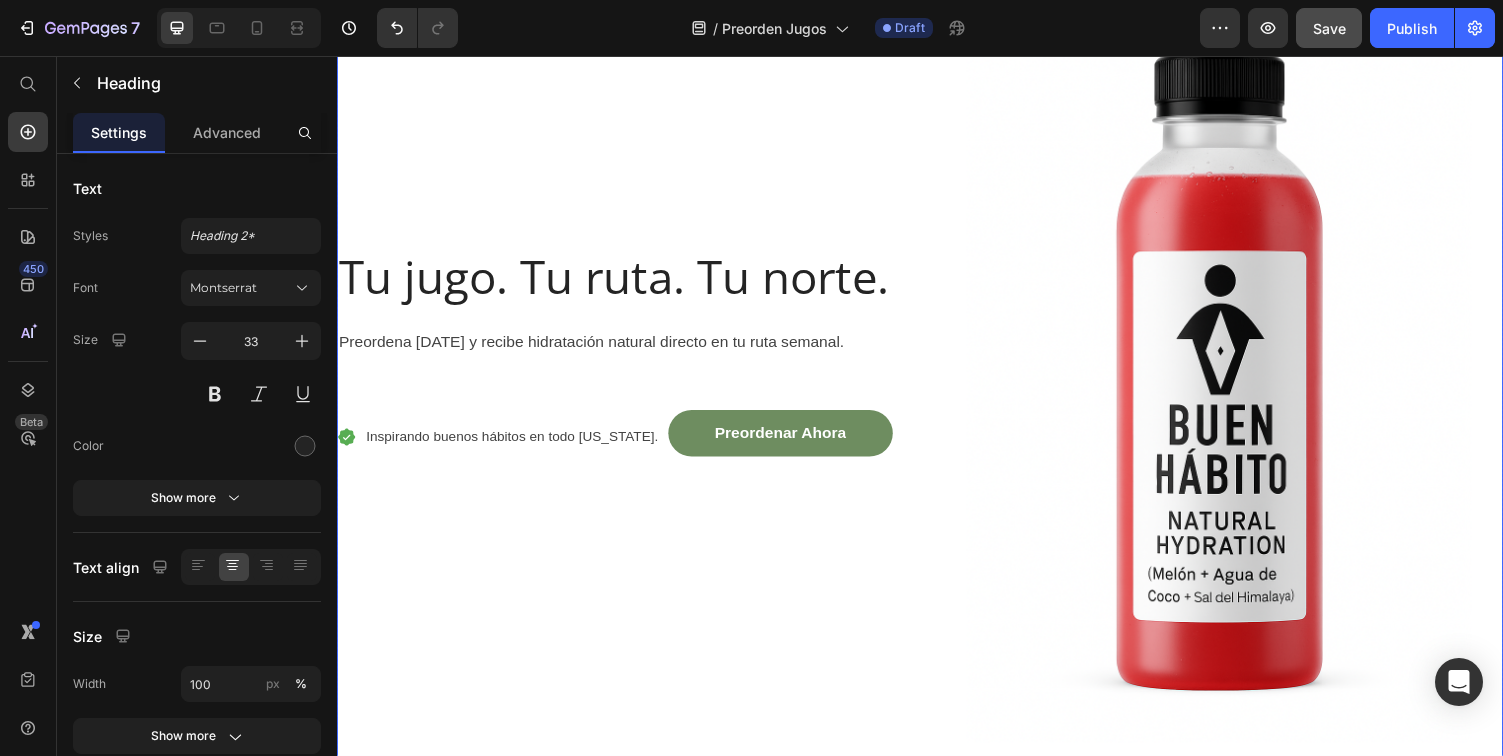 scroll, scrollTop: 608, scrollLeft: 0, axis: vertical 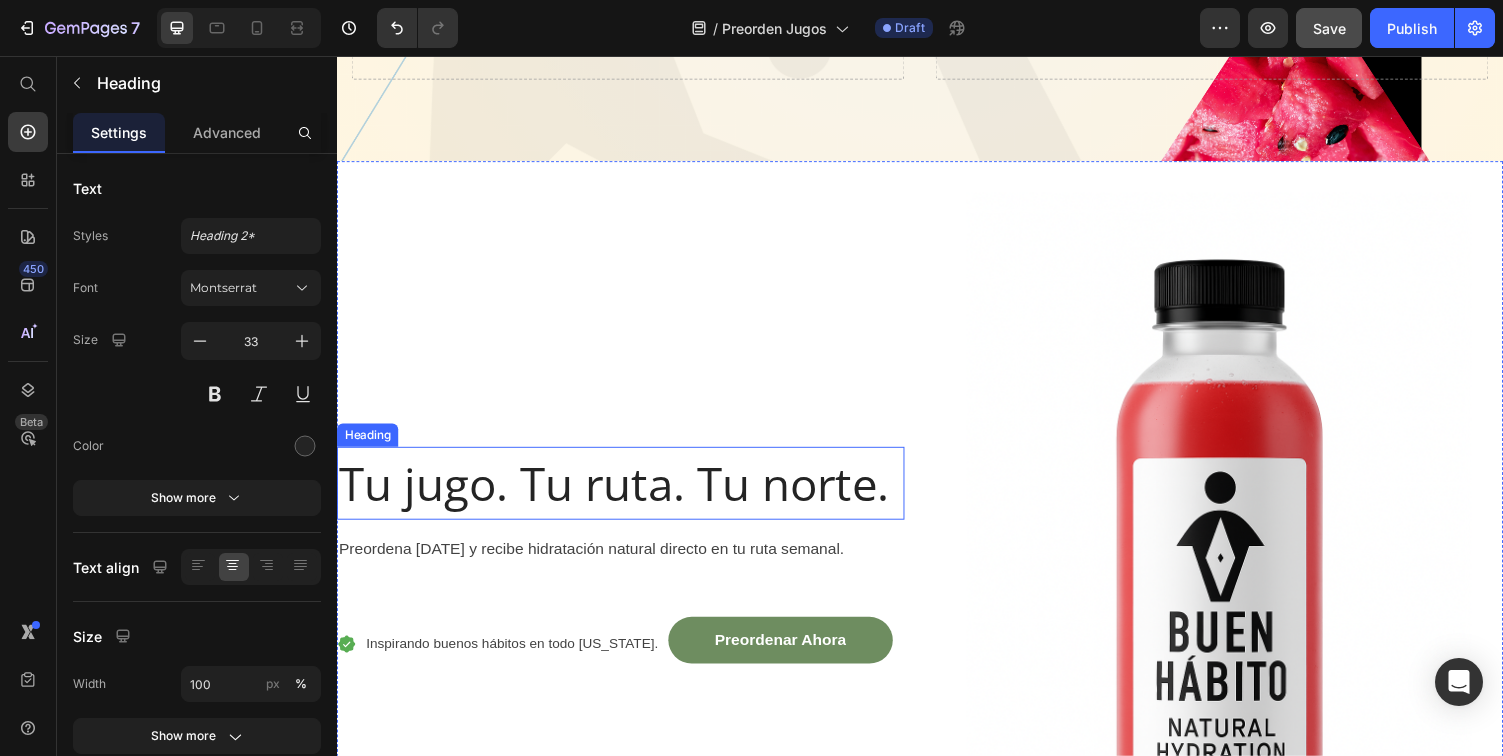 click on "Tu jugo. Tu ruta. Tu norte." at bounding box center [622, 496] 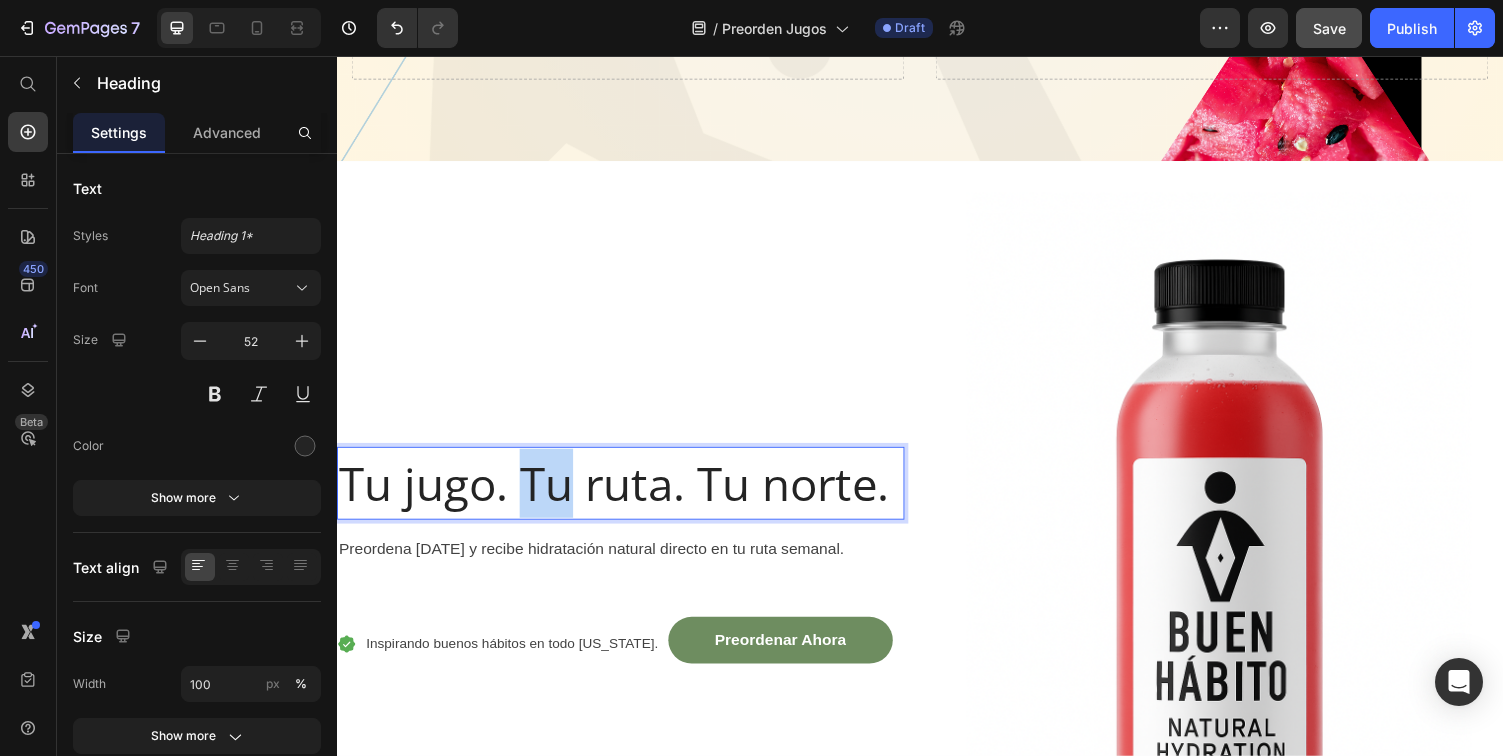 click on "Tu jugo. Tu ruta. Tu norte." at bounding box center [622, 496] 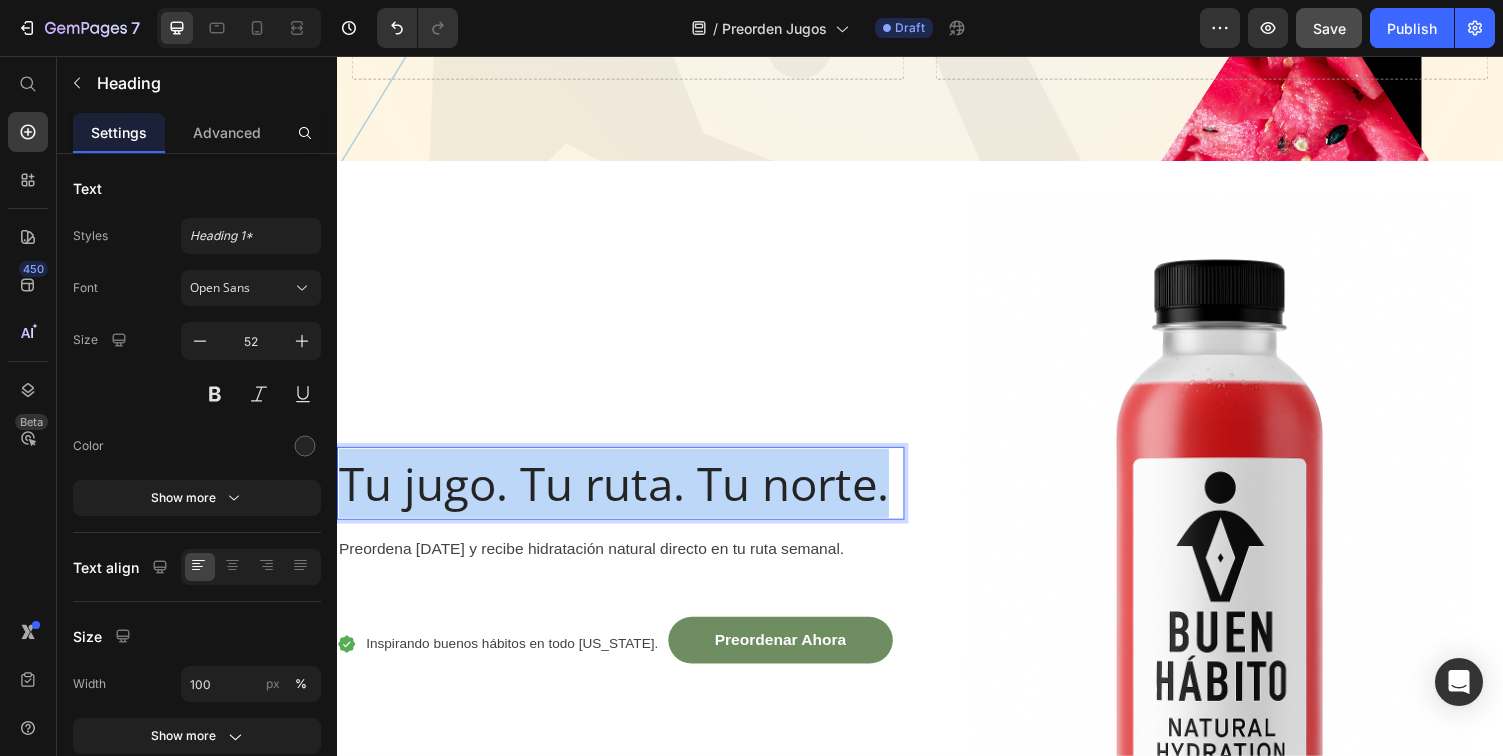 click on "Tu jugo. Tu ruta. Tu norte." at bounding box center [622, 496] 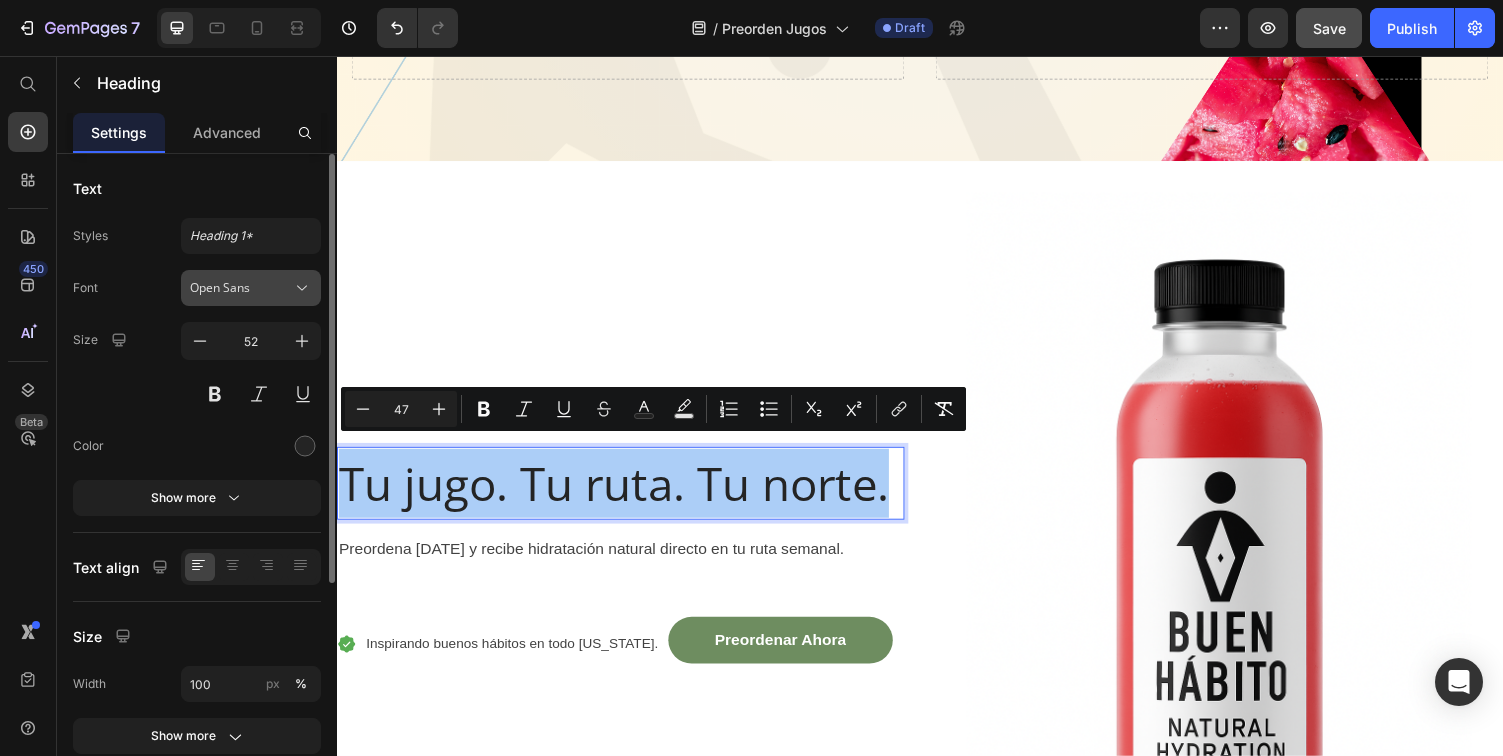 click on "Open Sans" at bounding box center [241, 288] 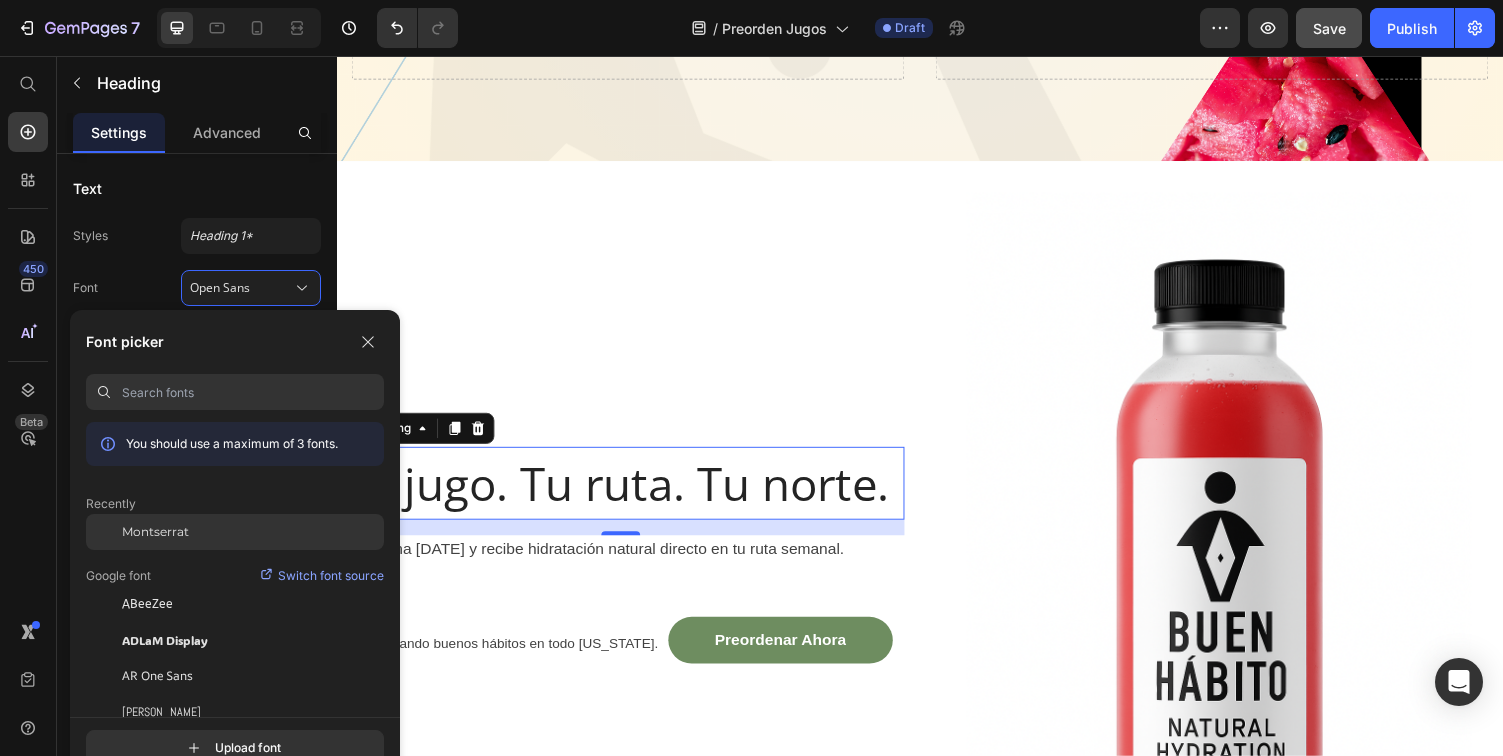 click on "Montserrat" 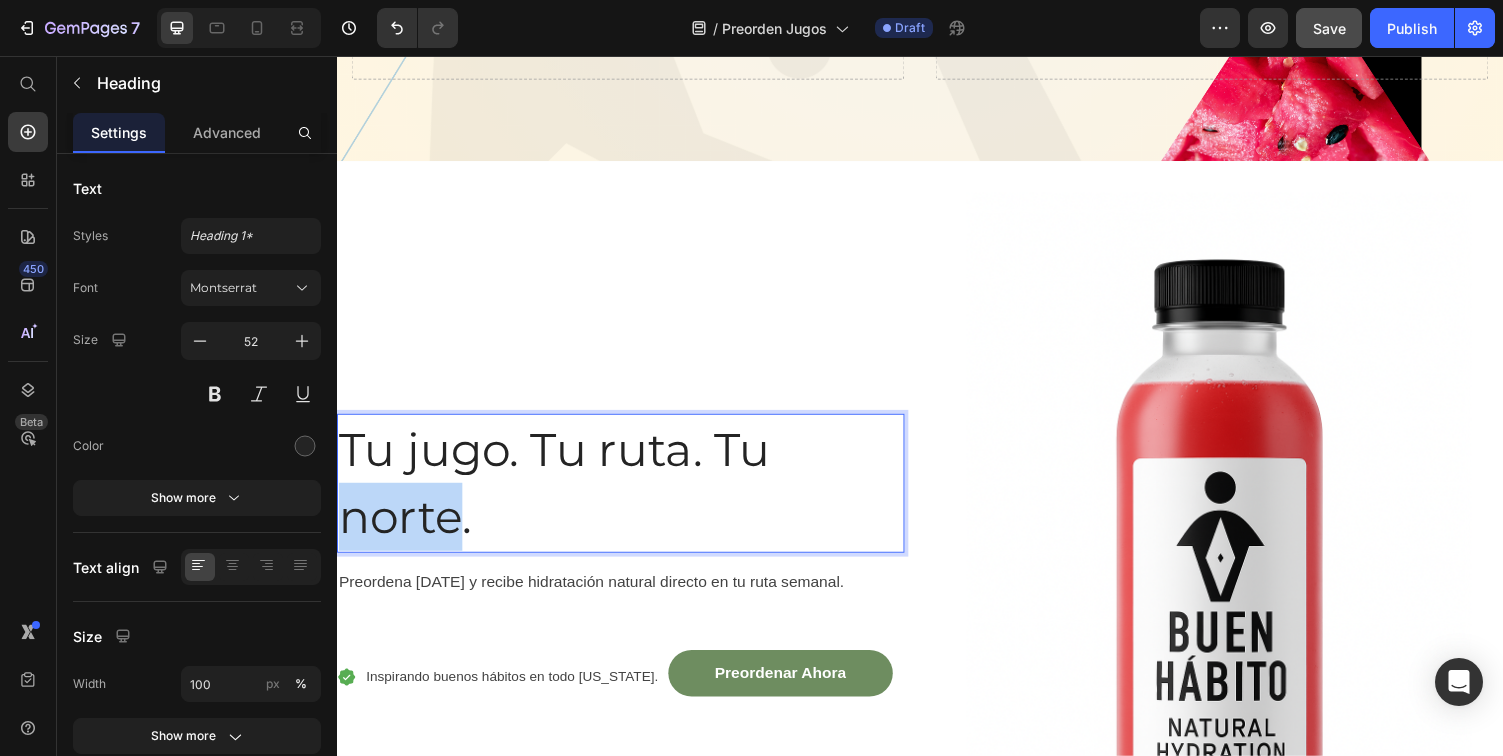click on "Tu jugo. Tu ruta. Tu norte." at bounding box center (561, 496) 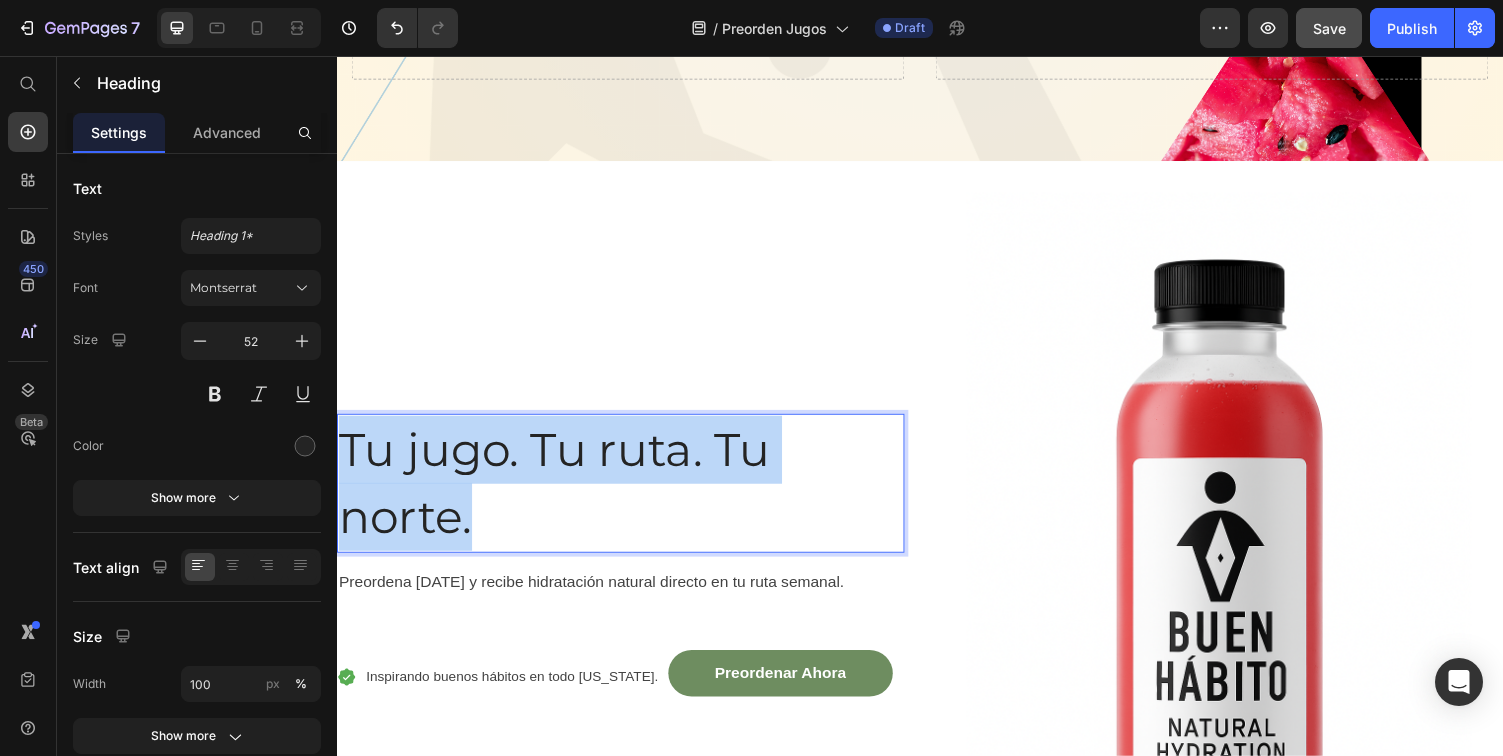 click on "Tu jugo. Tu ruta. Tu norte." at bounding box center [561, 496] 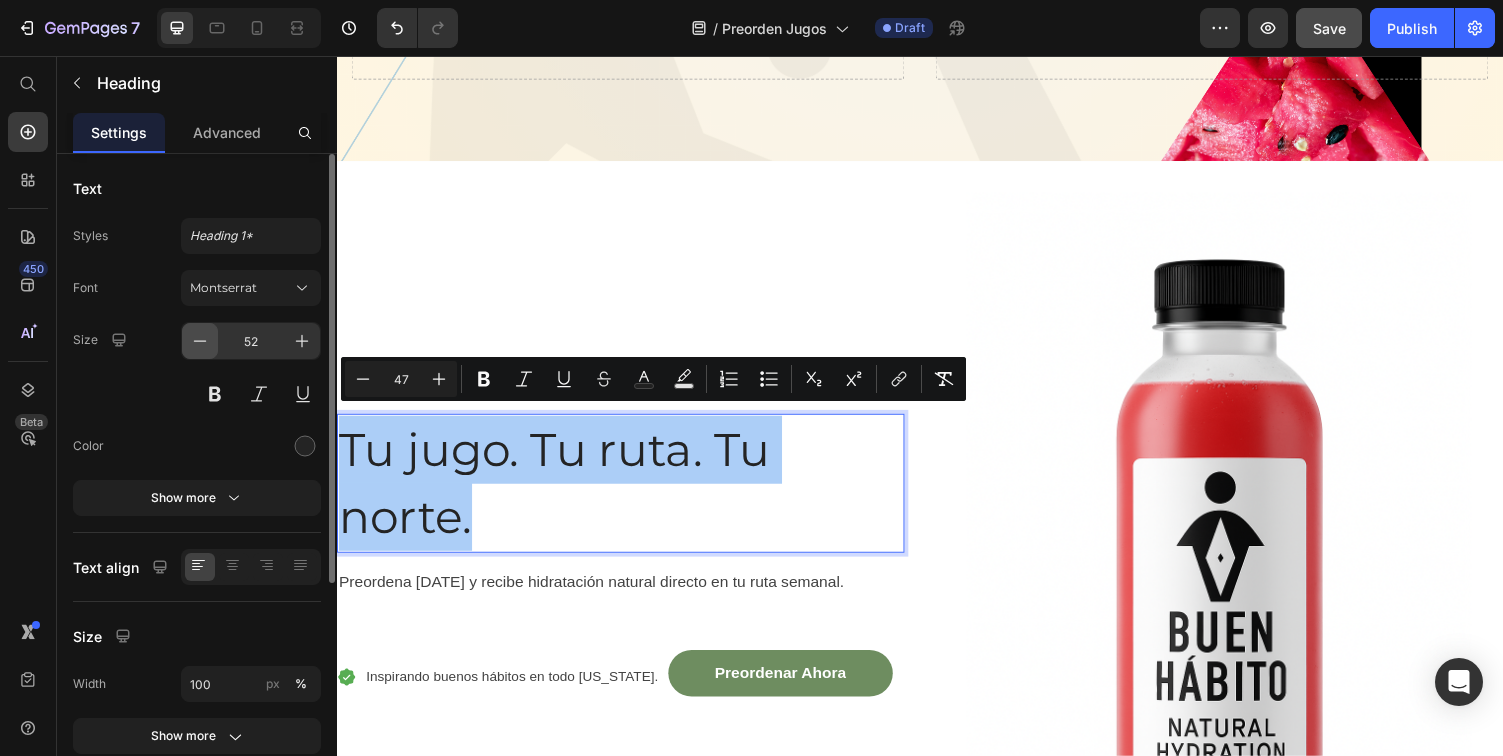 click 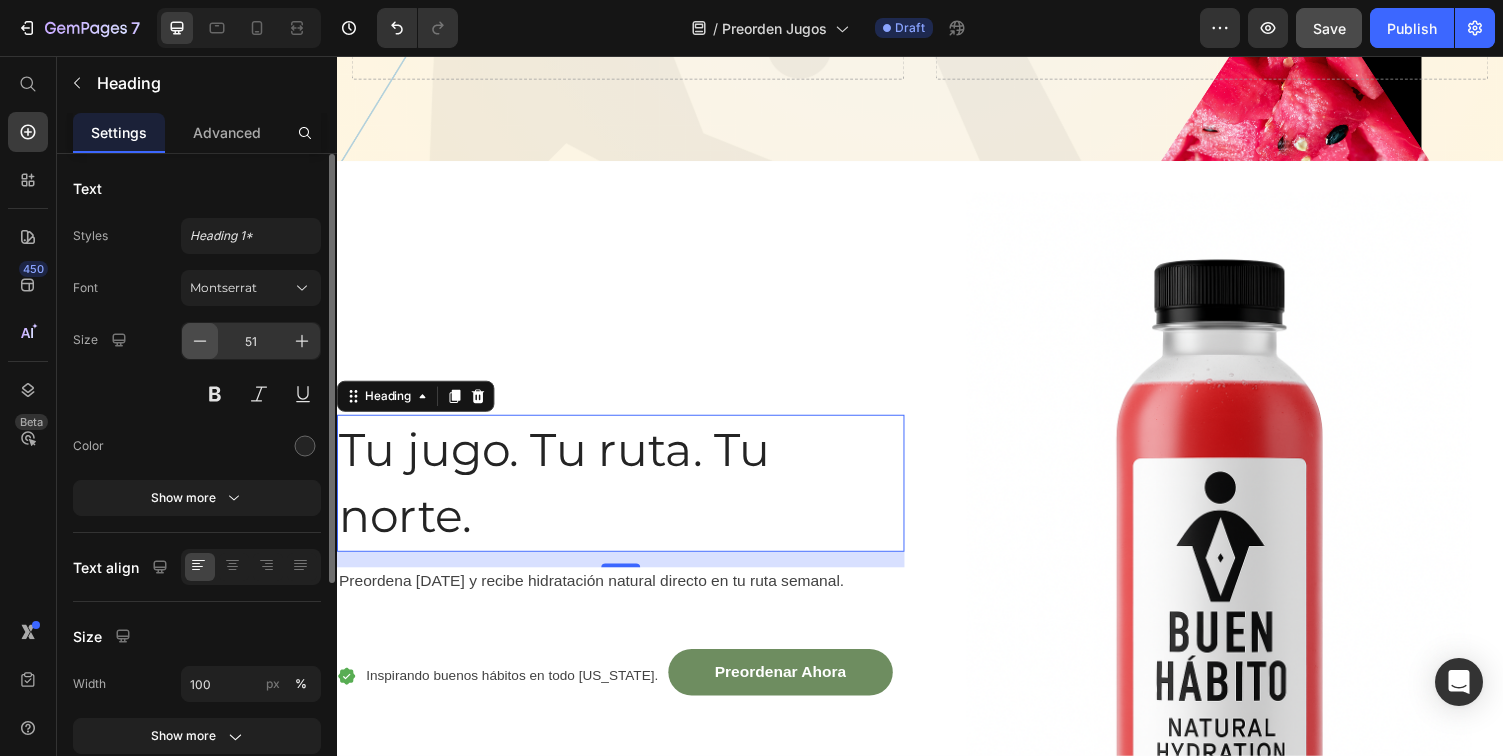 click 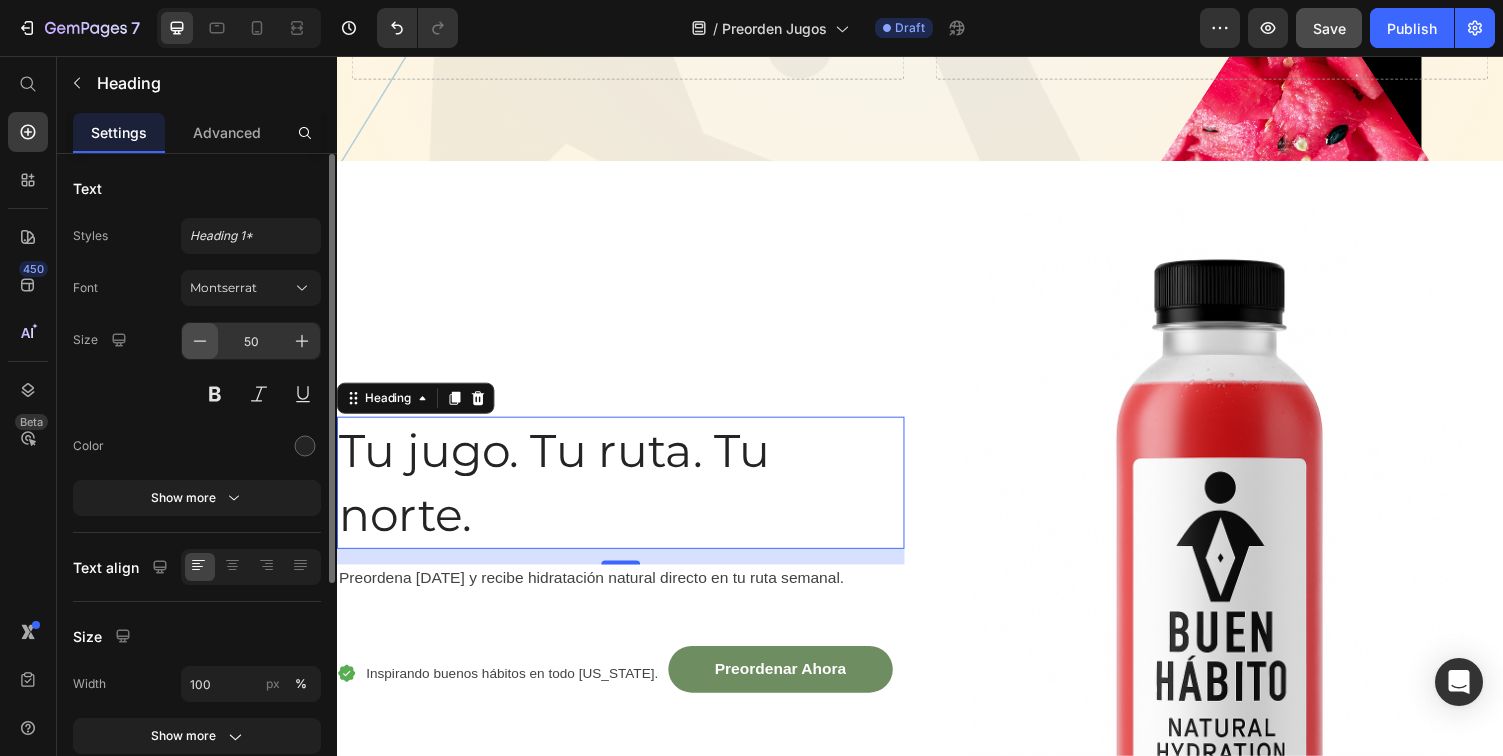 click 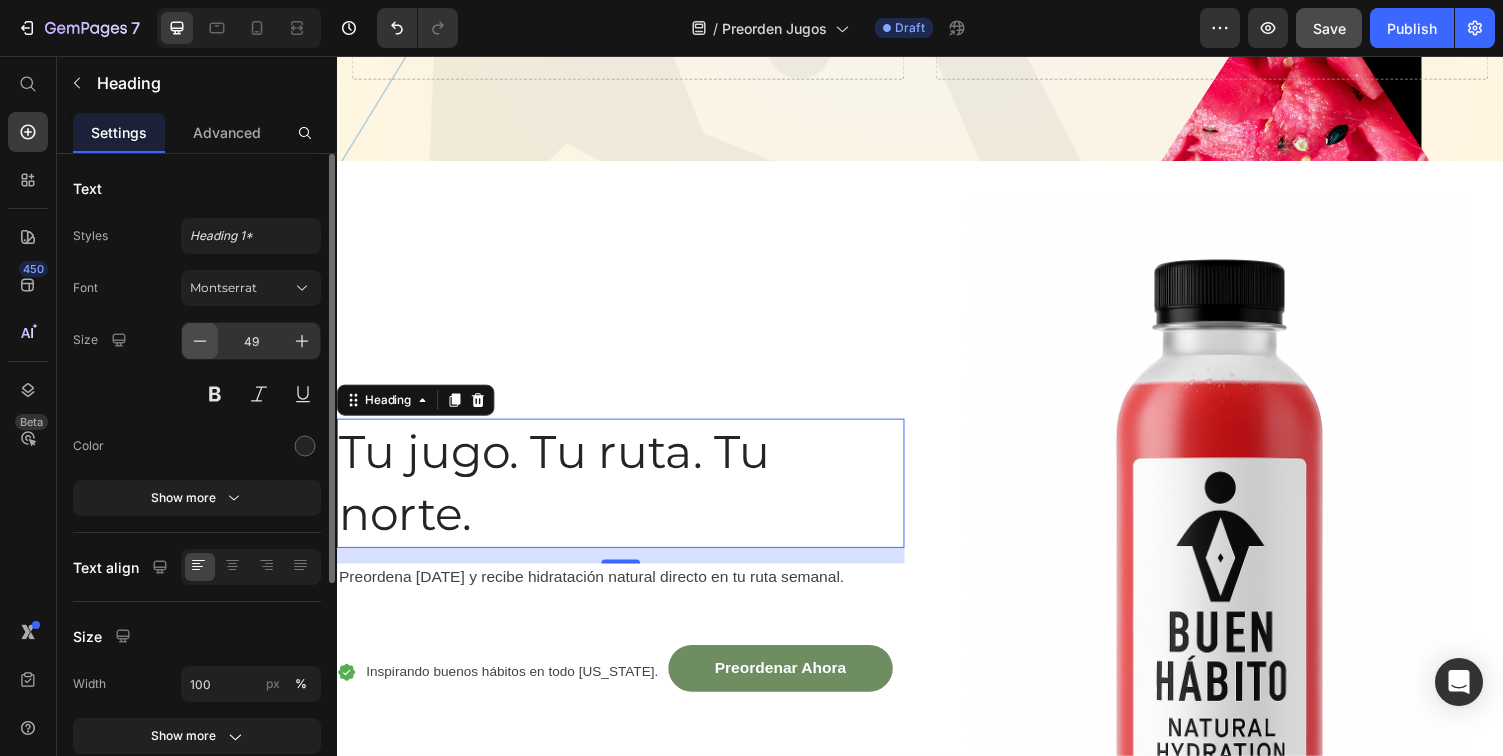 click 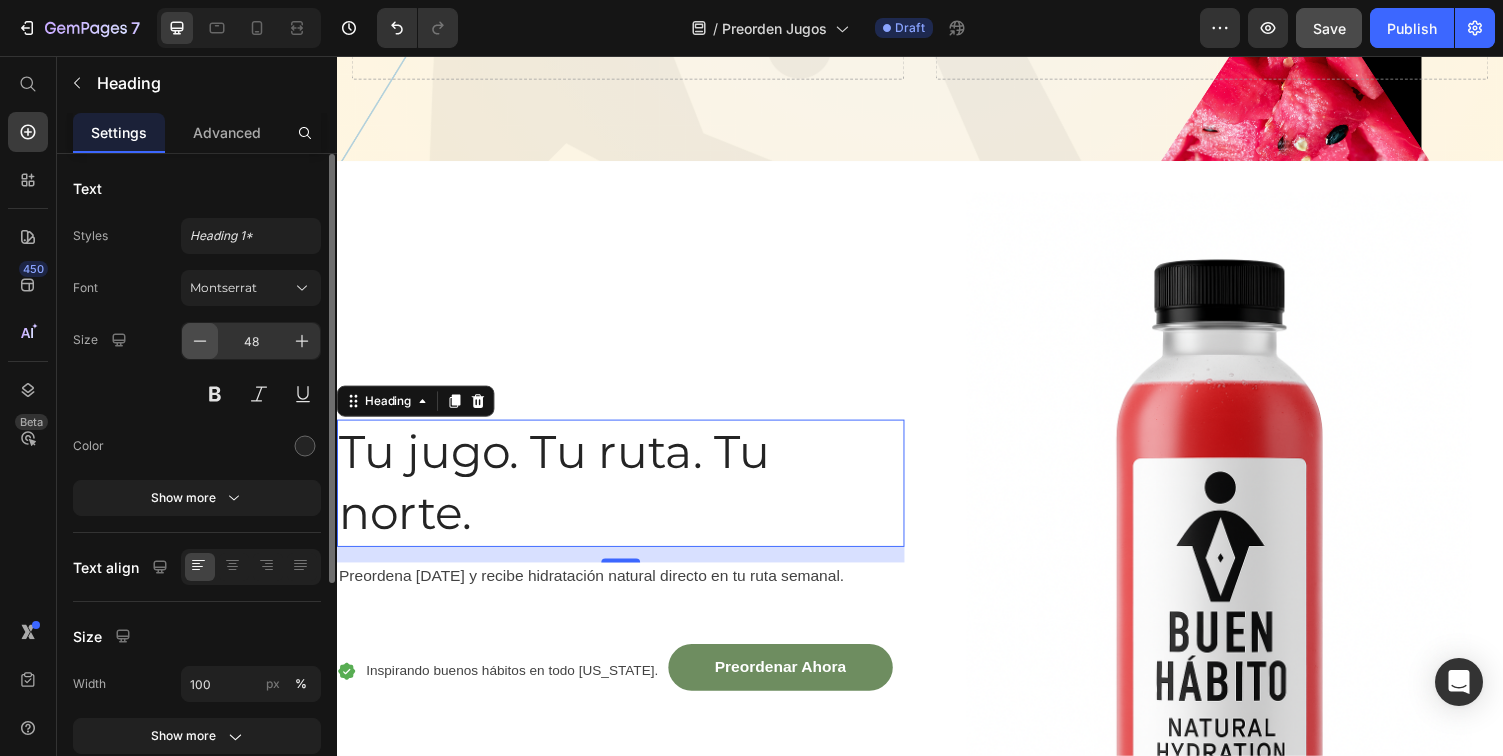 click 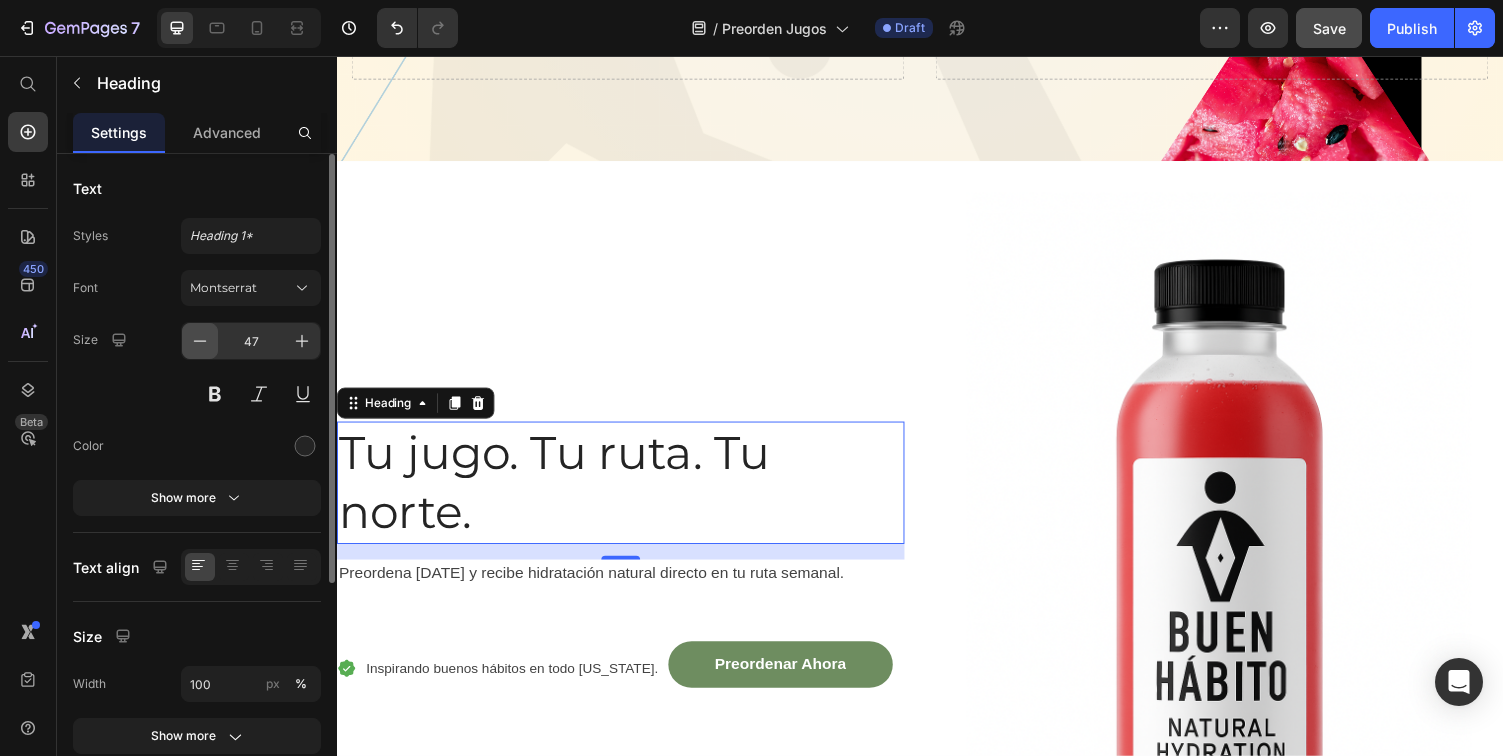 click 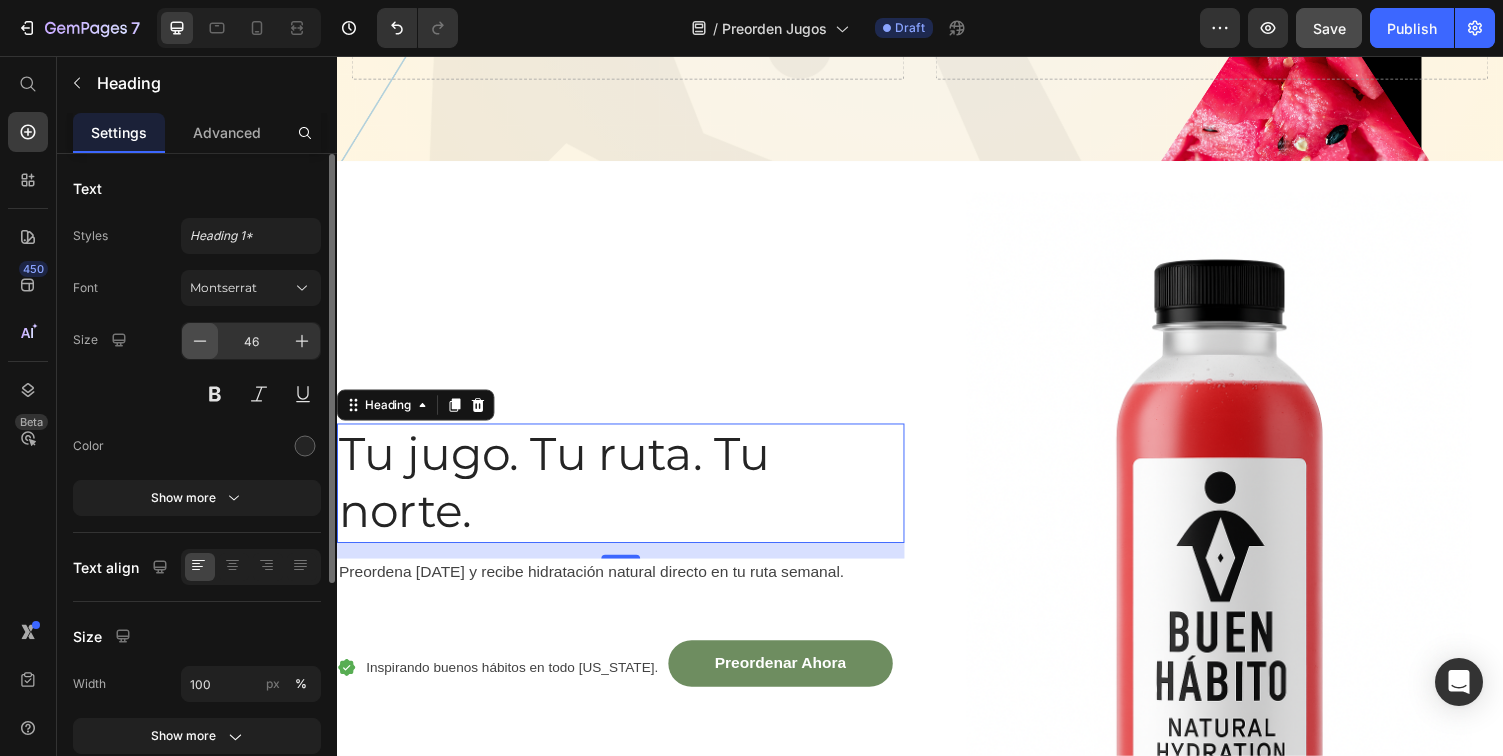 click 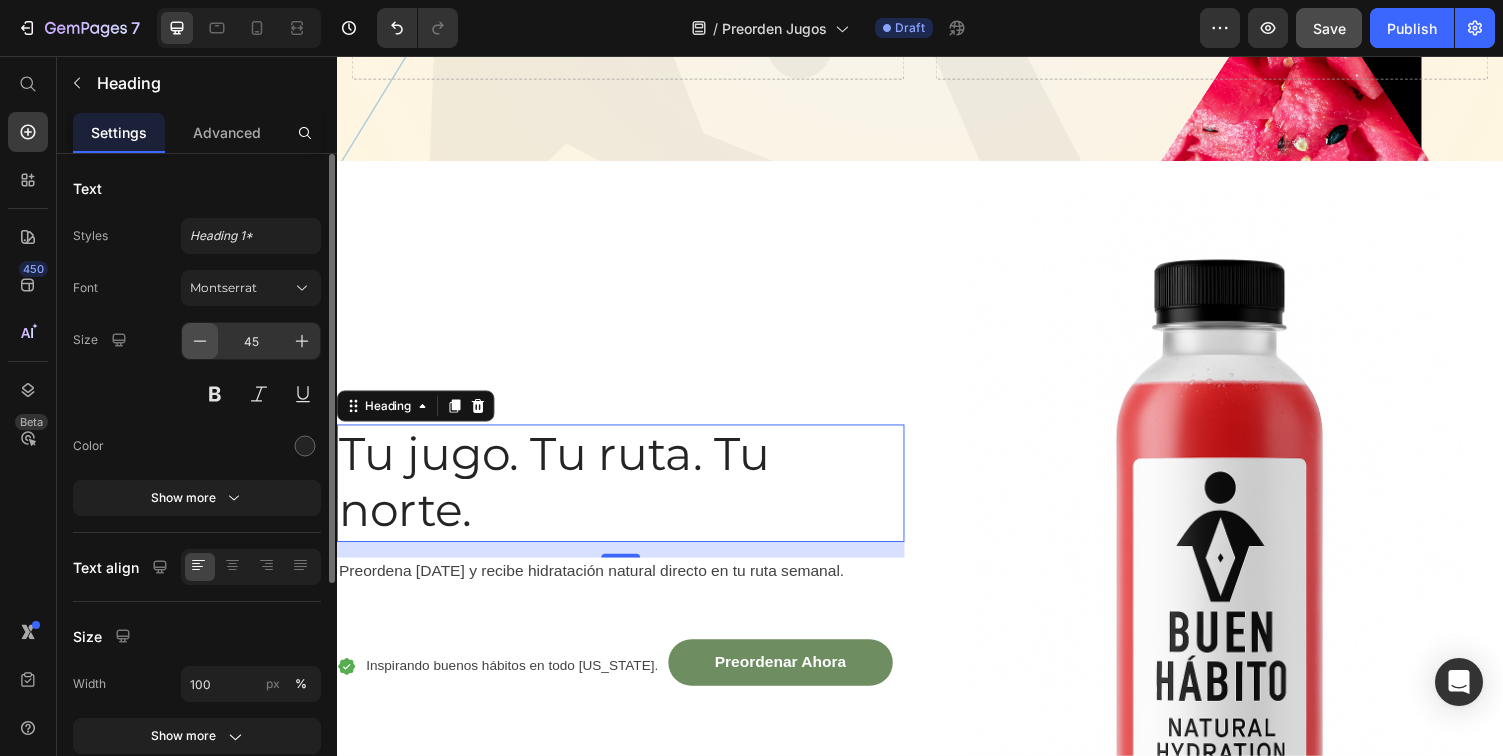 click 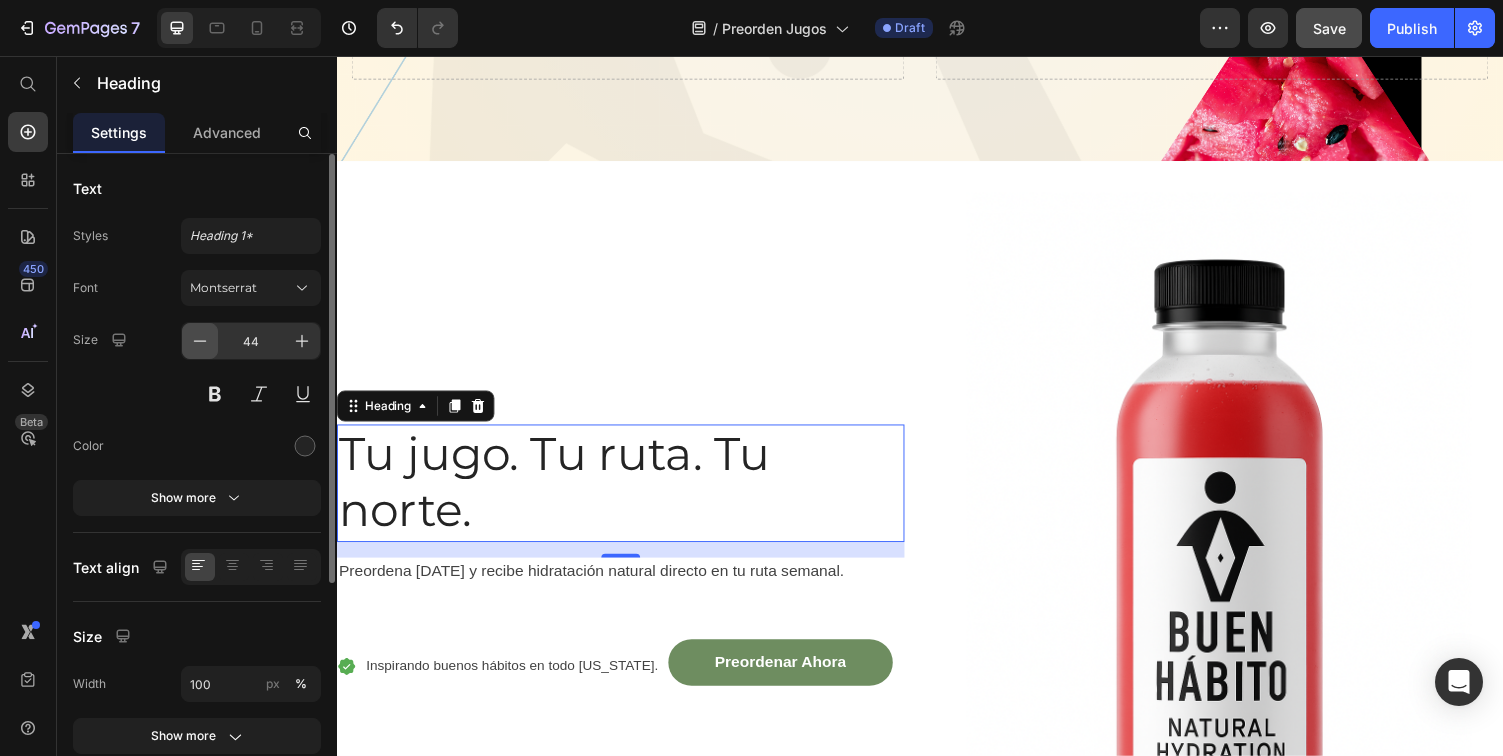 click 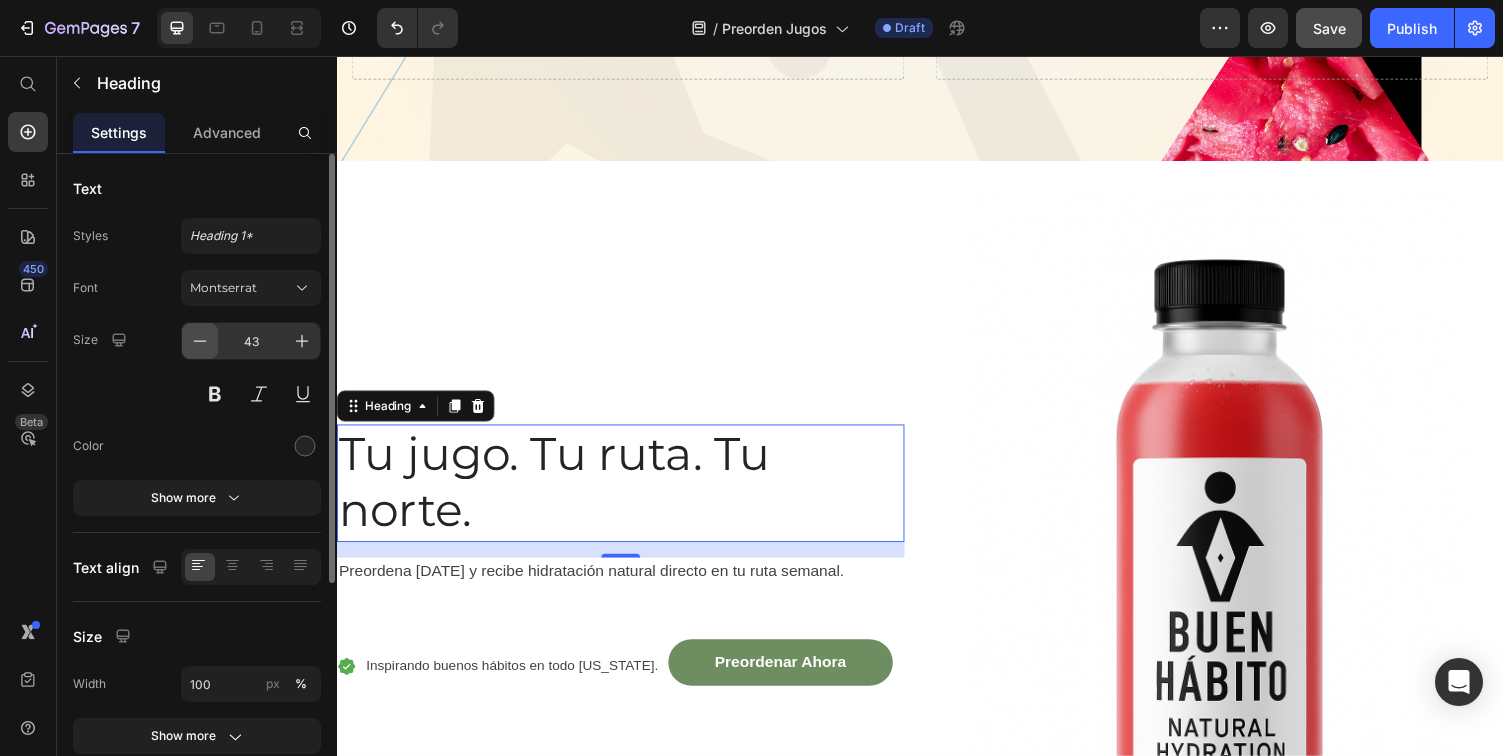click 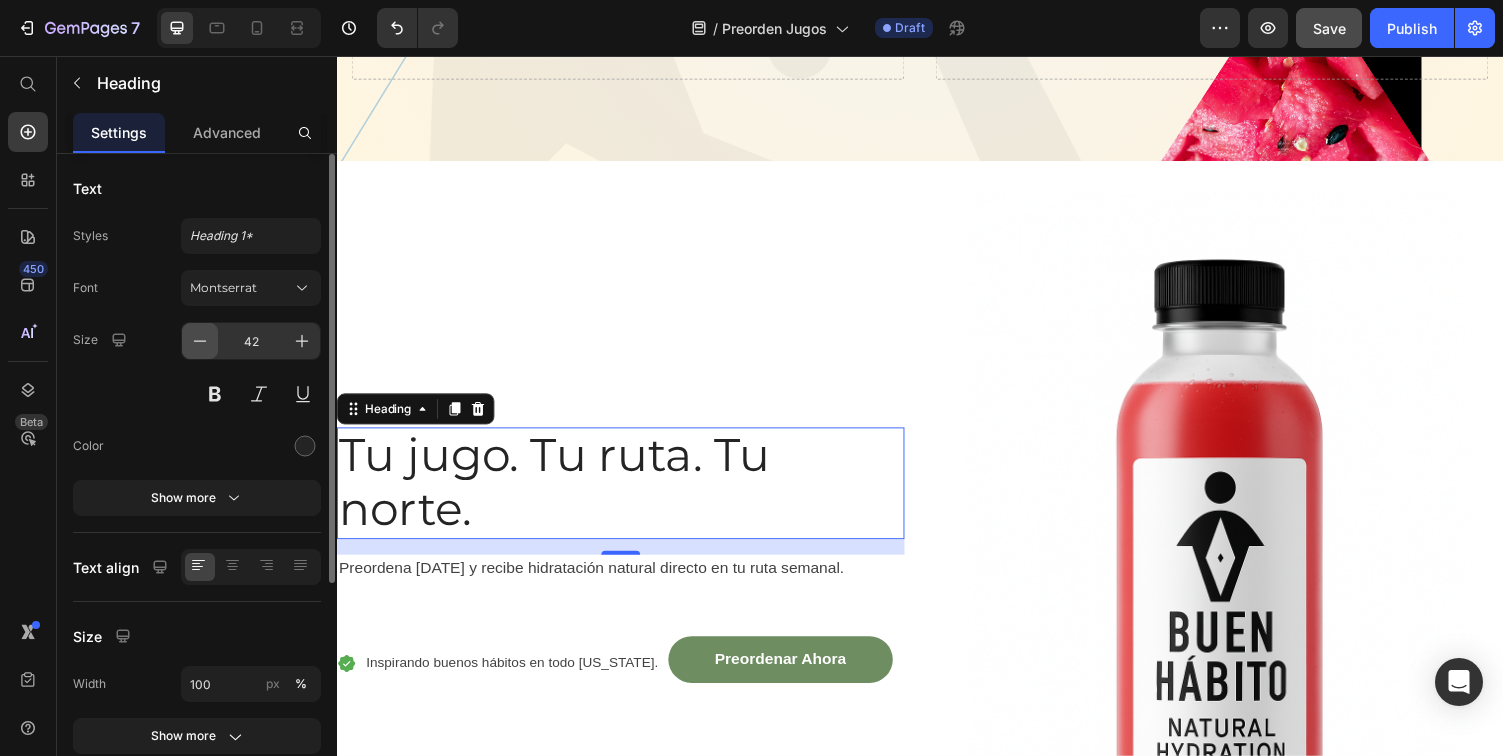 click 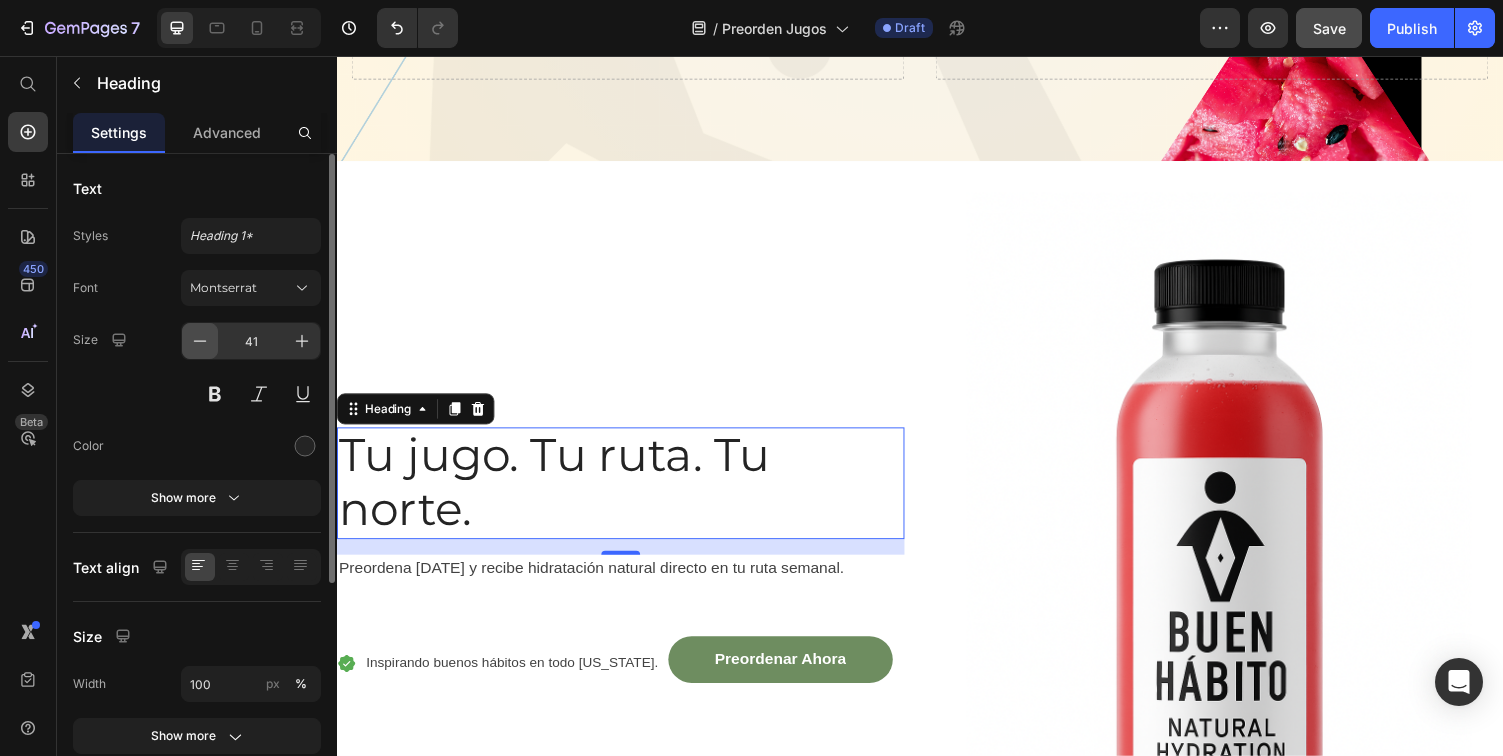 click 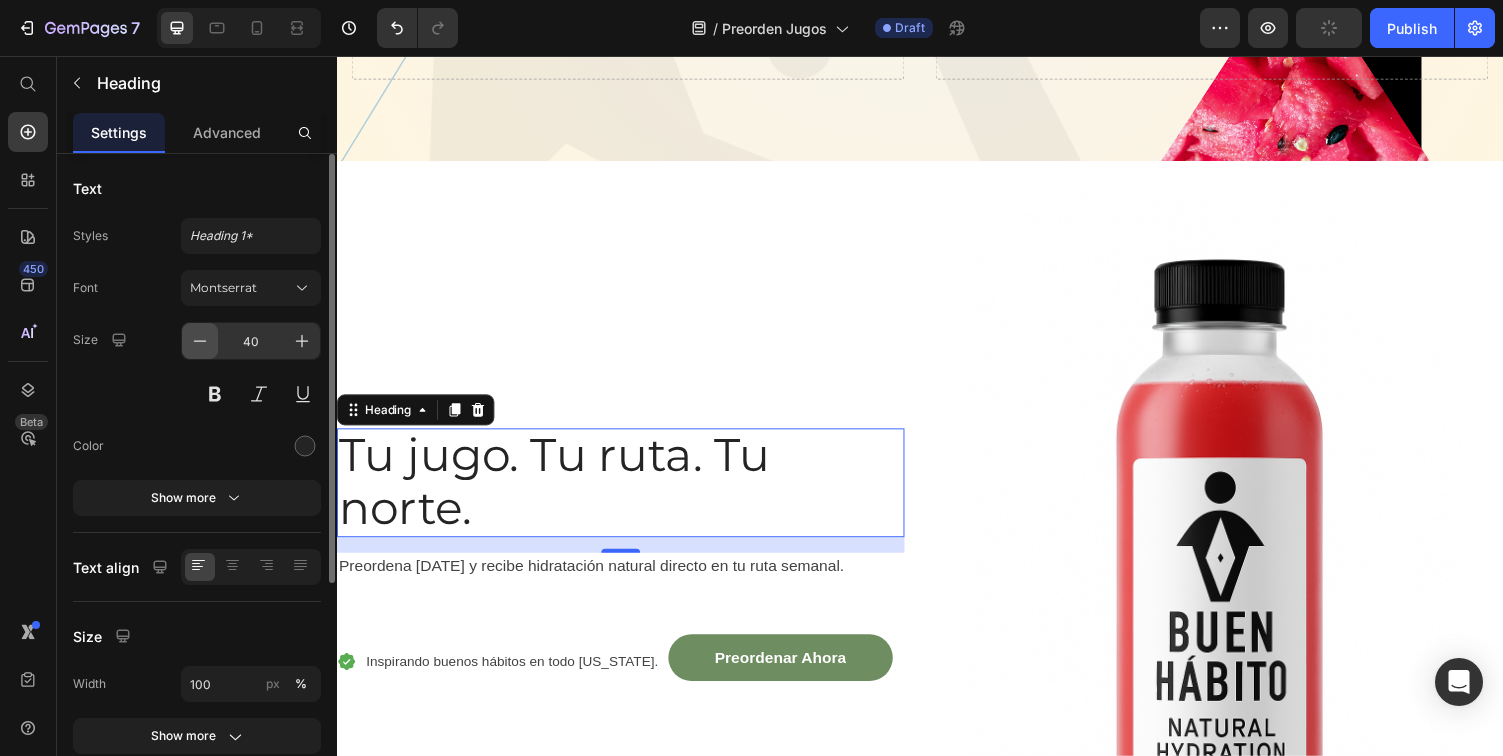 click 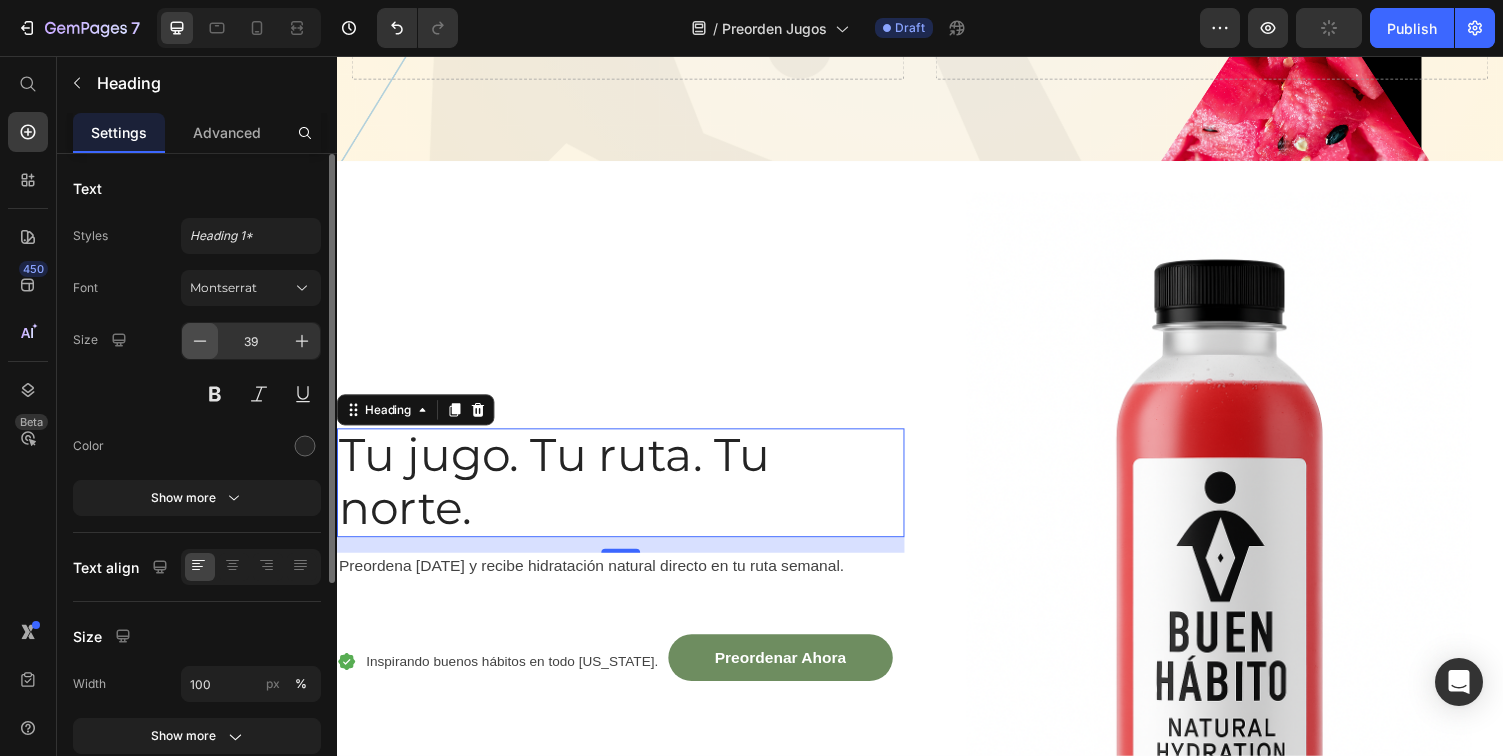 click 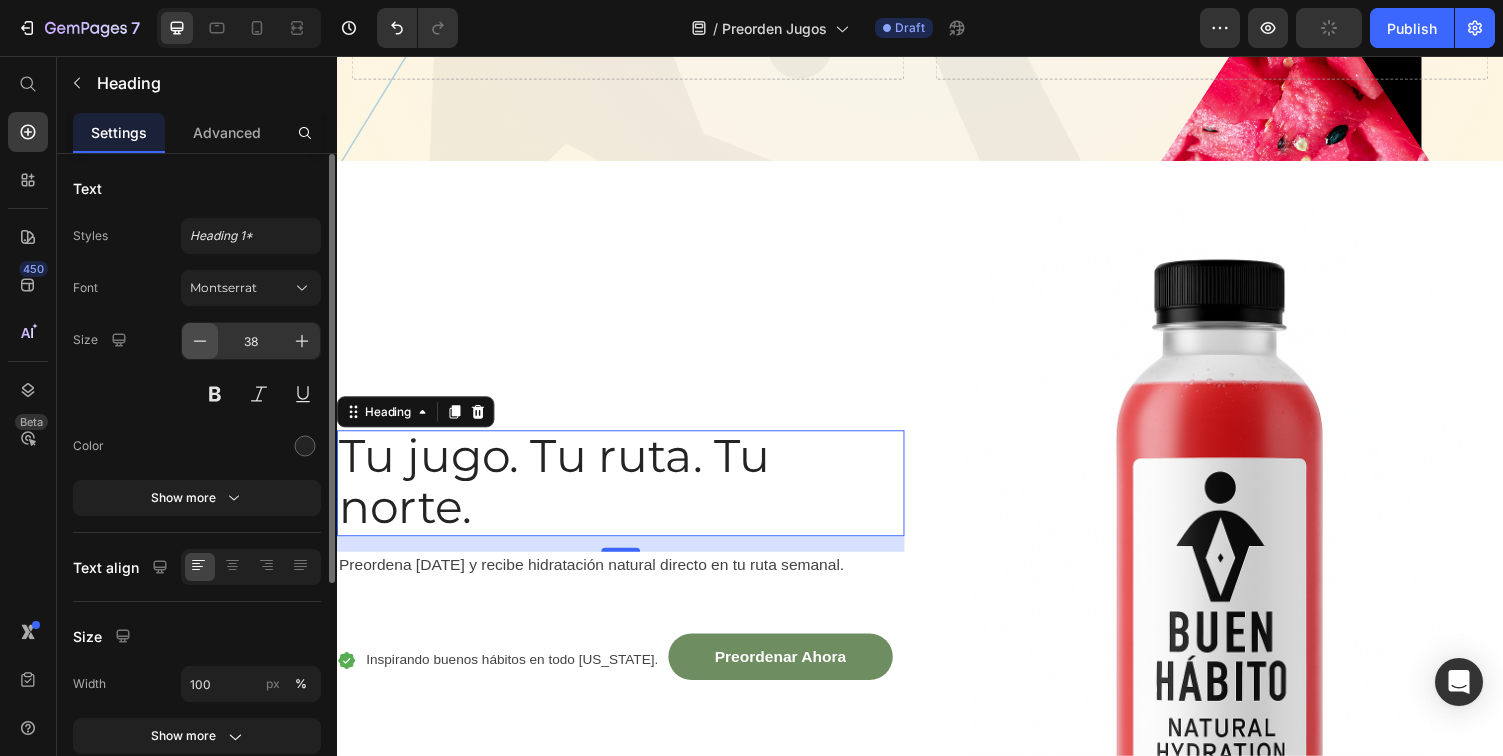 click 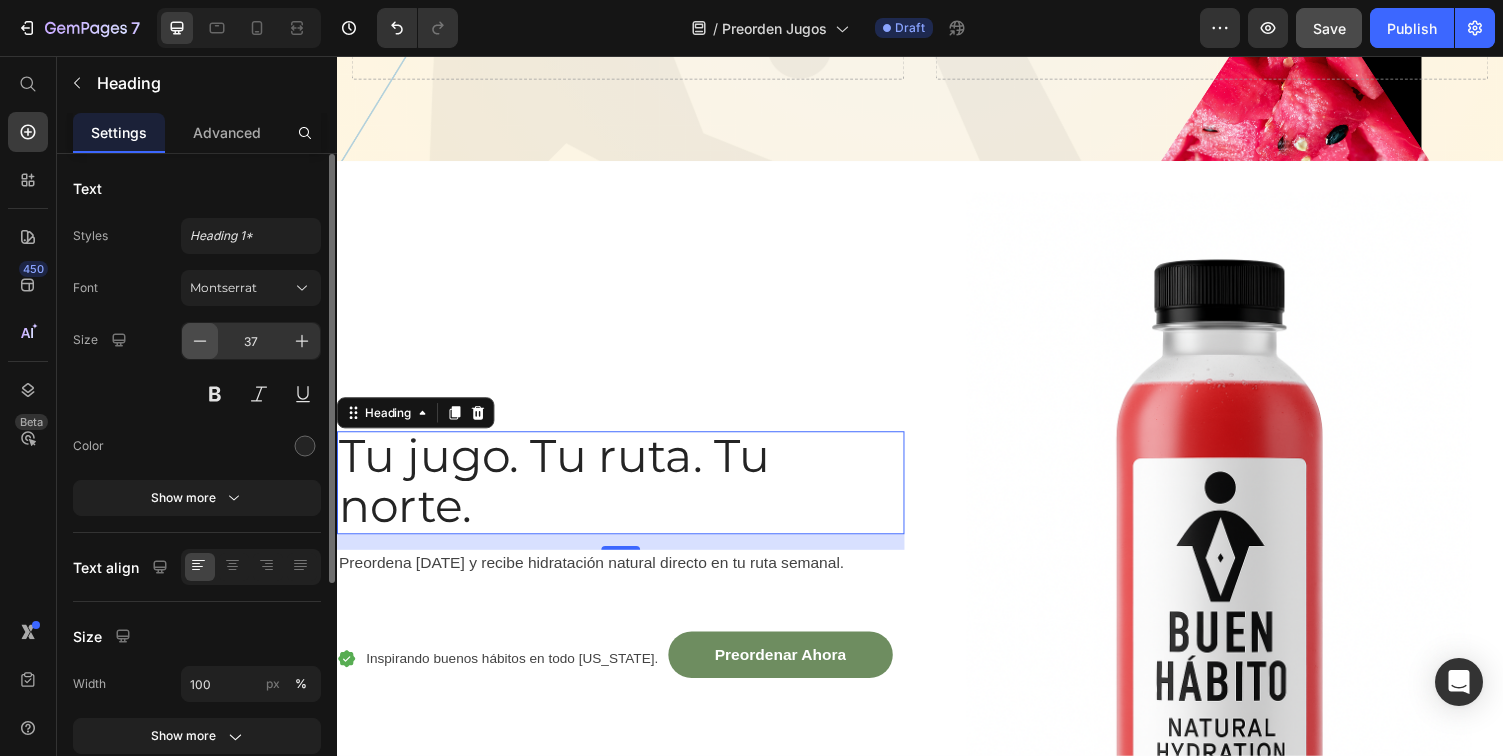 click 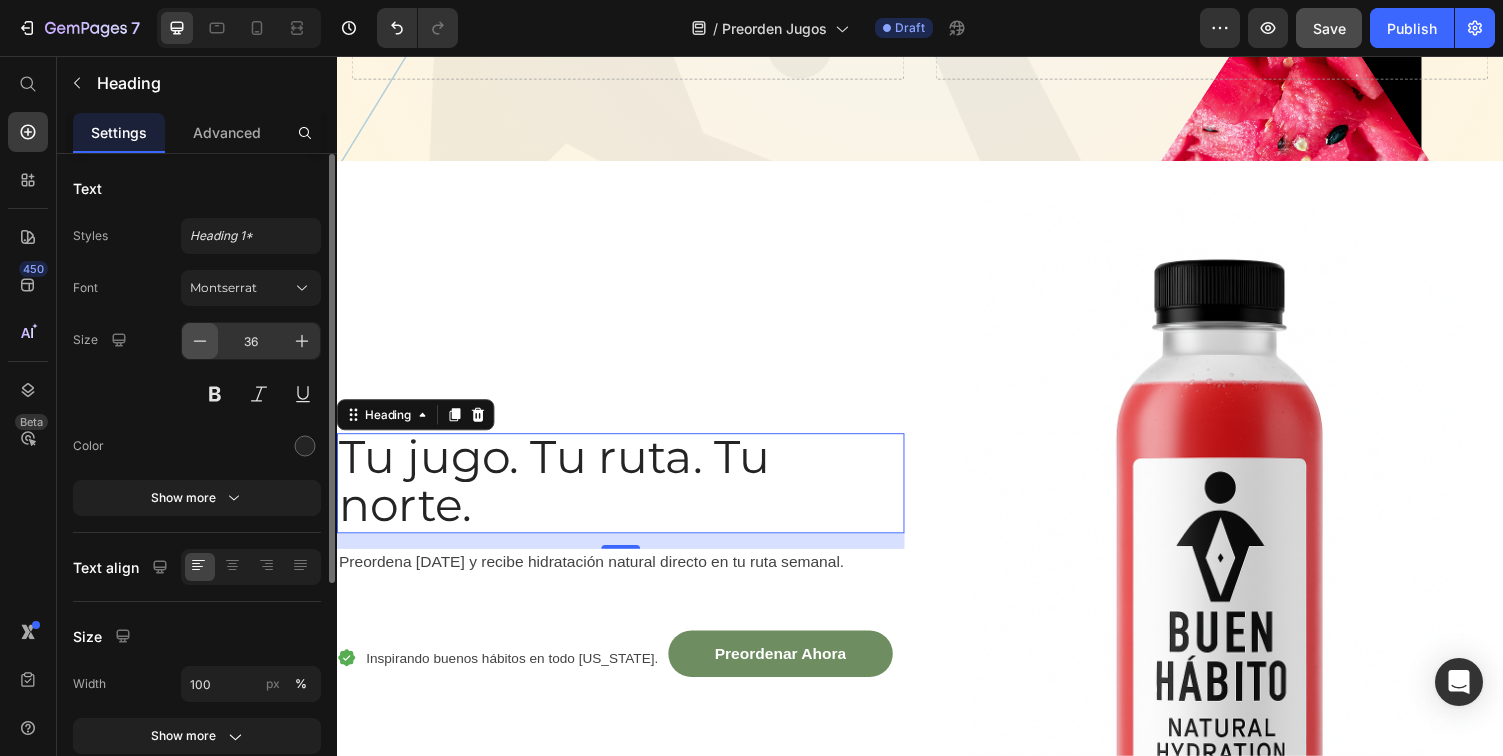 click 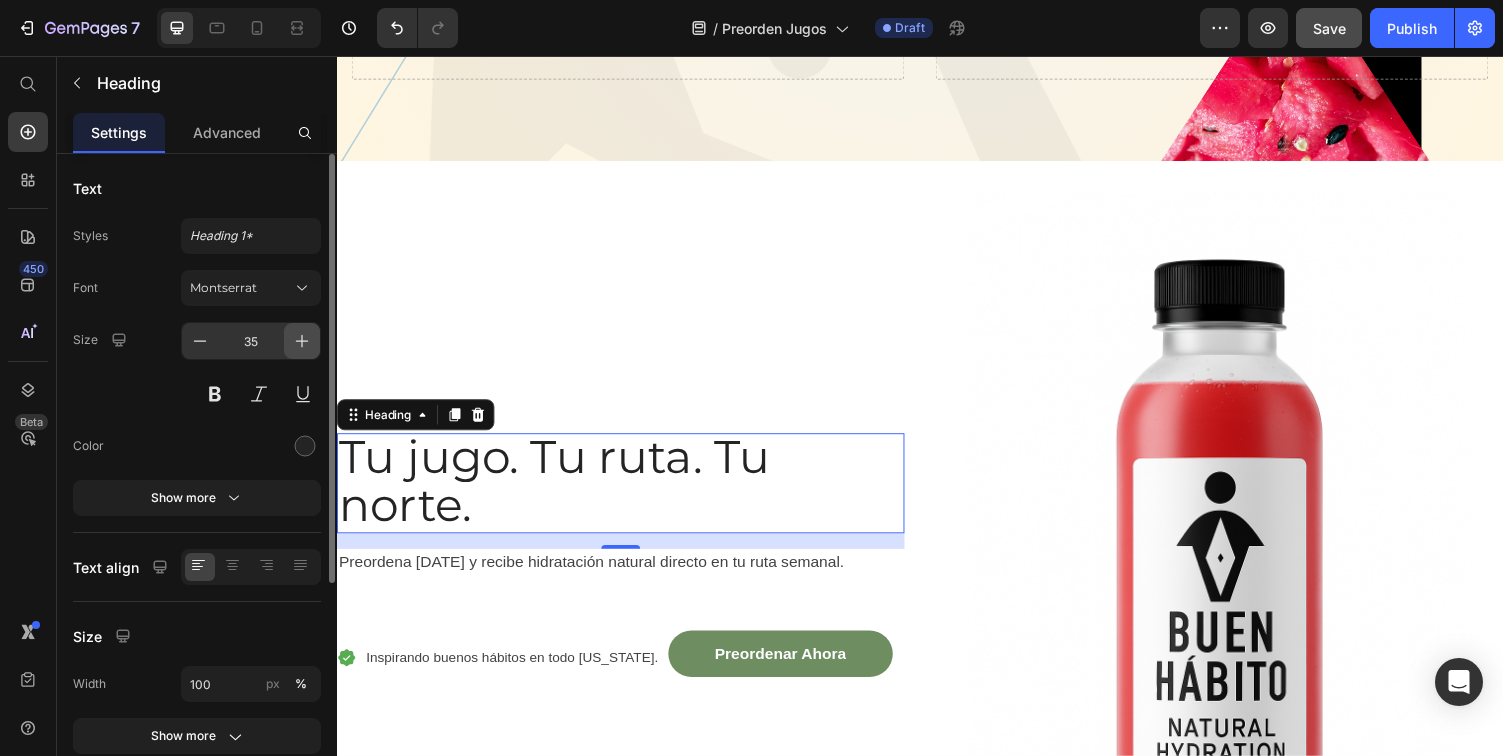 click 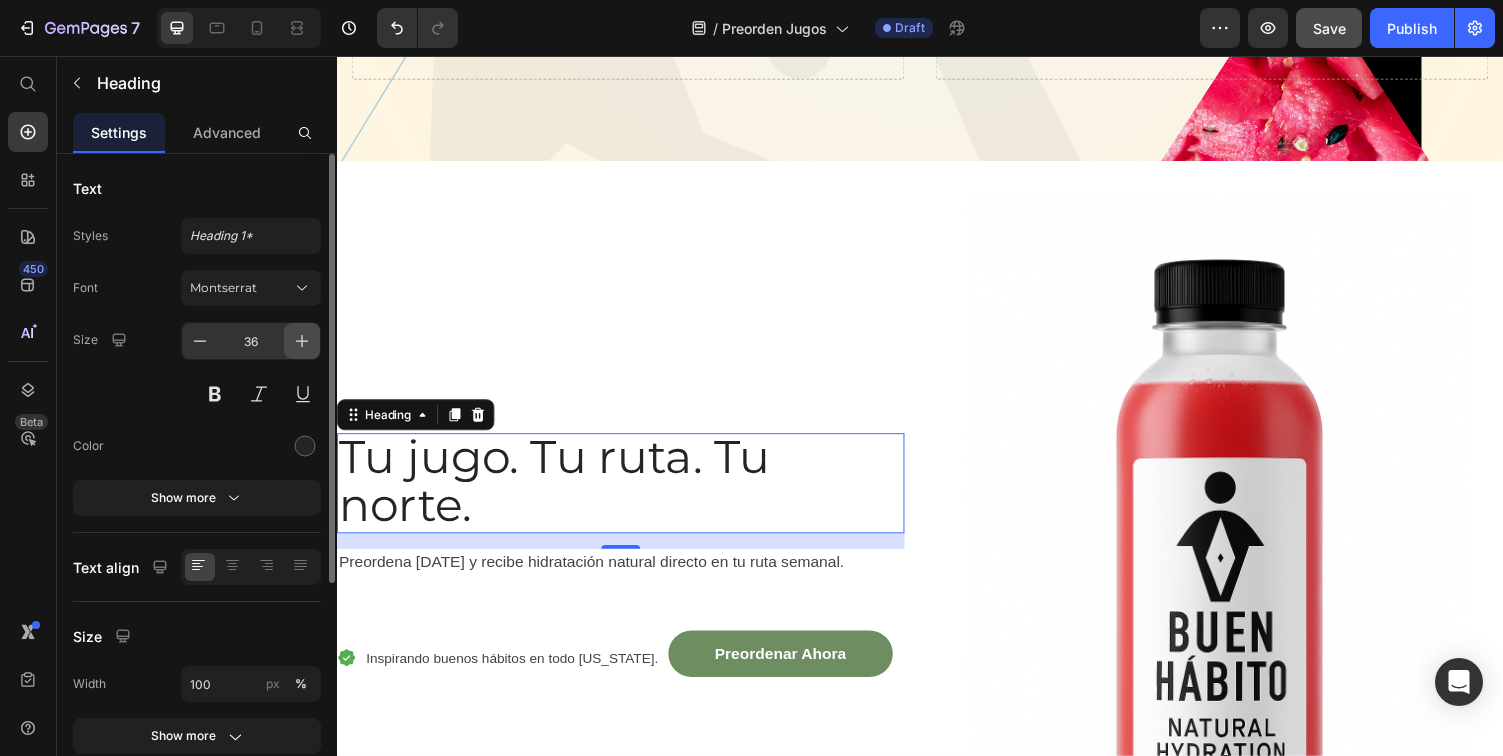 click 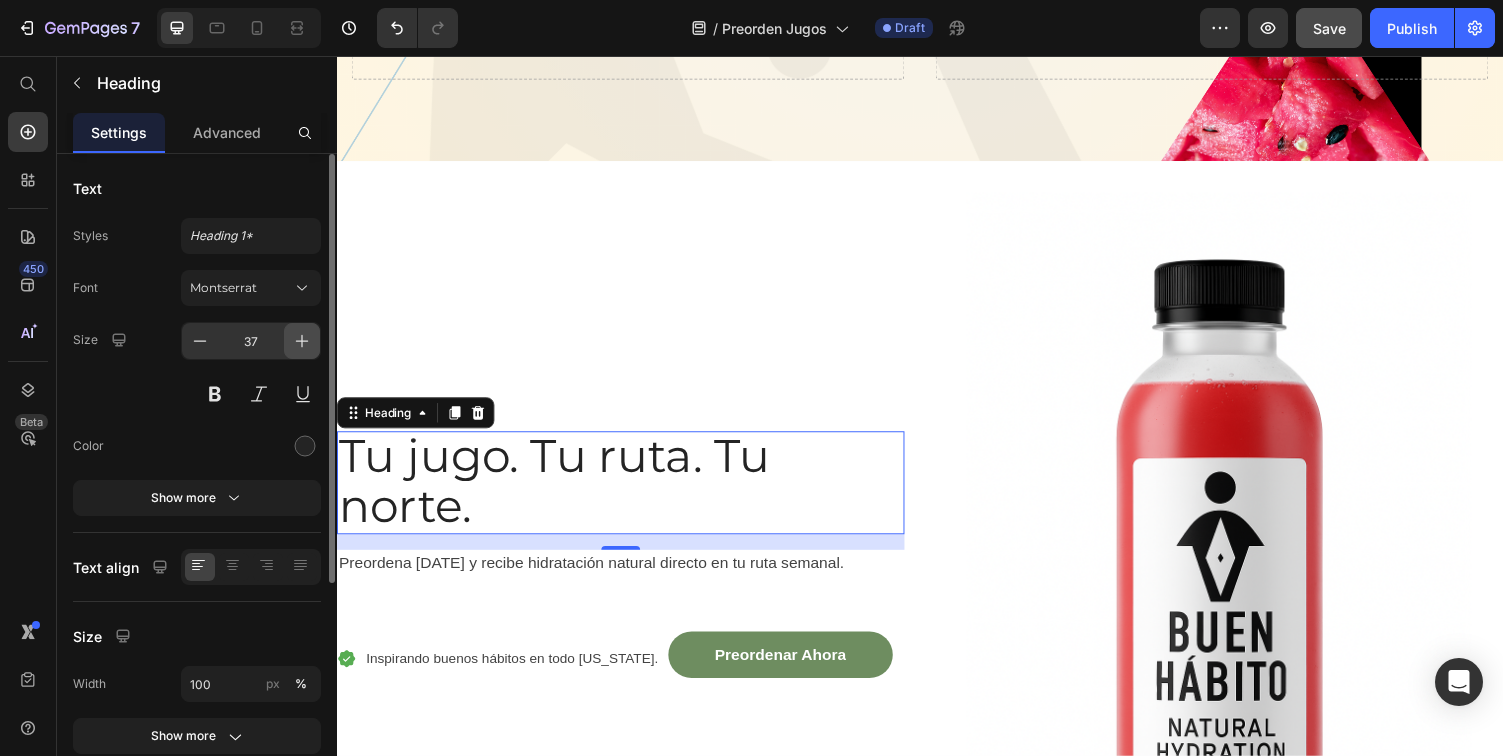 click 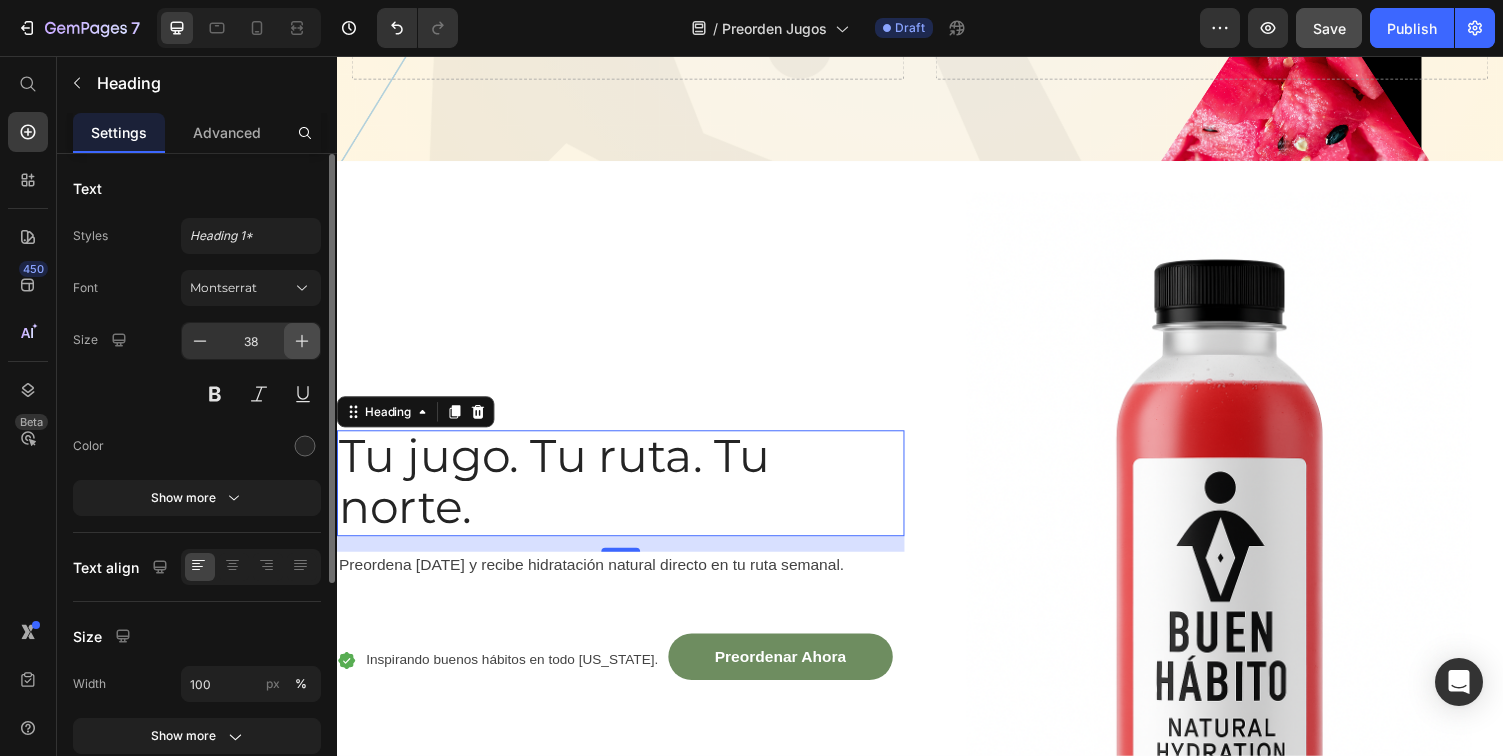click 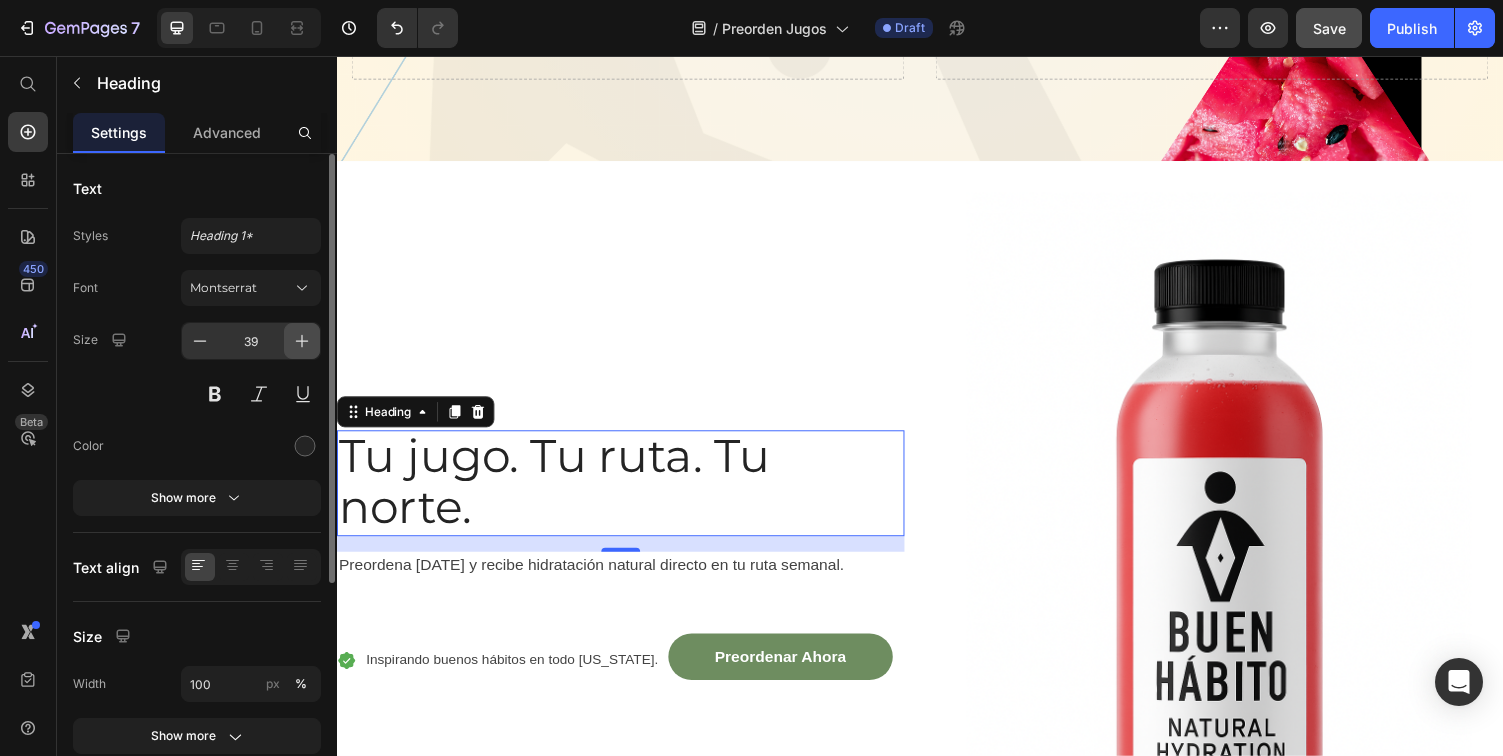 click 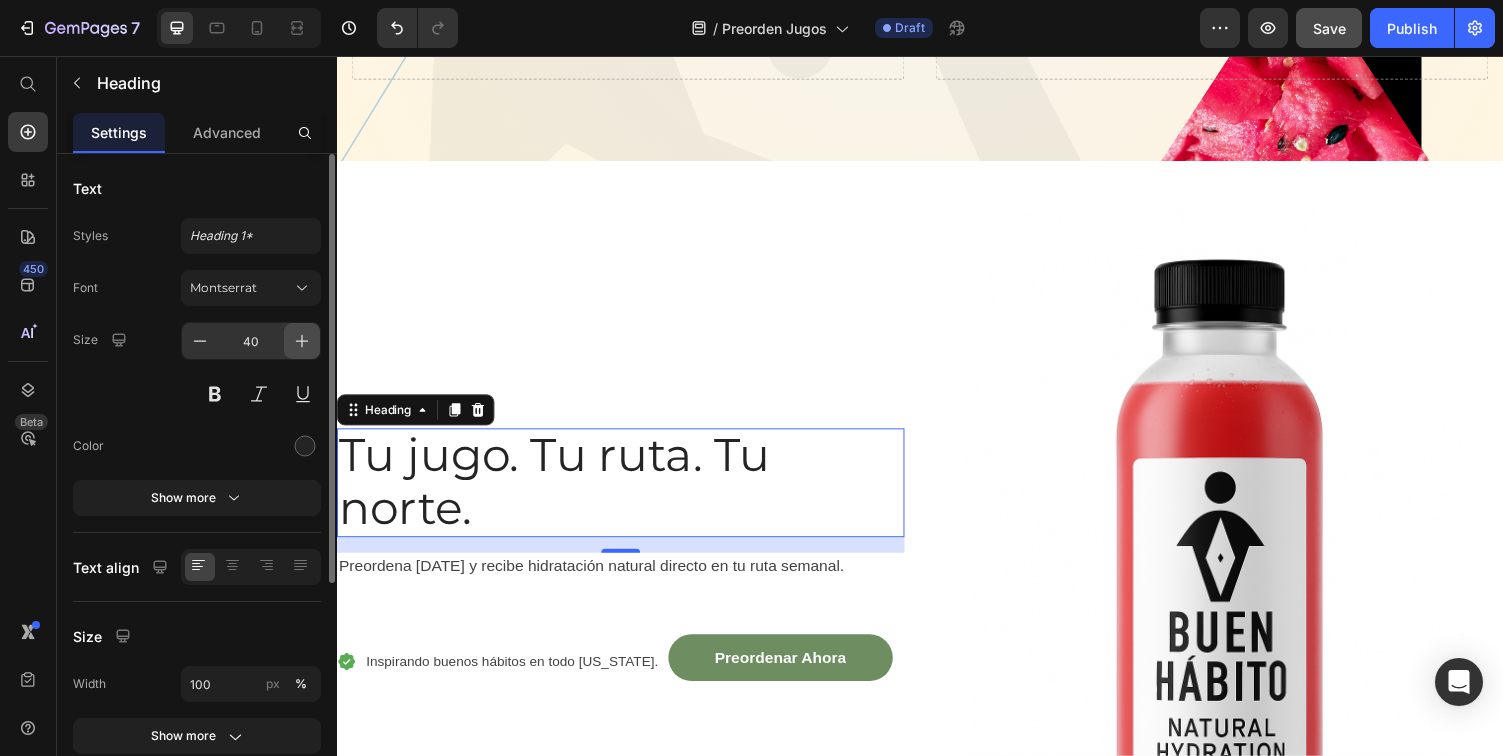 click 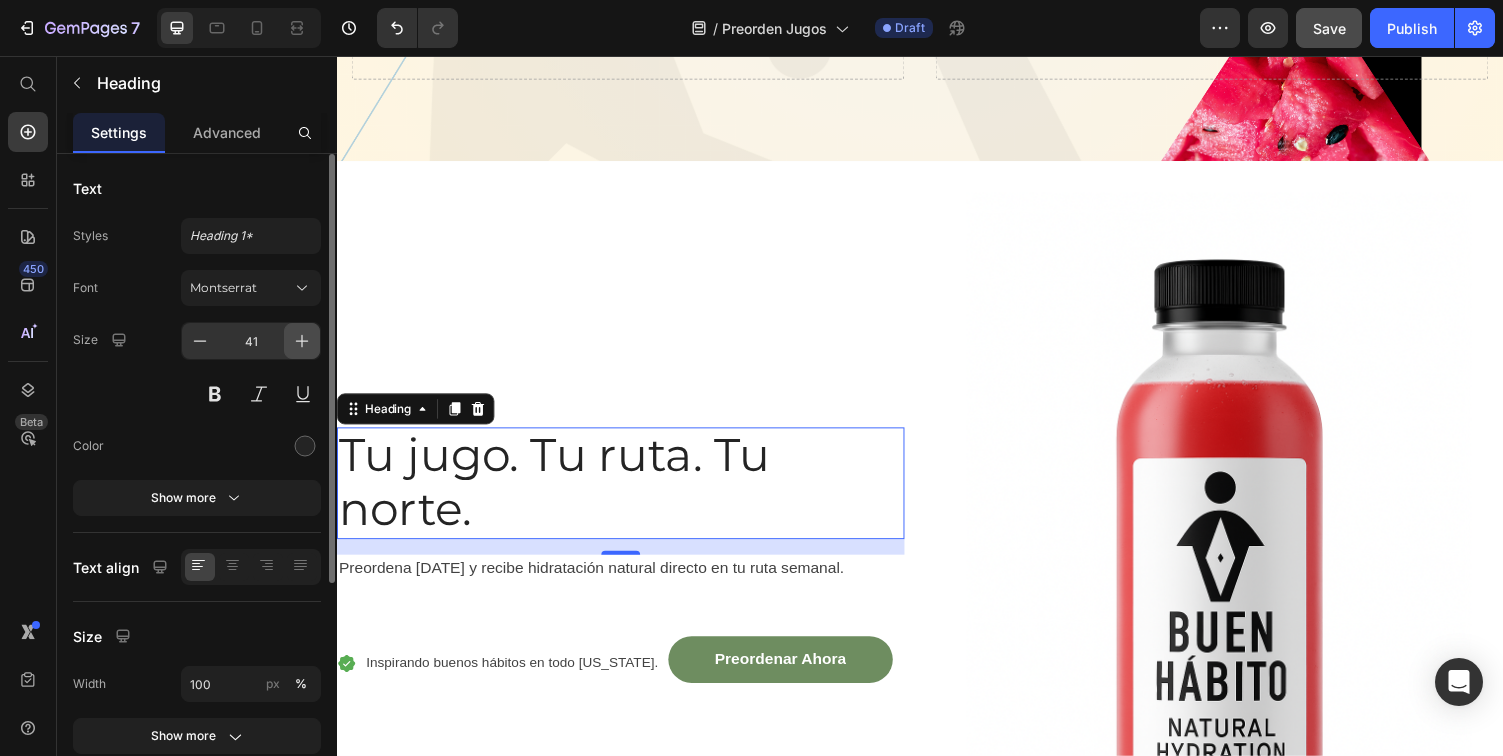 click 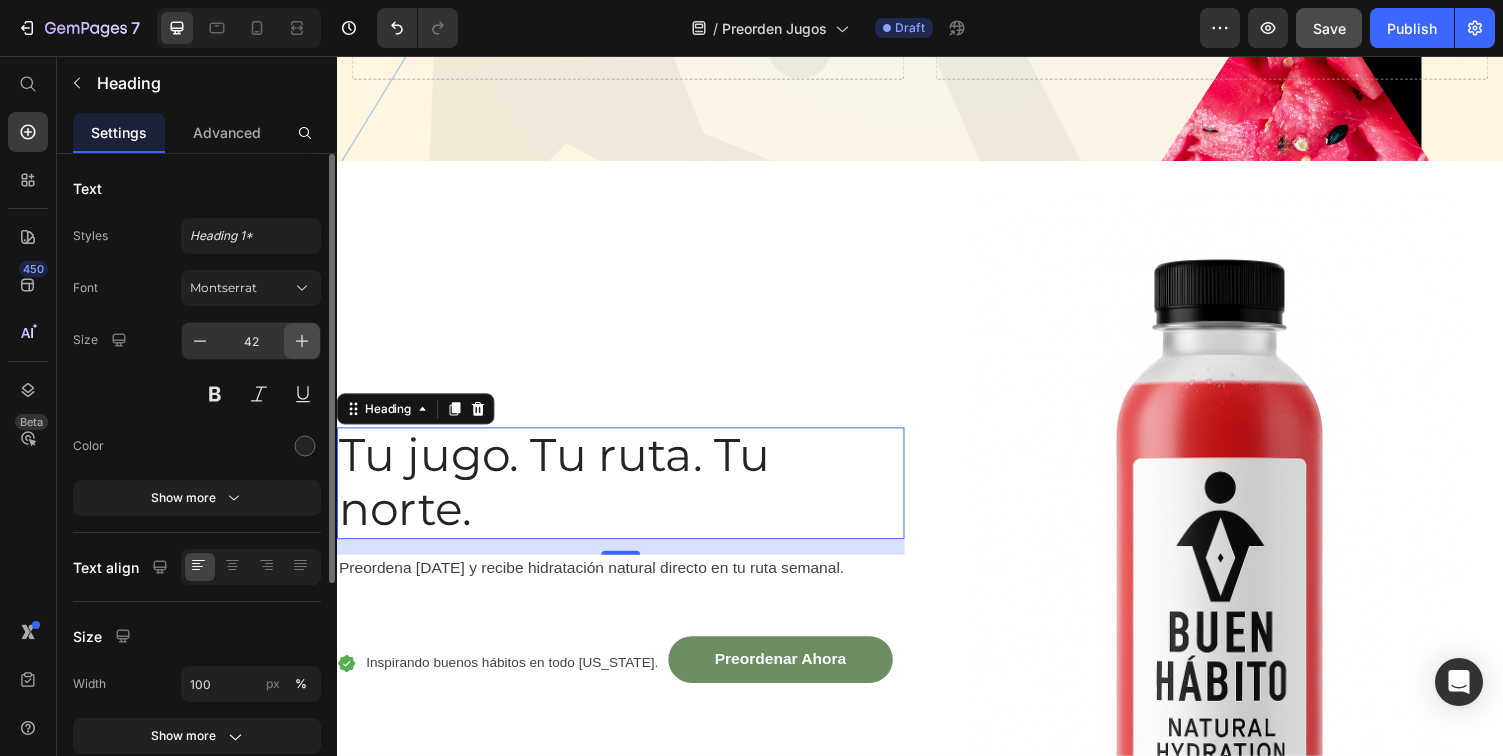 click 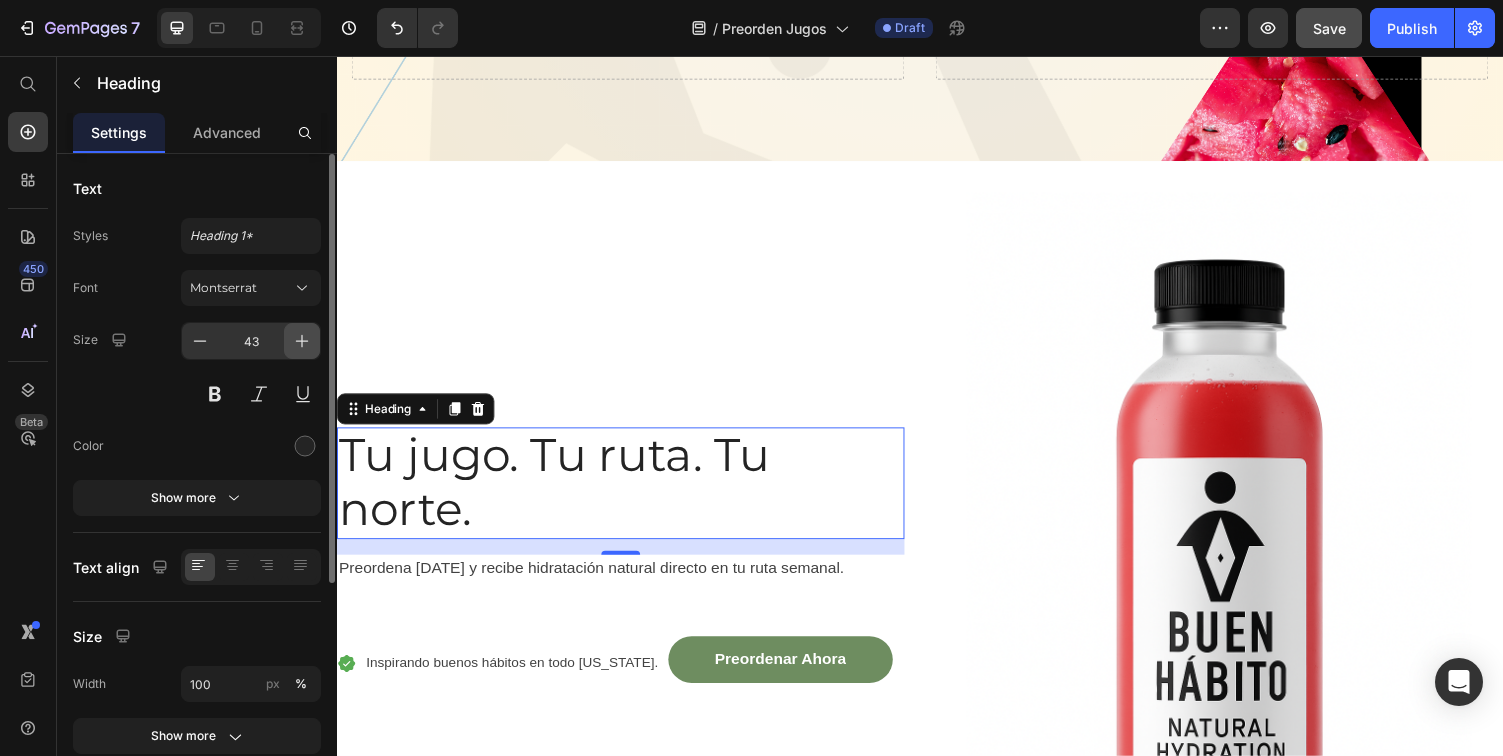 click 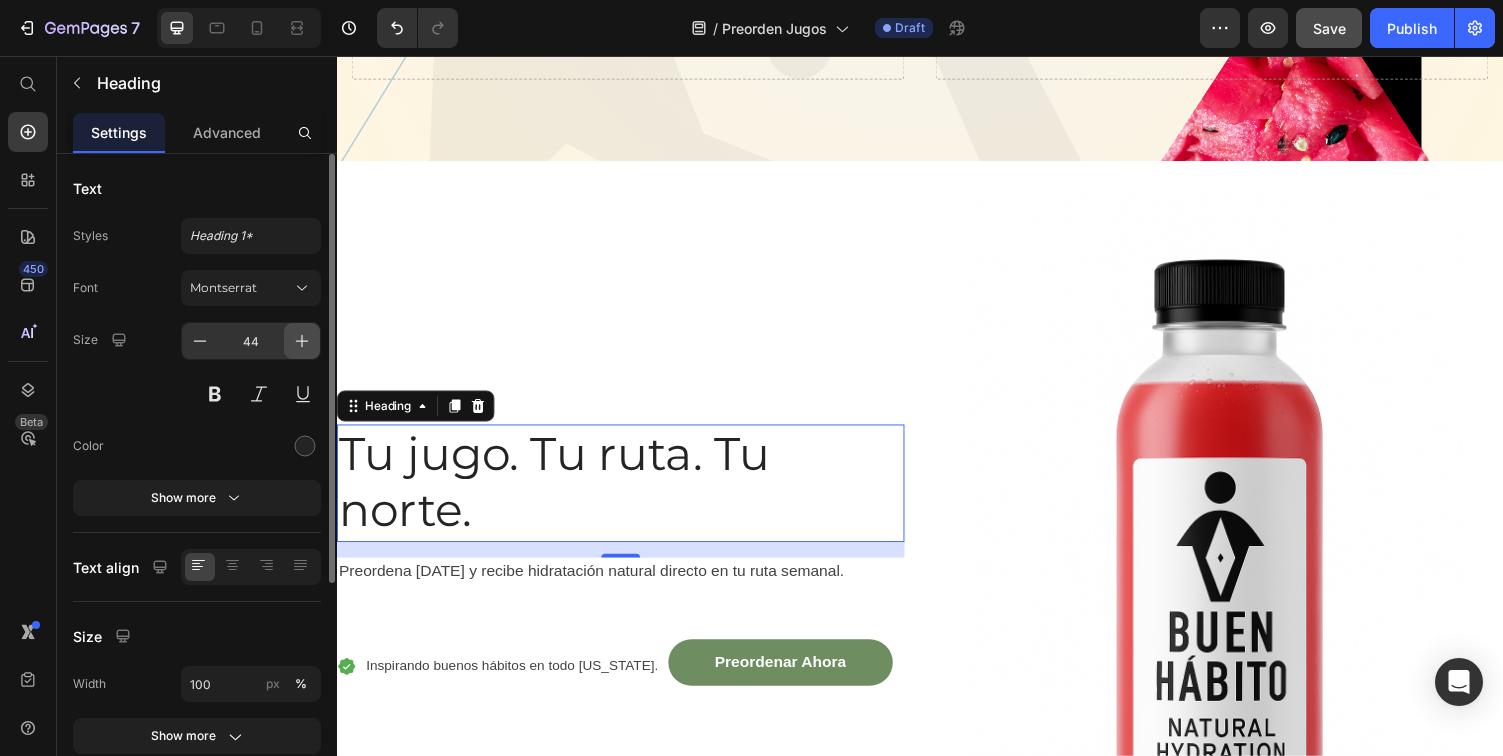 click 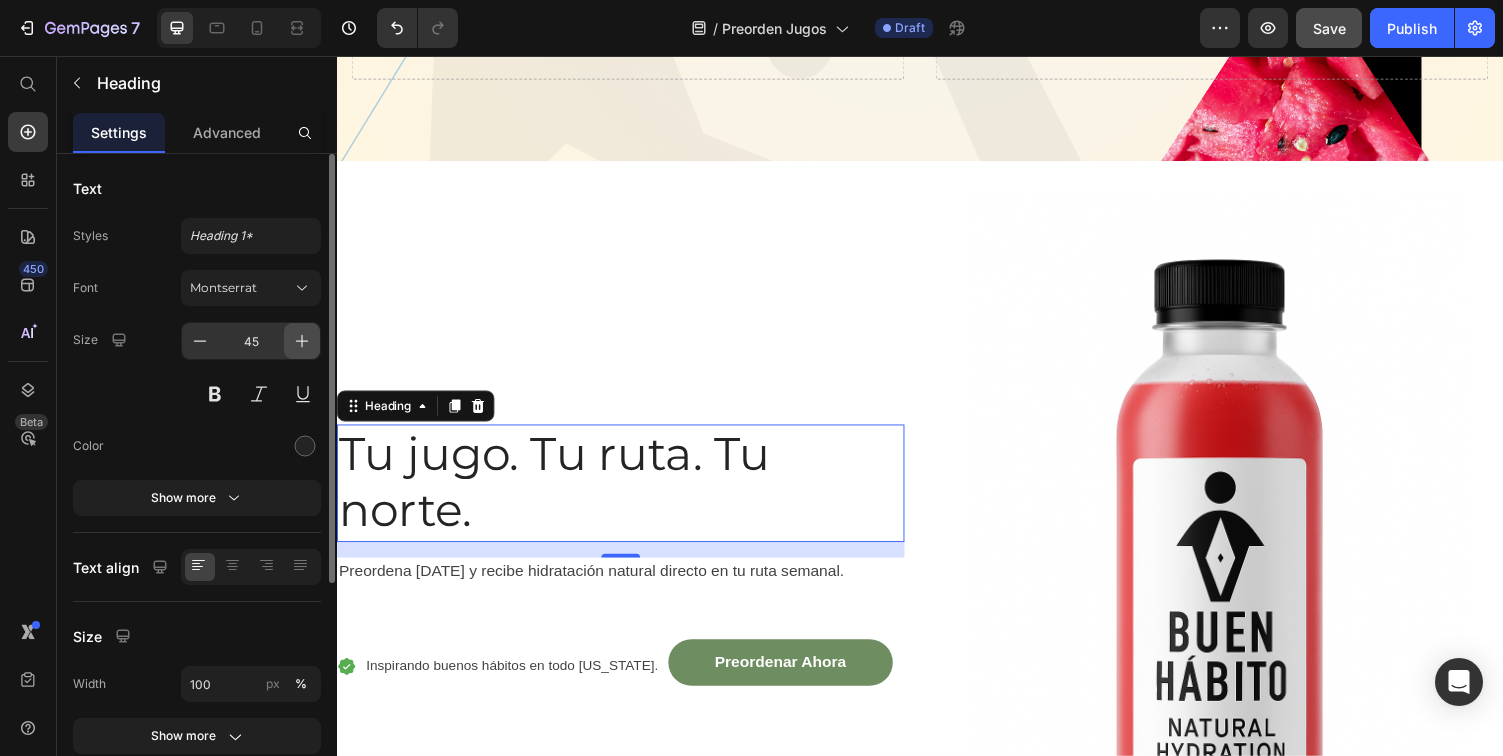 click 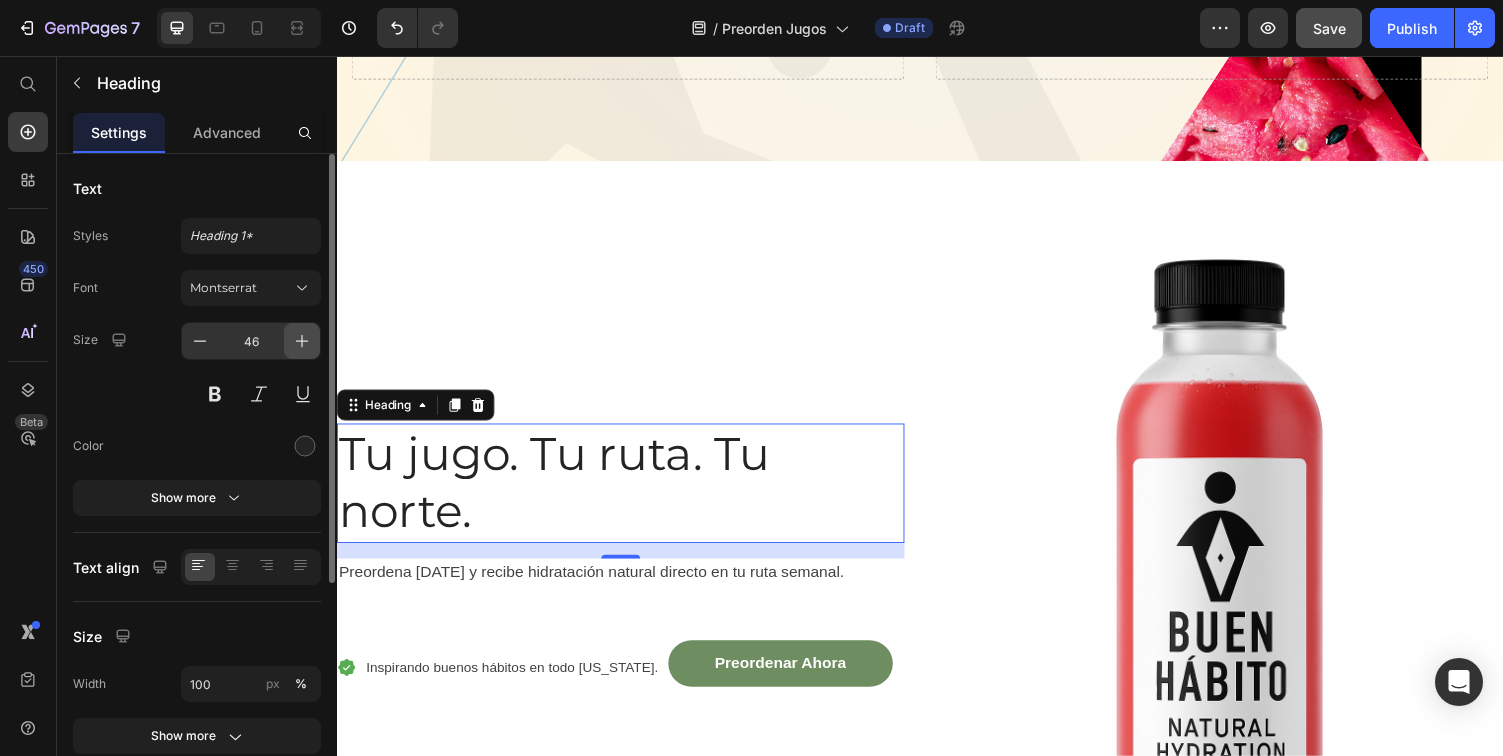 click 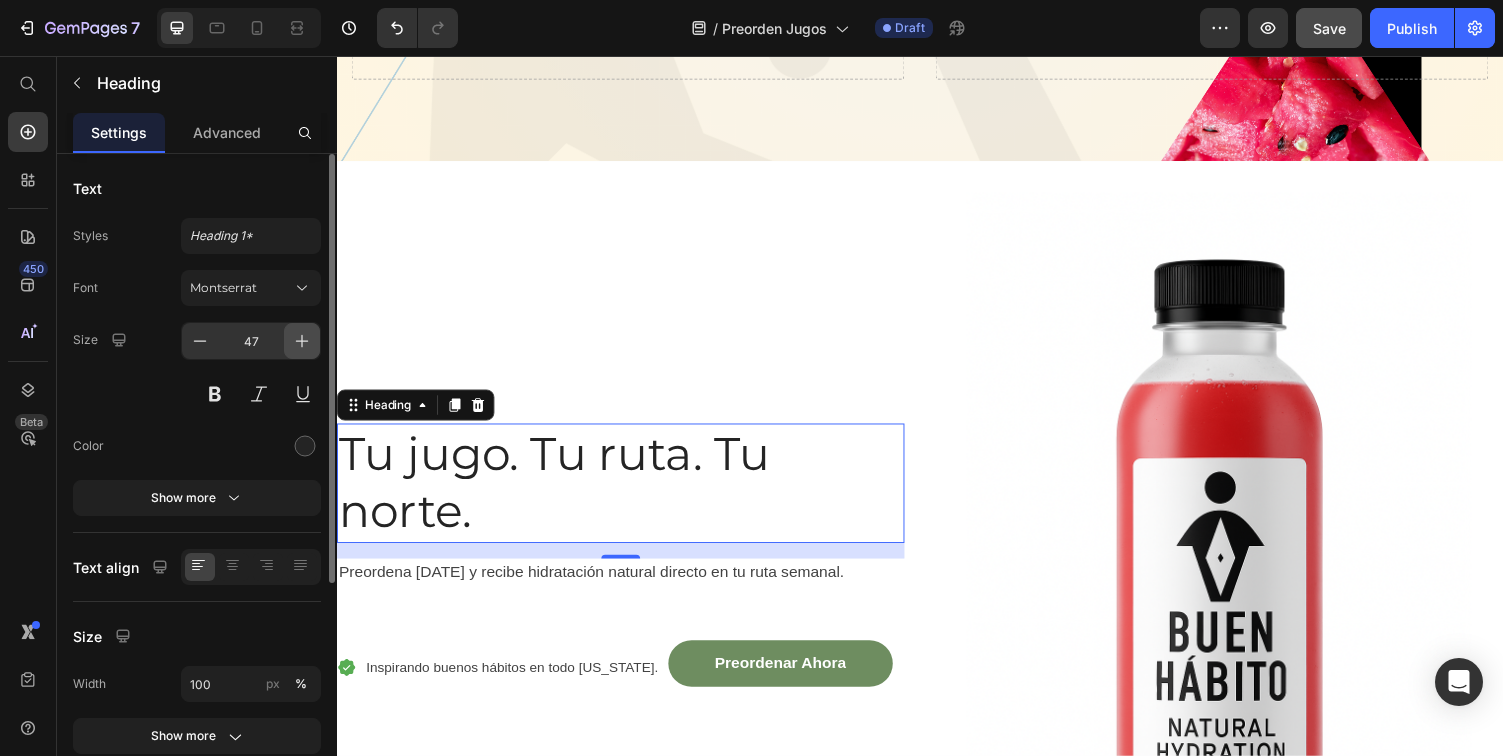 click 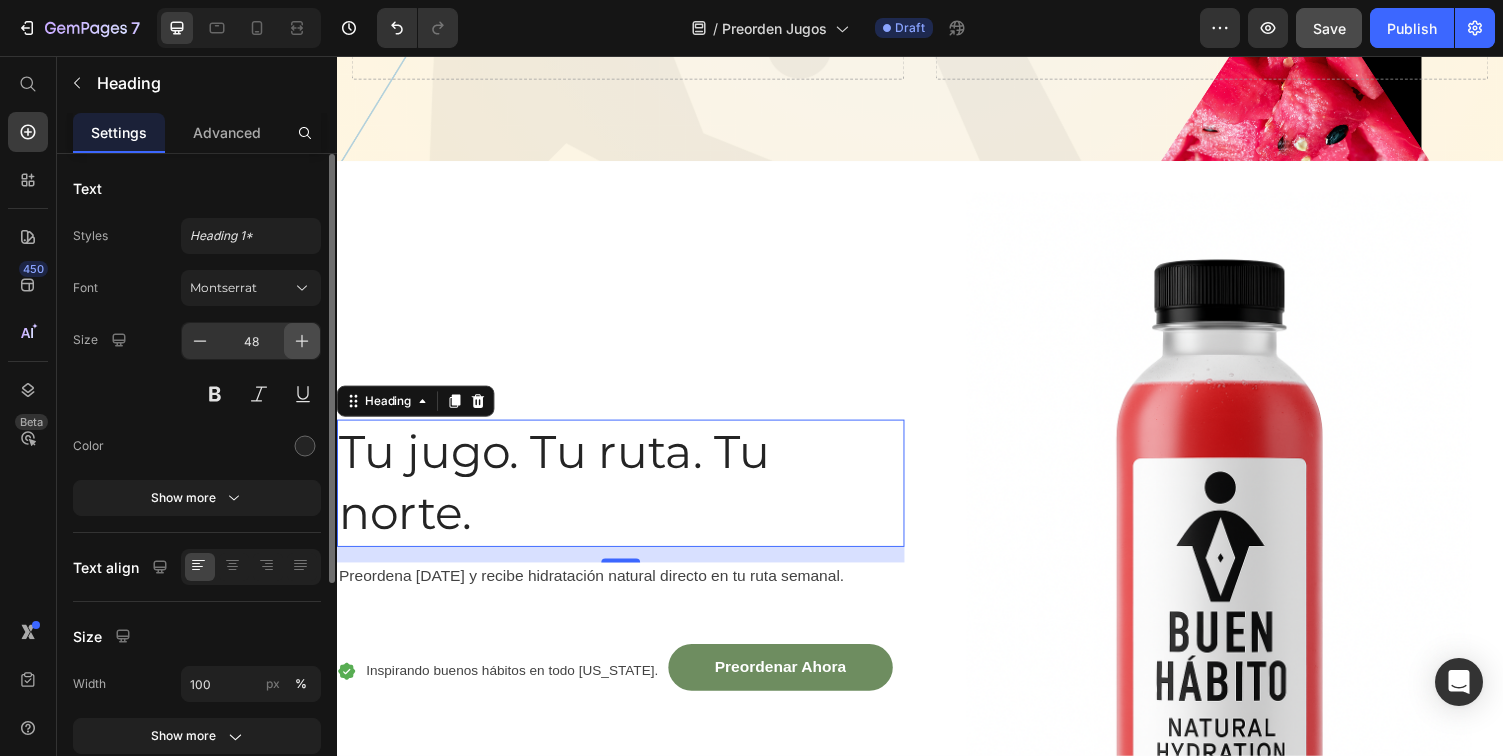 click 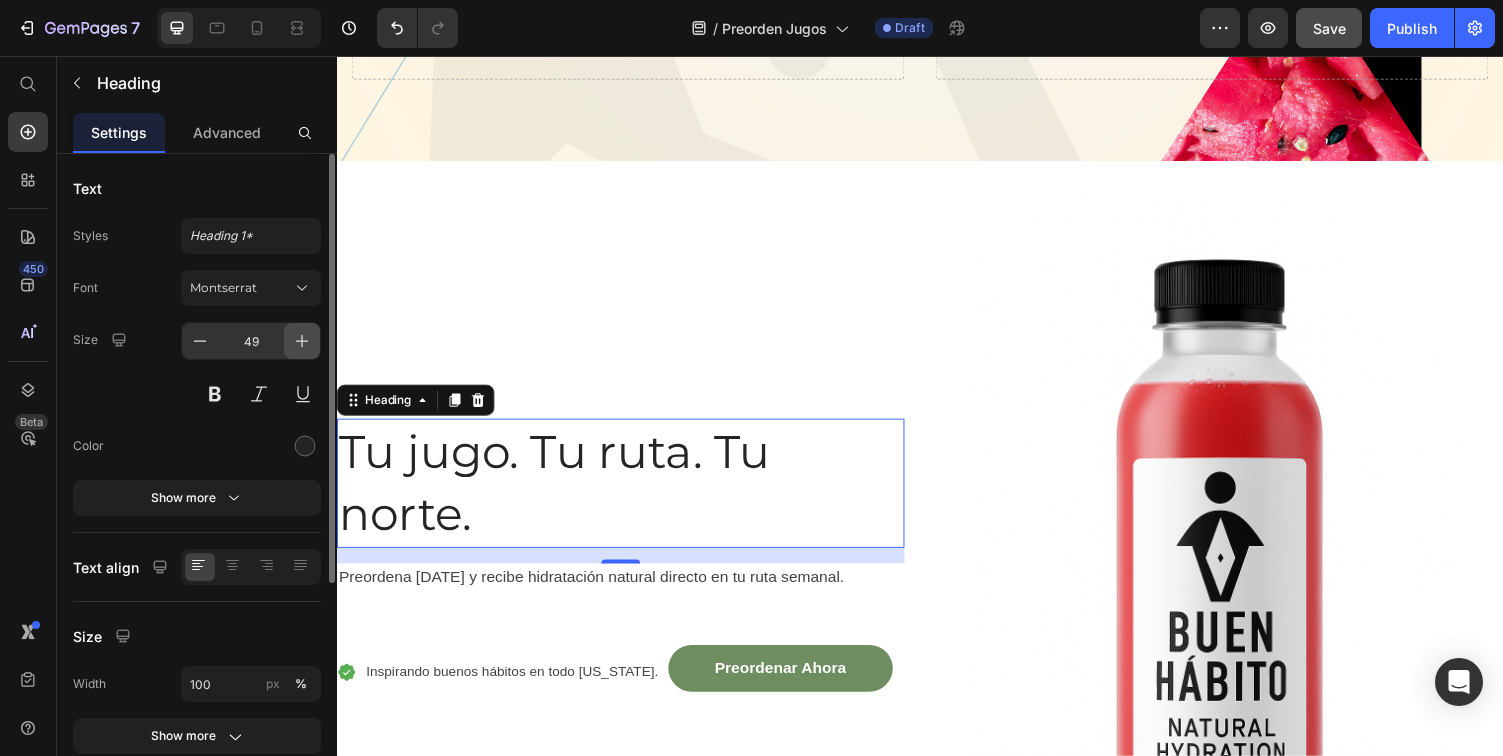 click 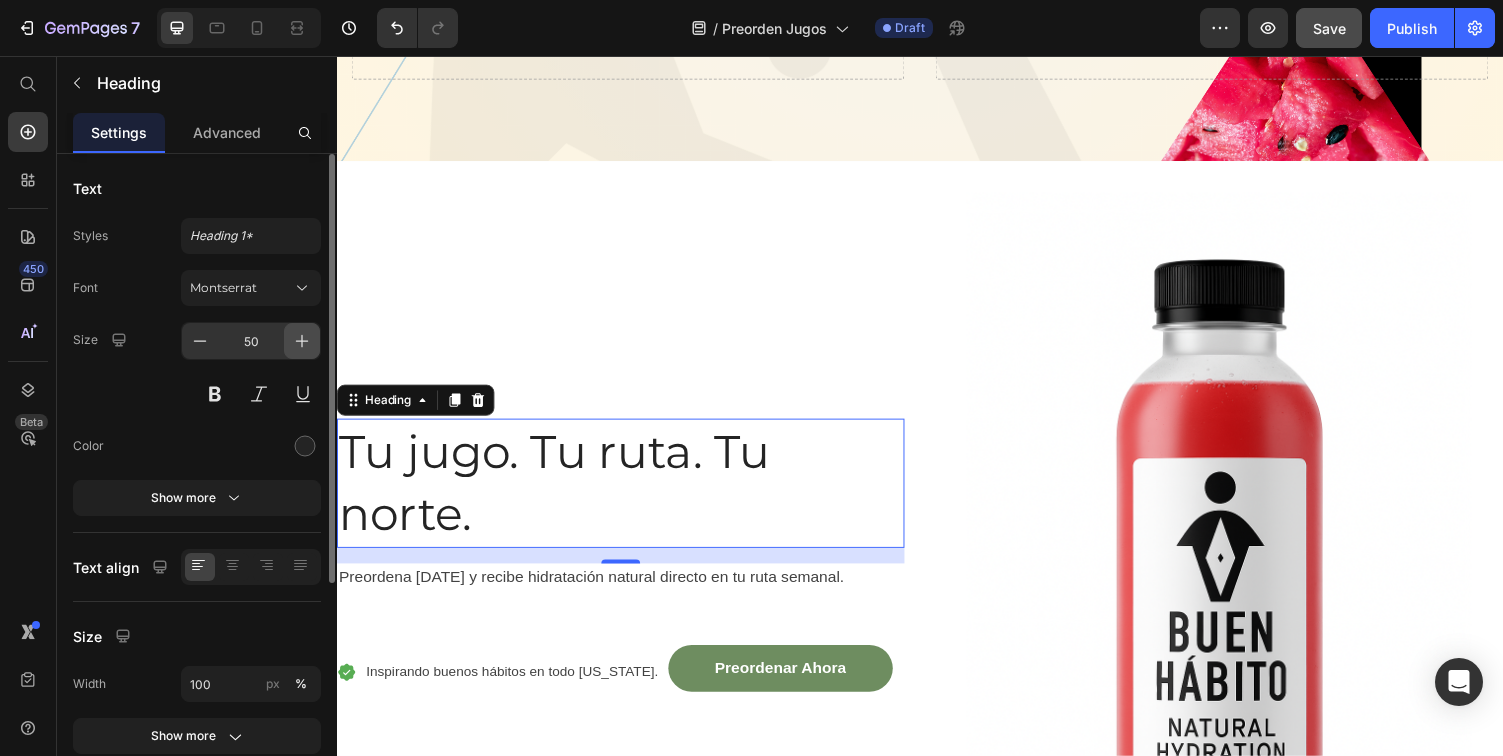 click 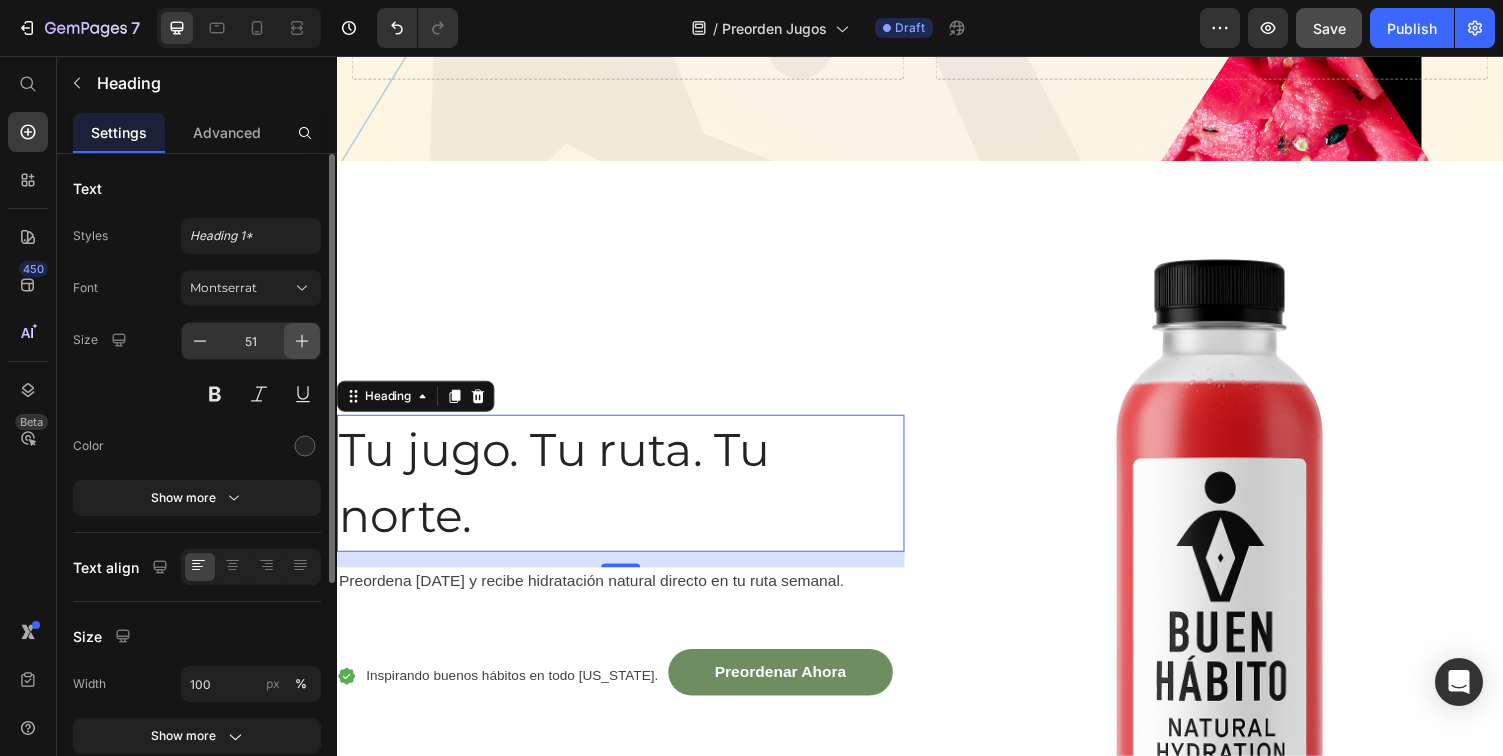 click 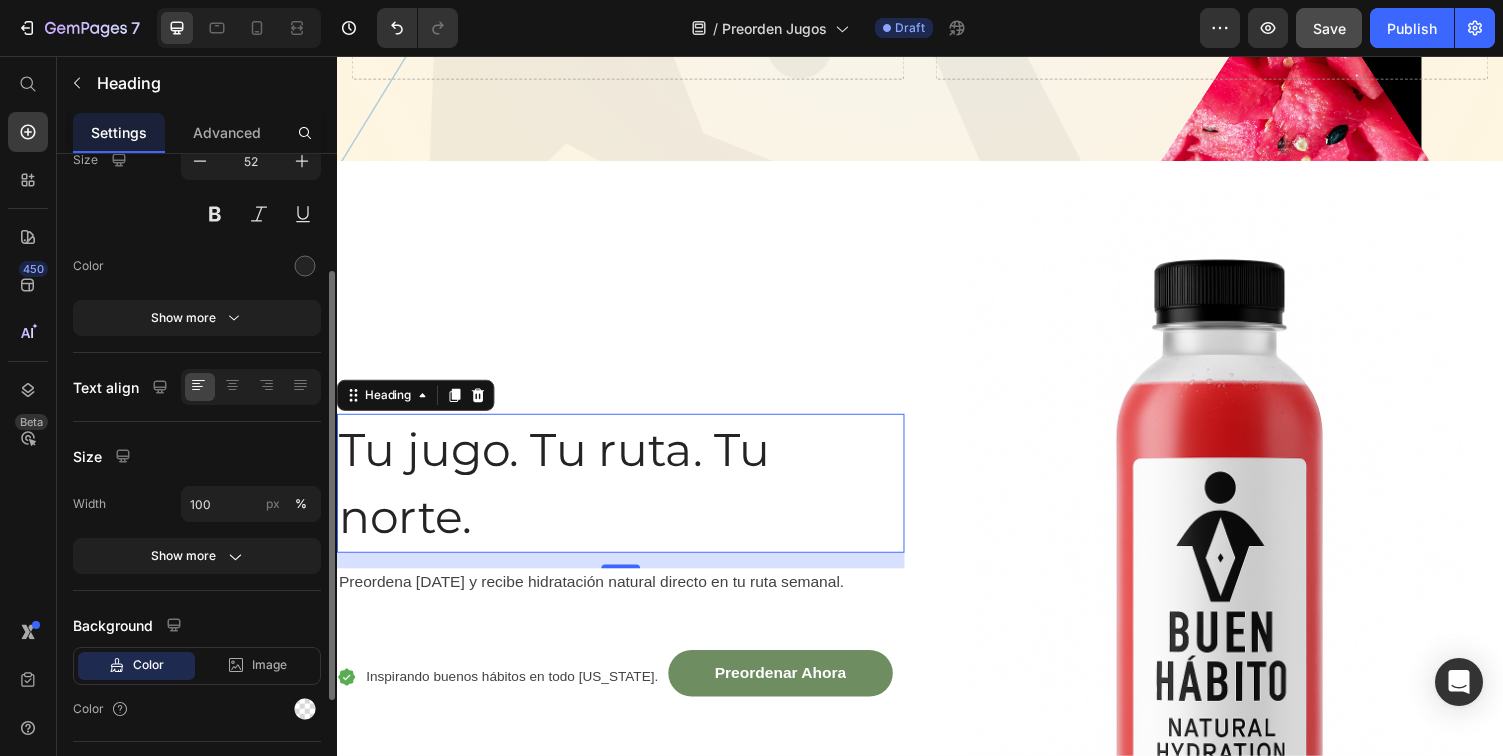 scroll, scrollTop: 0, scrollLeft: 0, axis: both 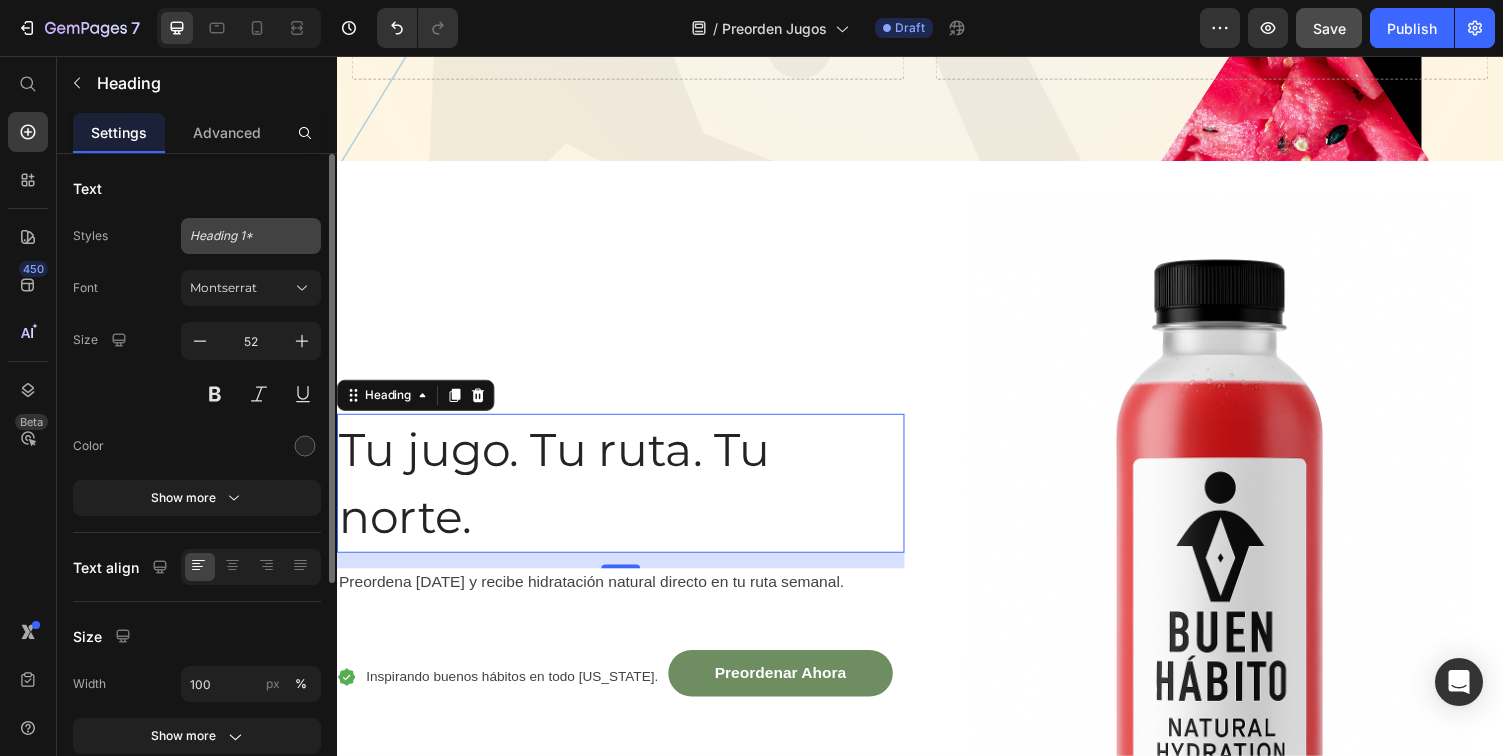 click on "Heading 1*" 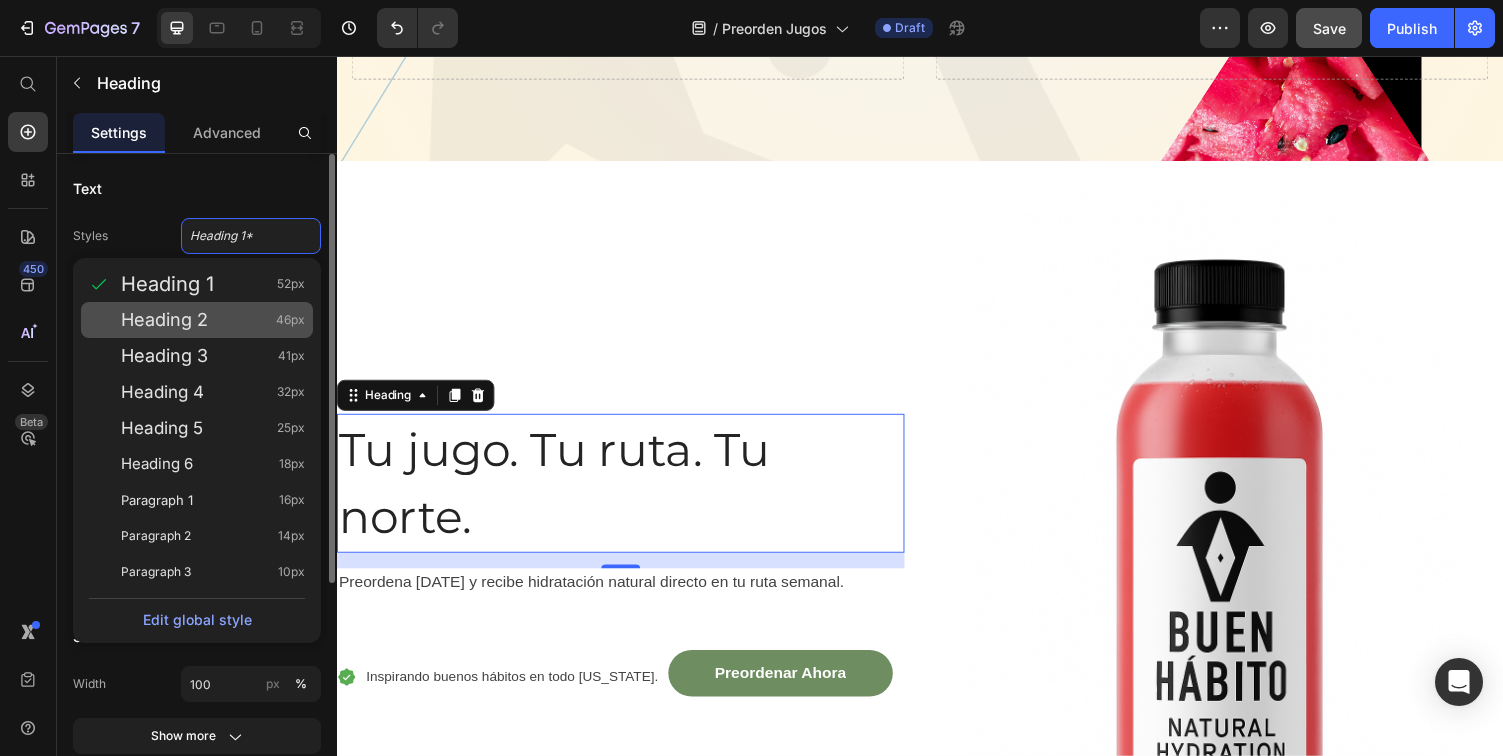 click on "Heading 2" at bounding box center (164, 320) 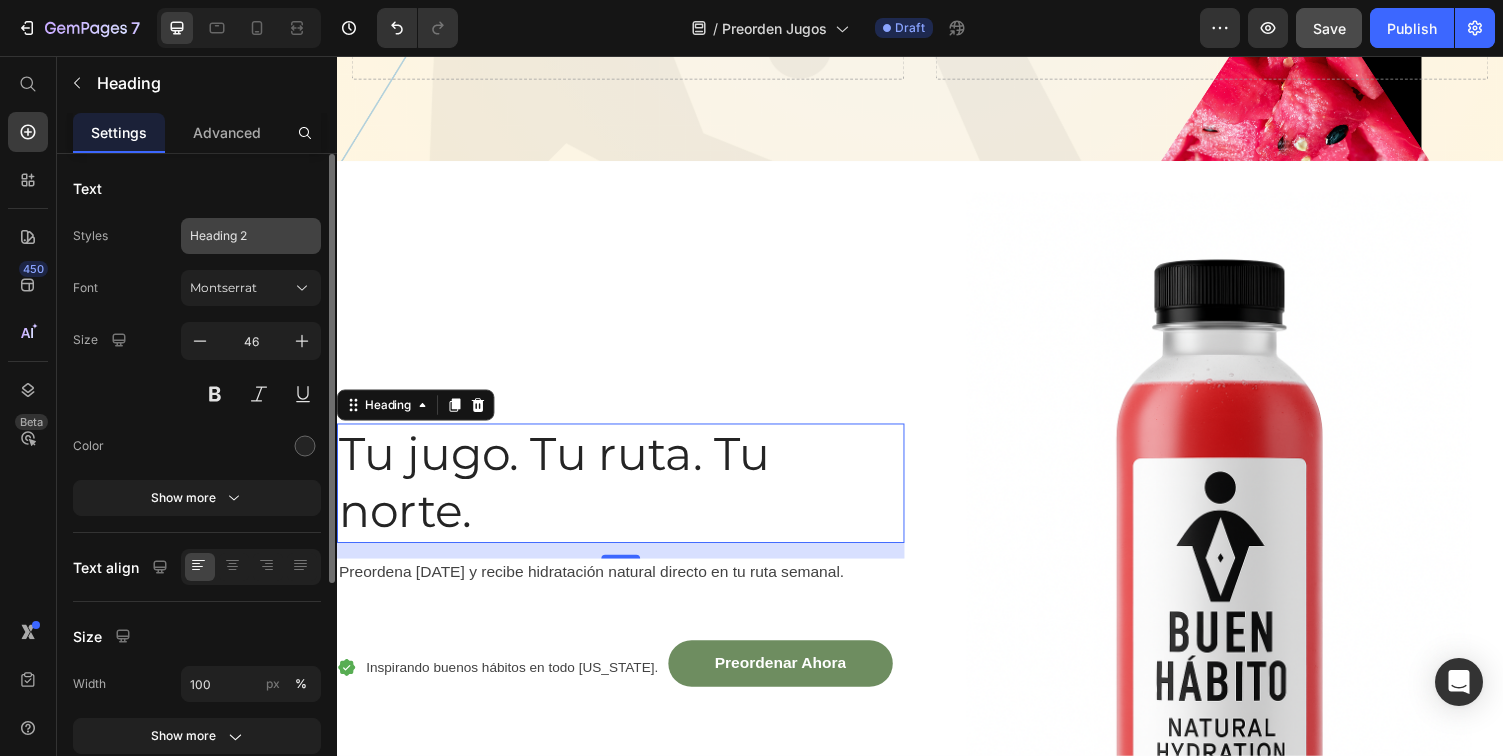 click on "Heading 2" 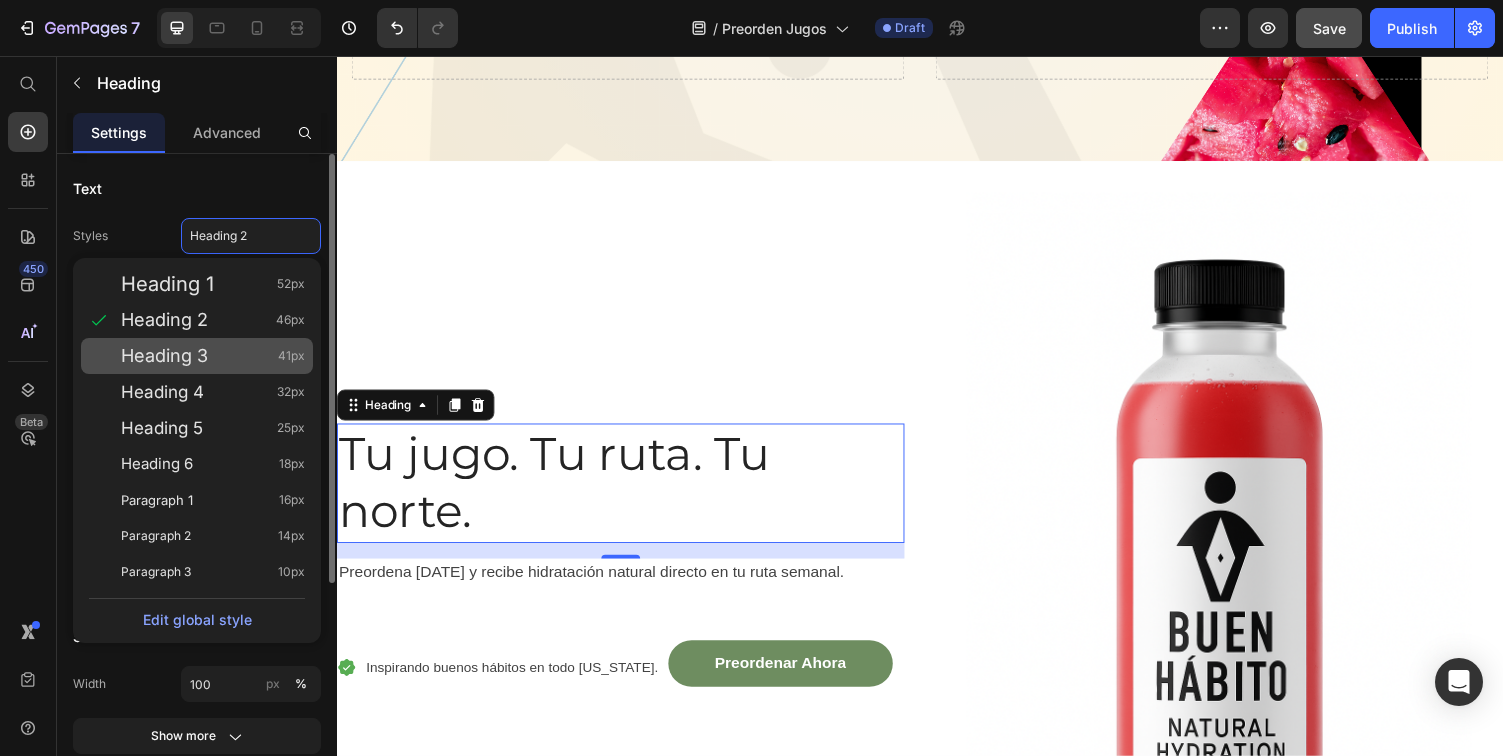 click on "Heading 3" at bounding box center [164, 356] 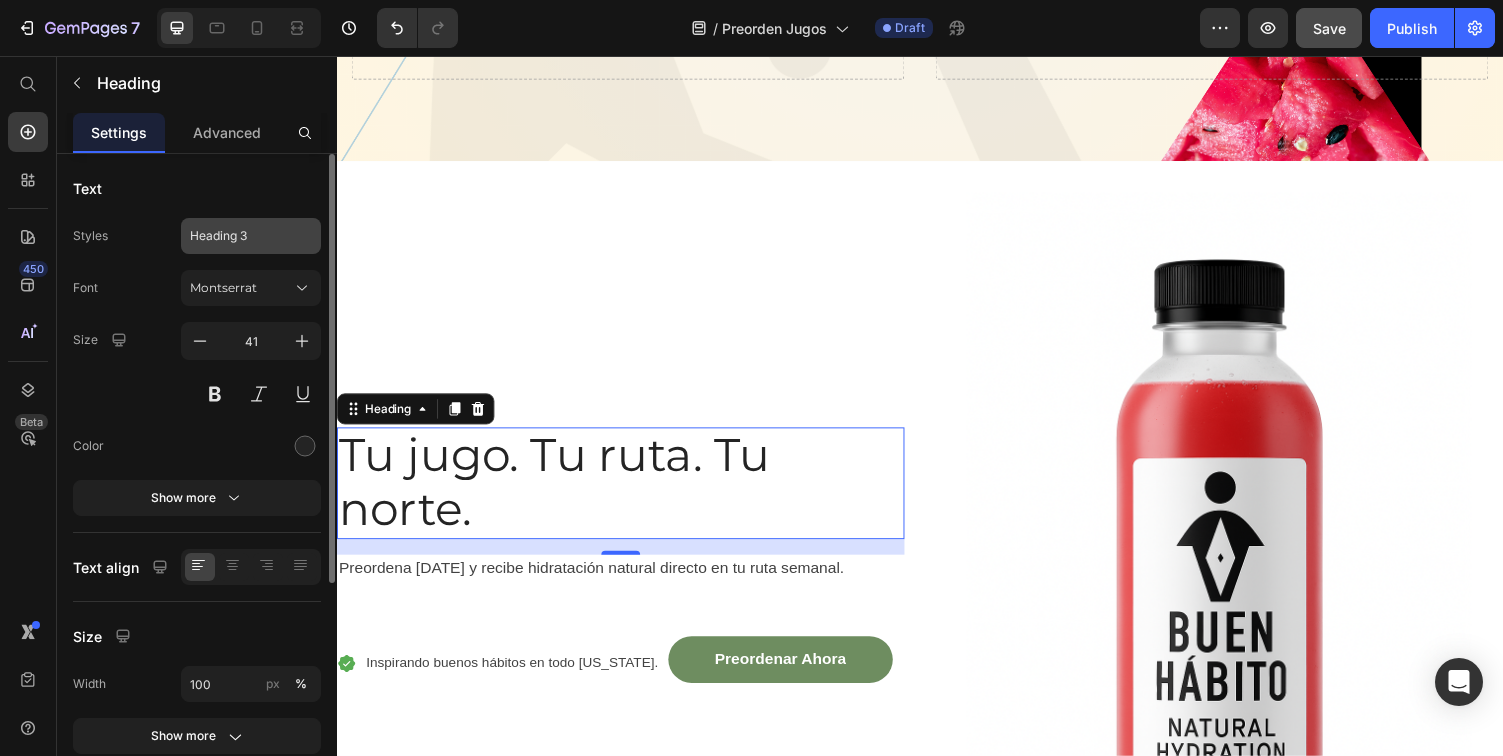 click on "Heading 3" at bounding box center (239, 236) 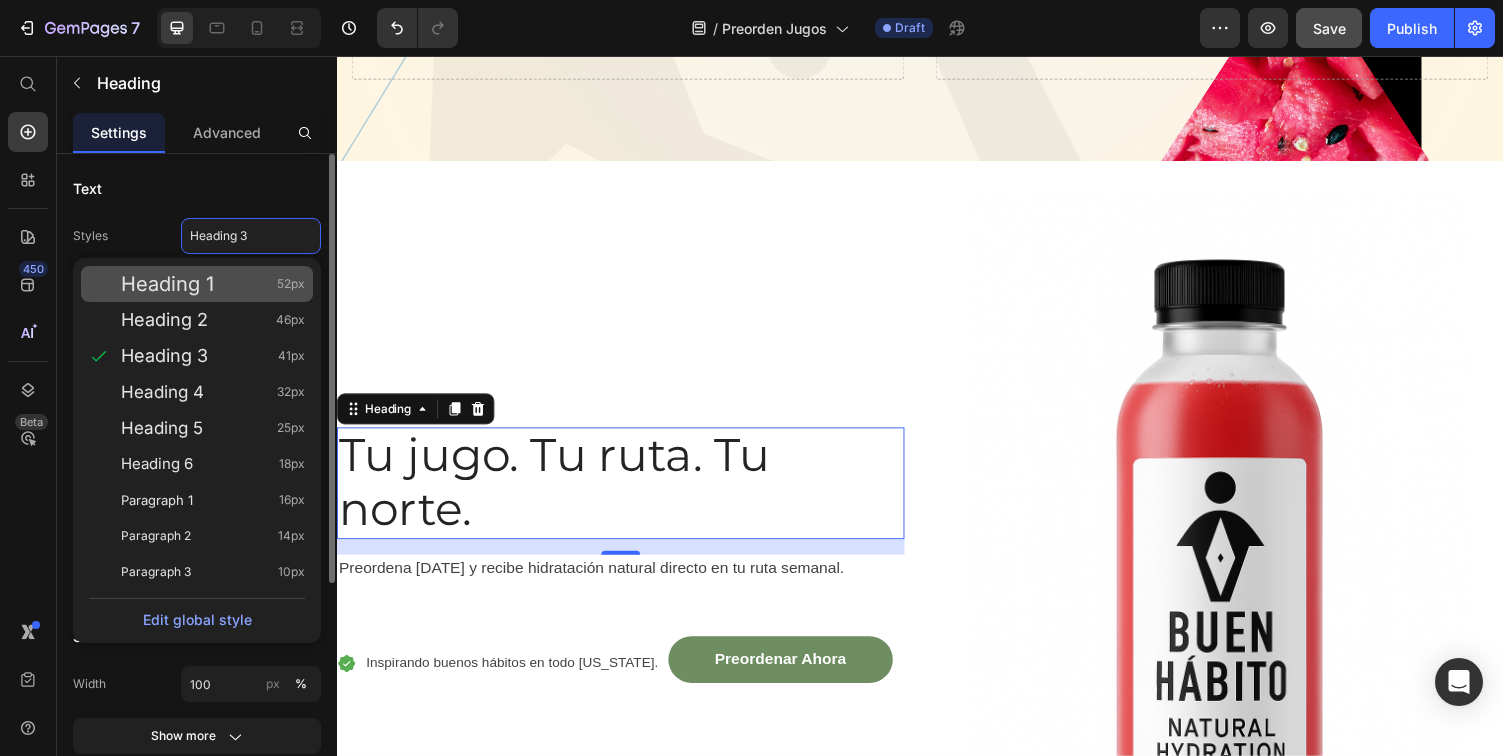 click on "Heading 1" at bounding box center (167, 284) 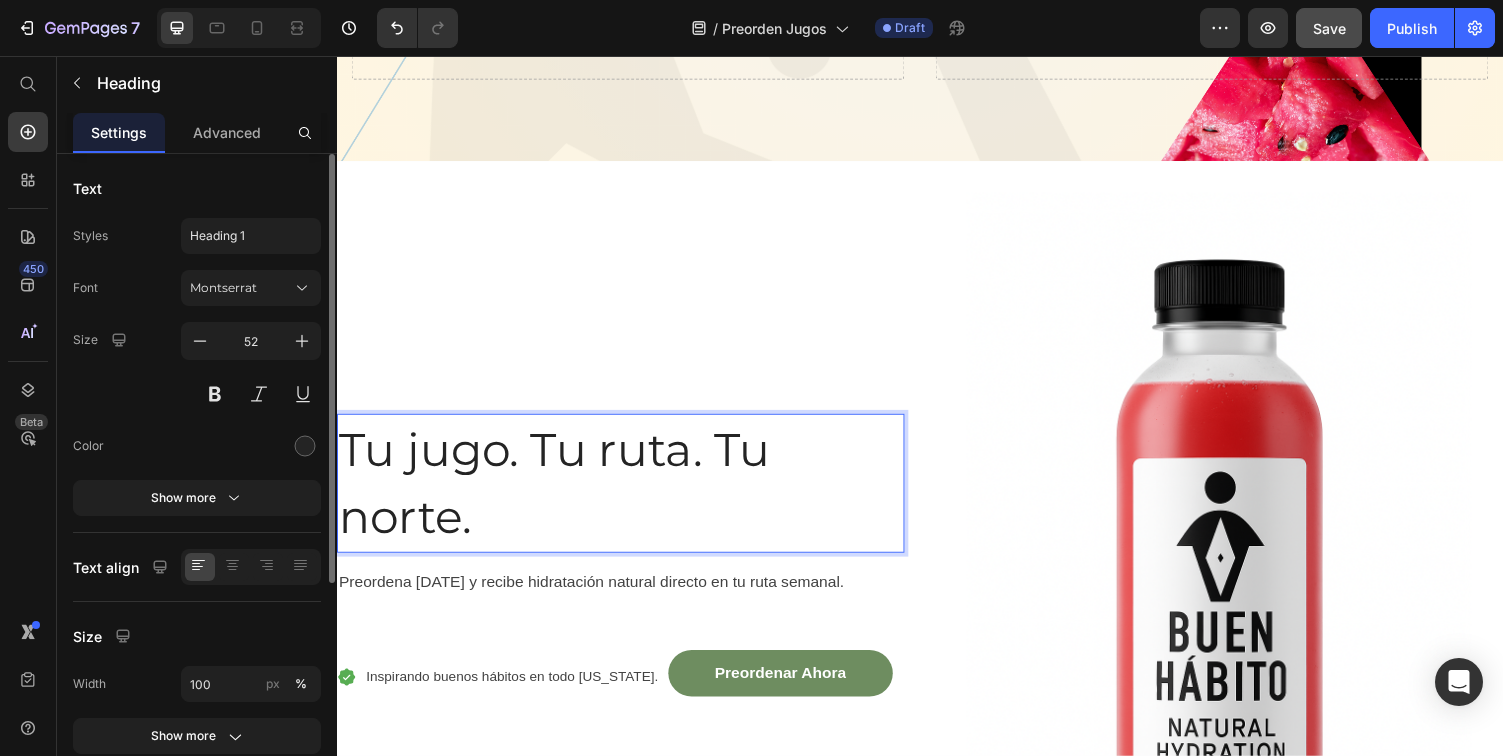 click on "Tu jugo. Tu ruta. Tu norte." at bounding box center [561, 496] 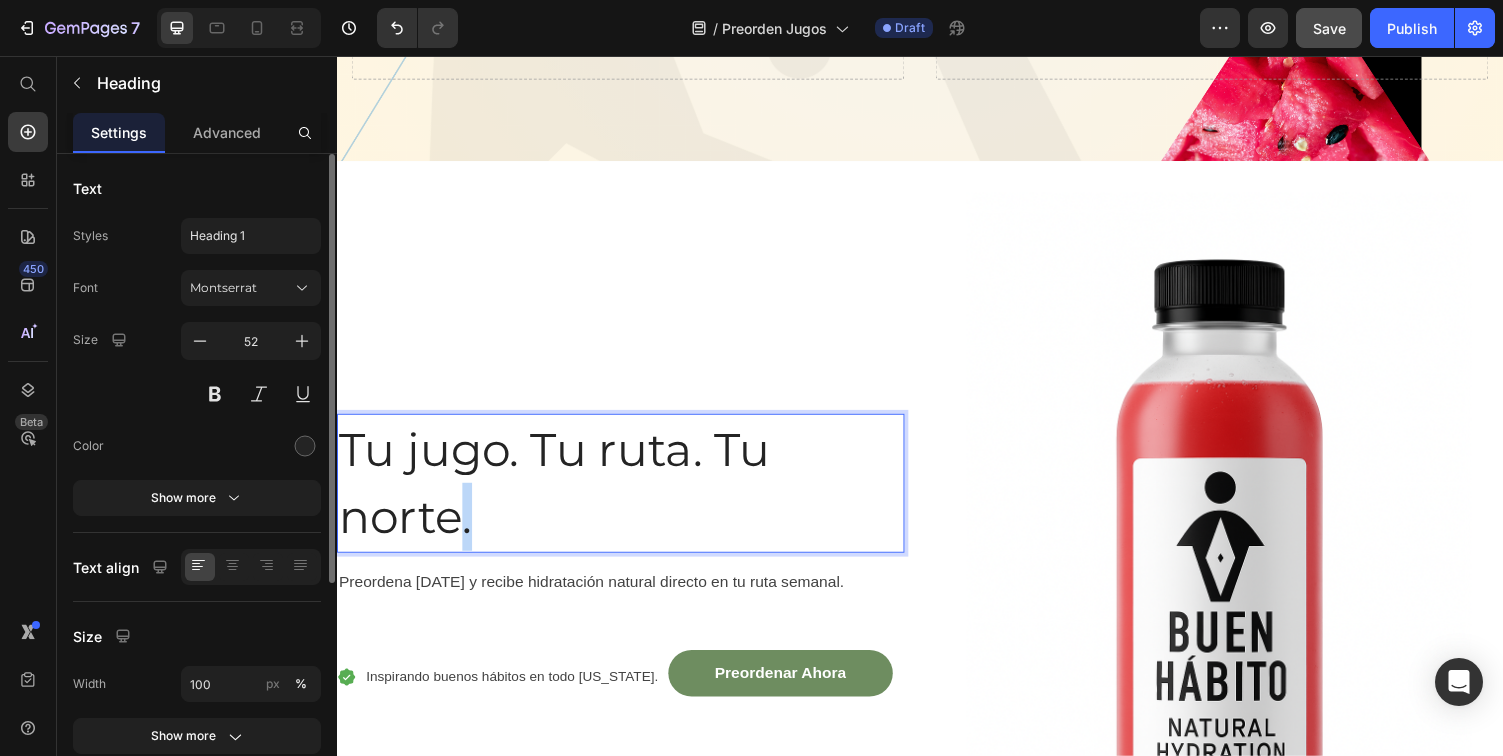 click on "Tu jugo. Tu ruta. Tu norte." at bounding box center (561, 496) 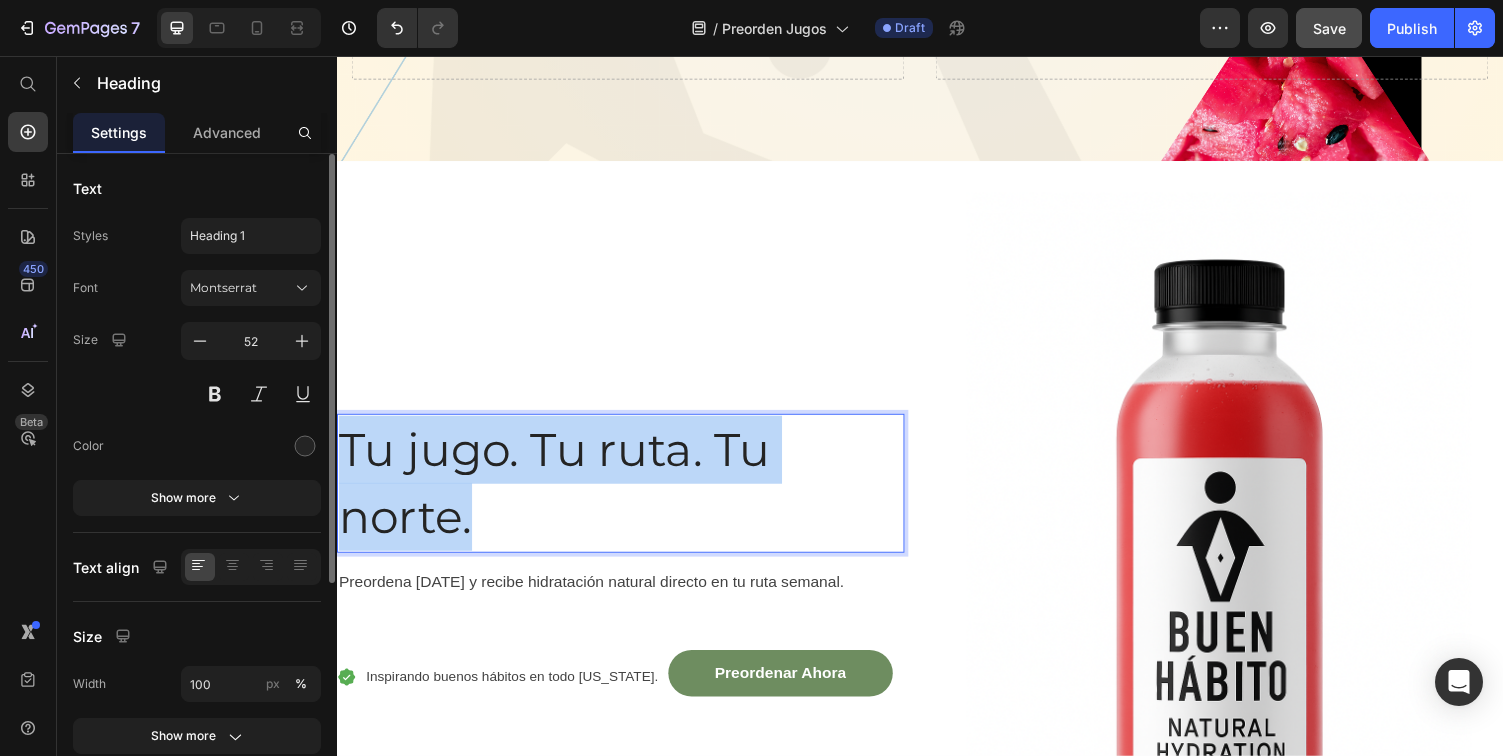 click on "Tu jugo. Tu ruta. Tu norte." at bounding box center (561, 496) 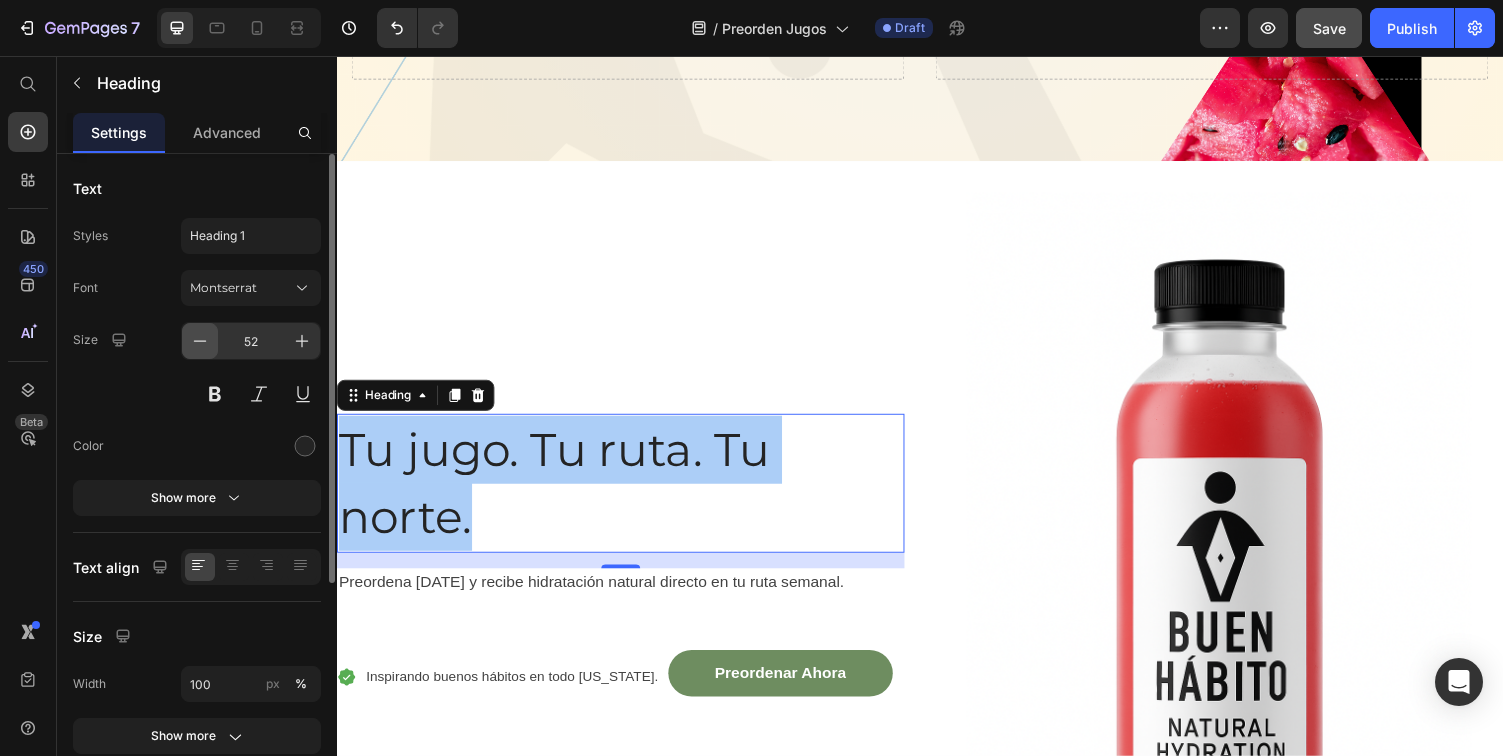 click 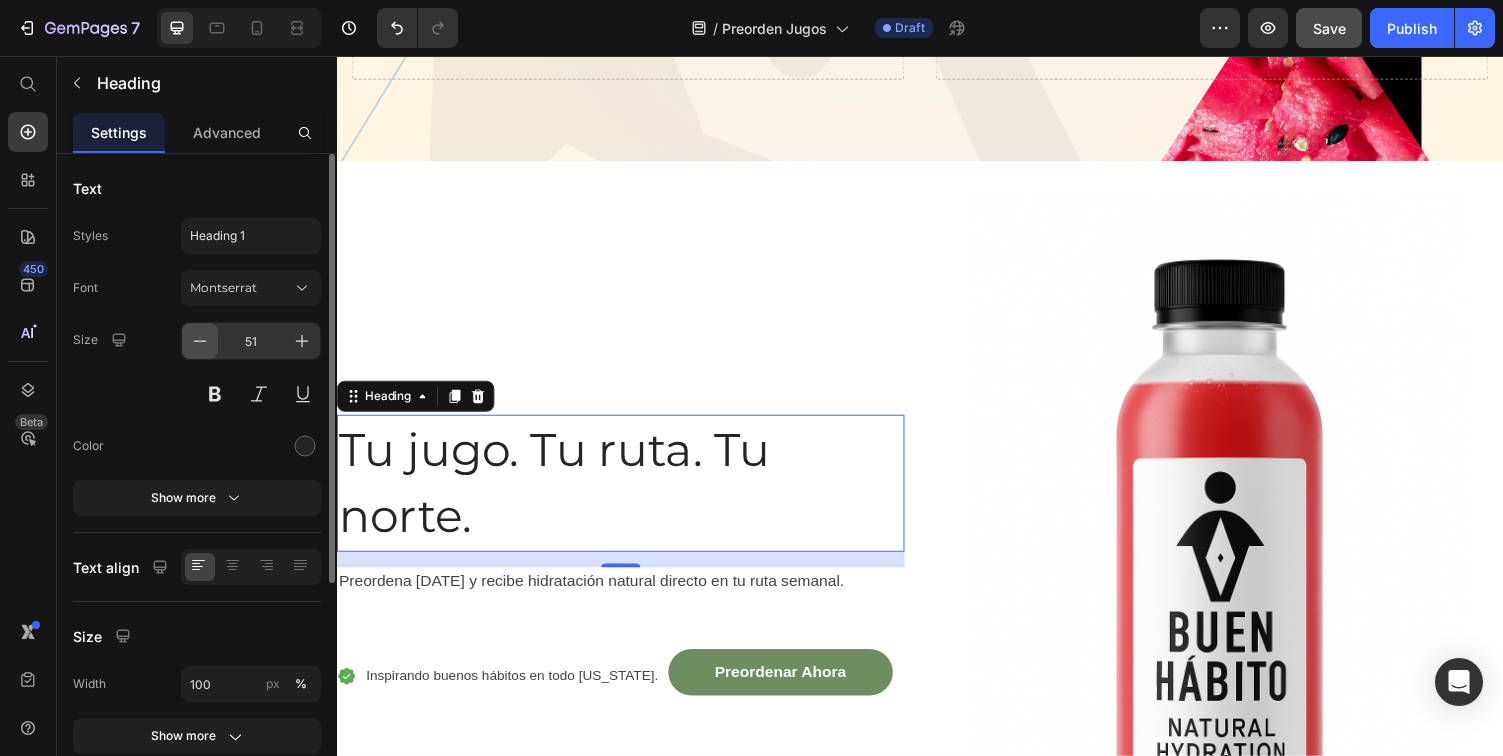 click 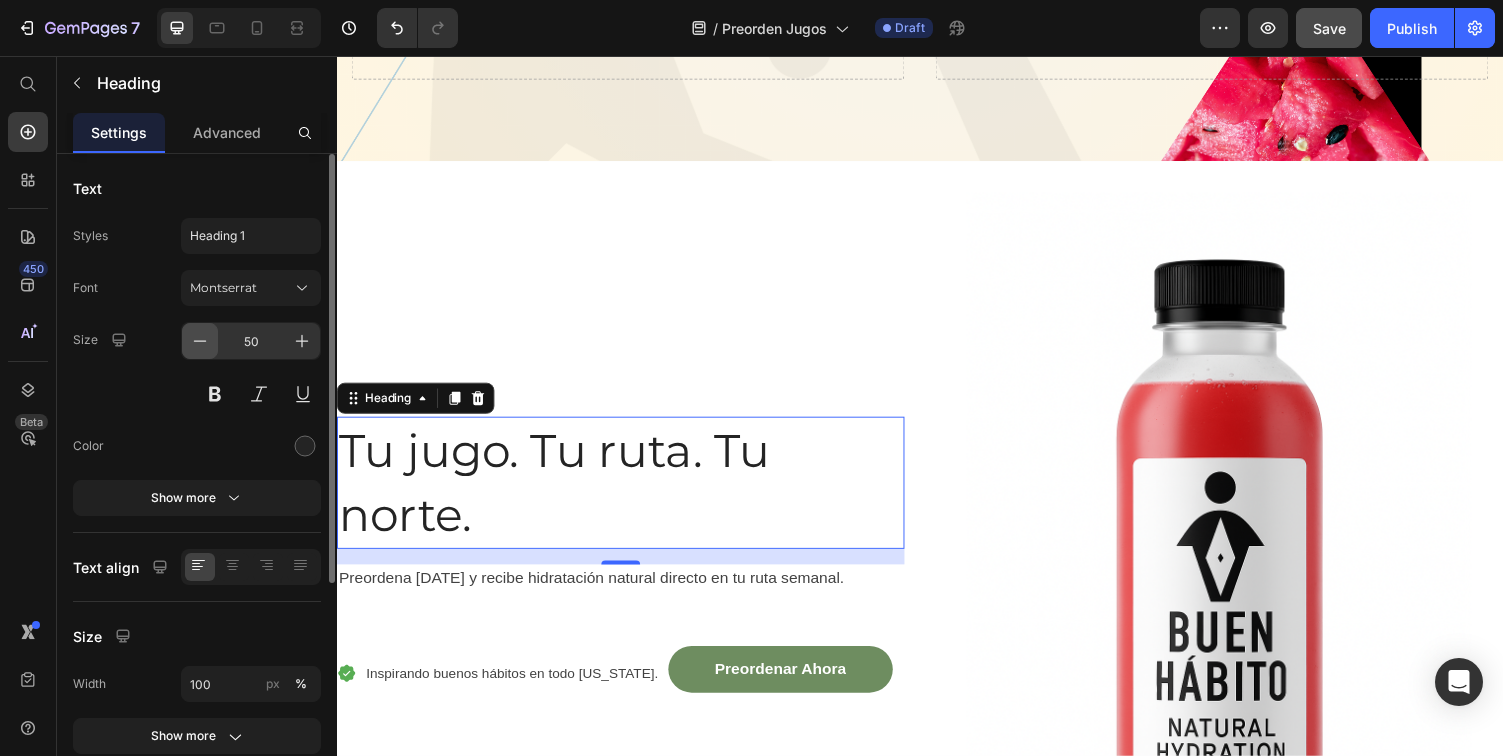 click 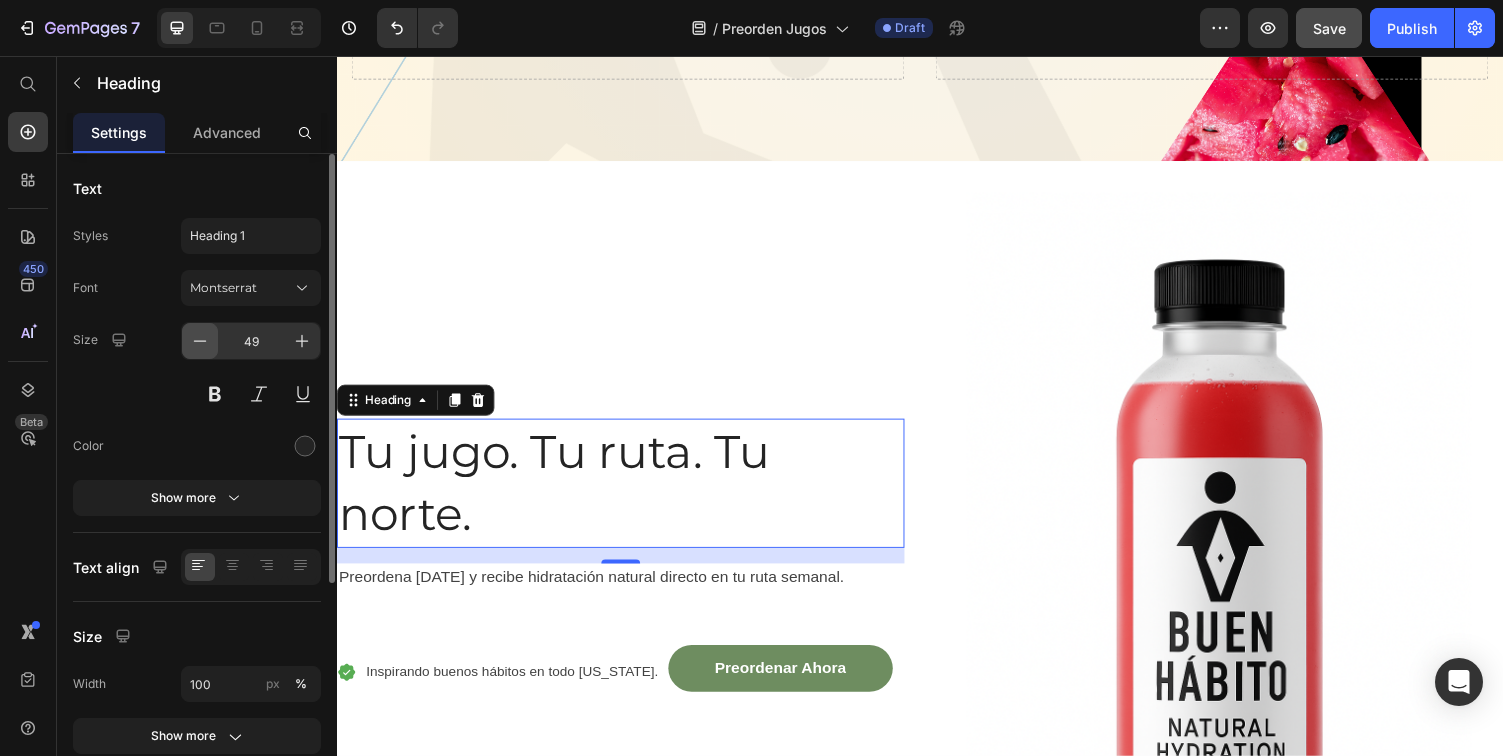 click 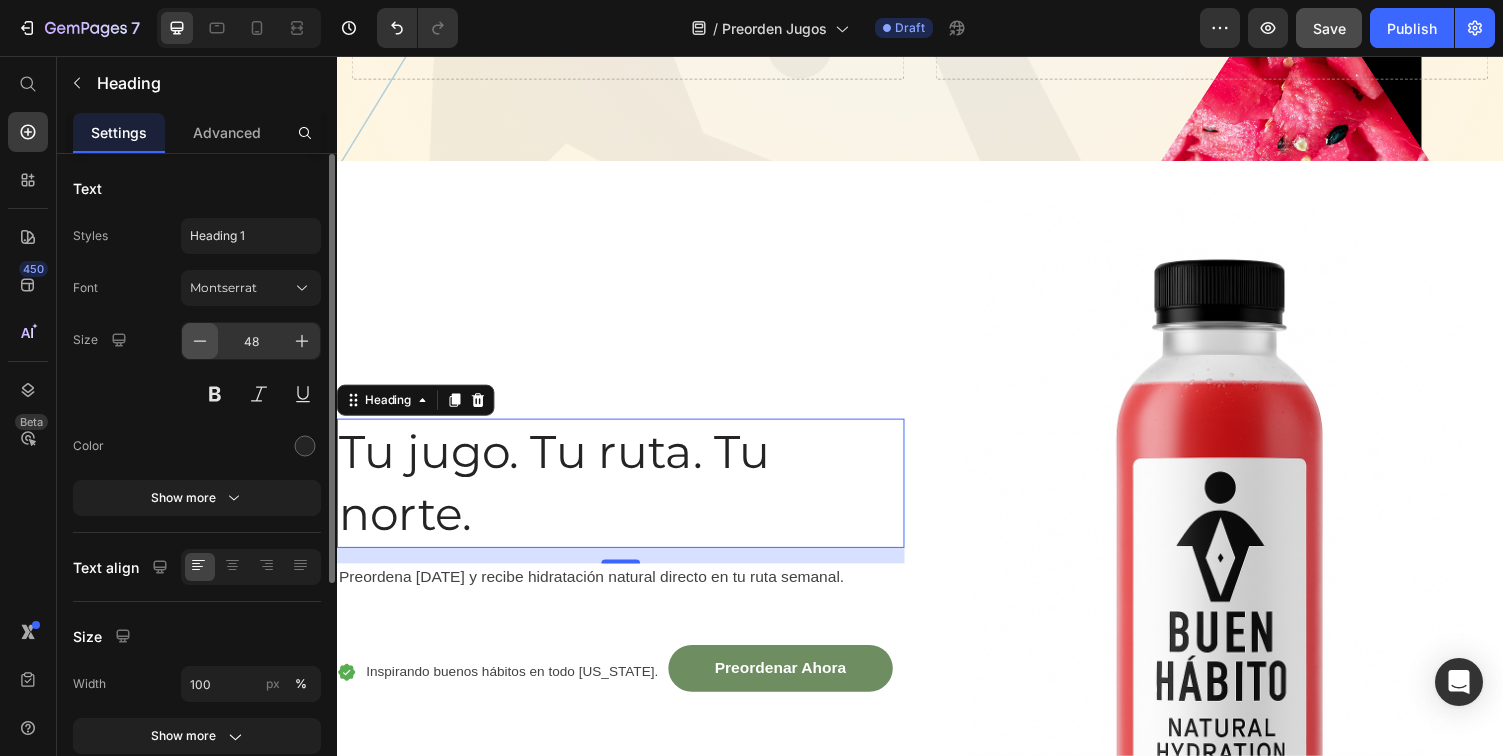 click 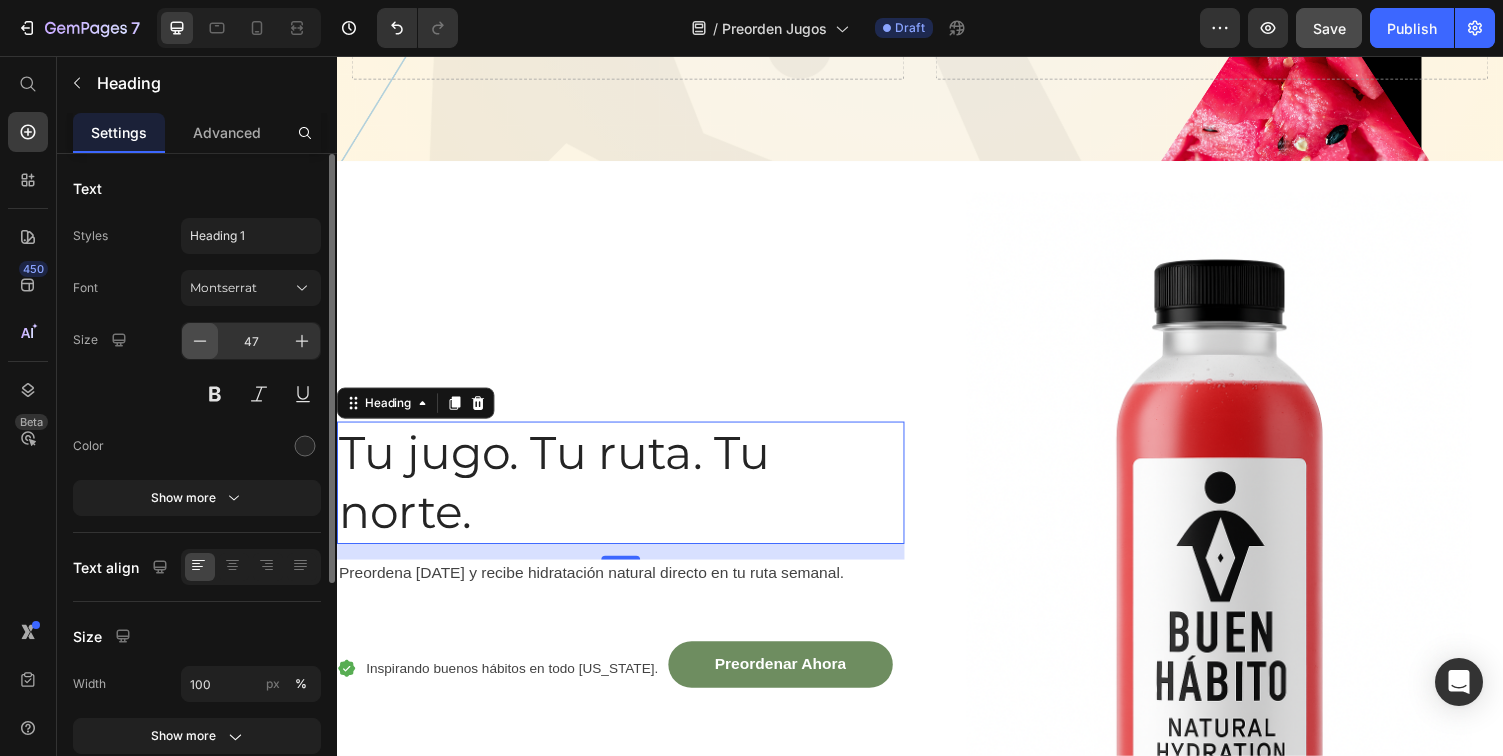 click 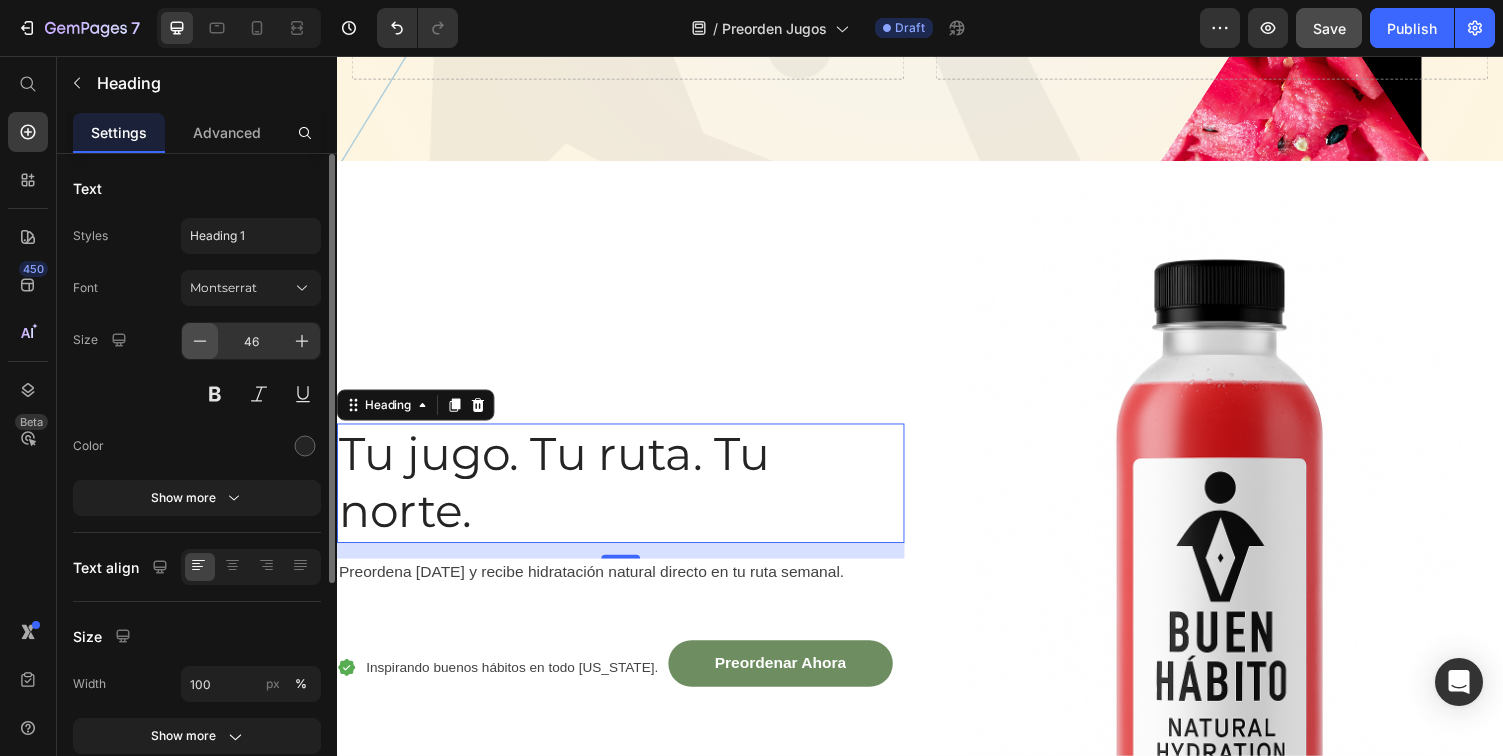 click 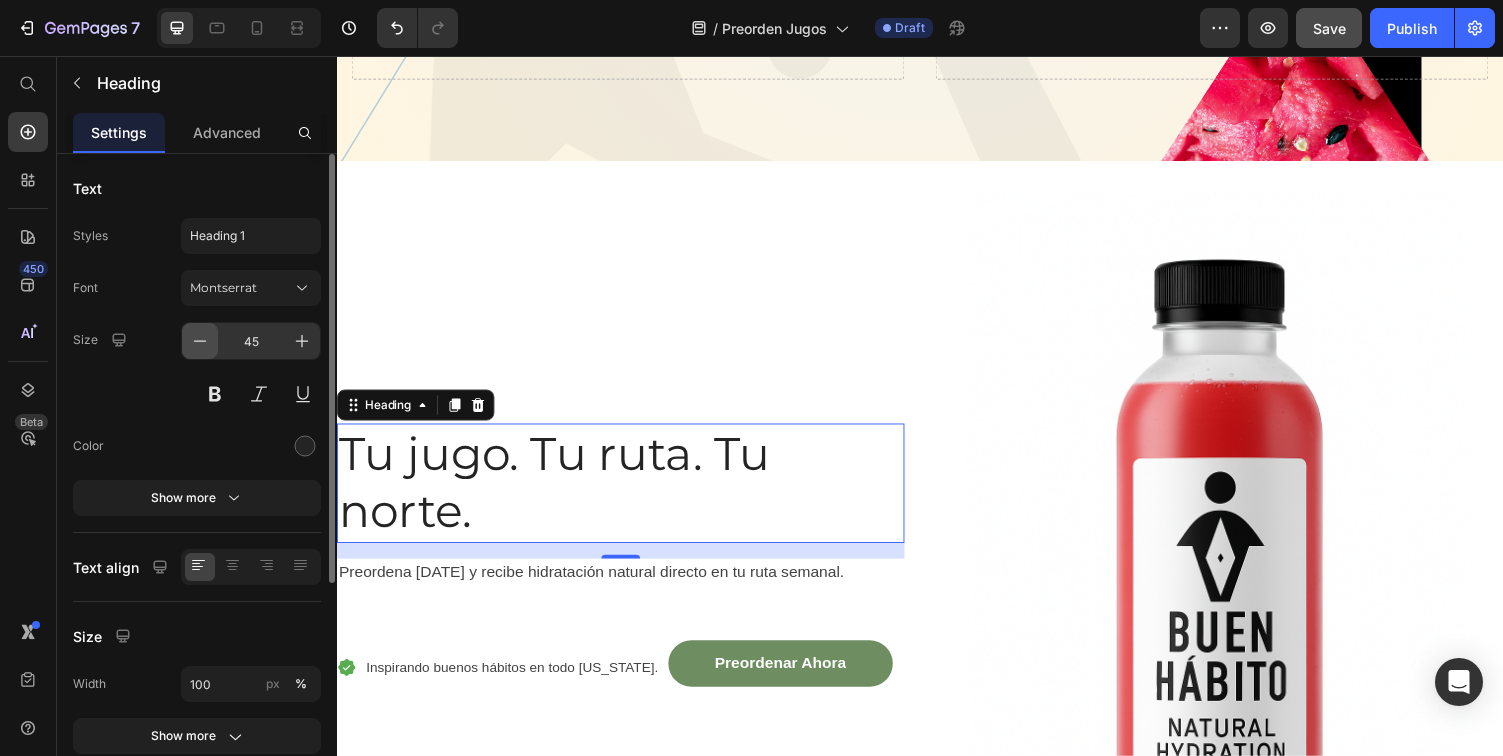 click 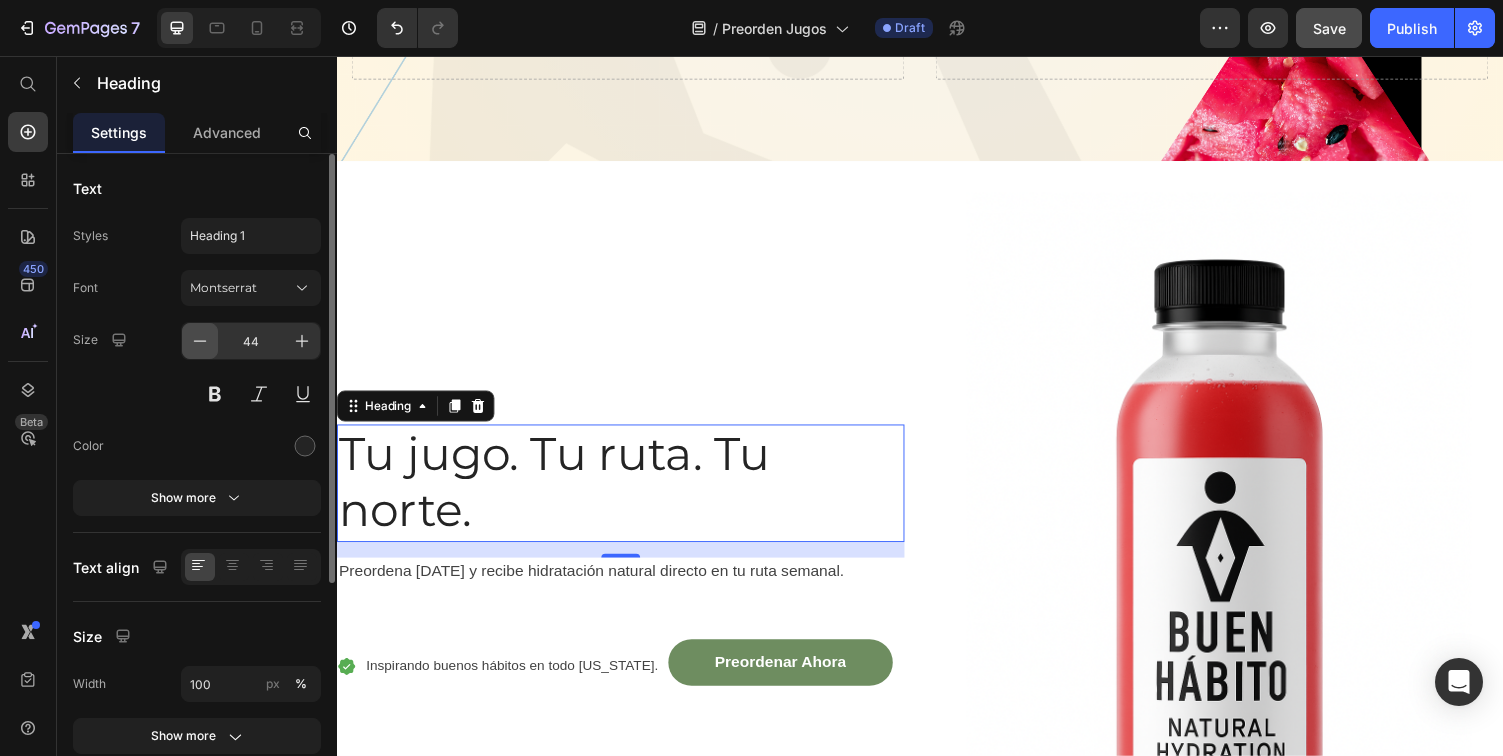 click 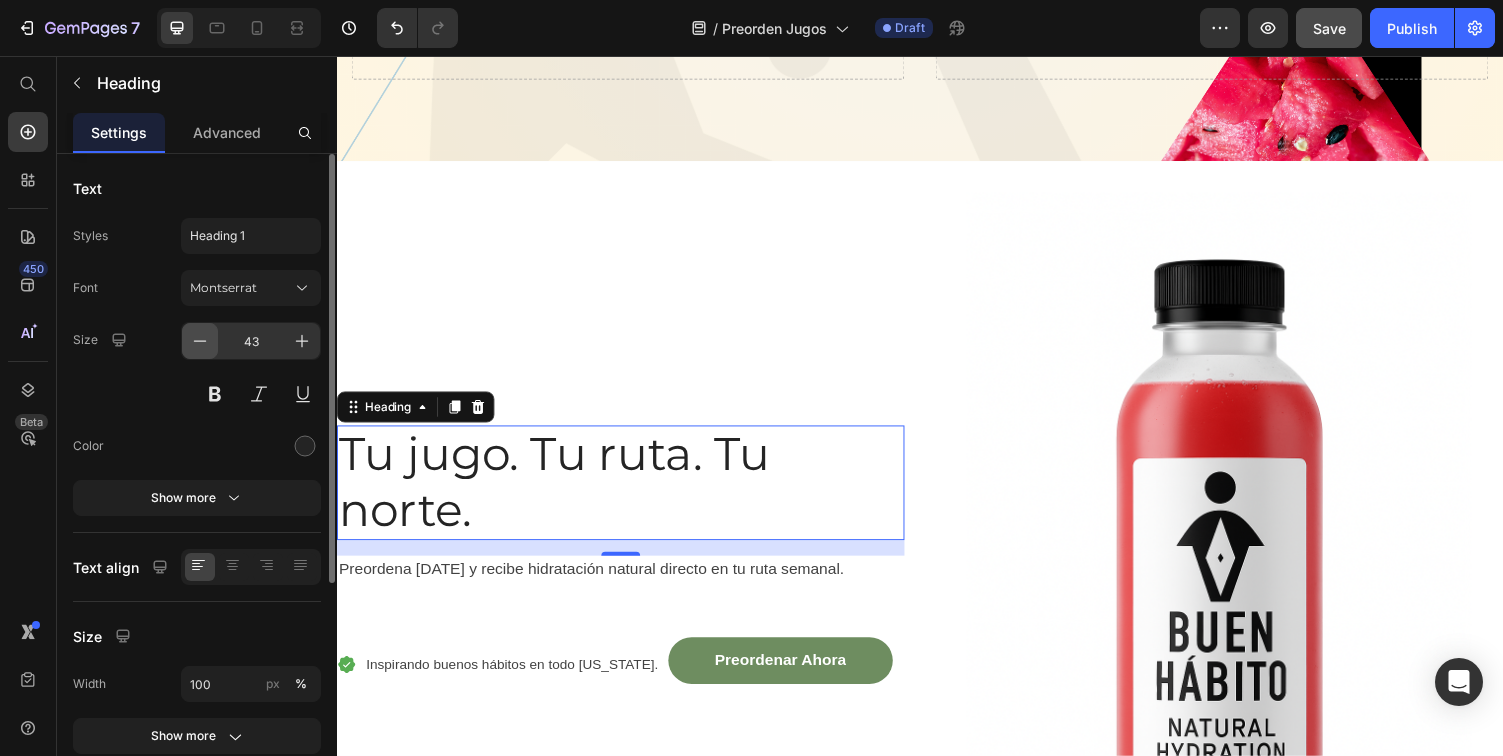 click 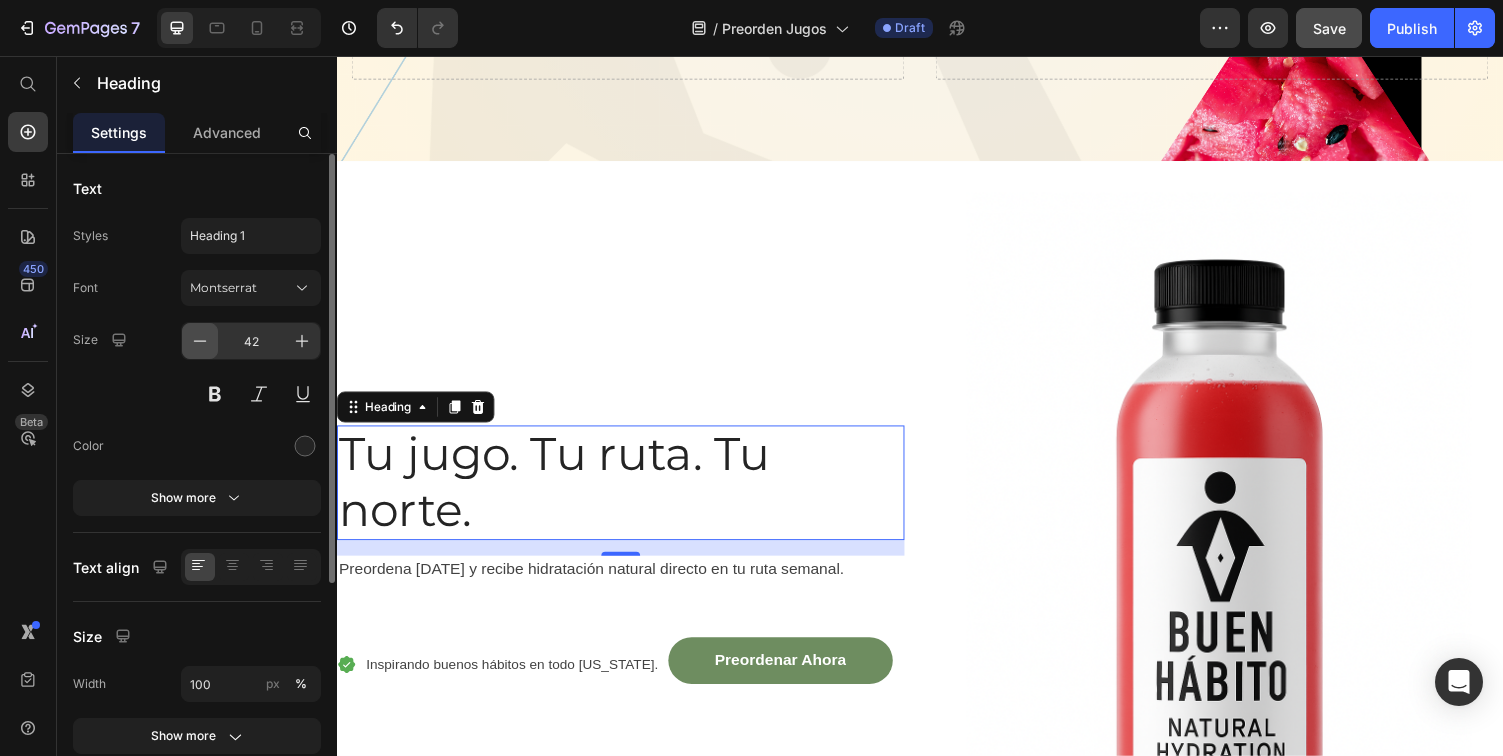 click 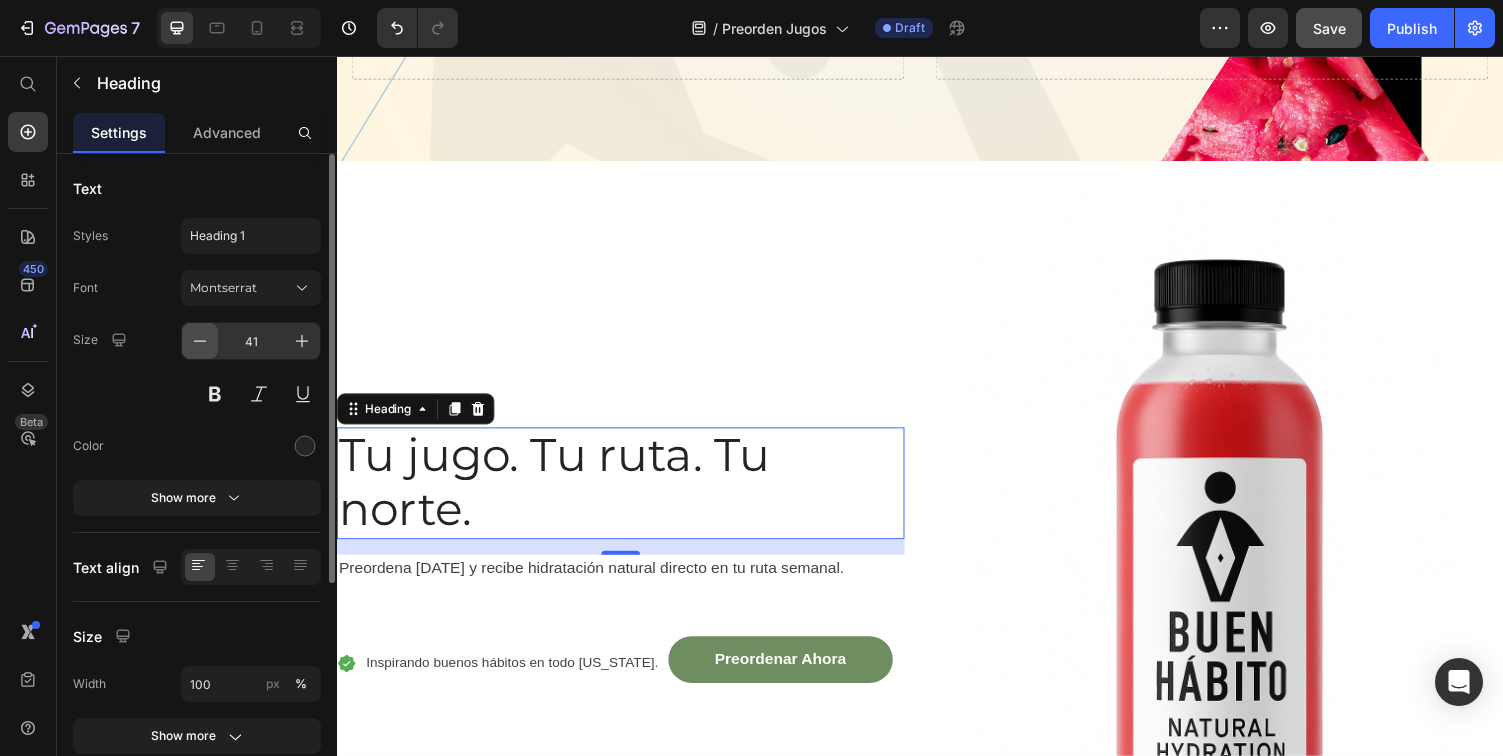 click 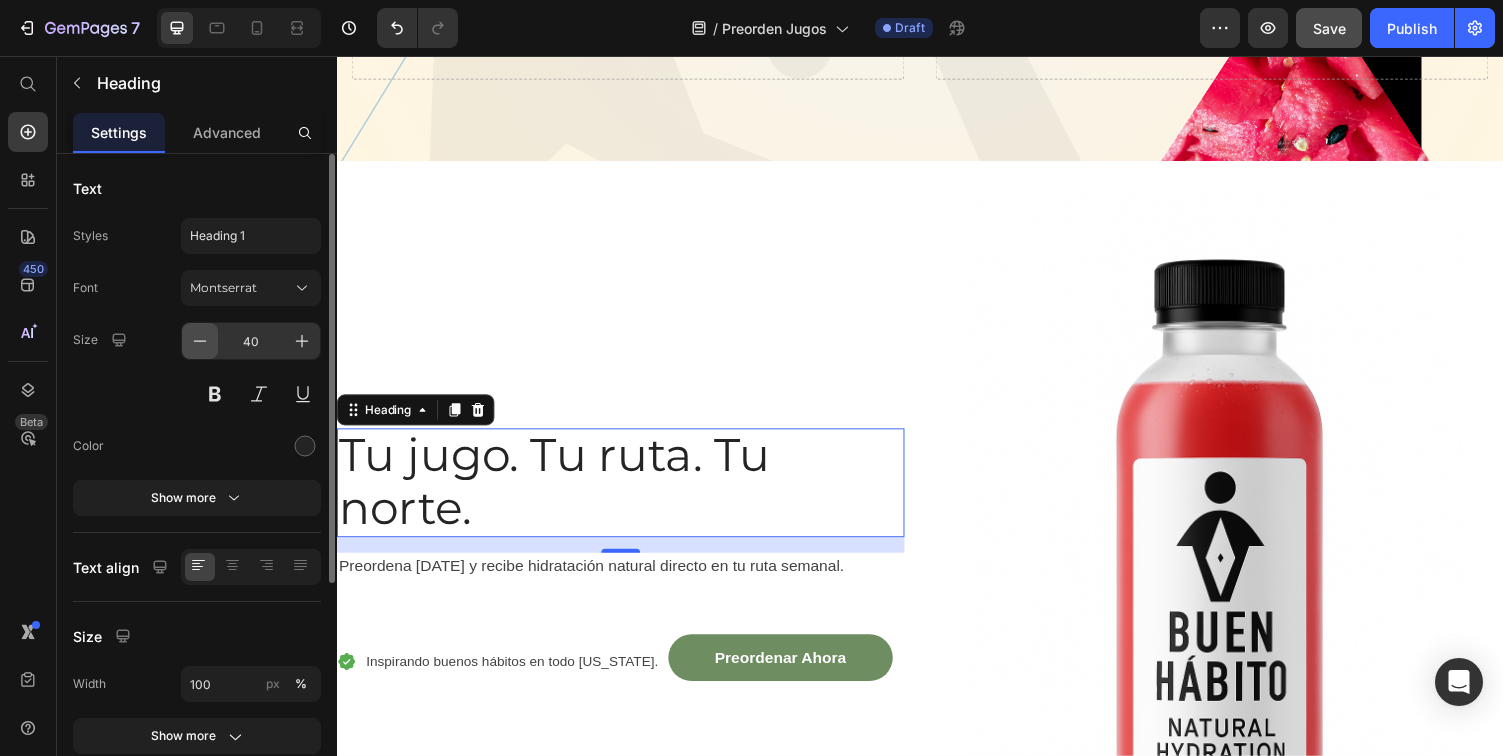 click 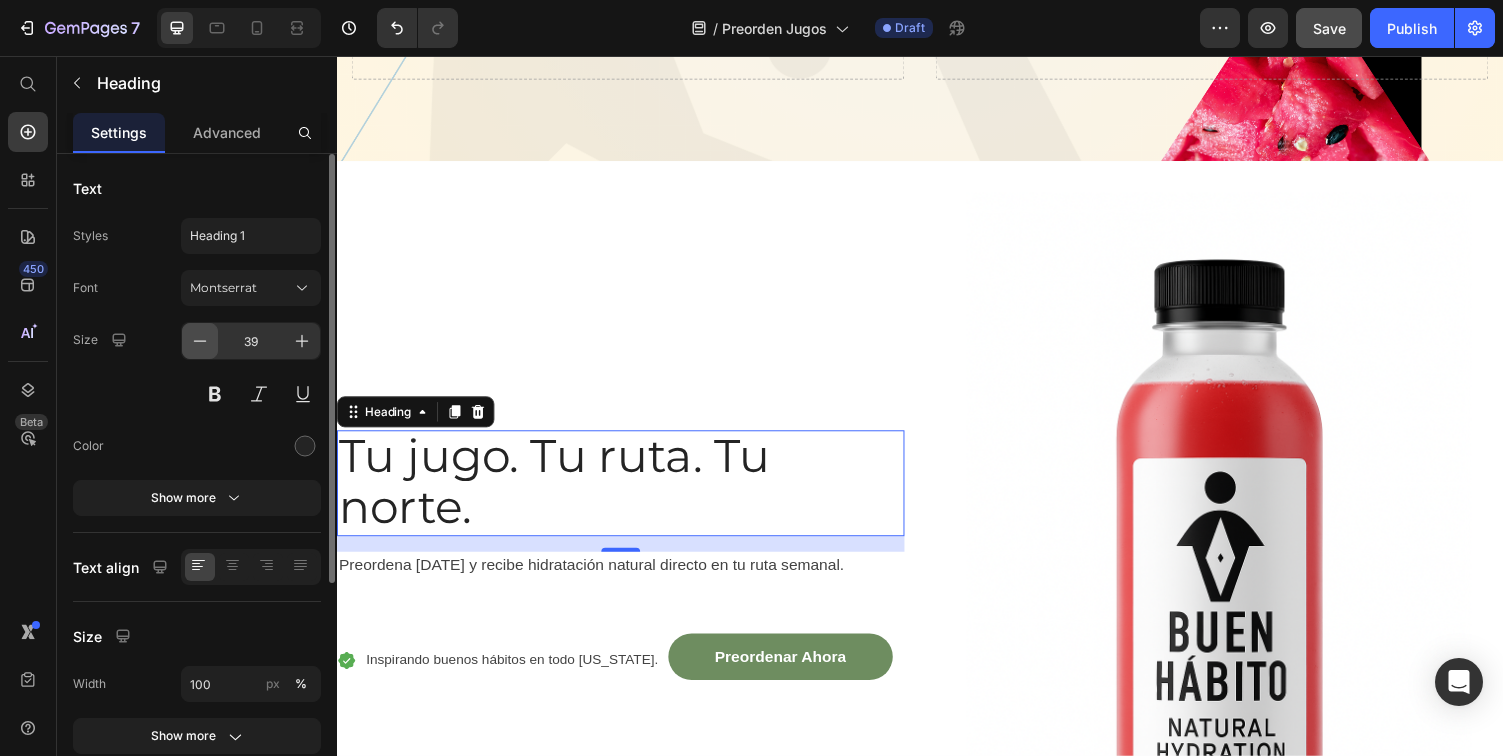 click 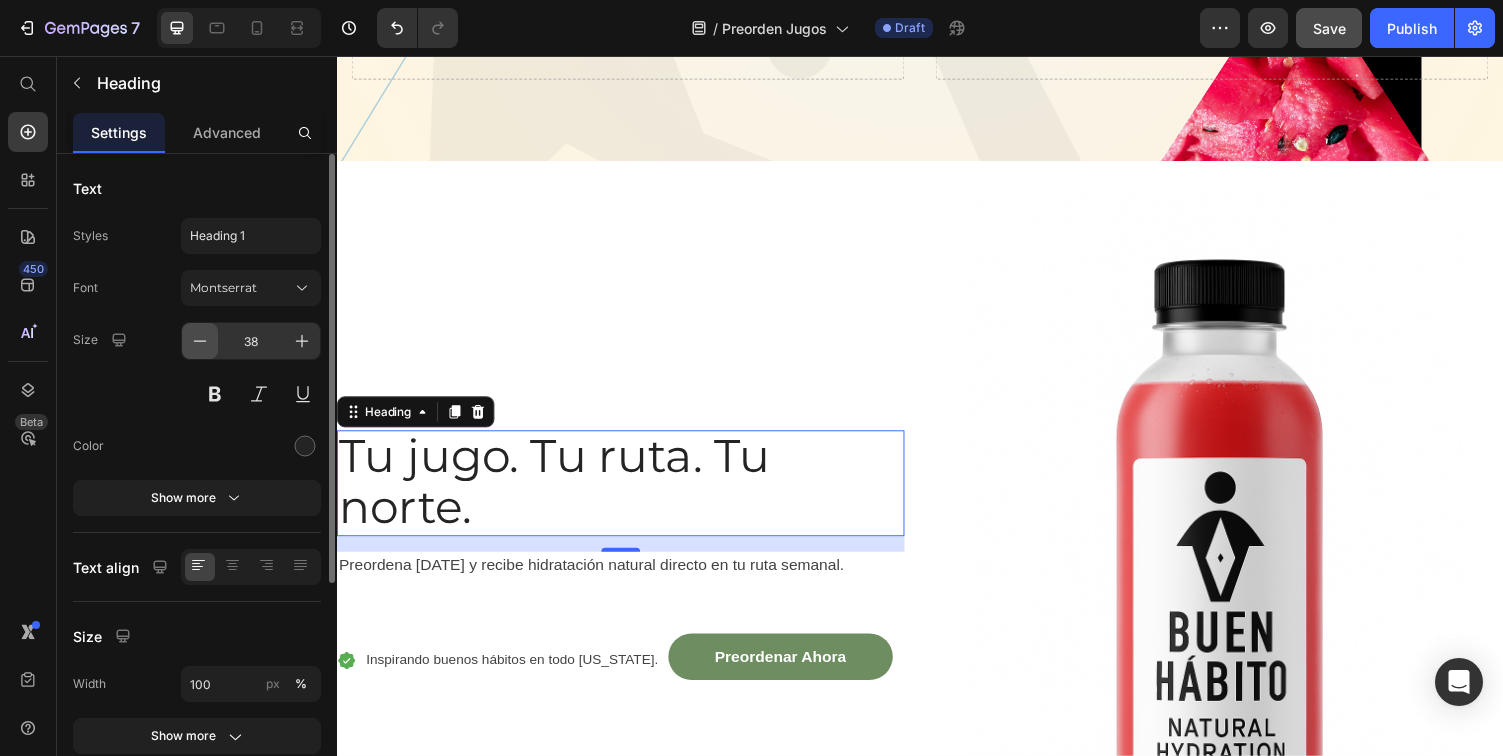 click 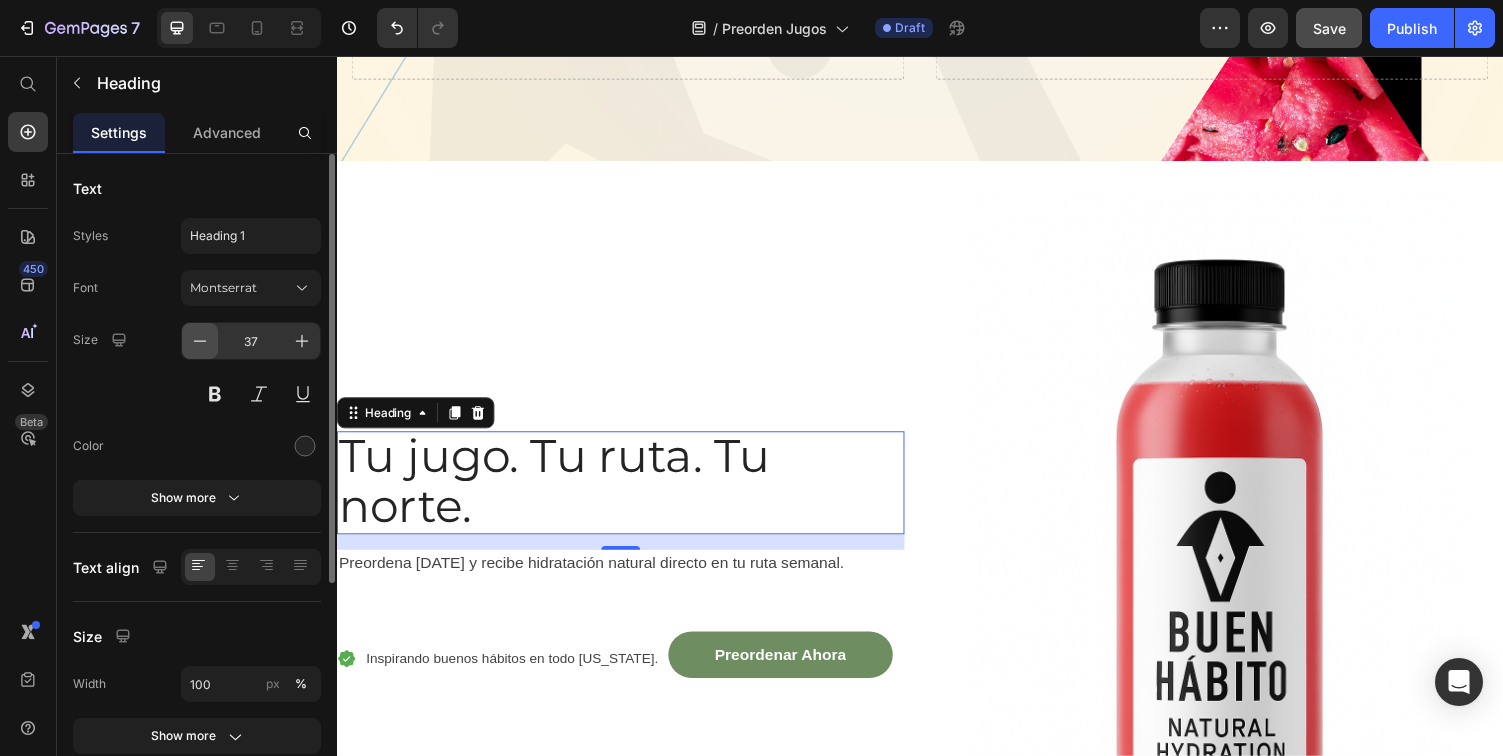 click 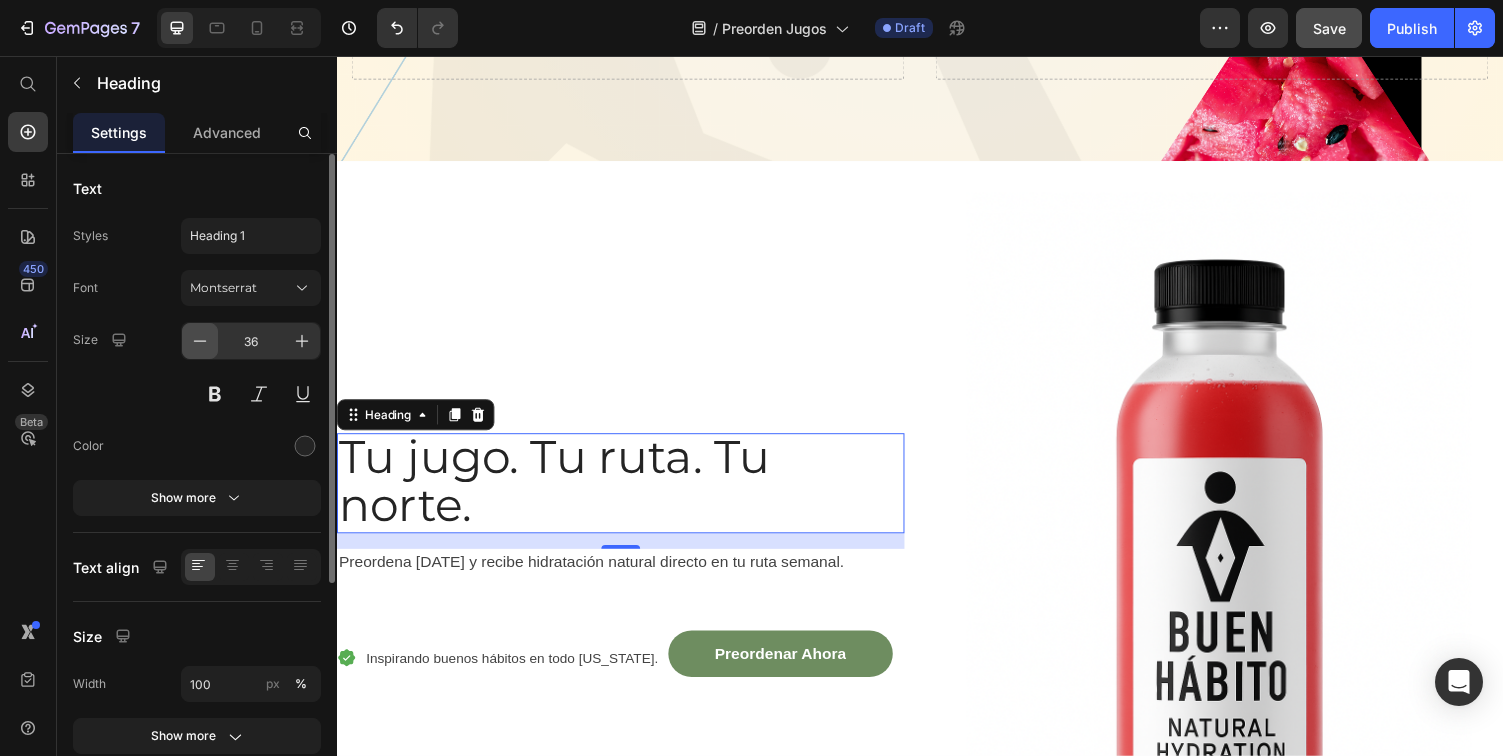 click 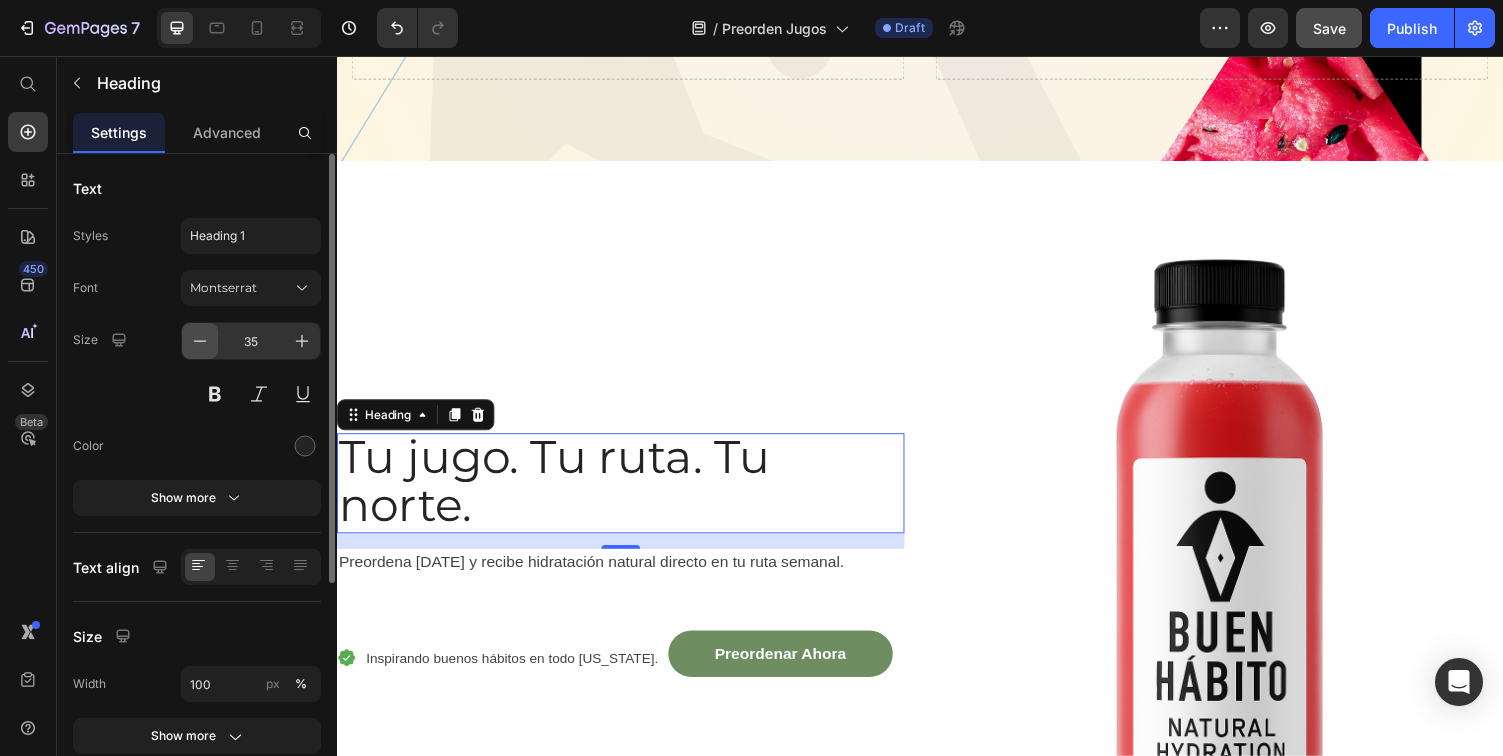 click 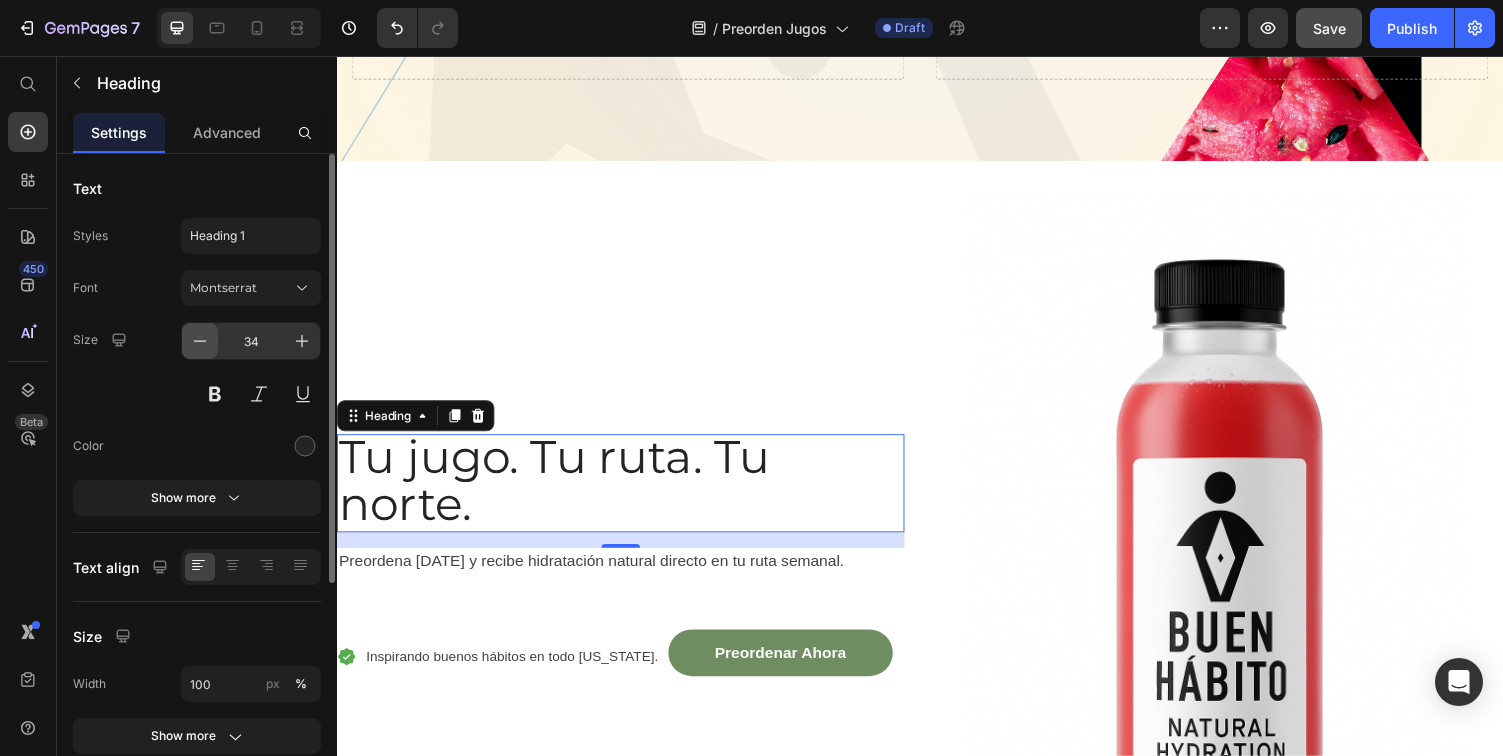 click 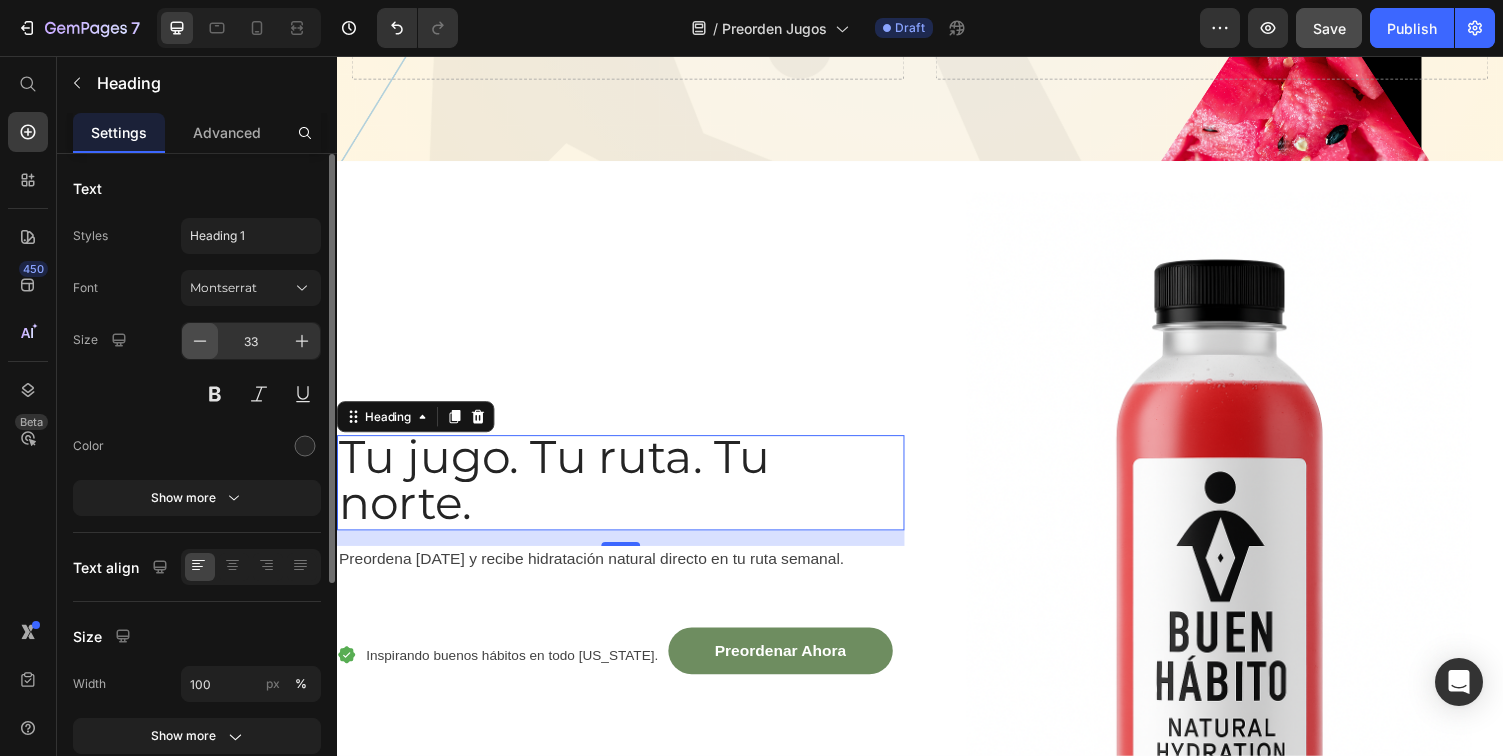 click 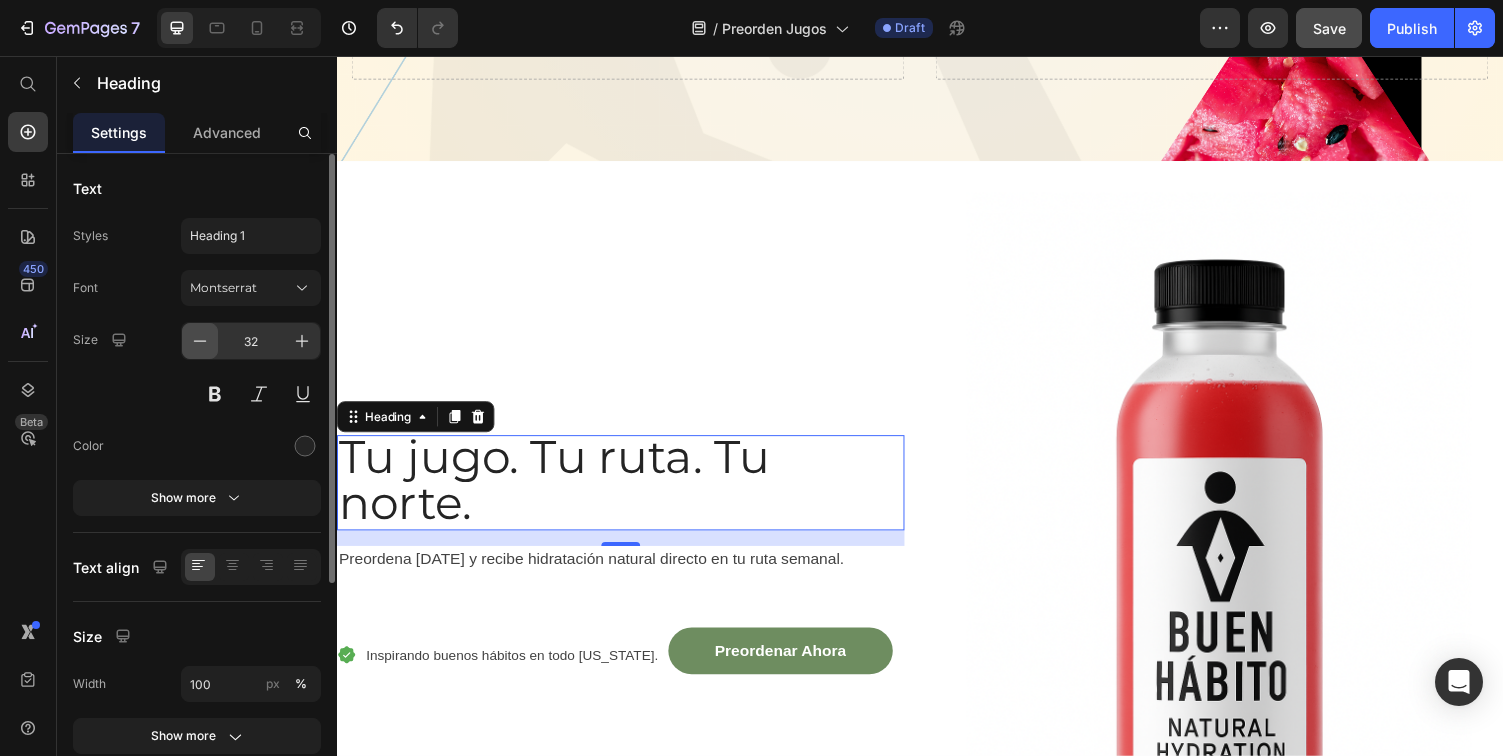 click 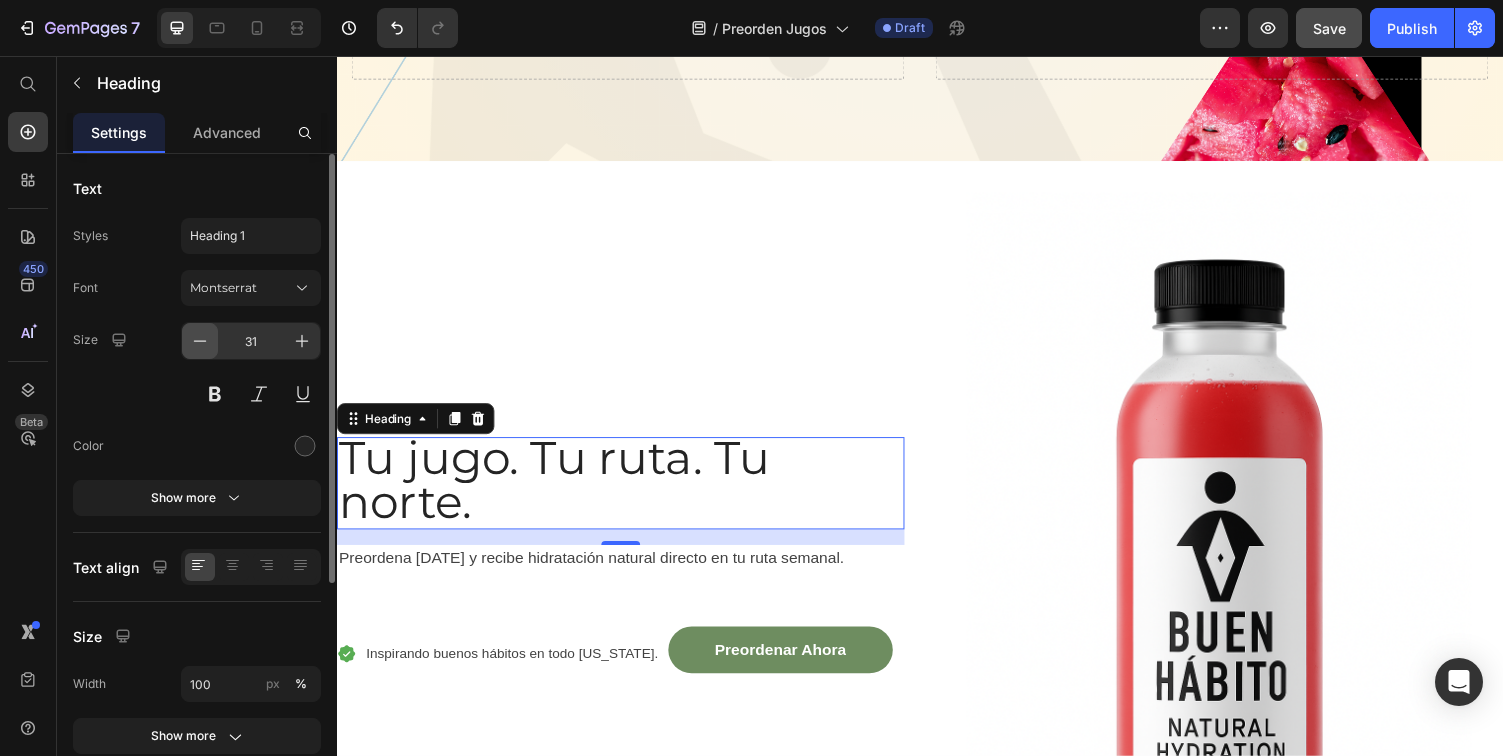 click 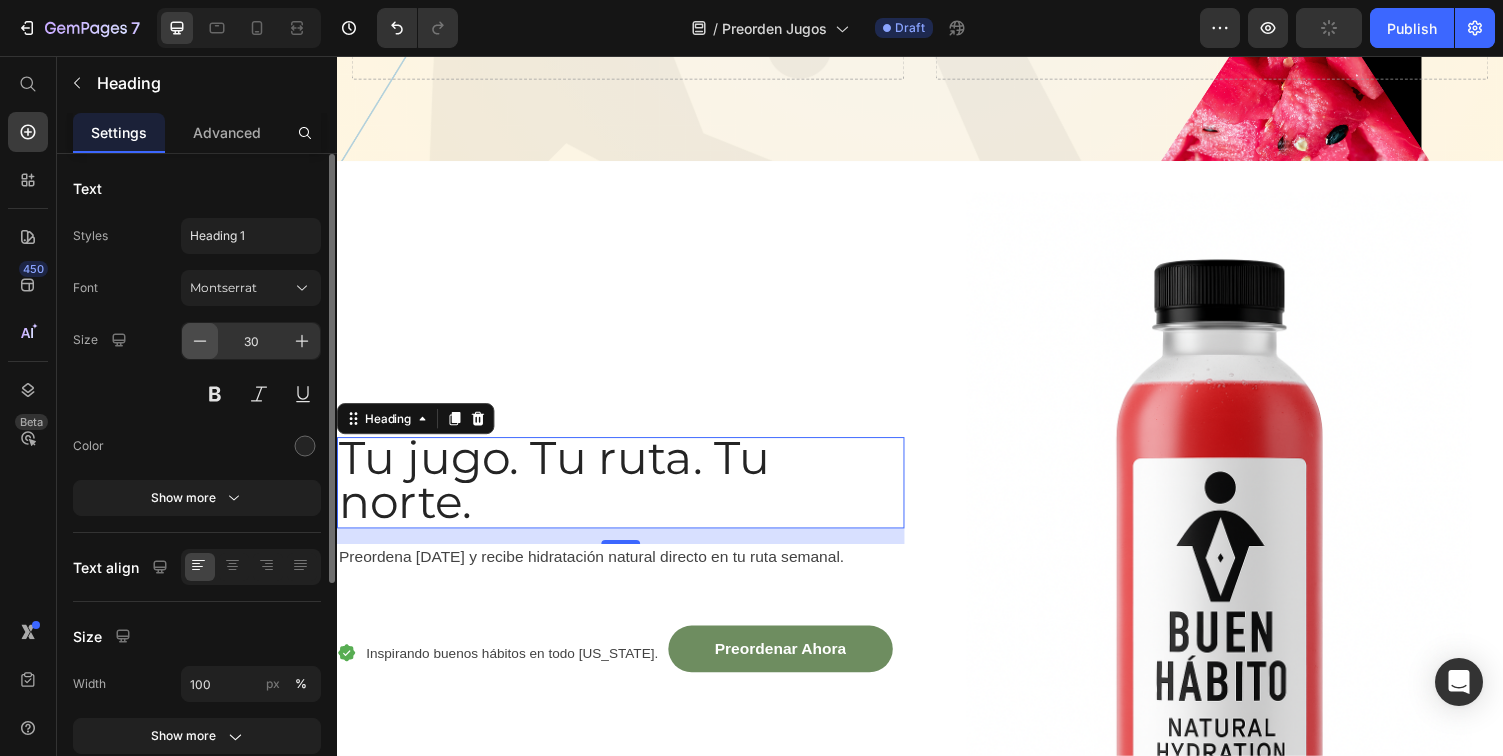 click 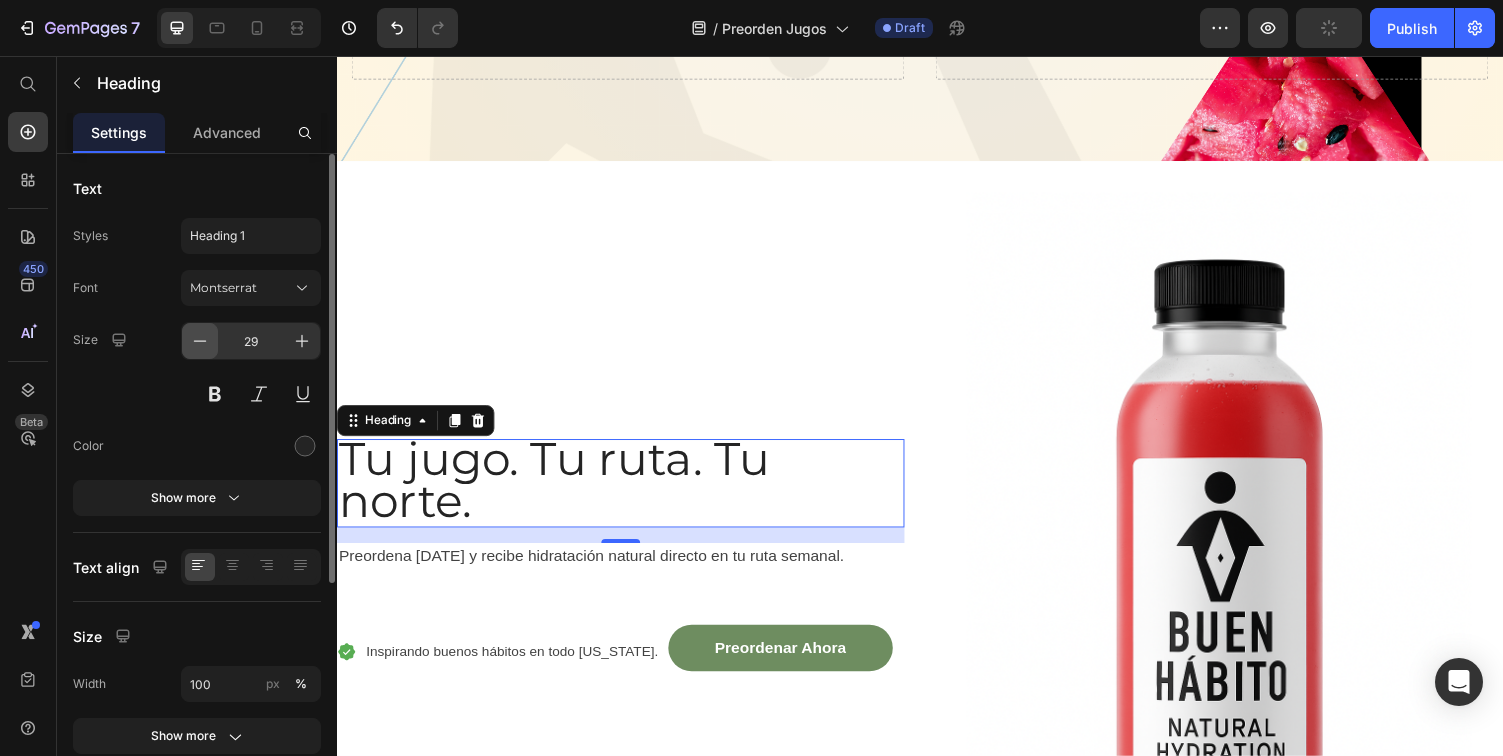 click 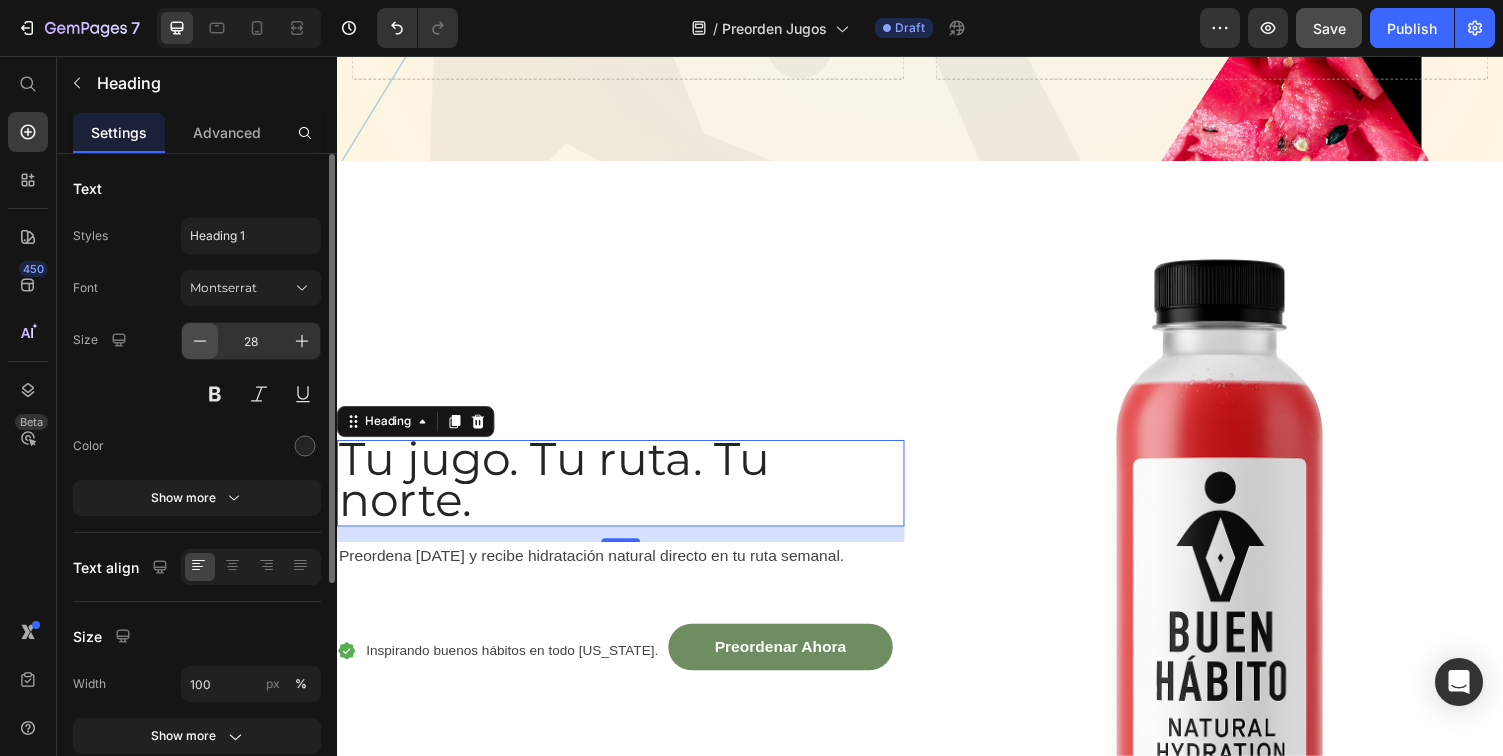 click 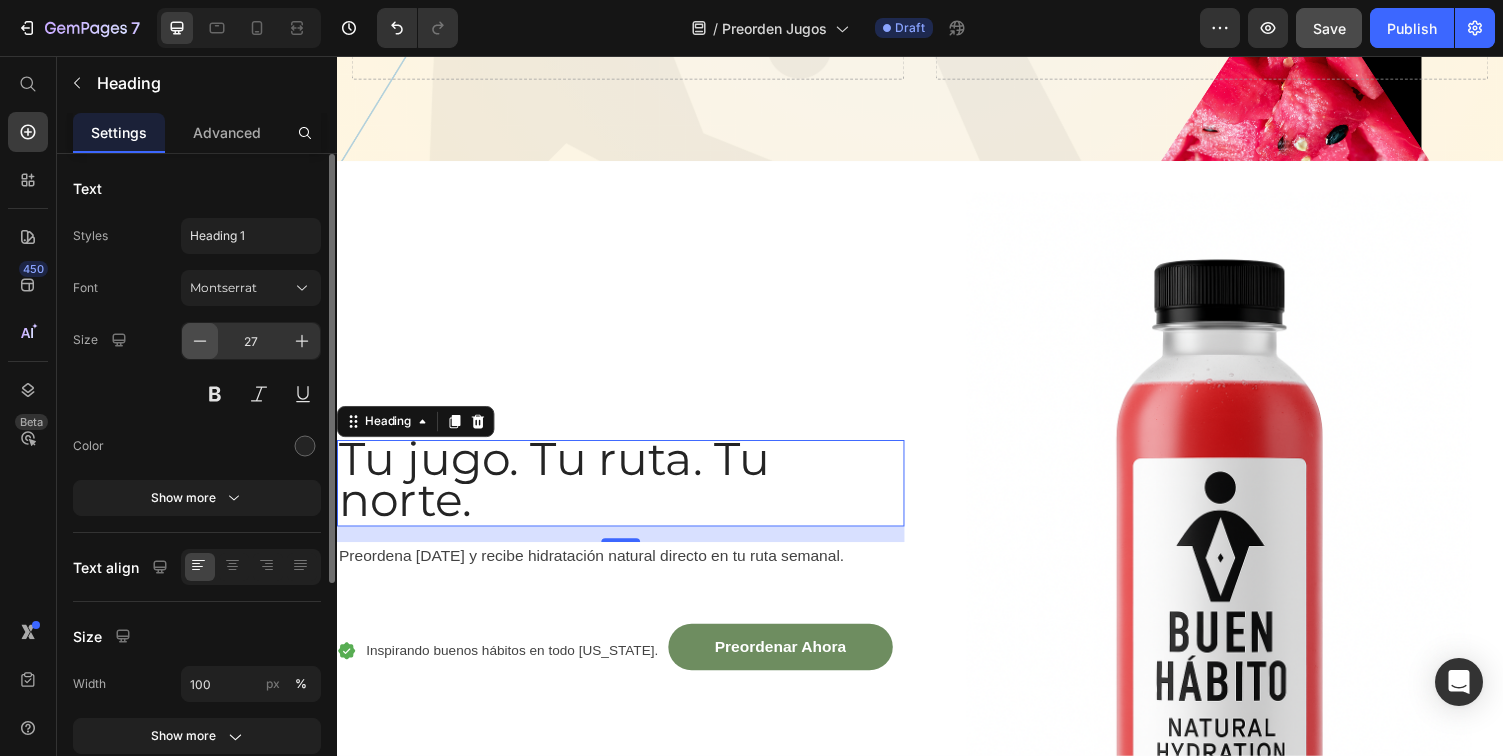 click 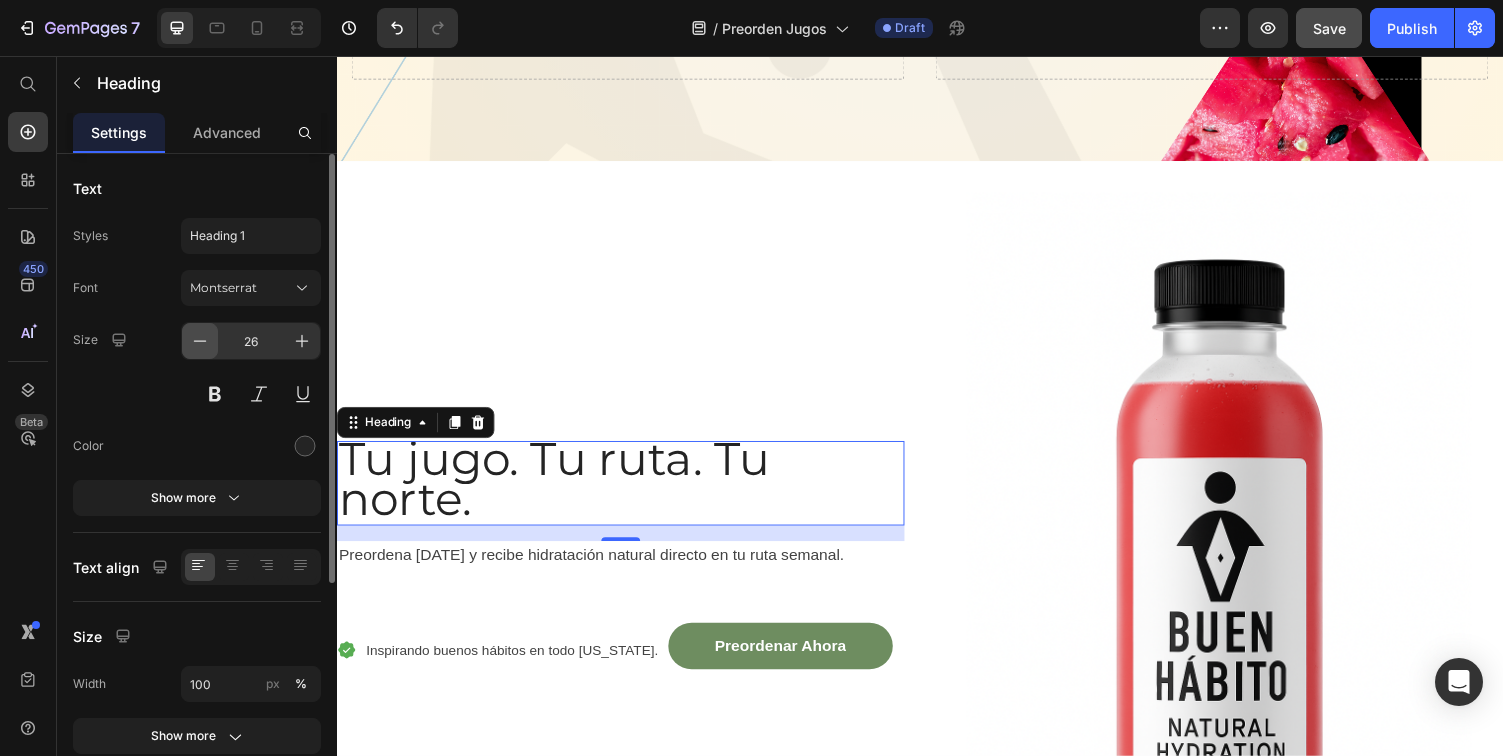 click 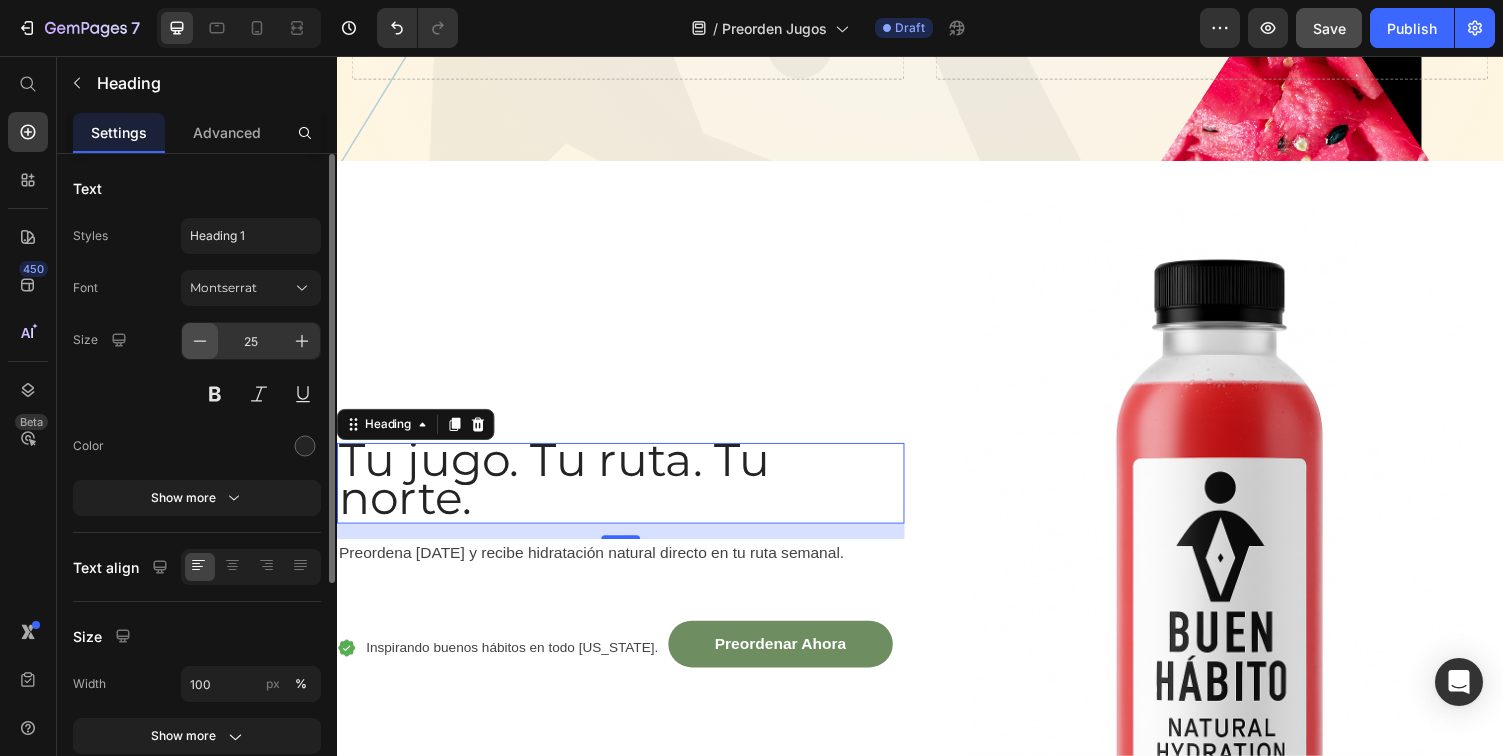 click 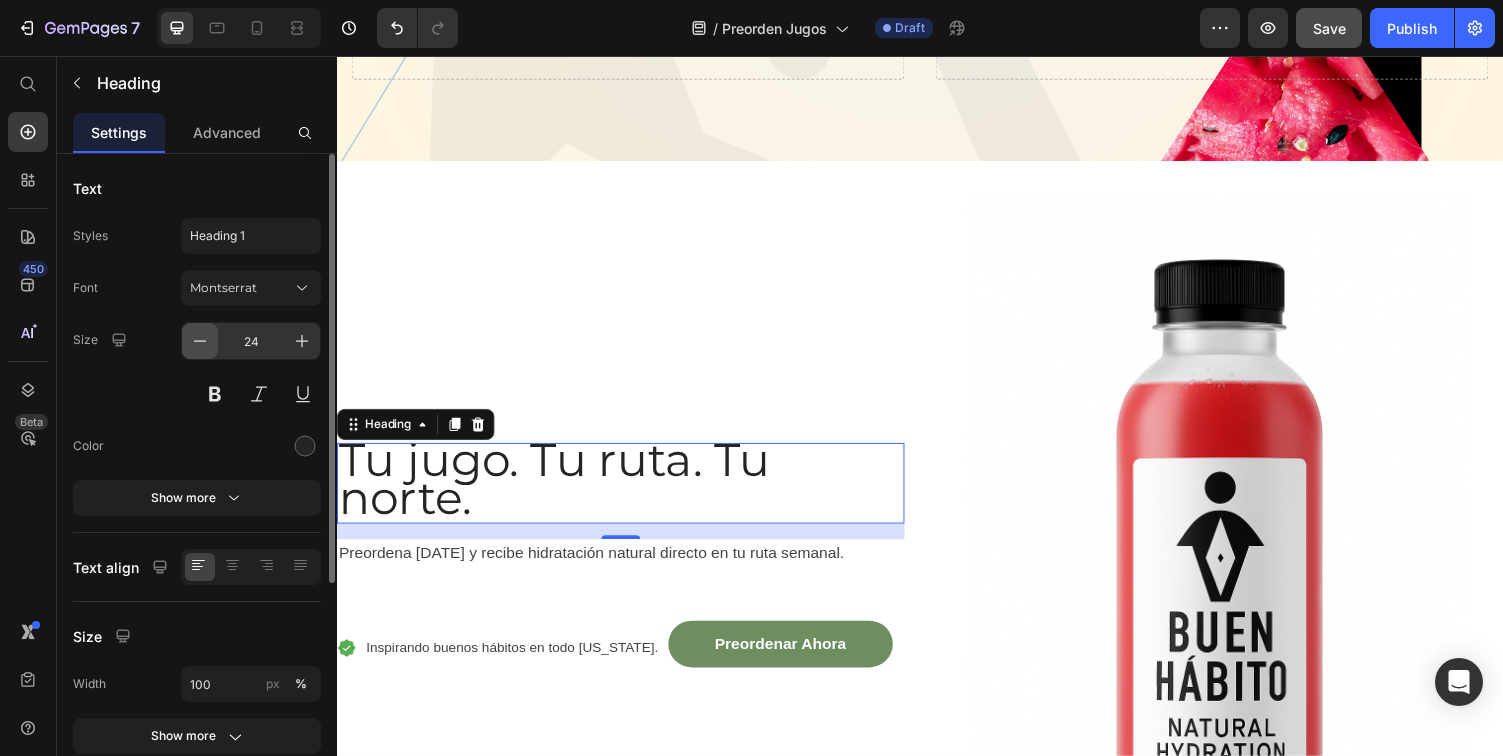 click 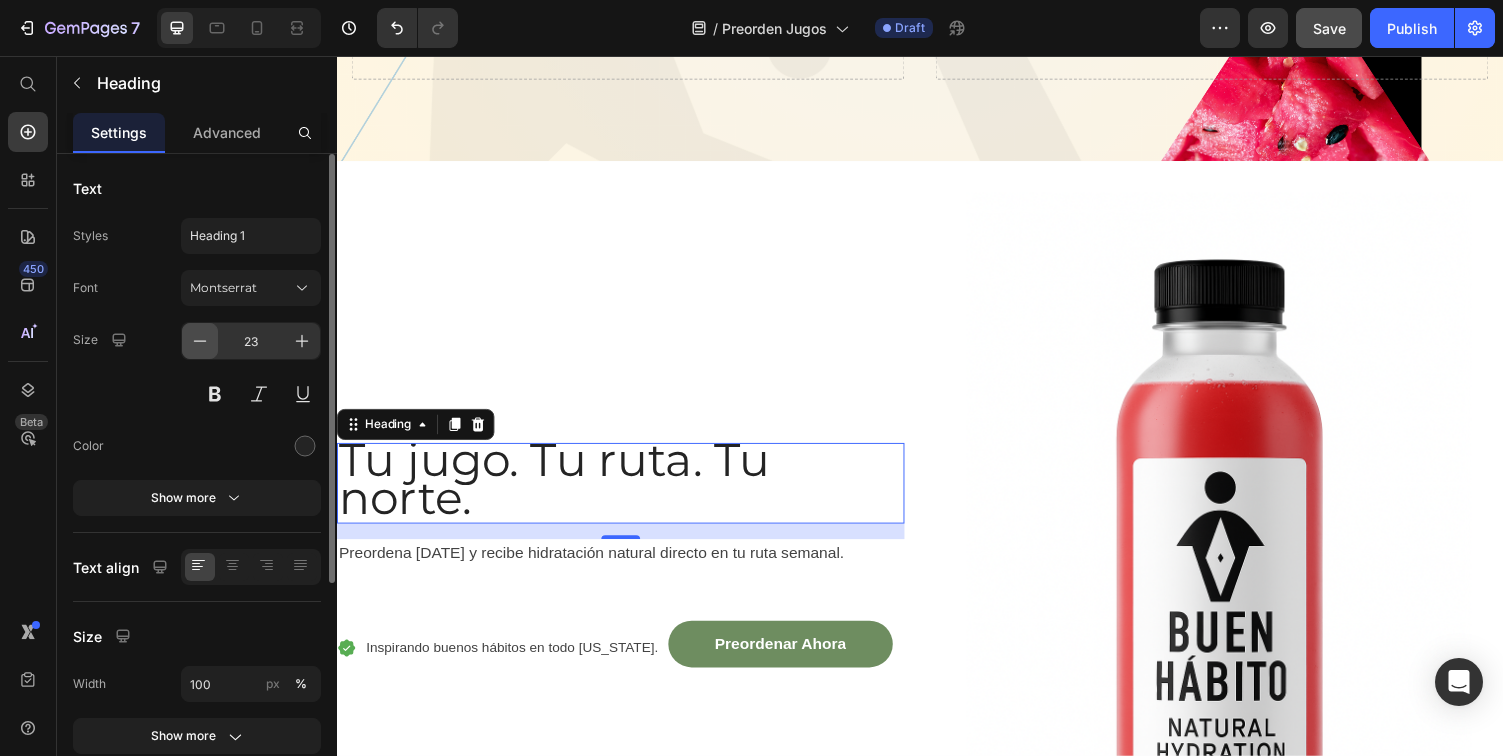 click 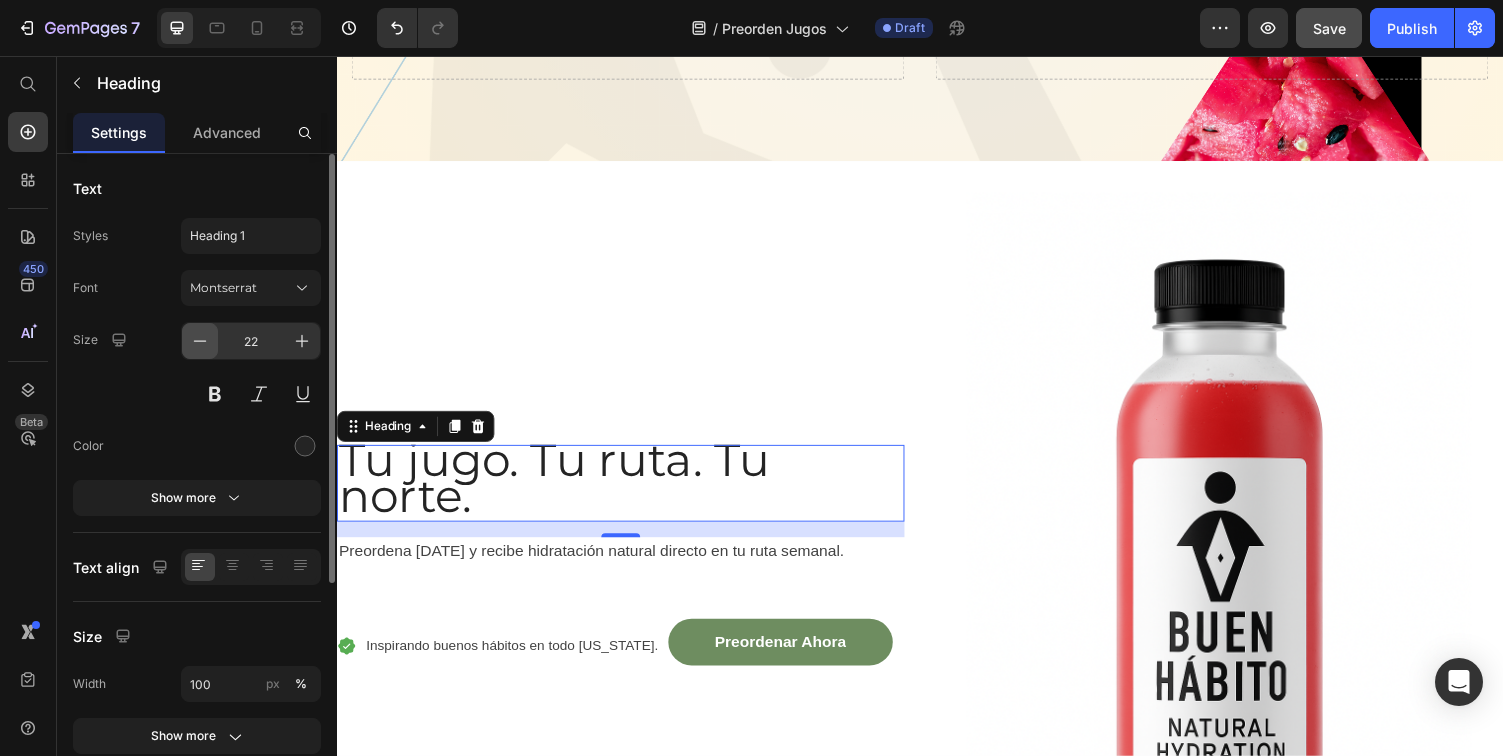 click 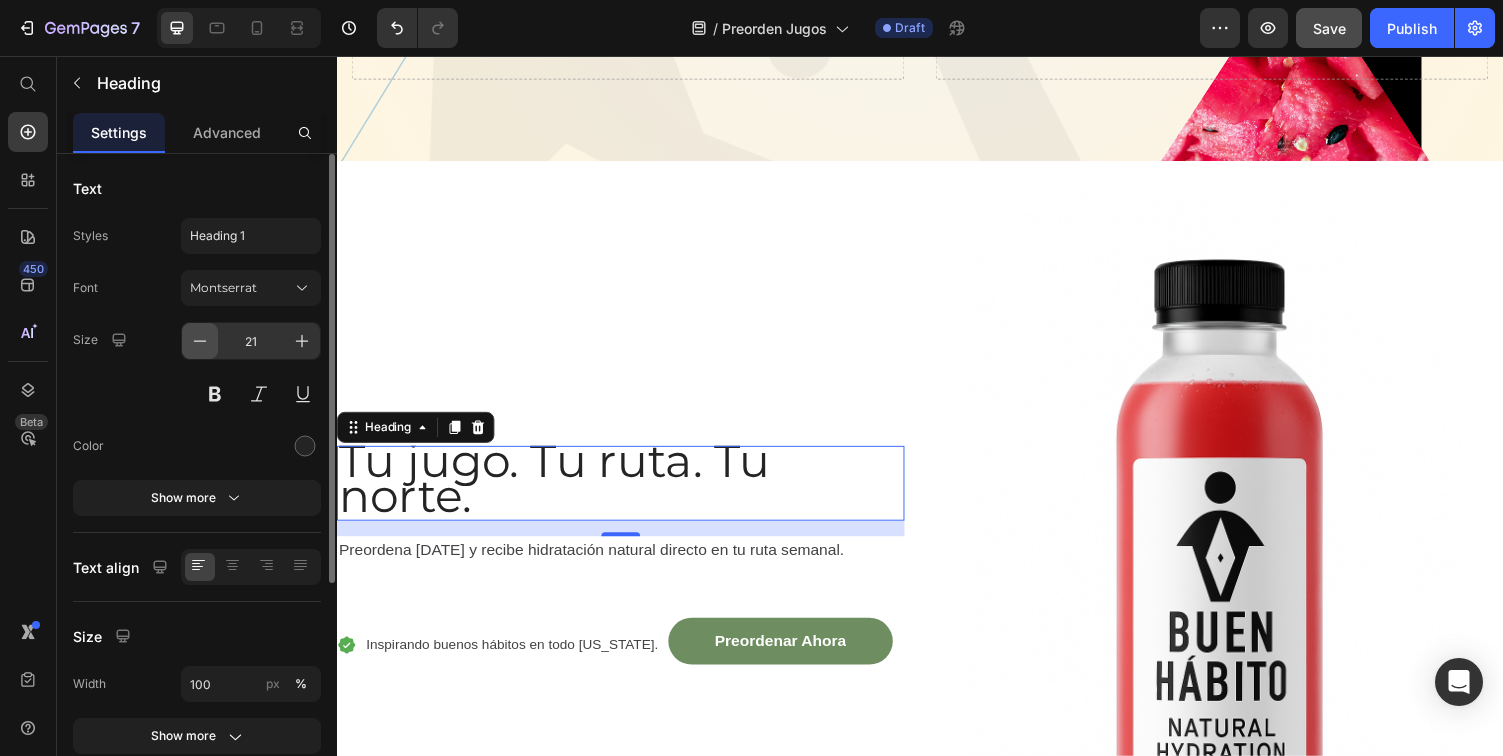 click 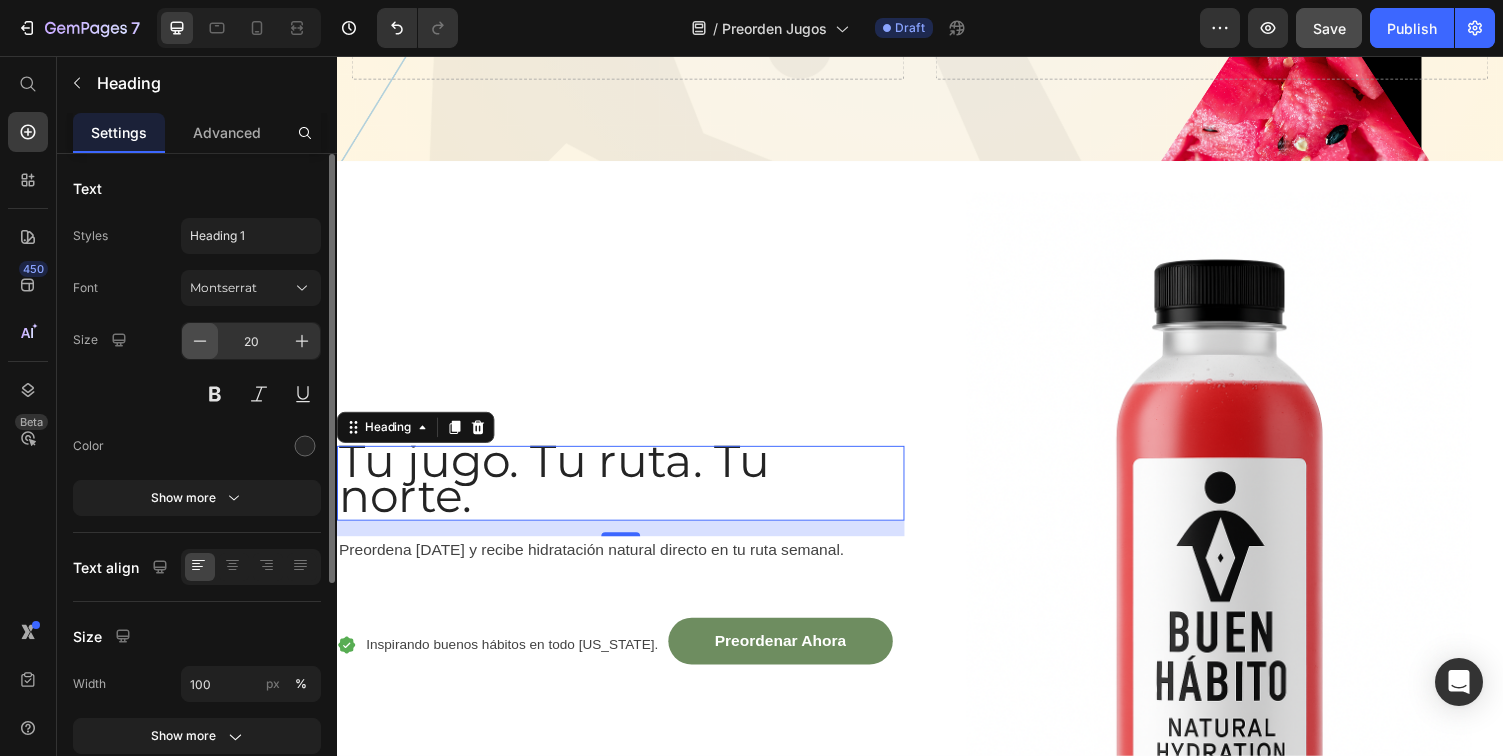 click 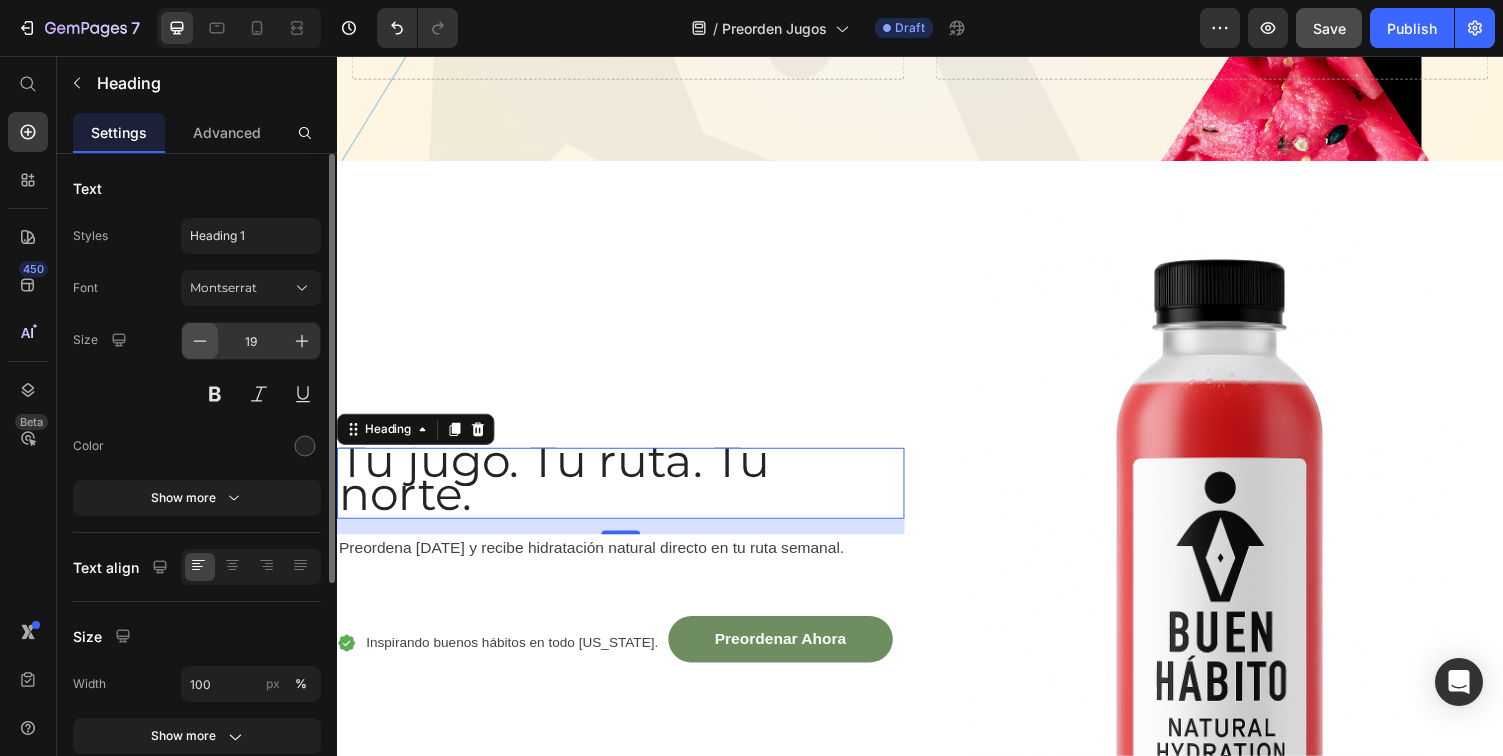 click 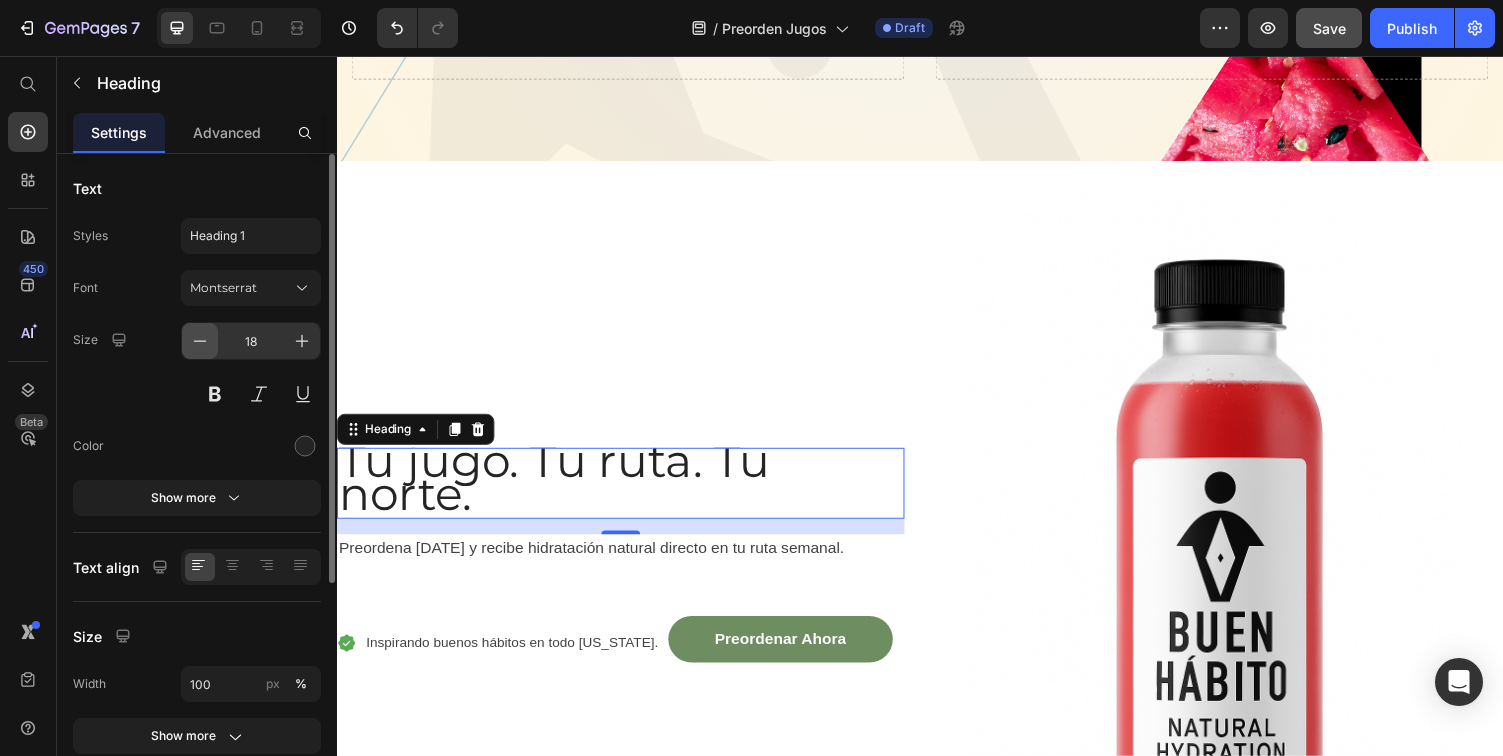 click 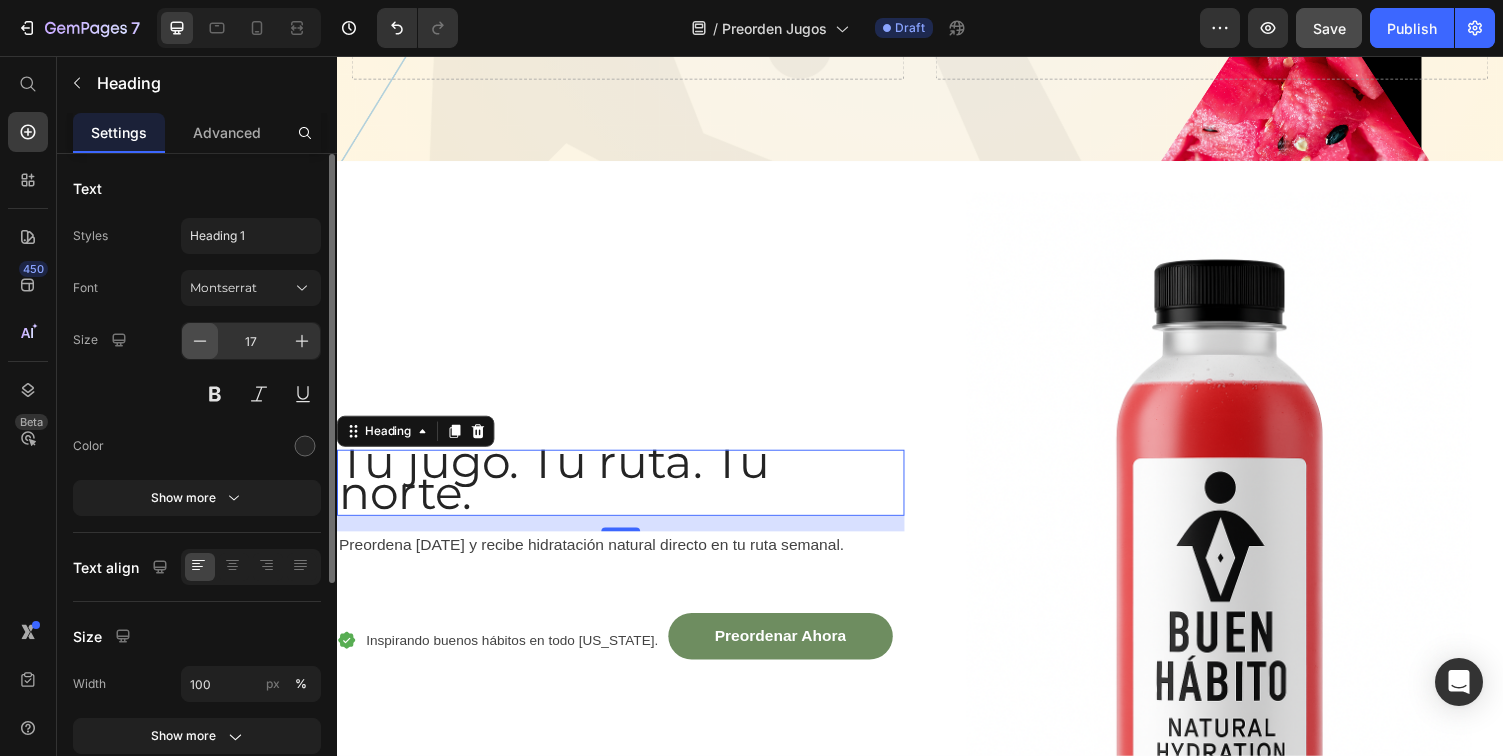 click 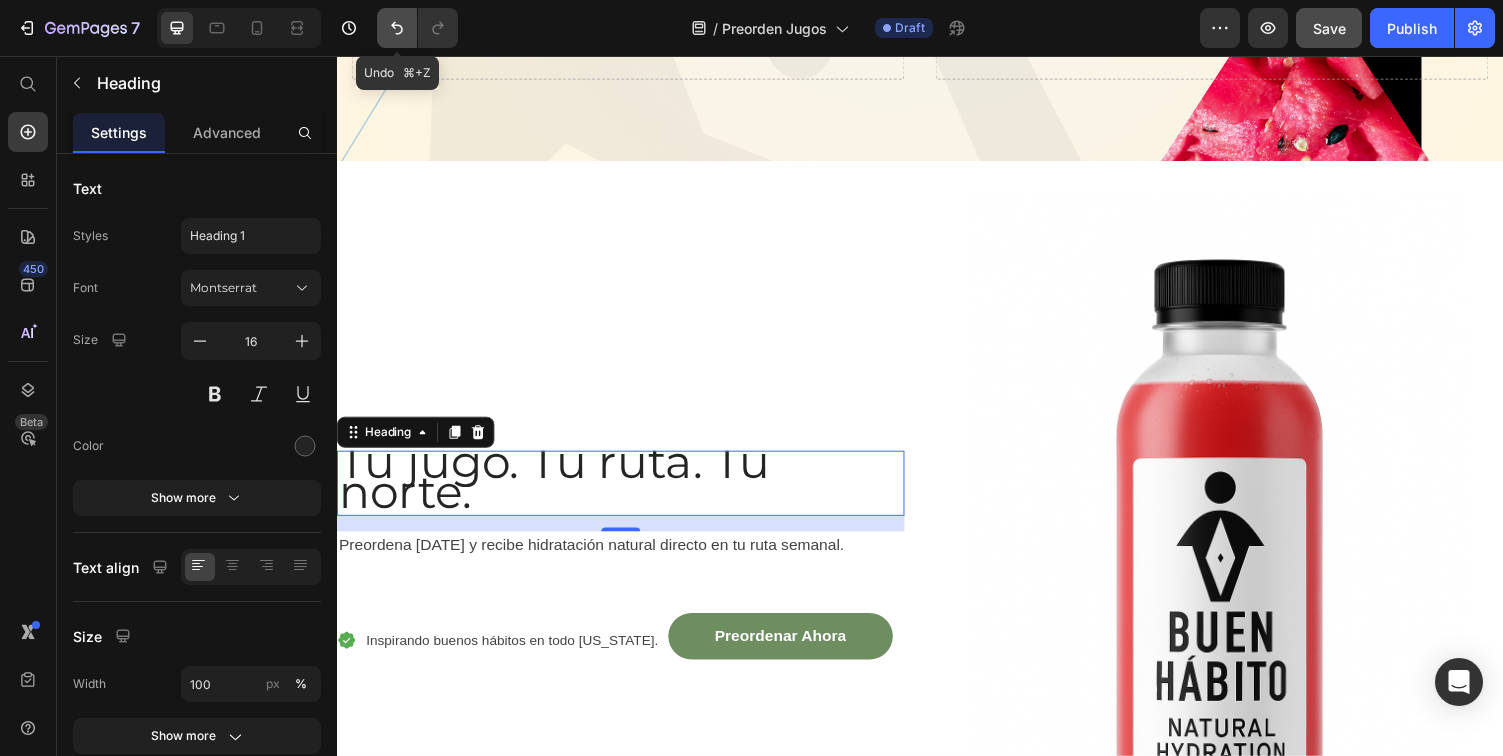 click 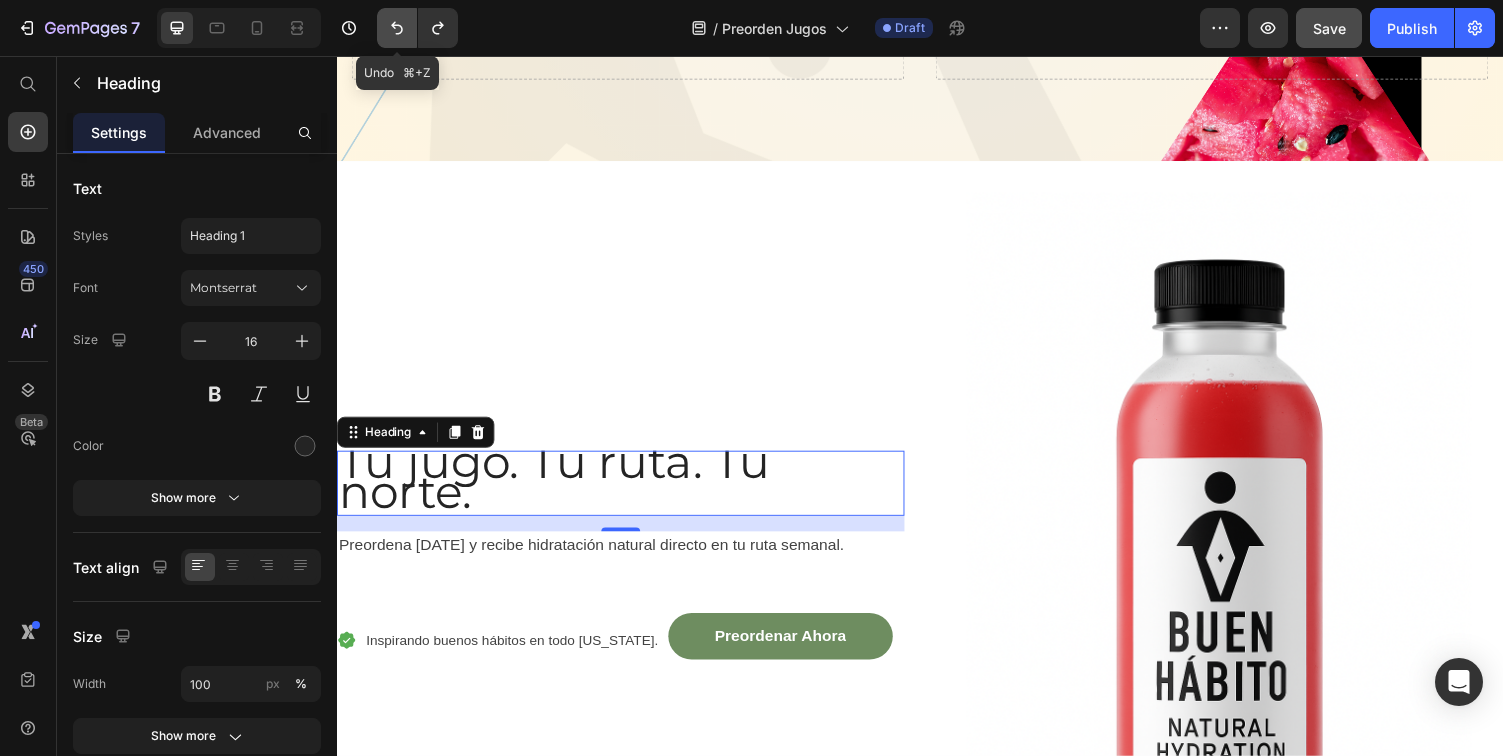 click 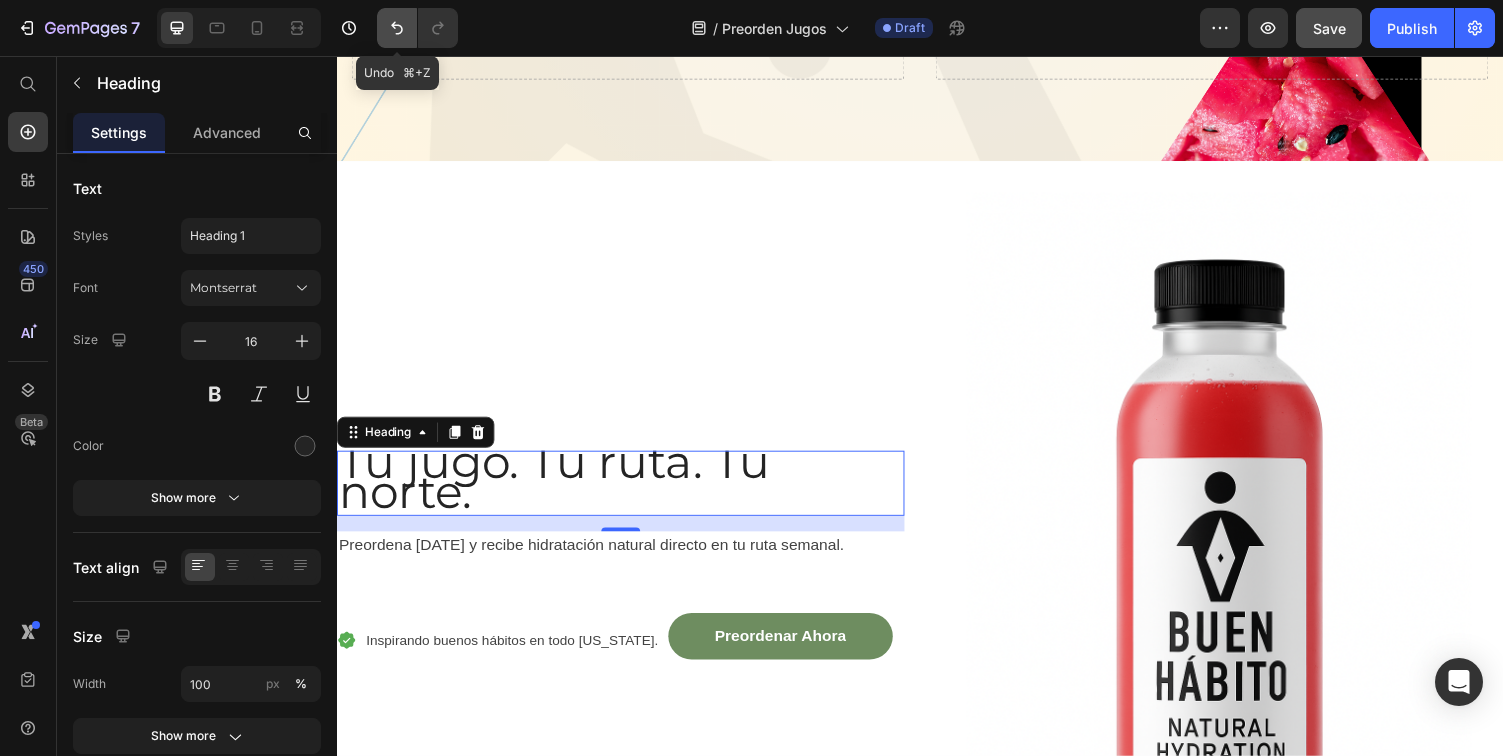 click 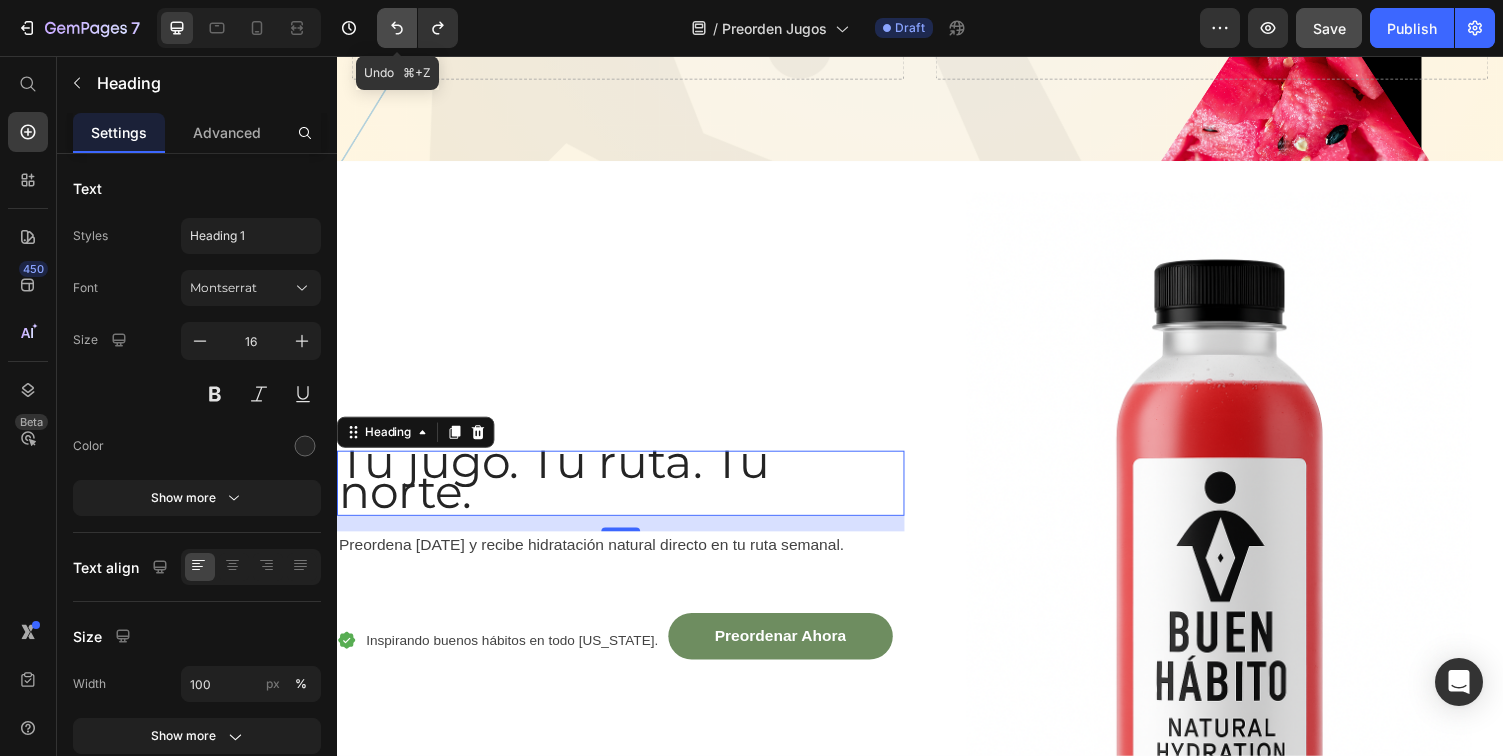click 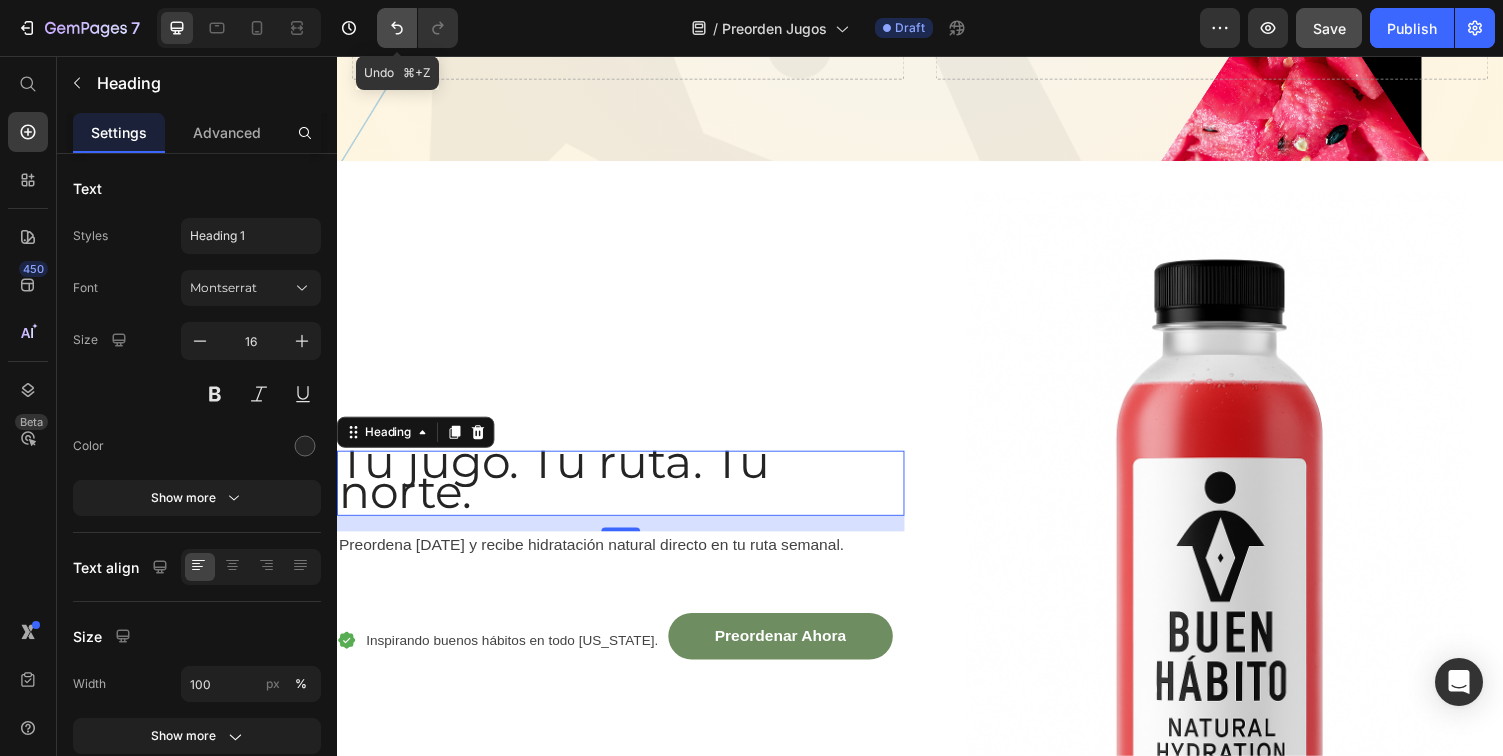 click 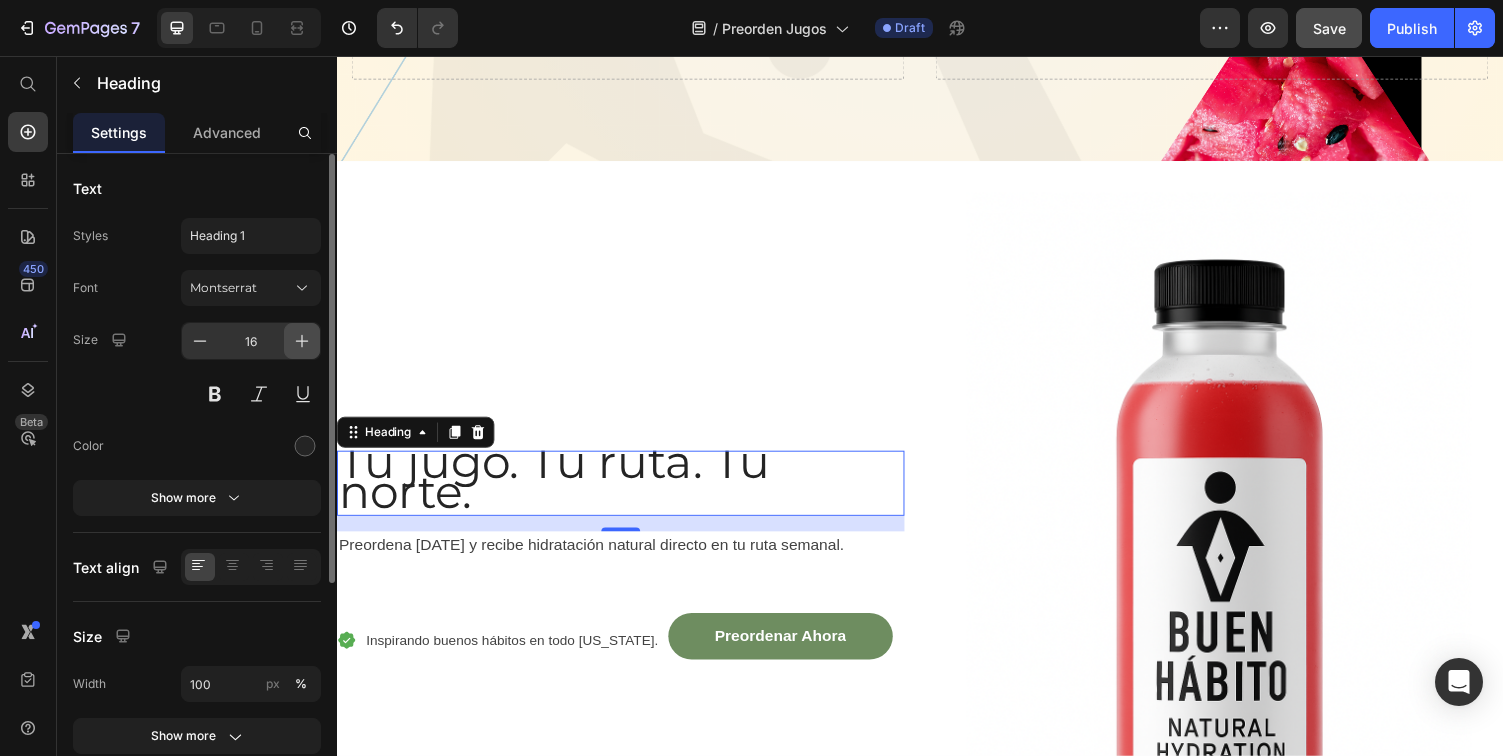 click 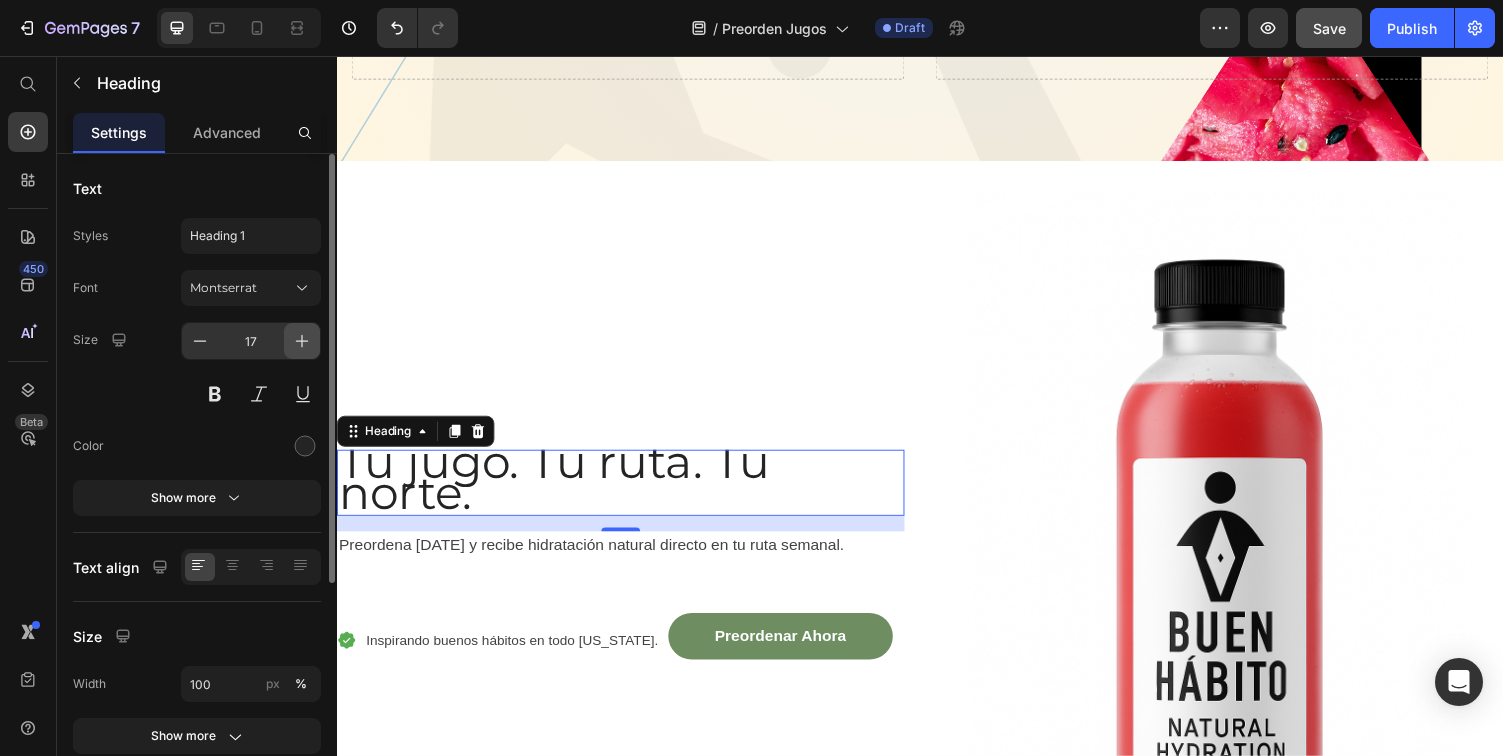 click 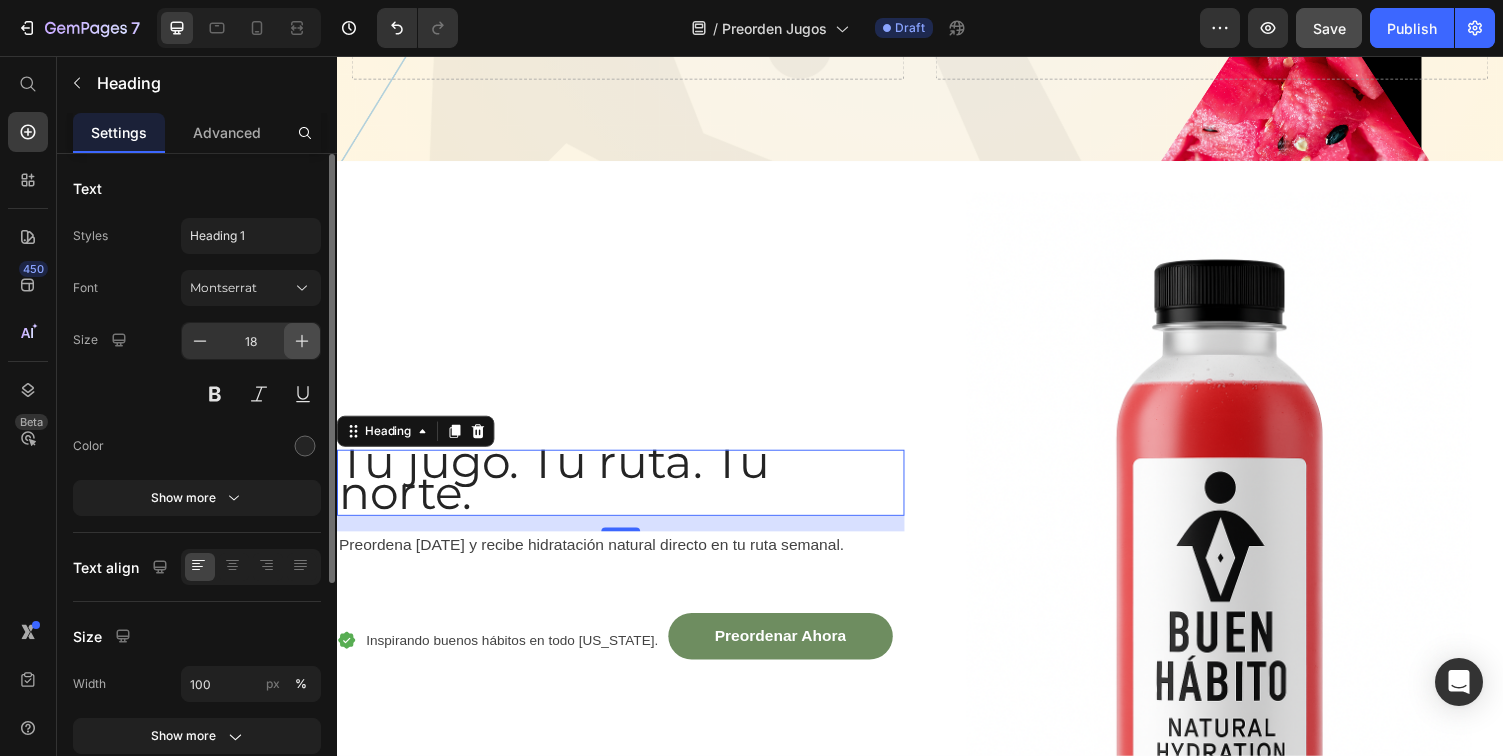 click 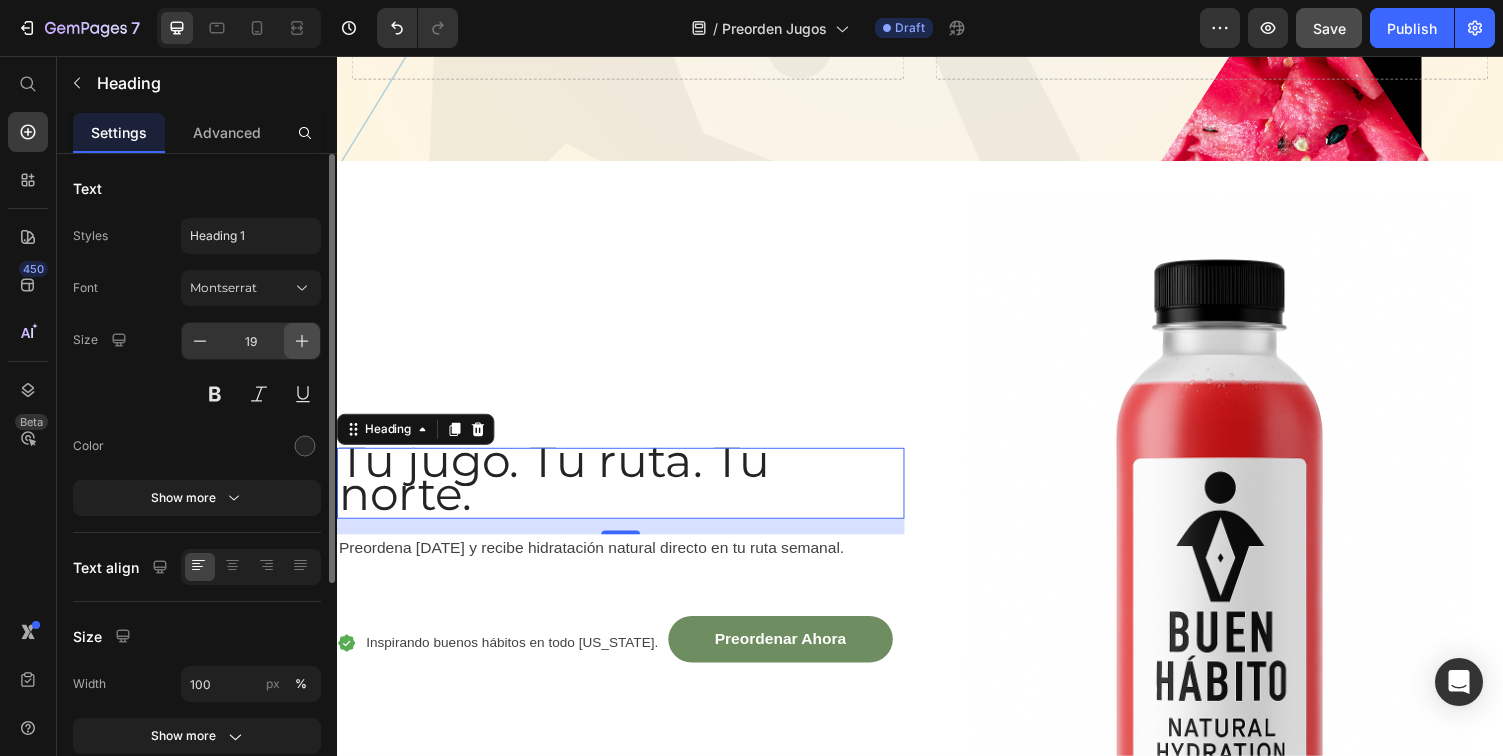 click 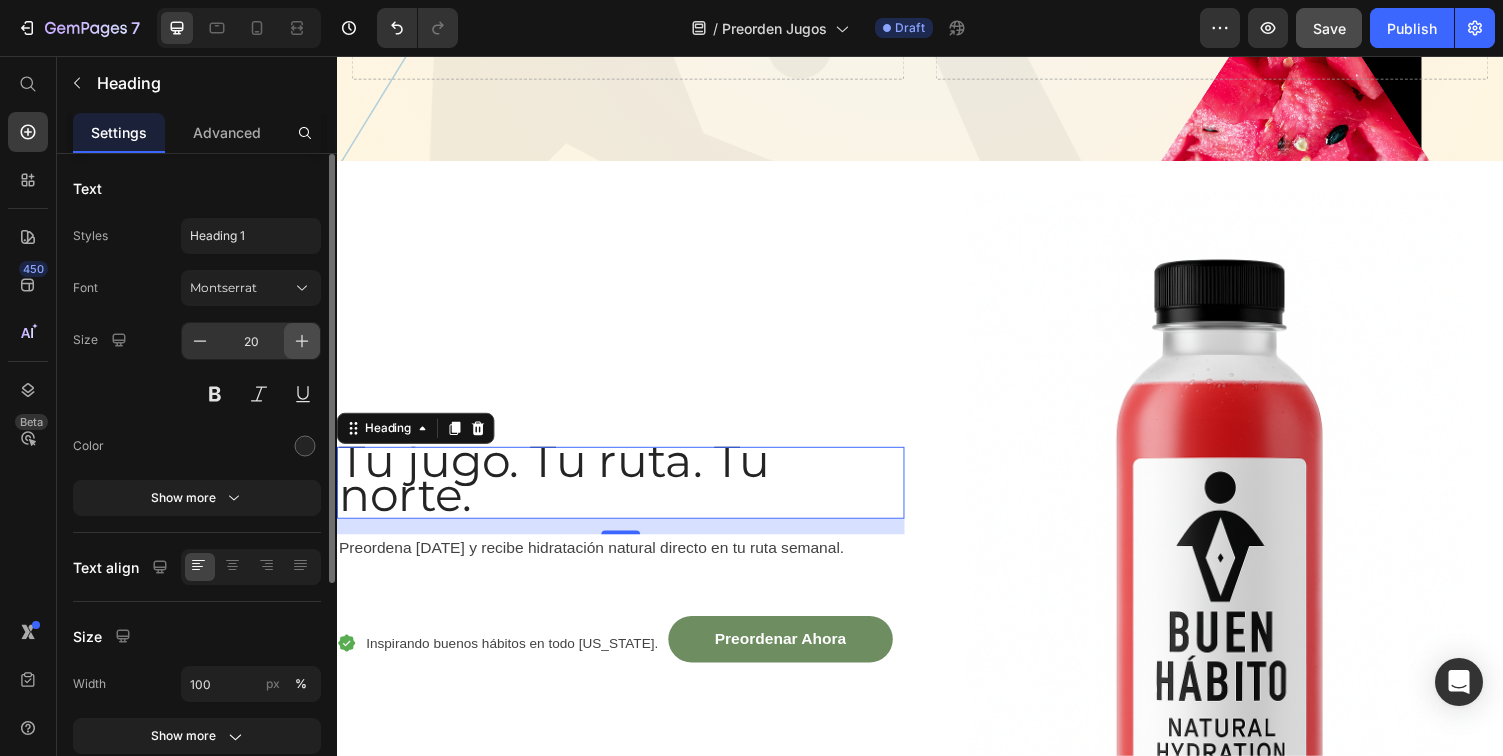 click 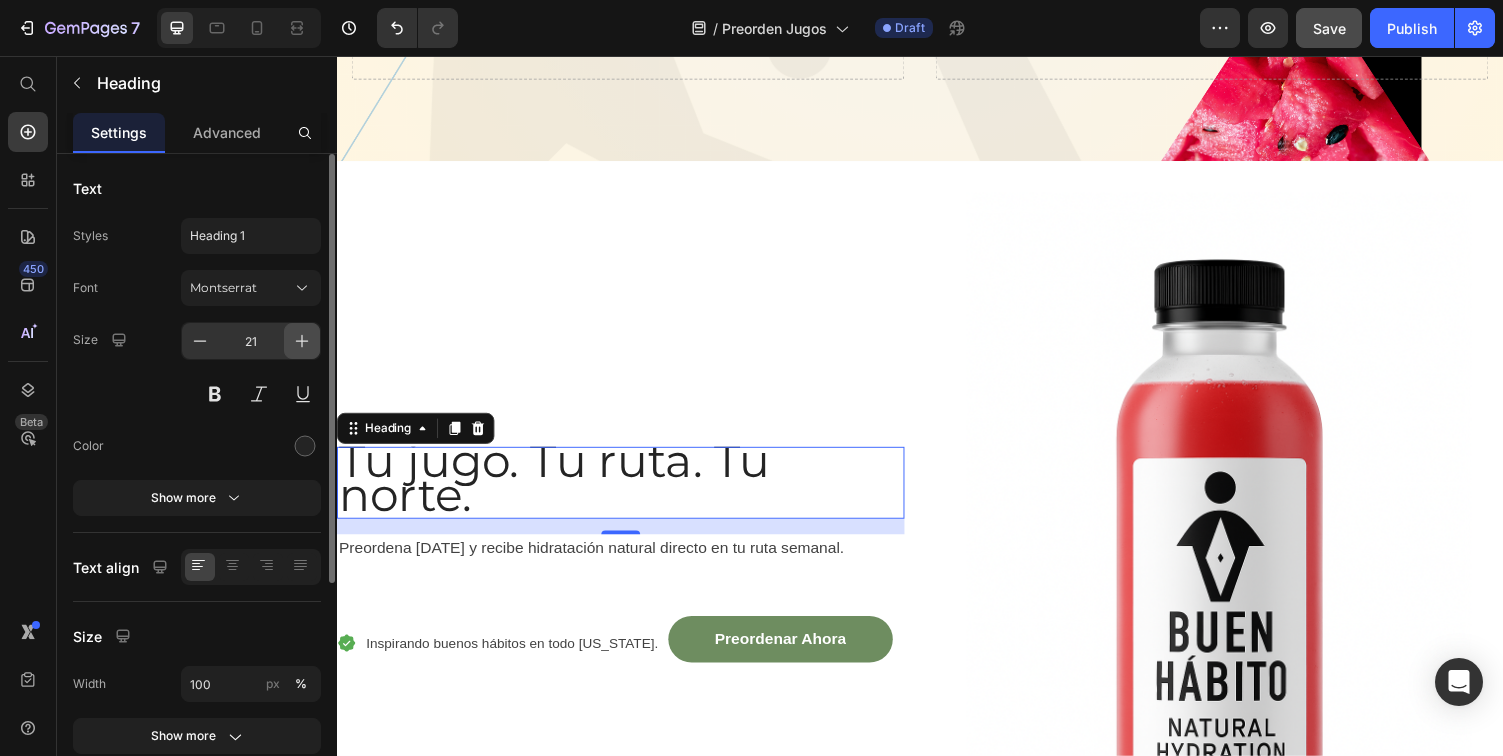 click 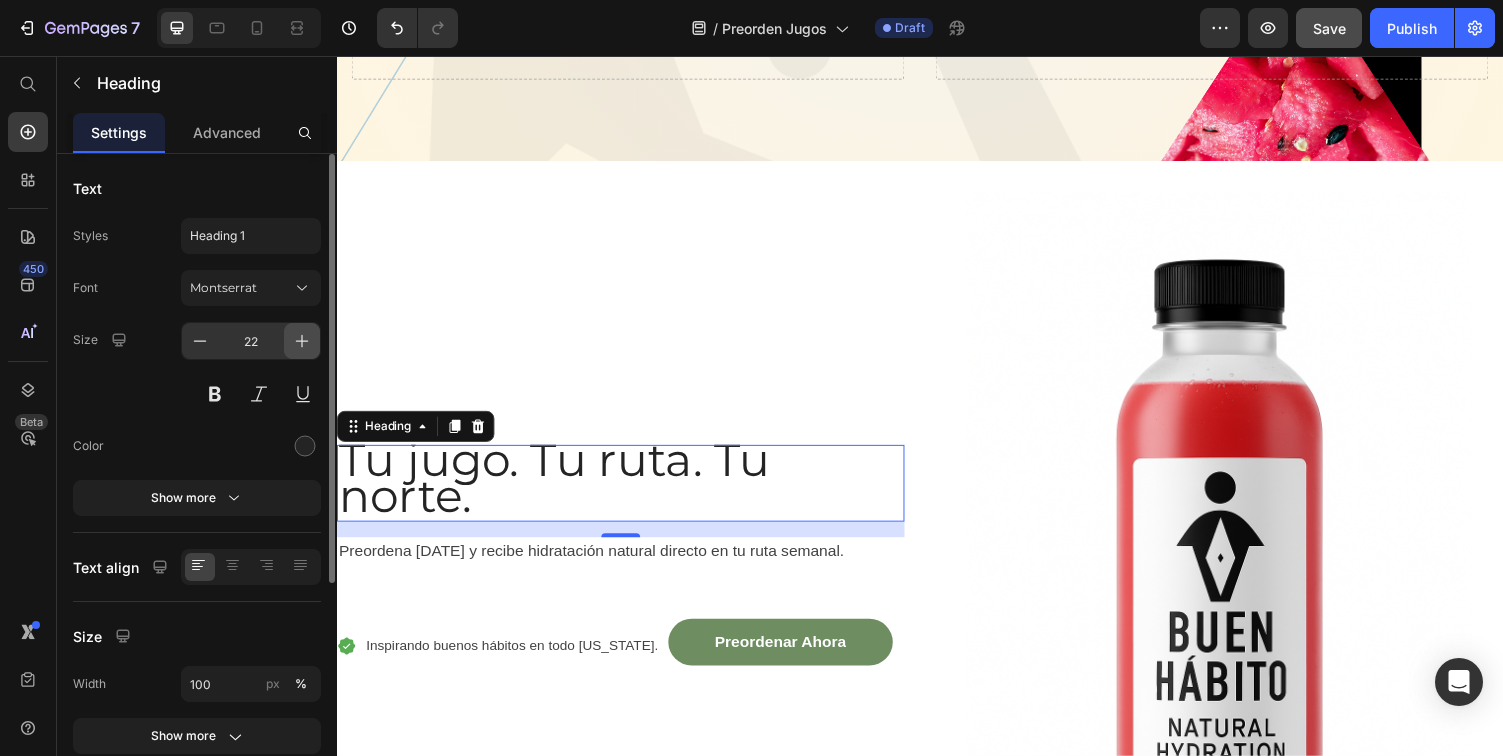 click 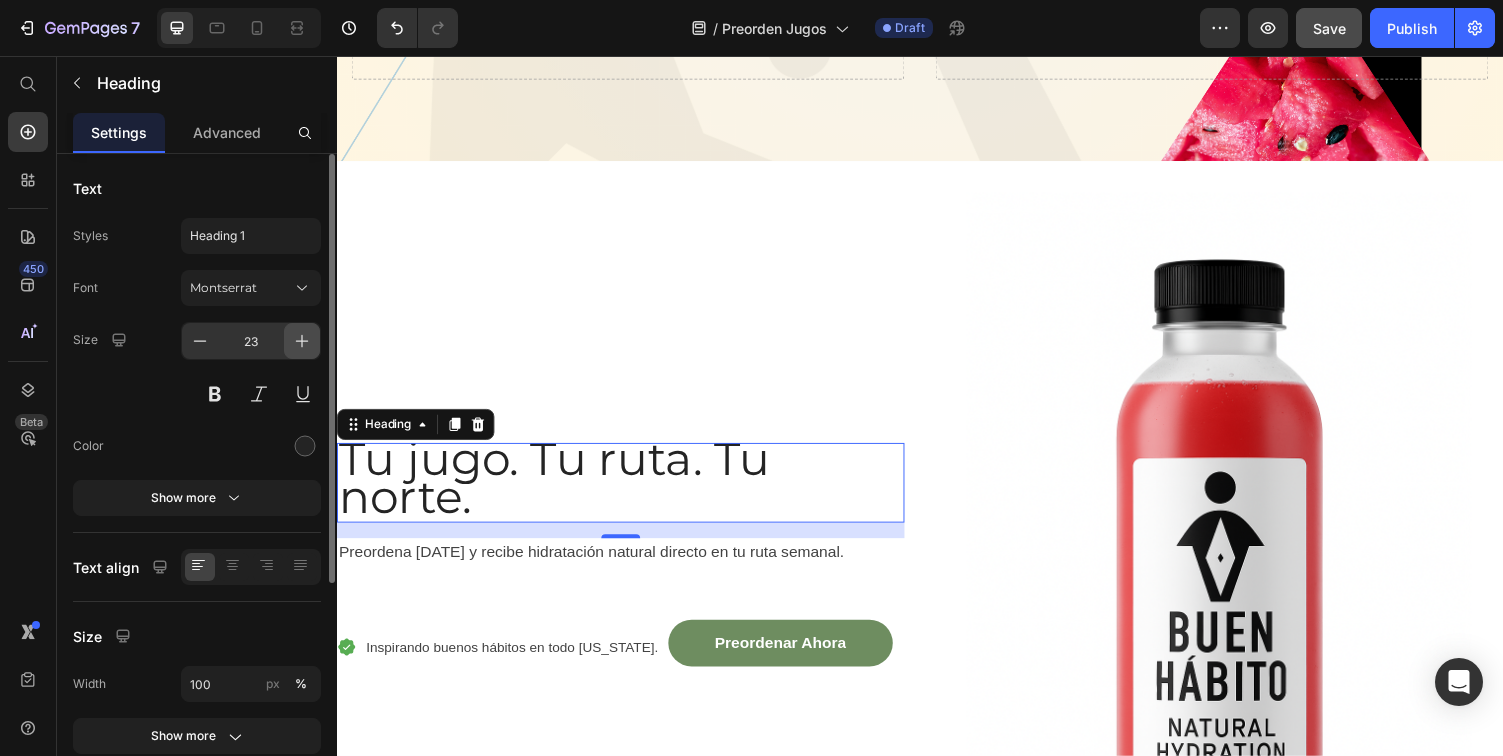click 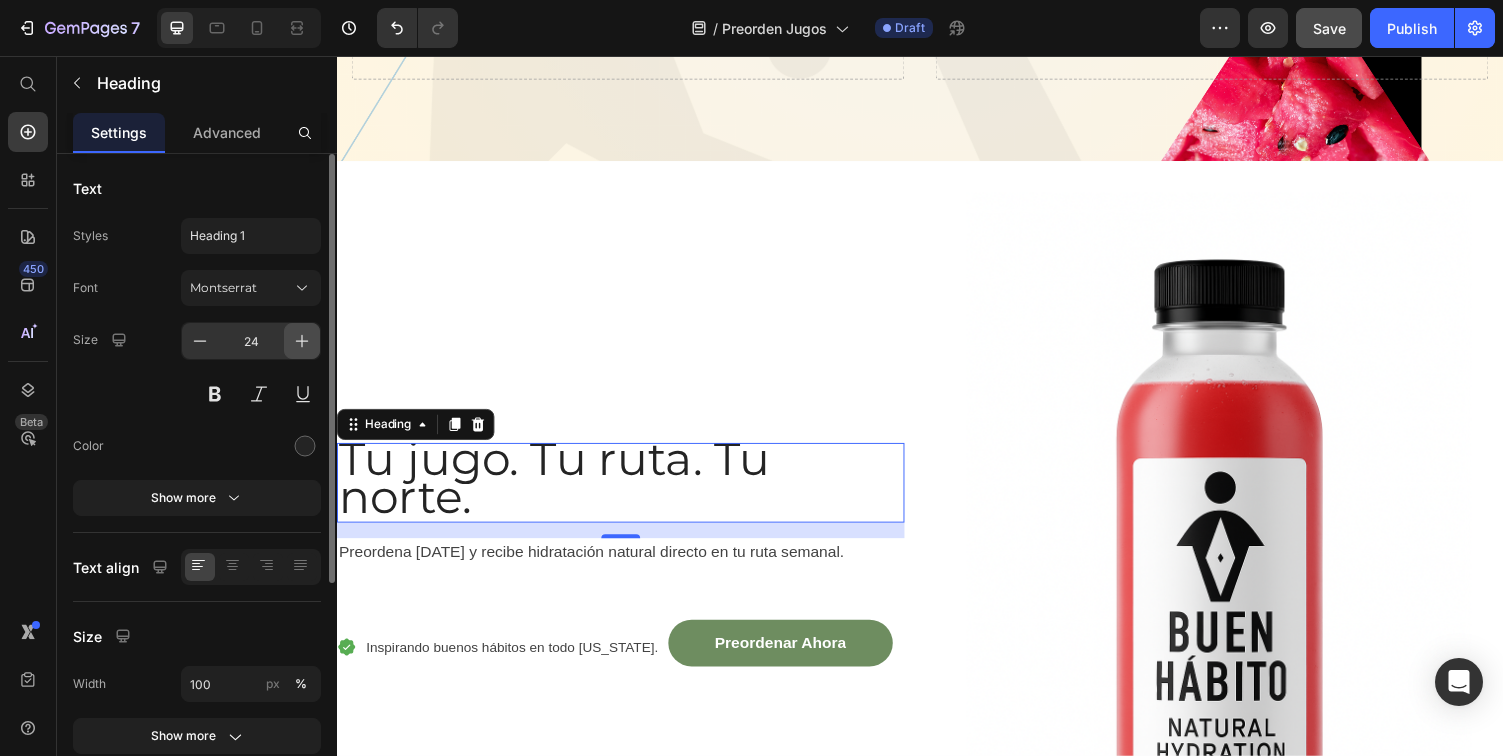 click 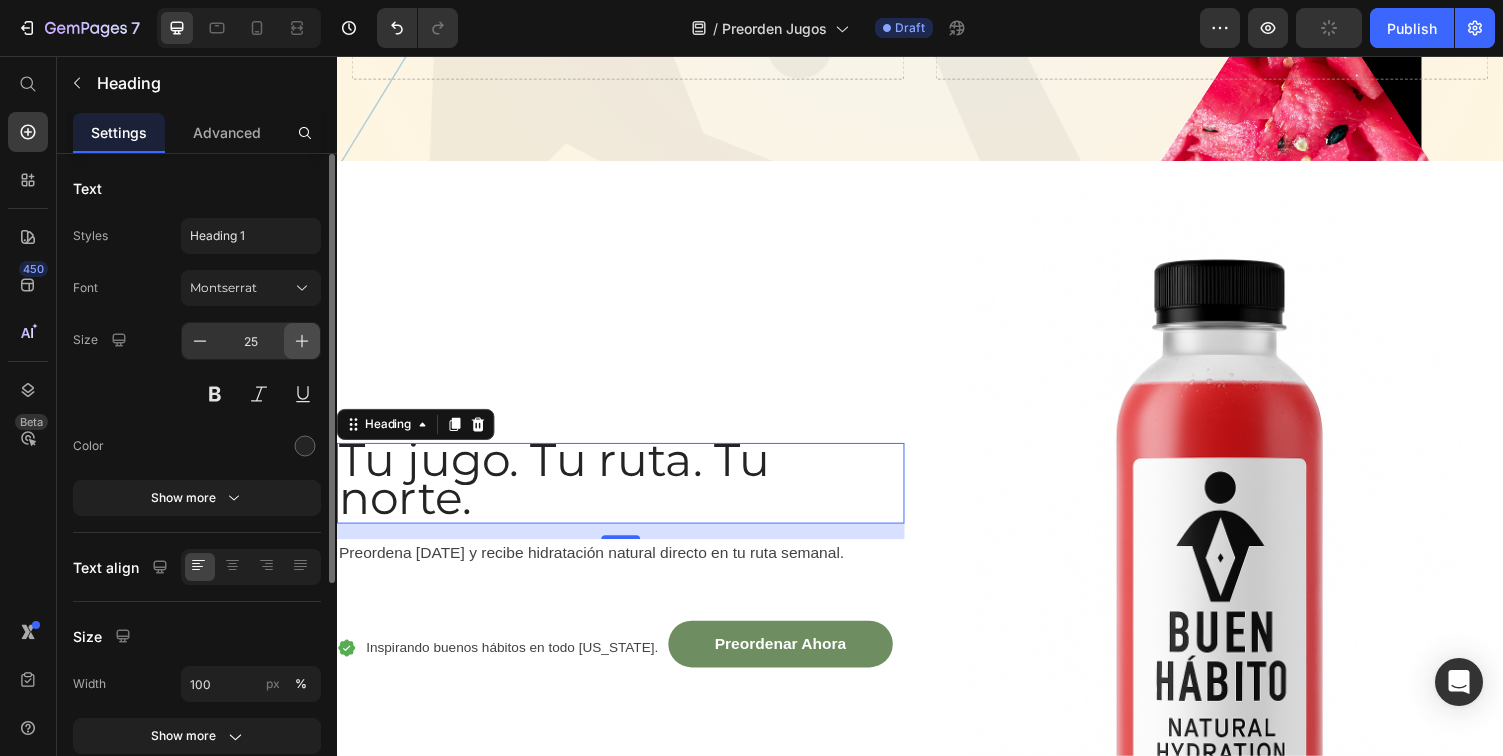 click 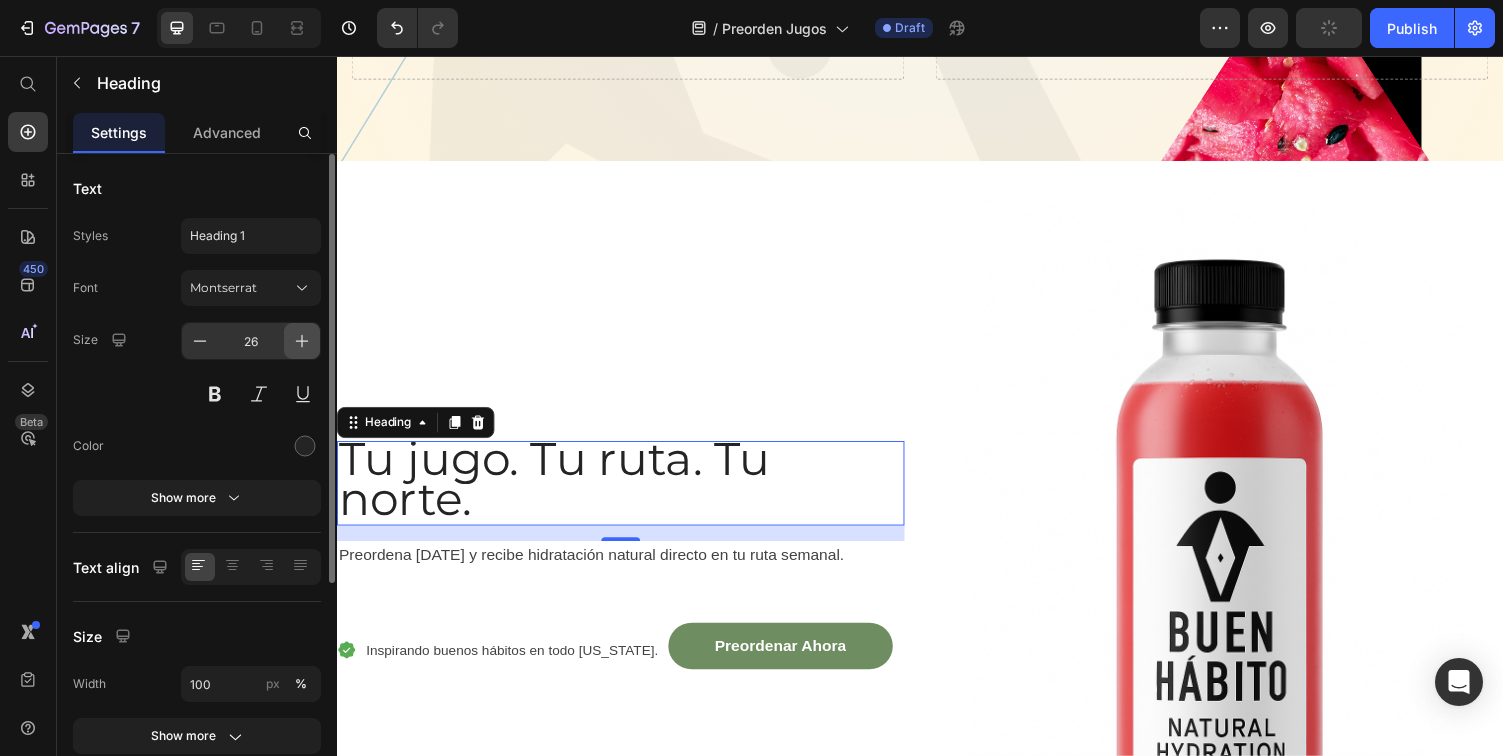 click 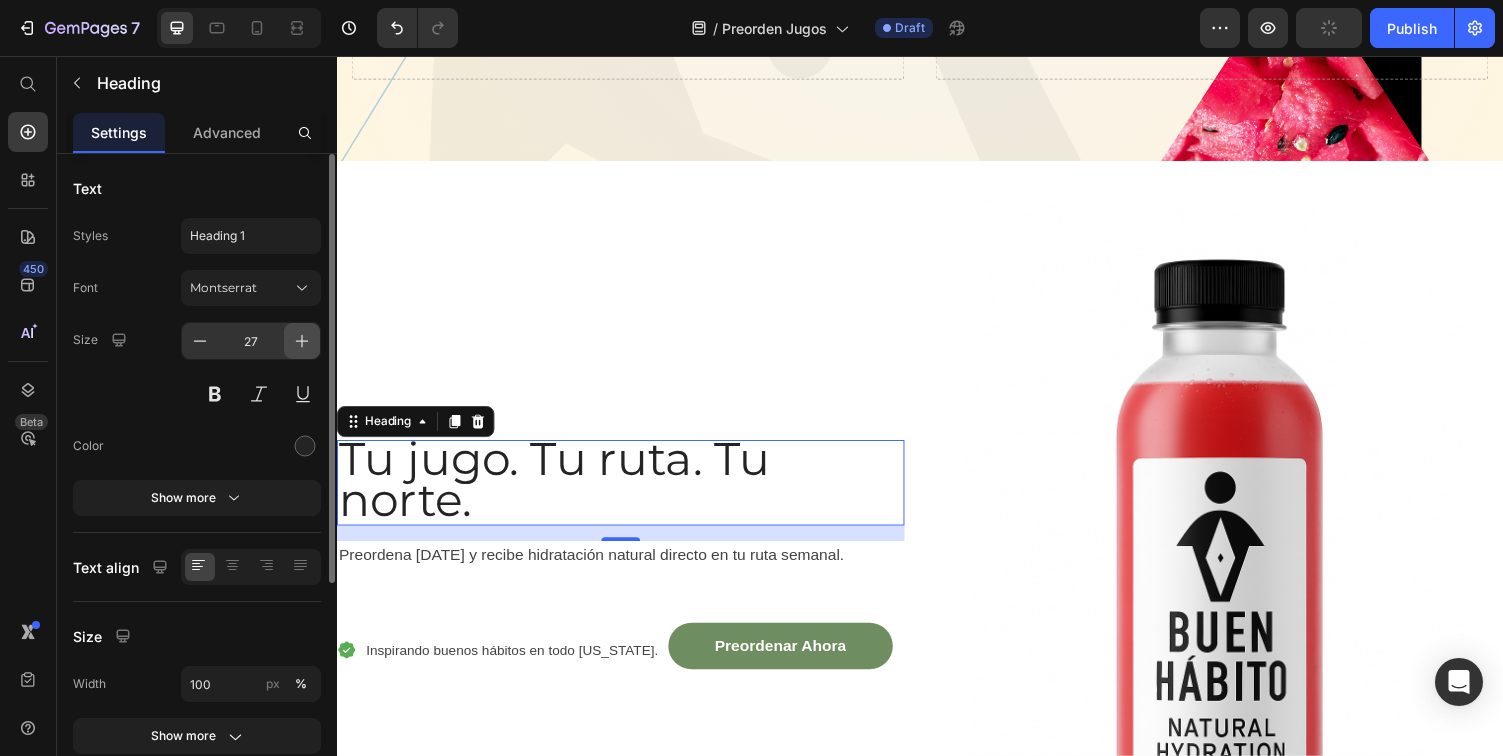 click 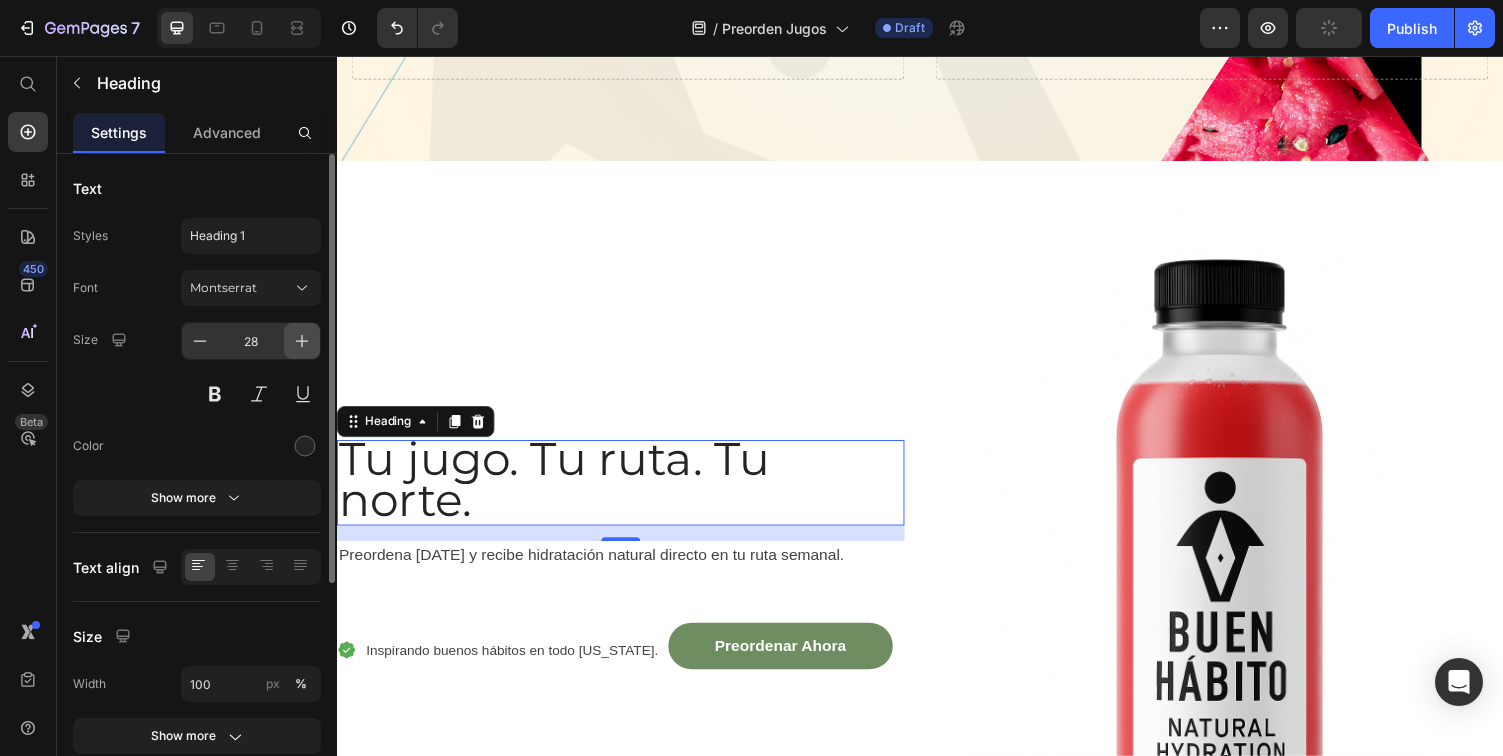 click 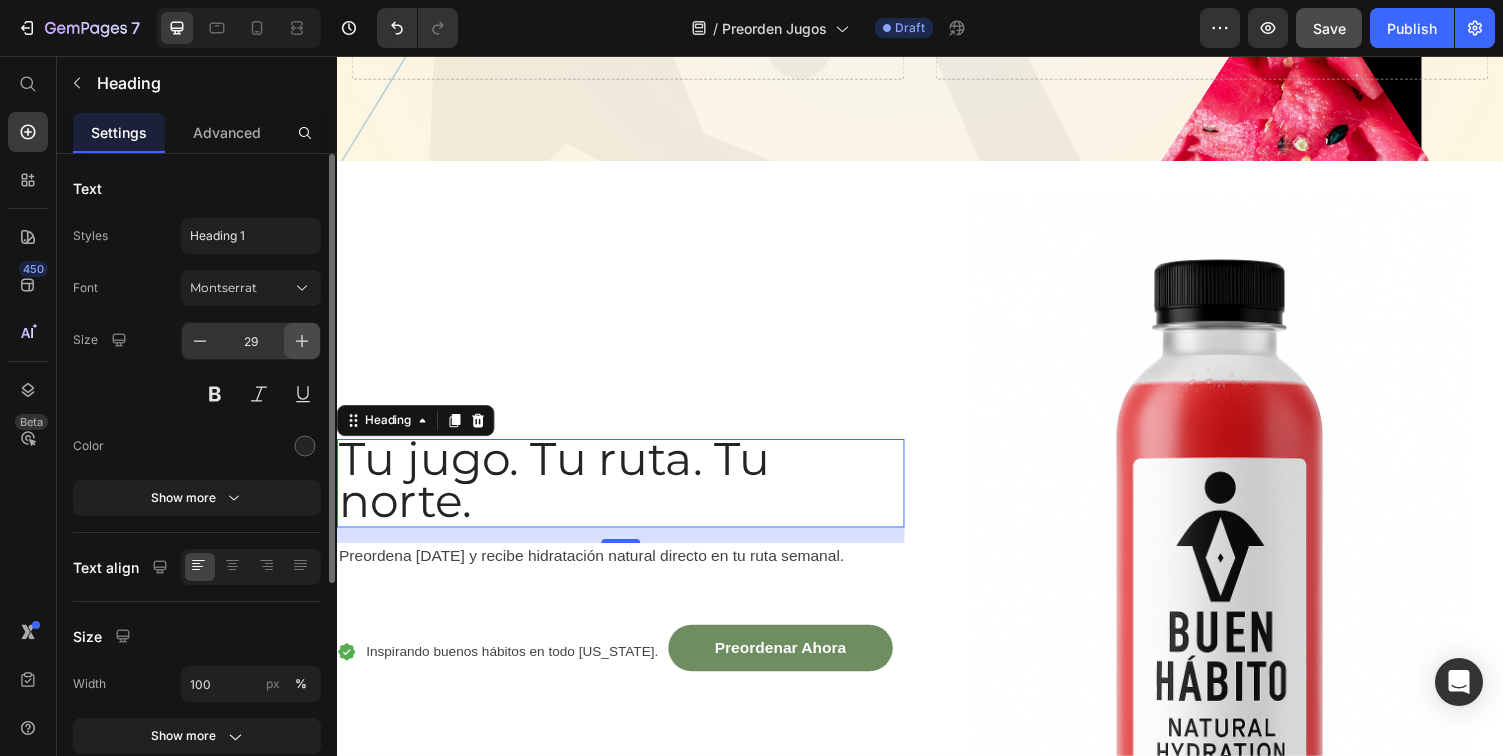 click 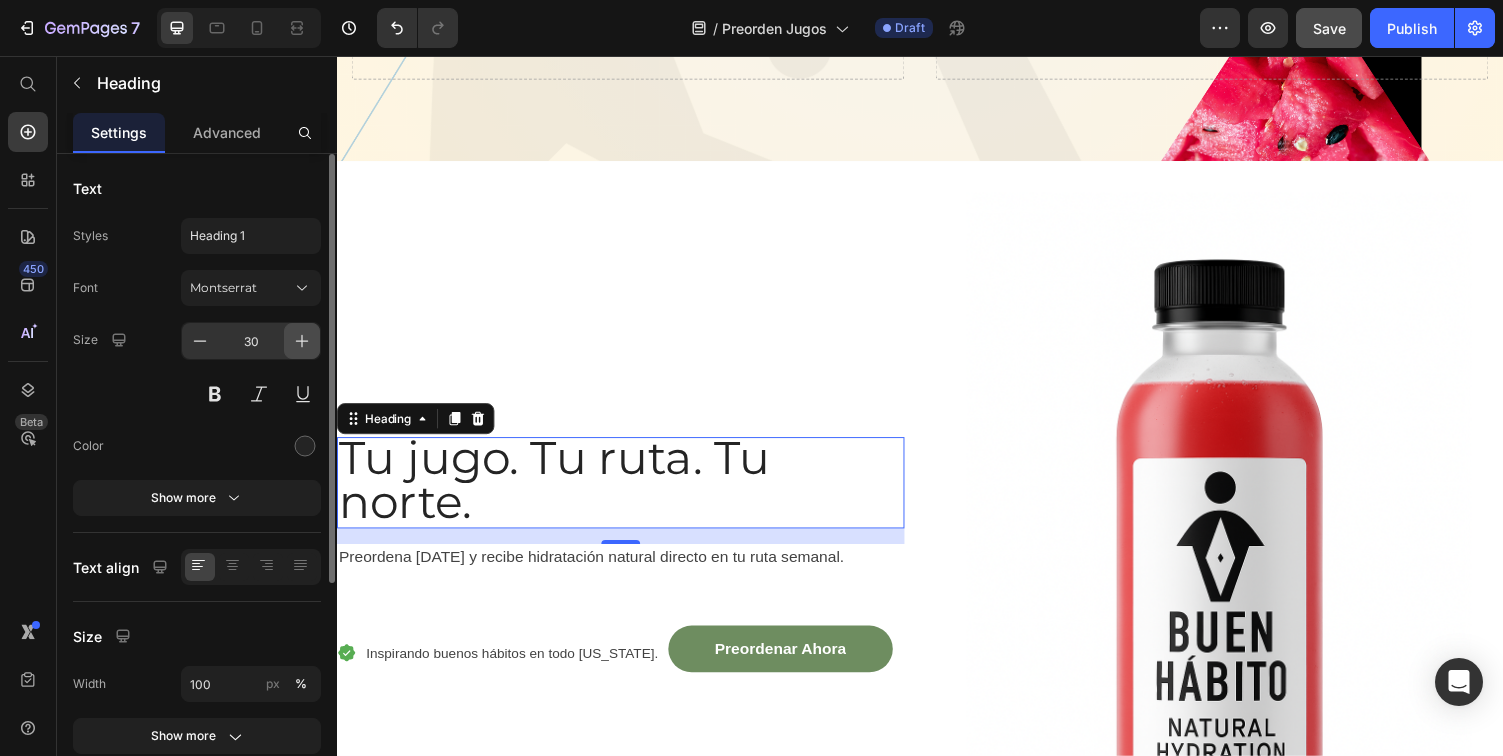 click 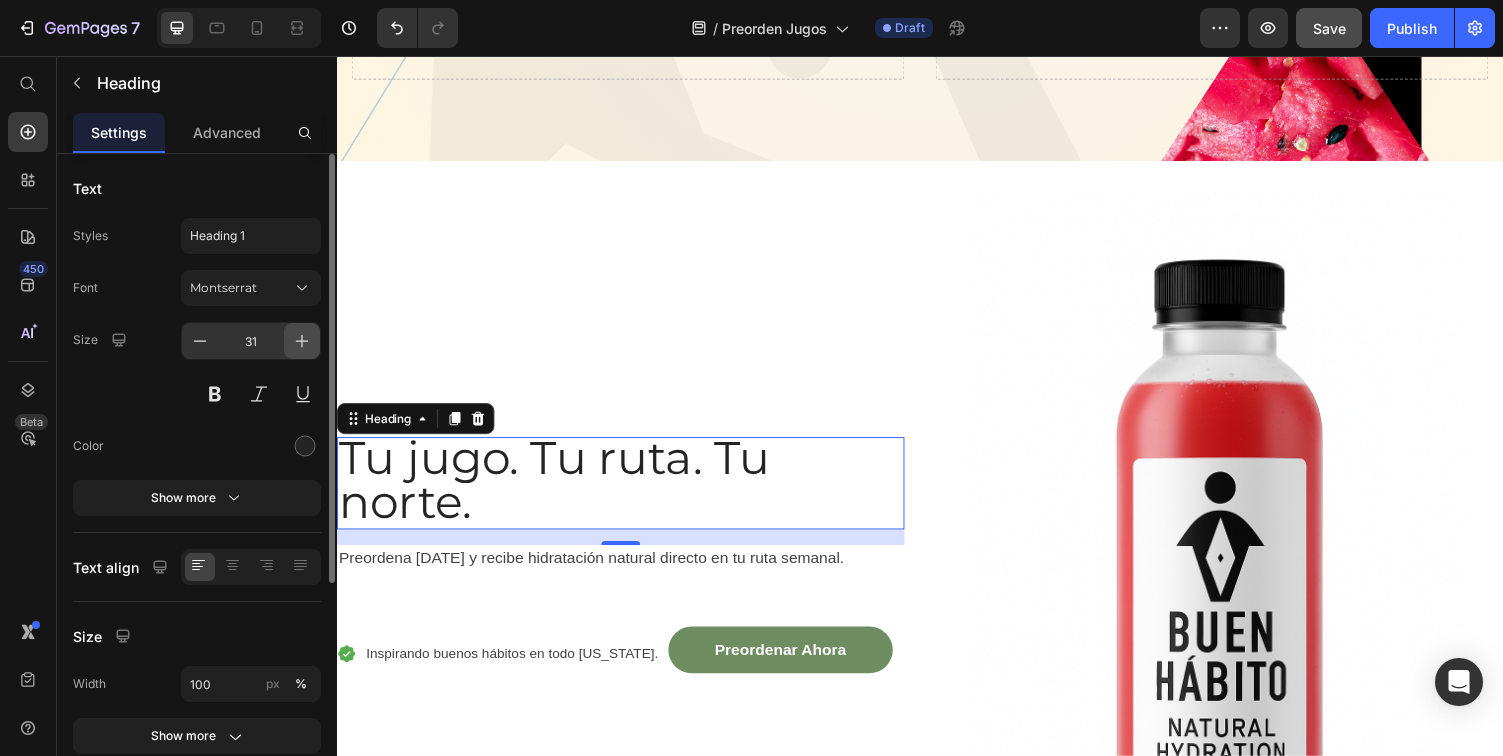 click 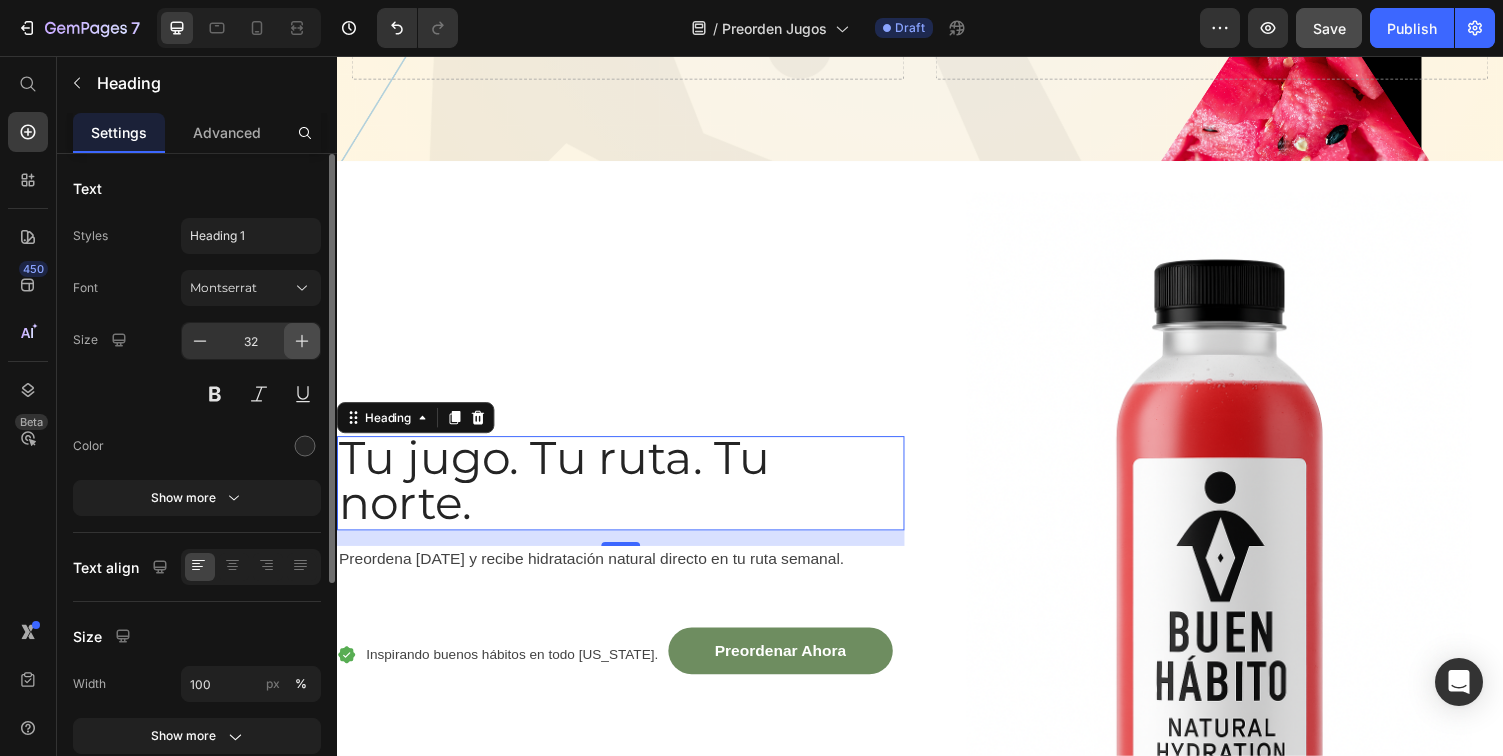 click 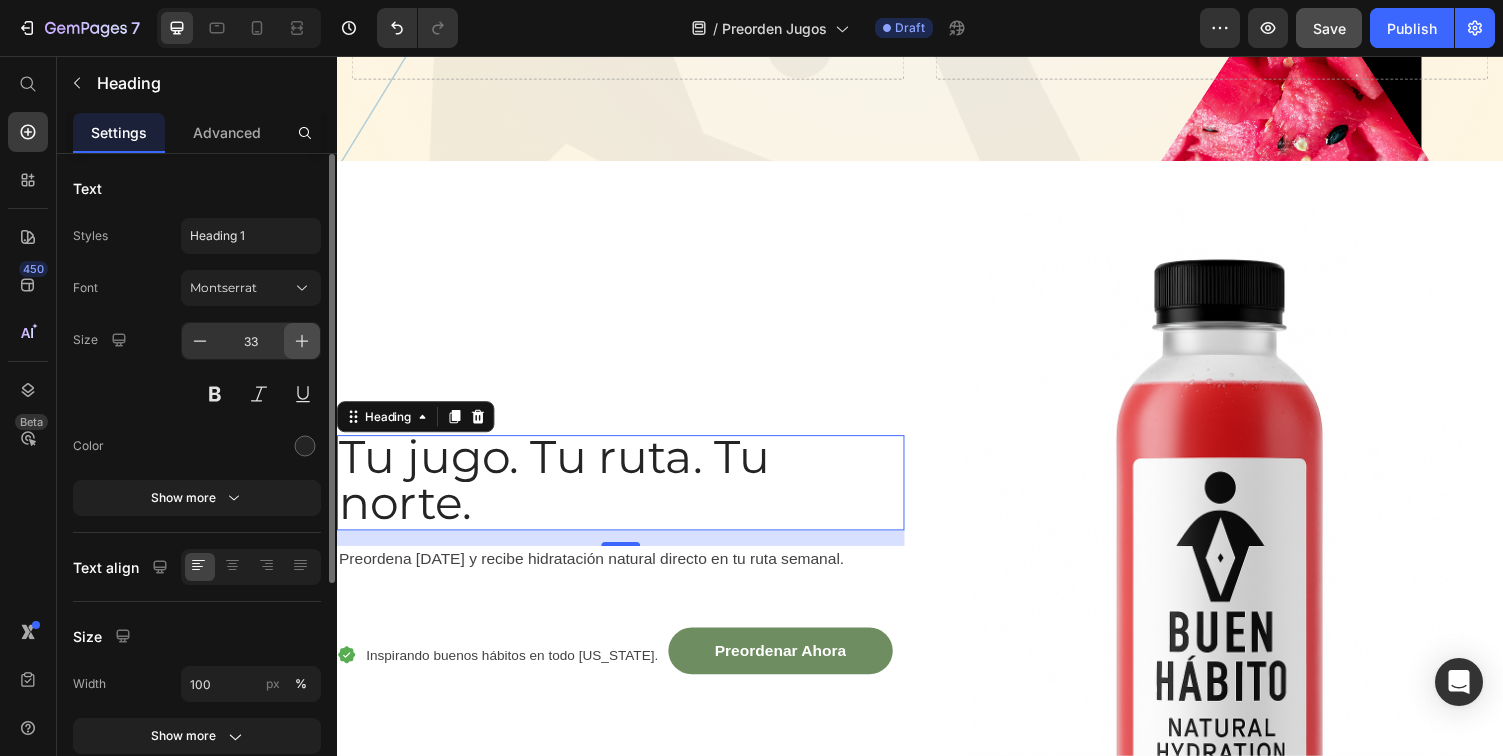 click 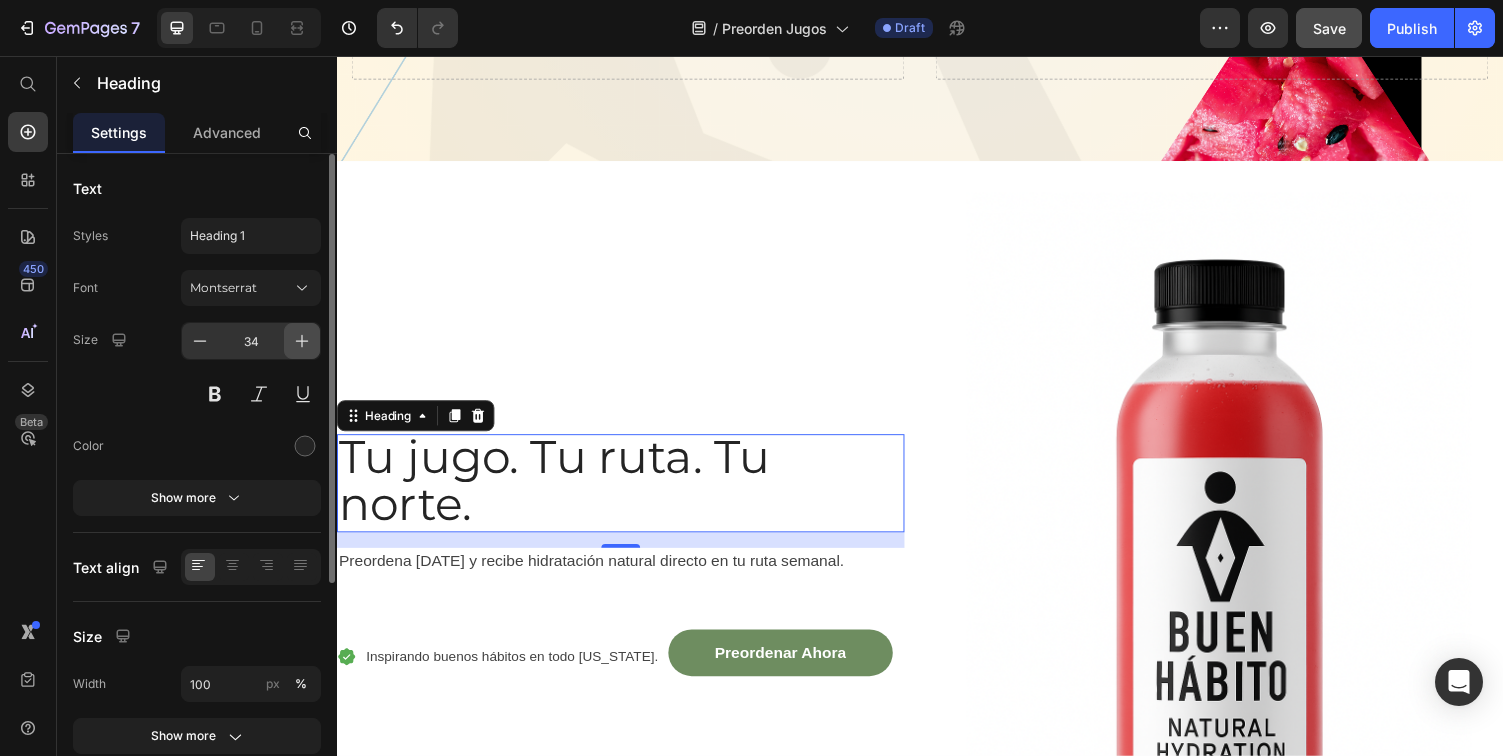 click 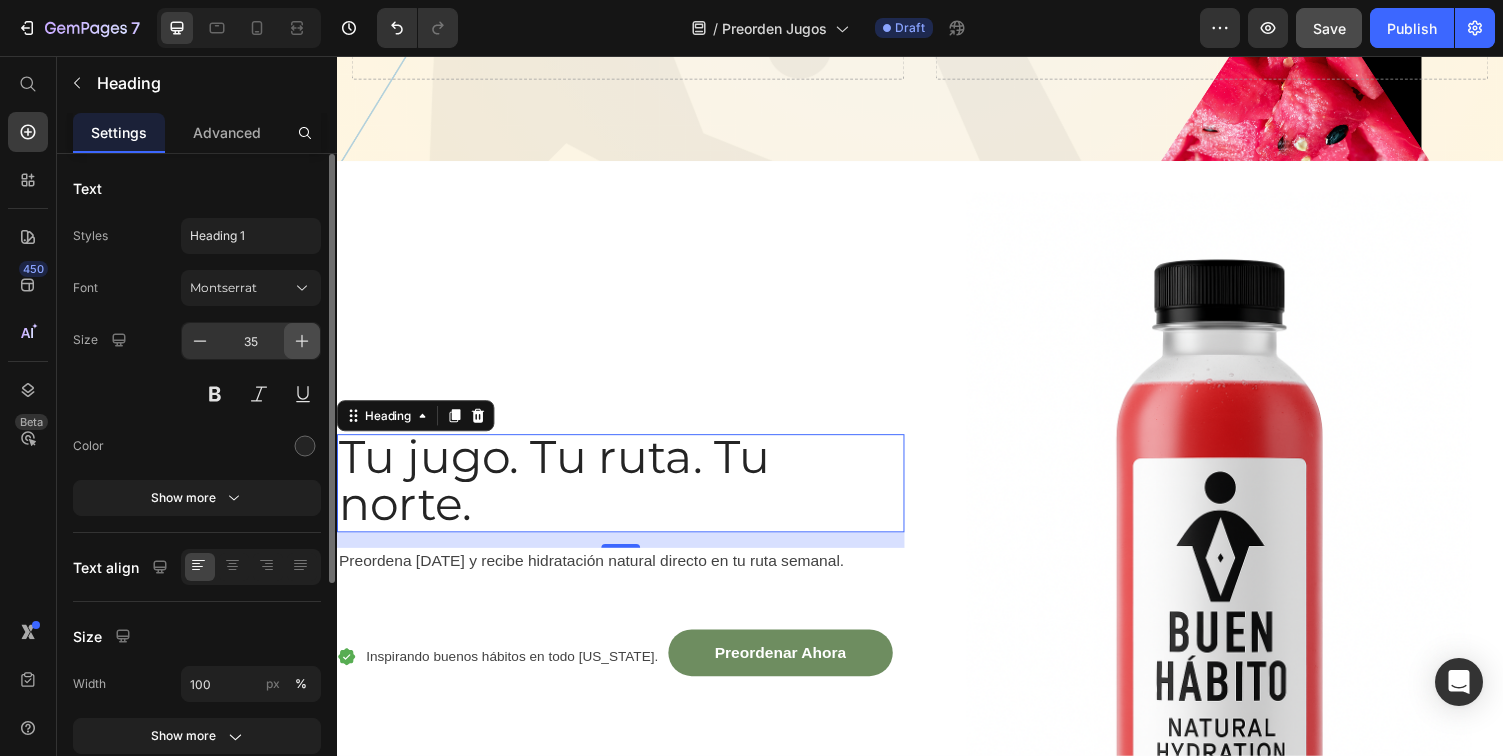click 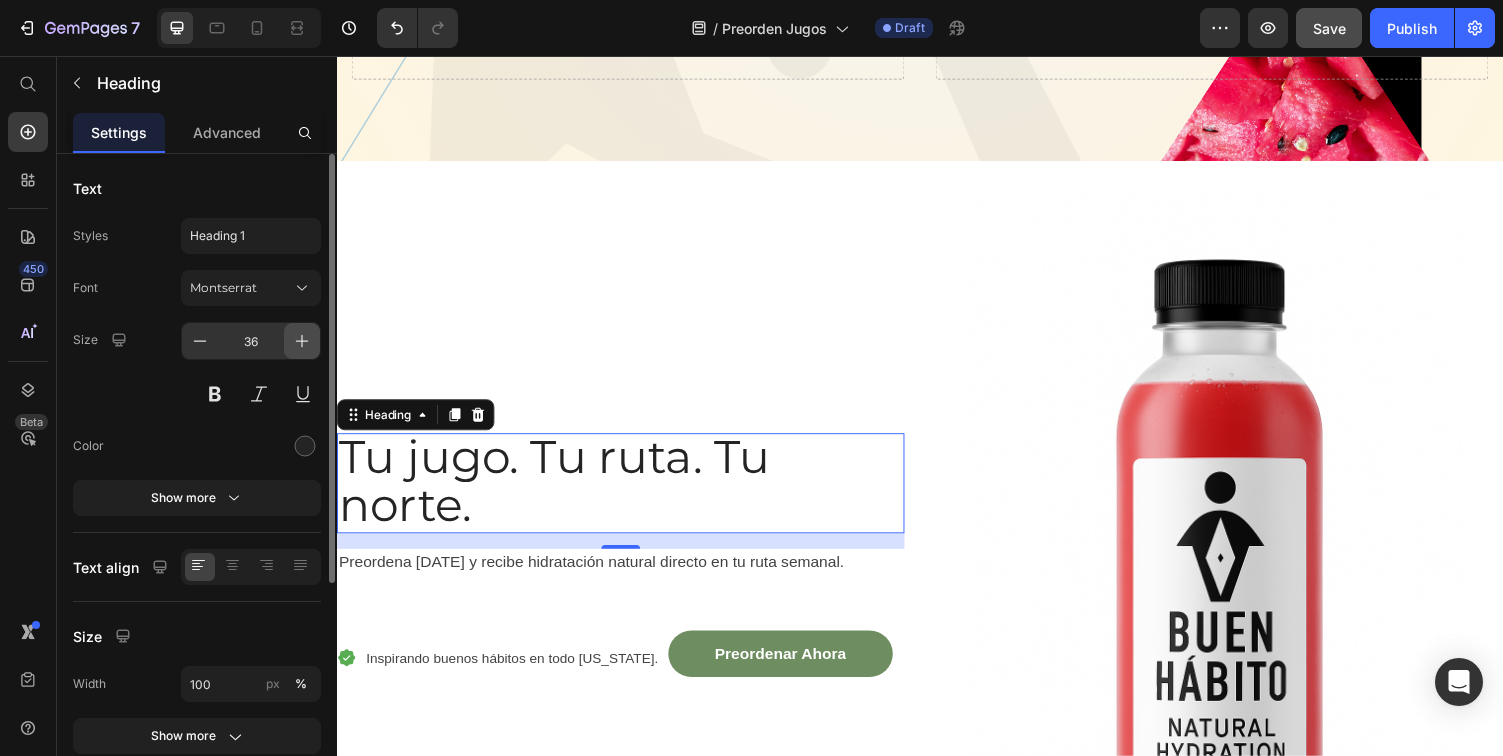 click 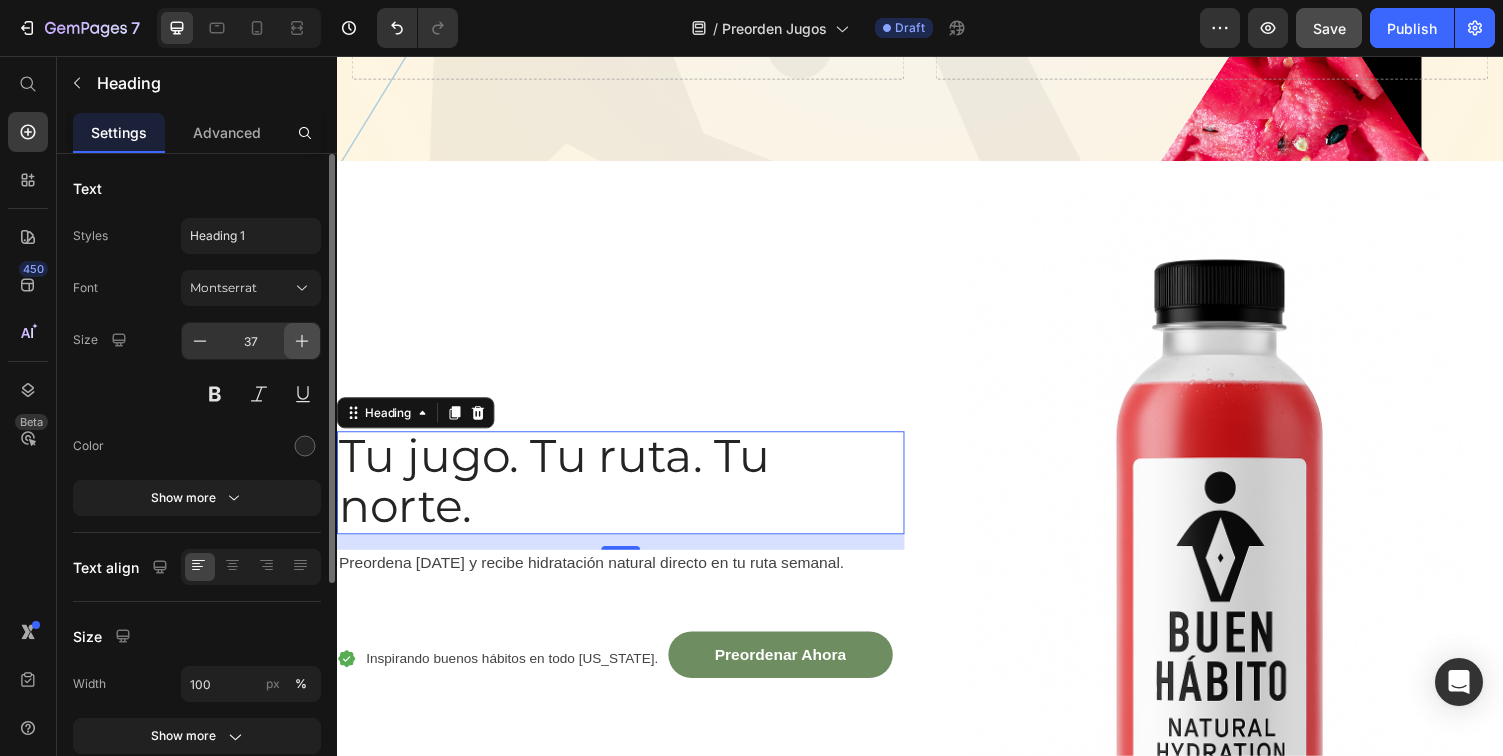click 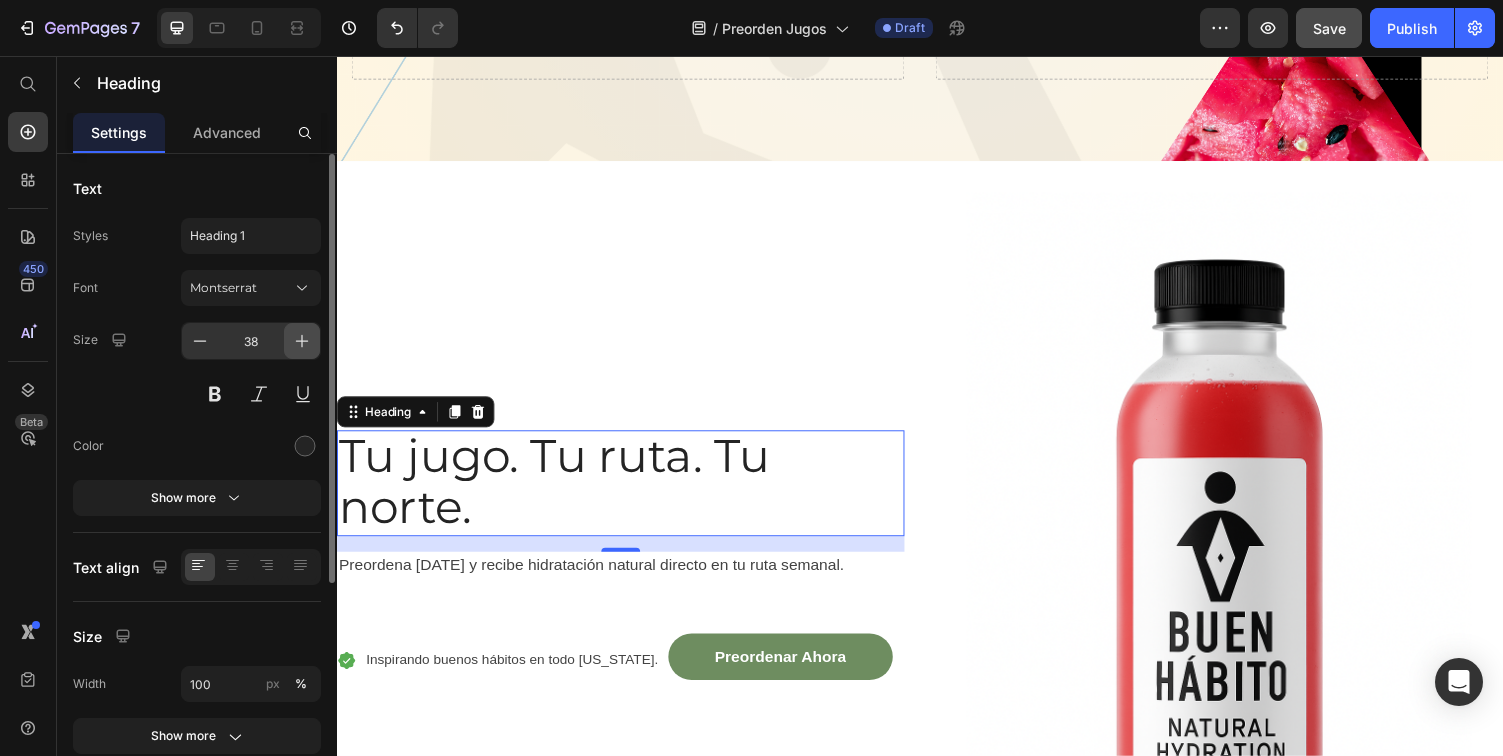 click 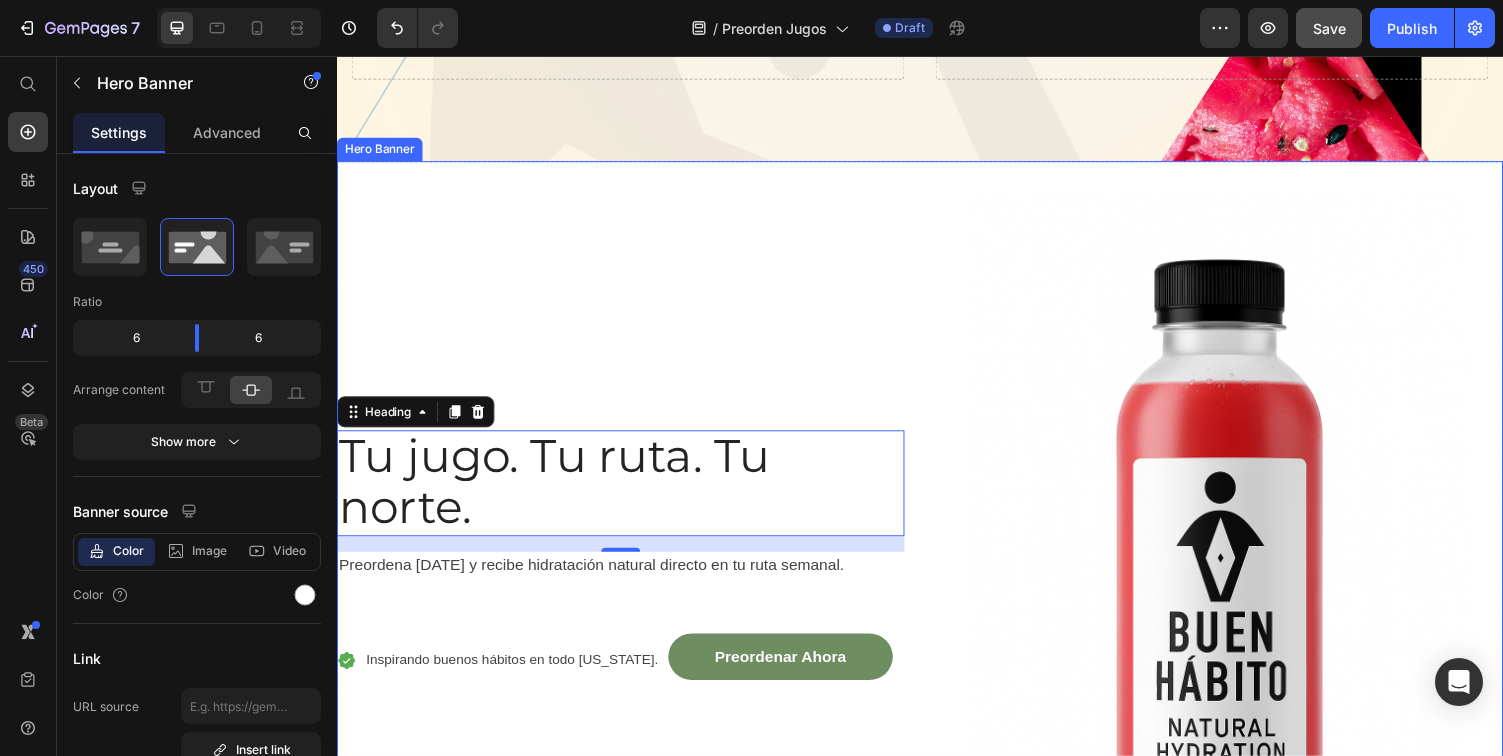 click on "⁠⁠⁠⁠⁠⁠⁠ Tu jugo. Tu ruta. Tu norte. Heading   16 Preordena [DATE] y recibe hidratación natural directo en tu ruta semanal. Text block
Icon Inspirando buenos hábitos en todo [US_STATE]. Text block Preordenar Ahora Button Row Row Image" at bounding box center (937, 585) 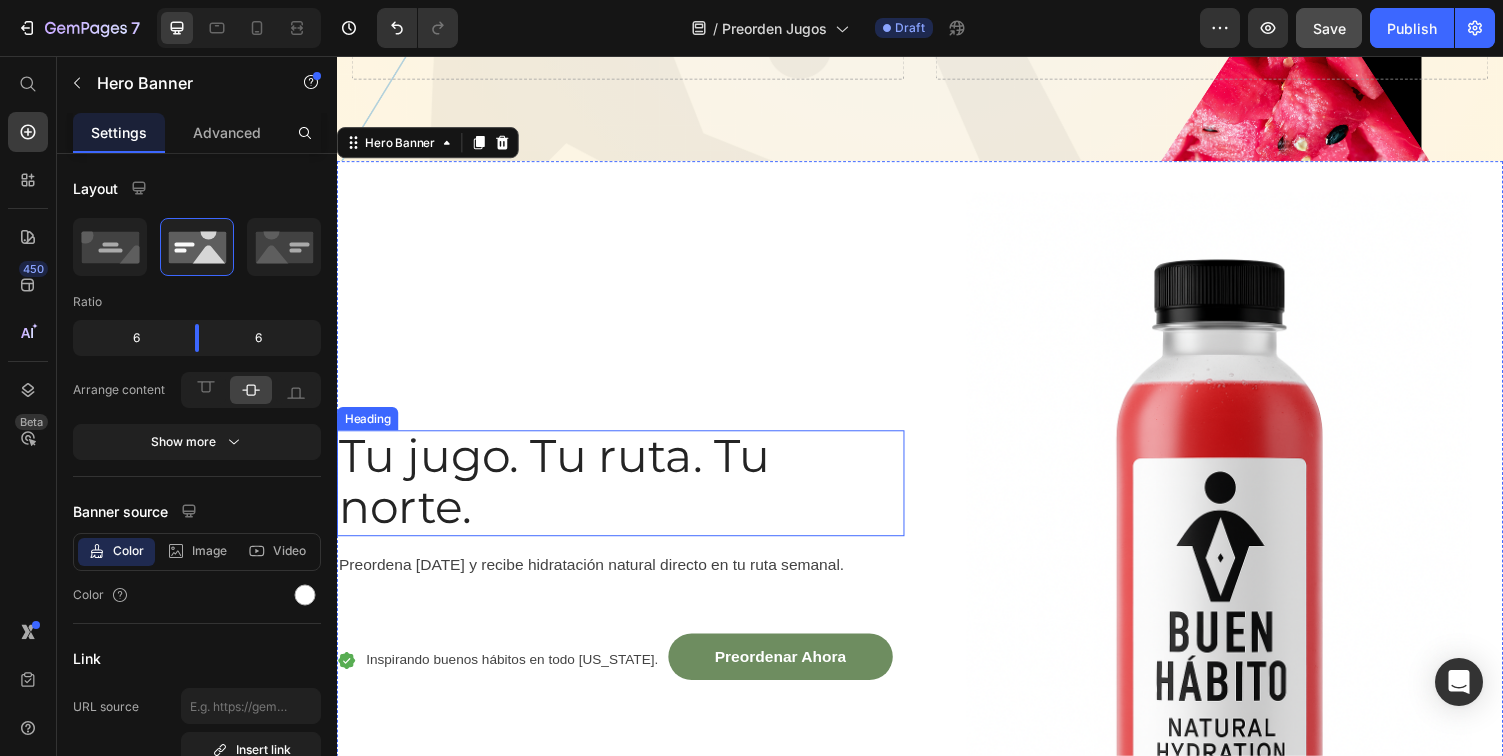 click on "⁠⁠⁠⁠⁠⁠⁠ Tu jugo. Tu ruta. Tu norte." at bounding box center [629, 495] 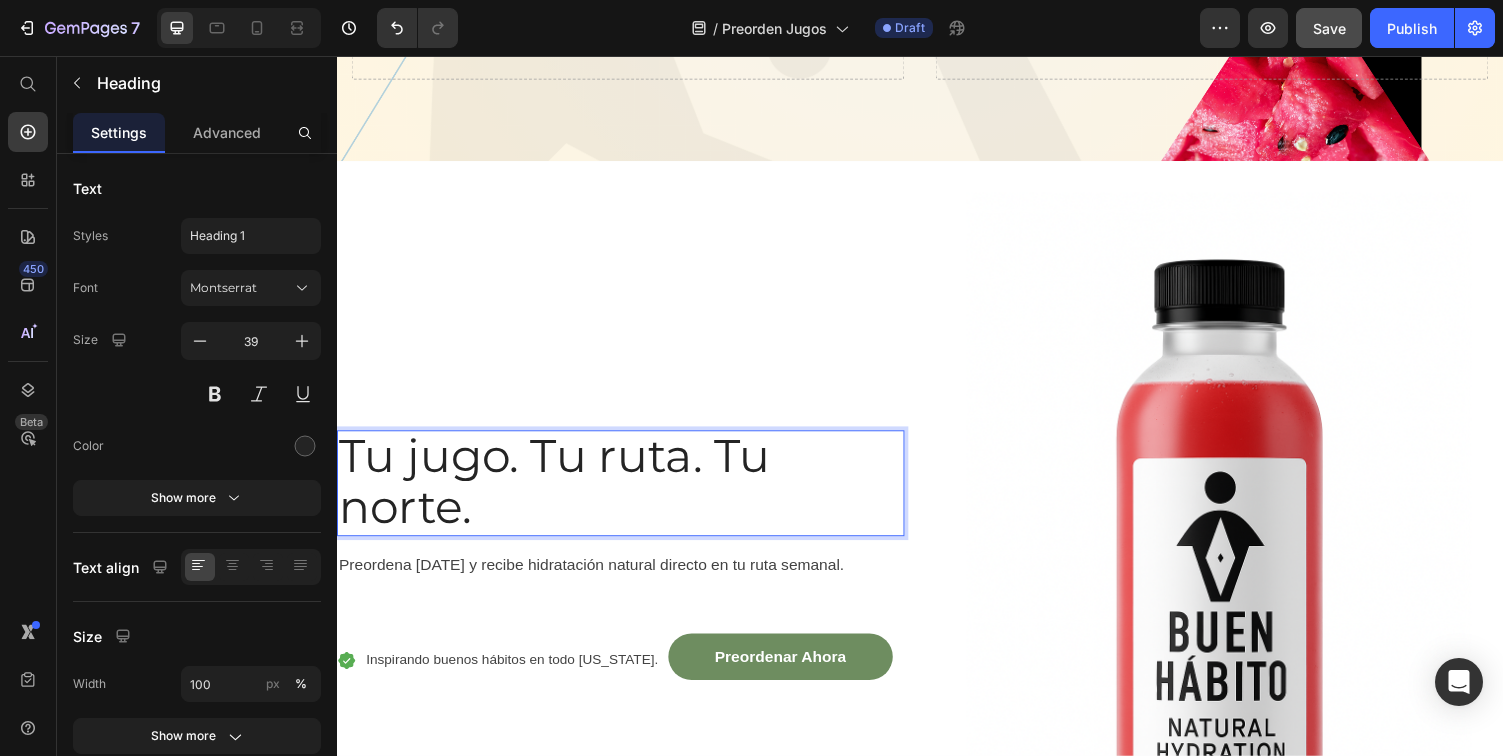 click on "Tu jugo. Tu ruta. Tu norte." at bounding box center [561, 494] 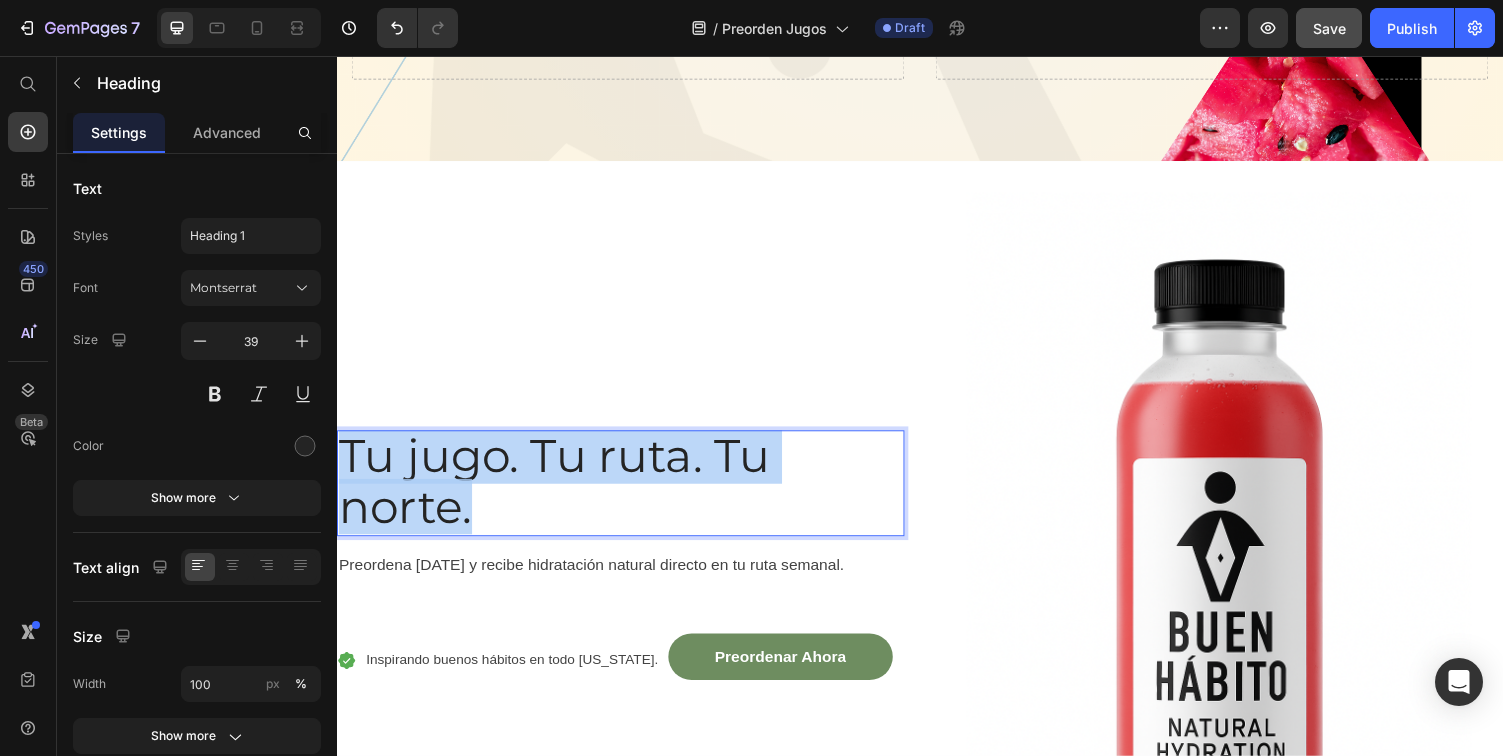 click on "Tu jugo. Tu ruta. Tu norte." at bounding box center [561, 494] 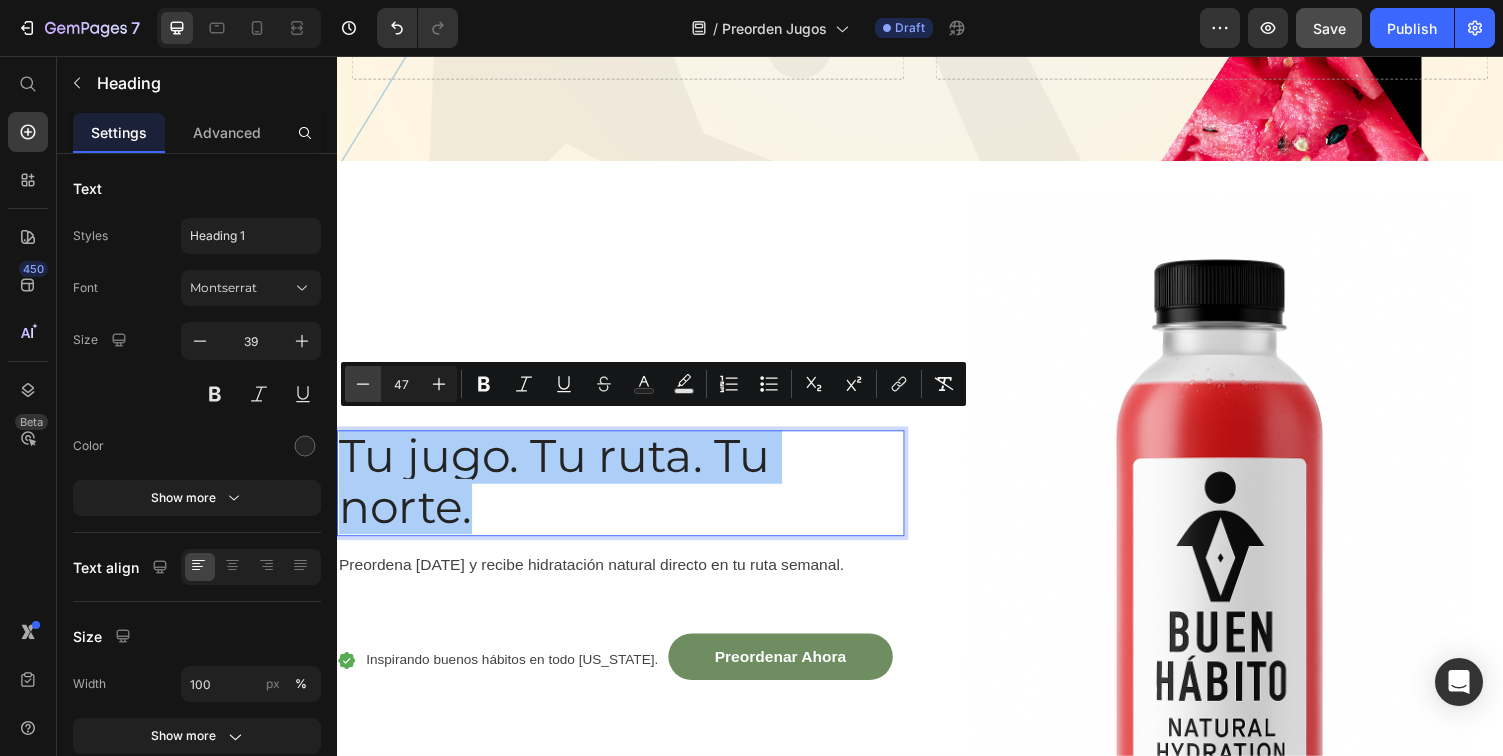 click 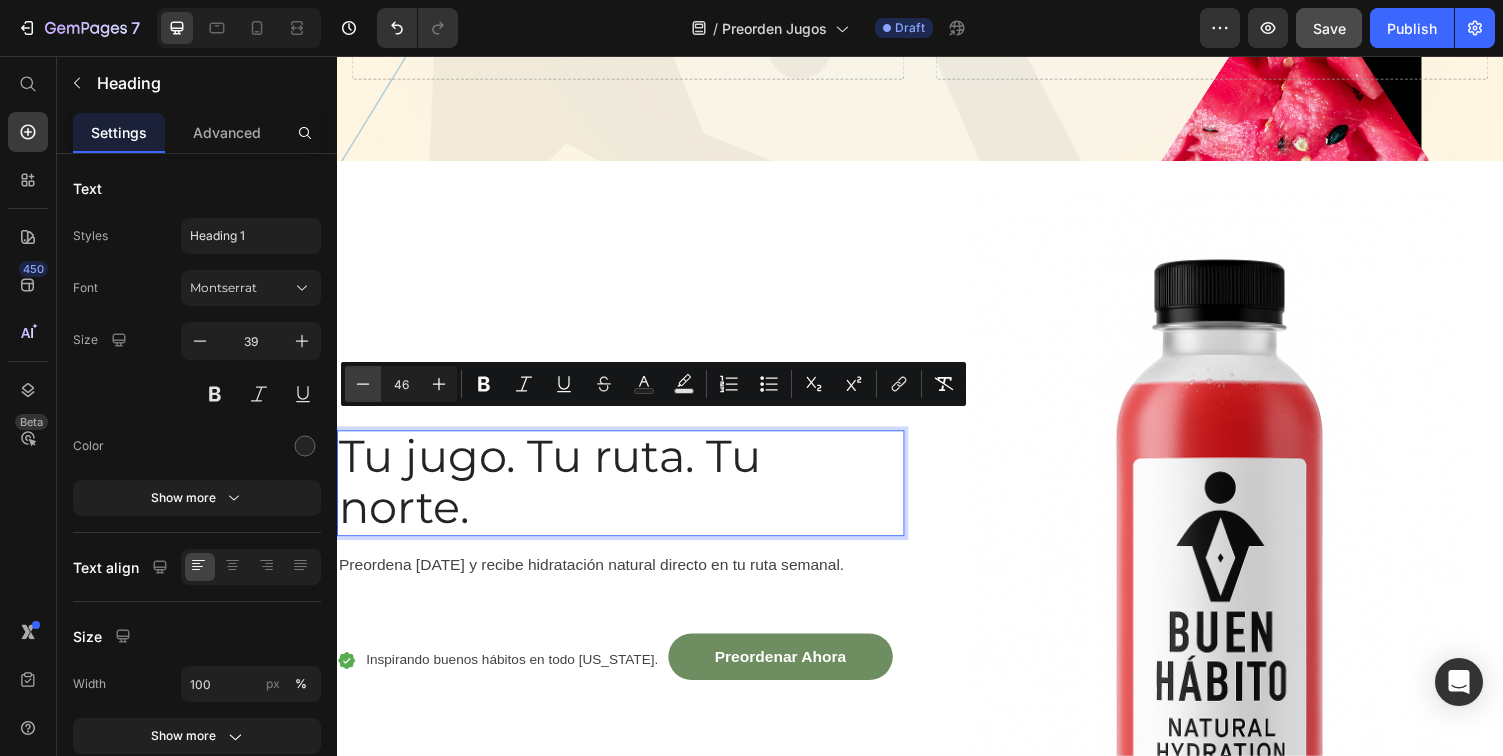 click 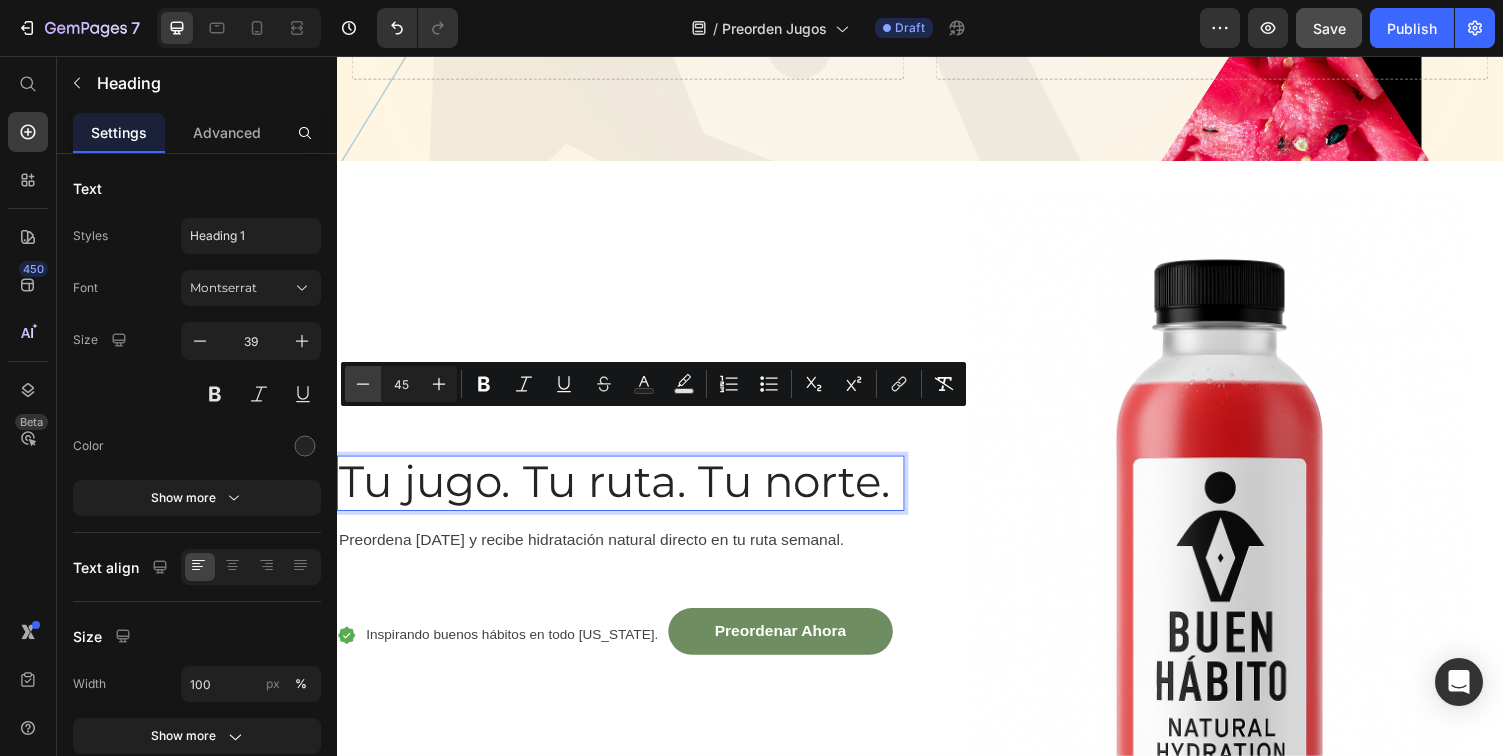 click 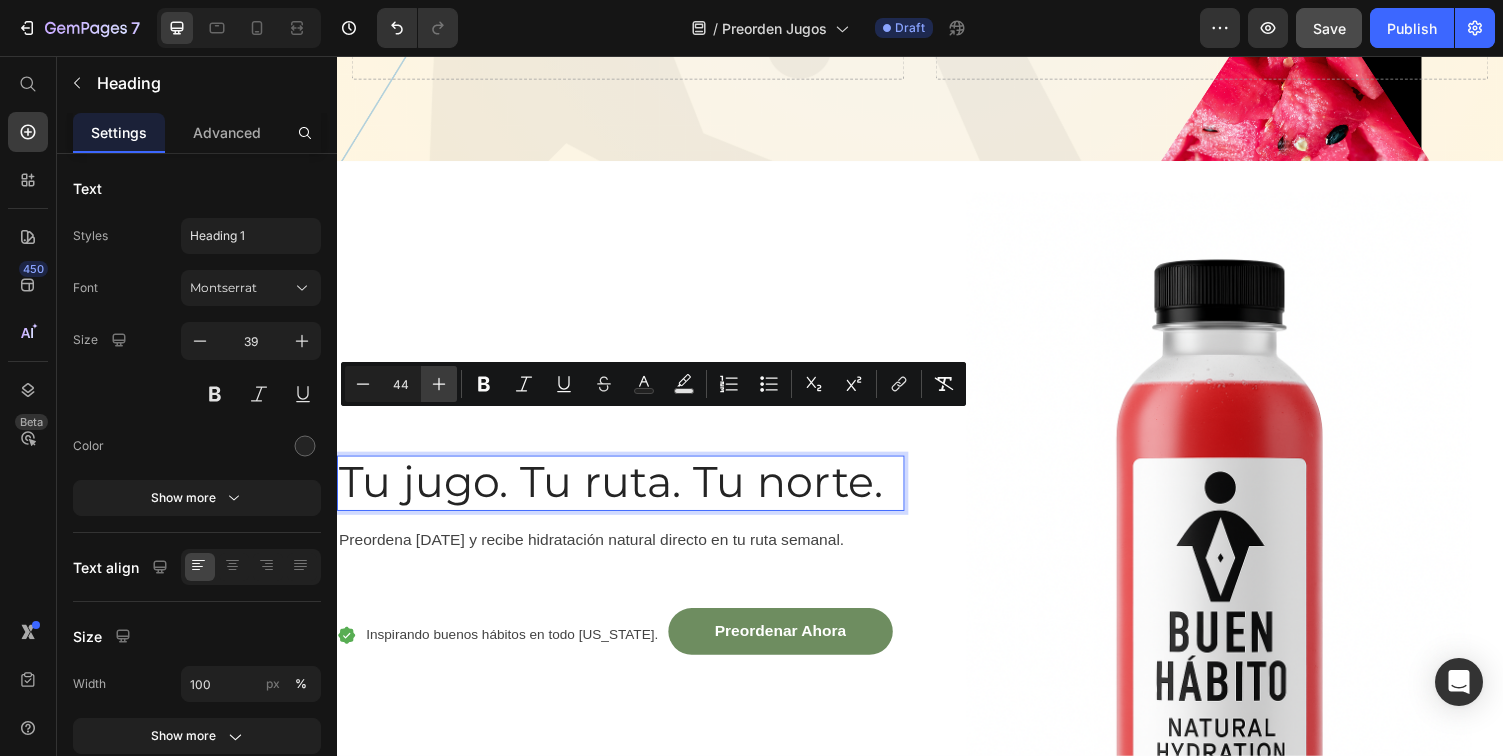 click 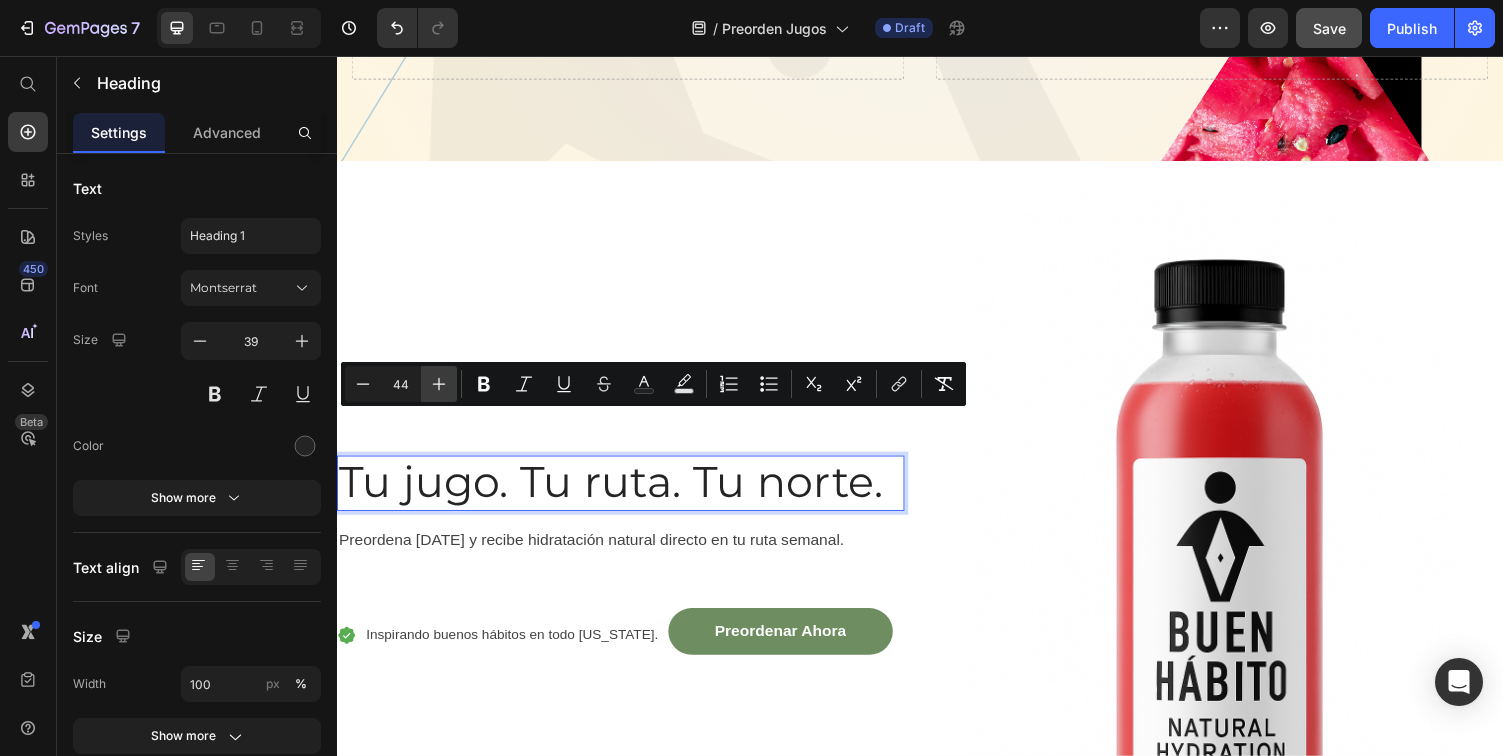 type on "45" 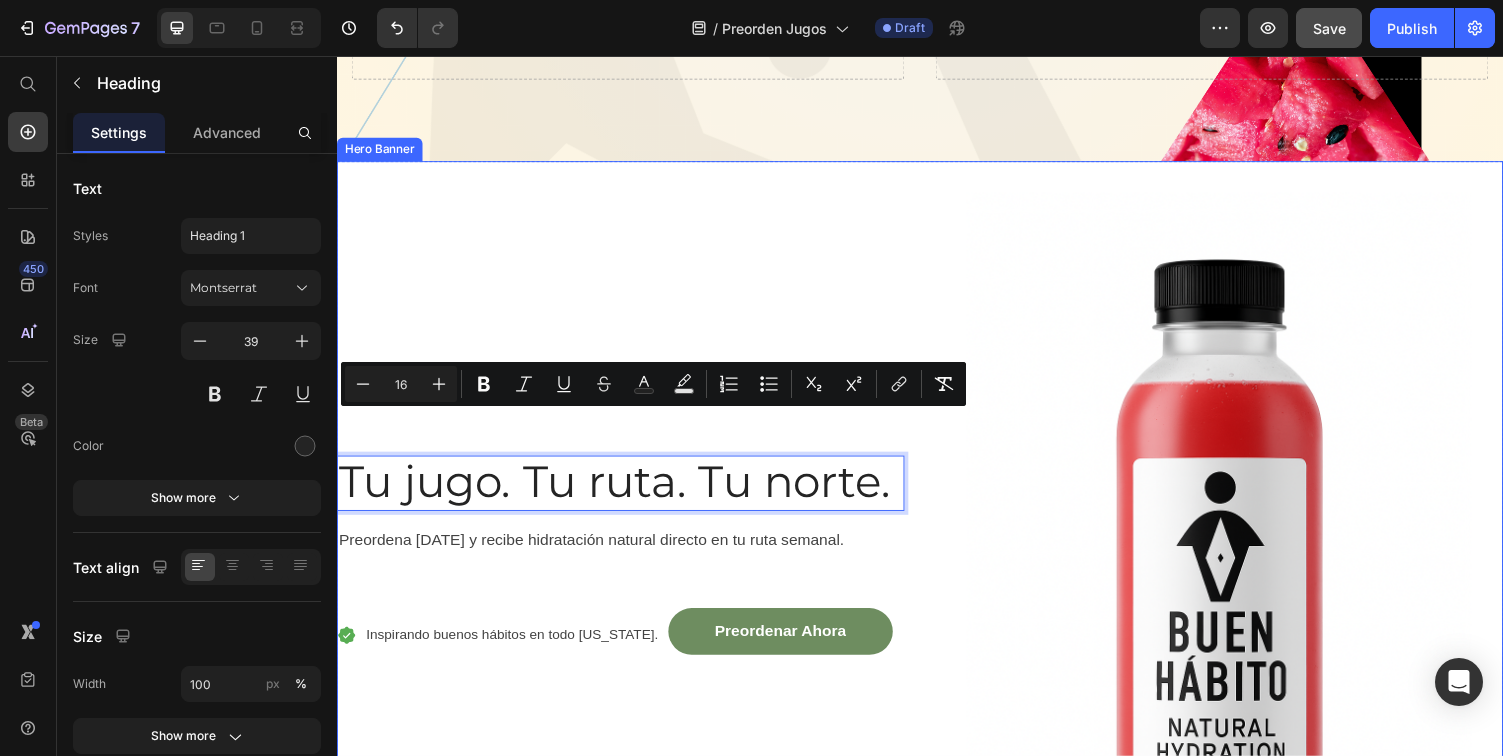 click on "Tu jugo. Tu ruta. Tu norte. Heading   16 Preordena [DATE] y recibe hidratación natural directo en tu ruta semanal. Text block
Icon Inspirando buenos hábitos en todo [US_STATE]. Text block Preordenar Ahora Button Row Row" at bounding box center [629, 585] 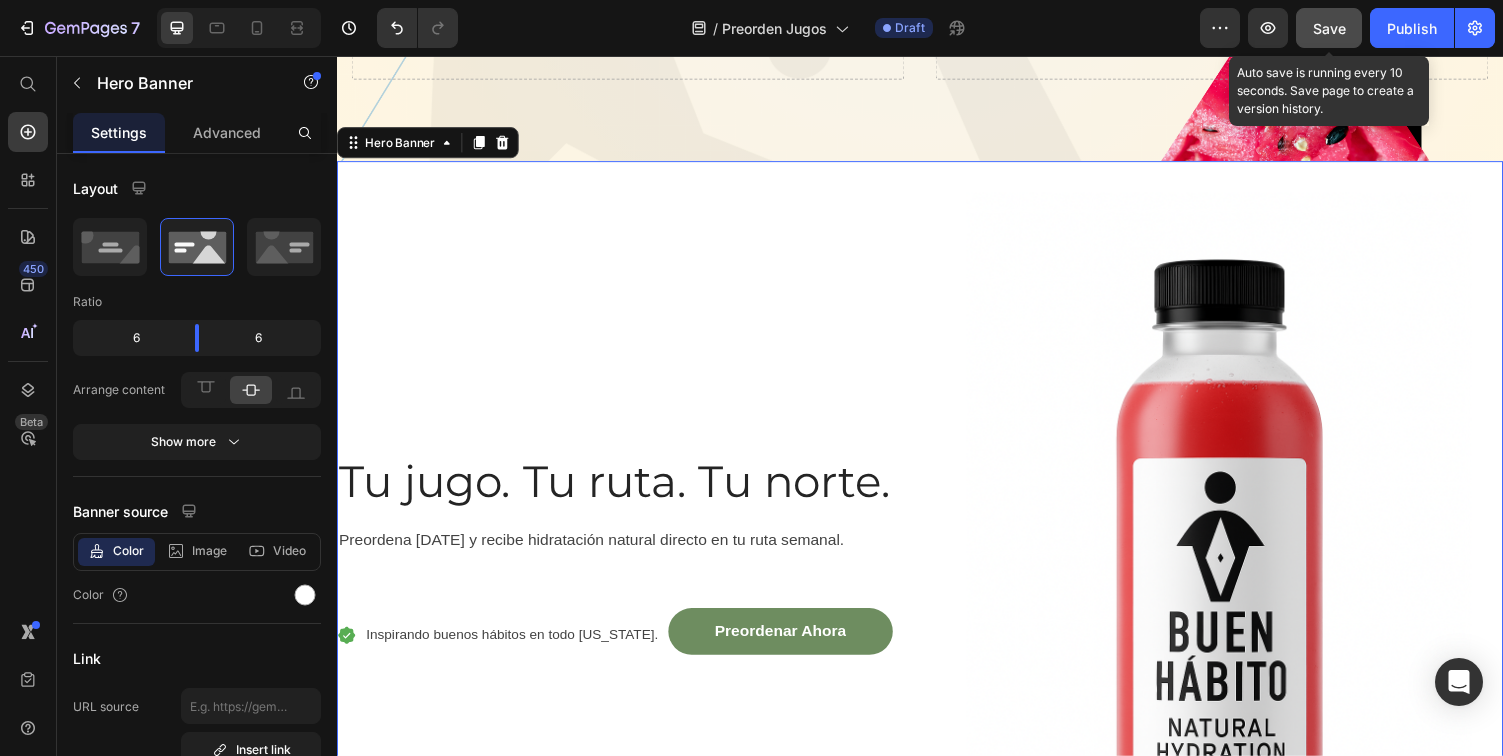 click on "Save" 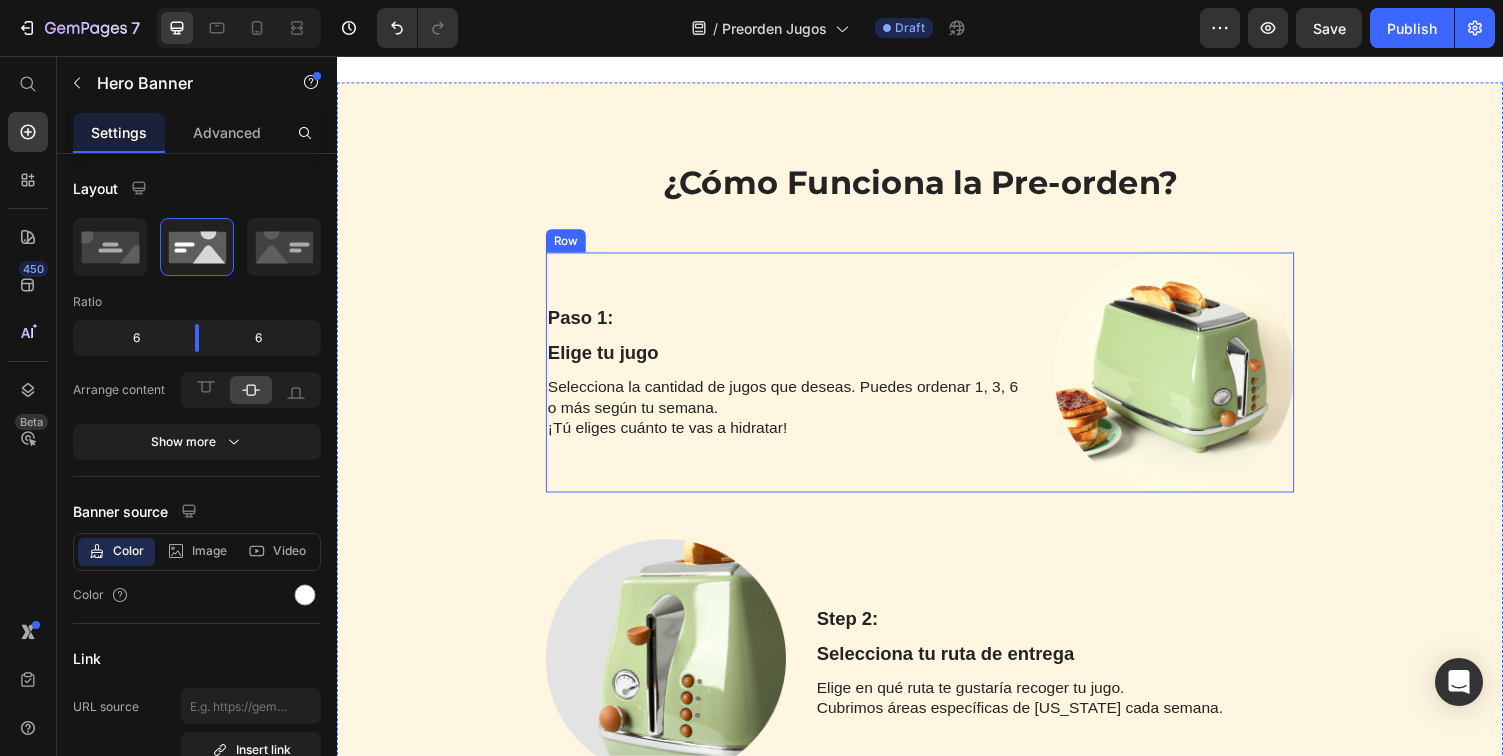 scroll, scrollTop: 3186, scrollLeft: 0, axis: vertical 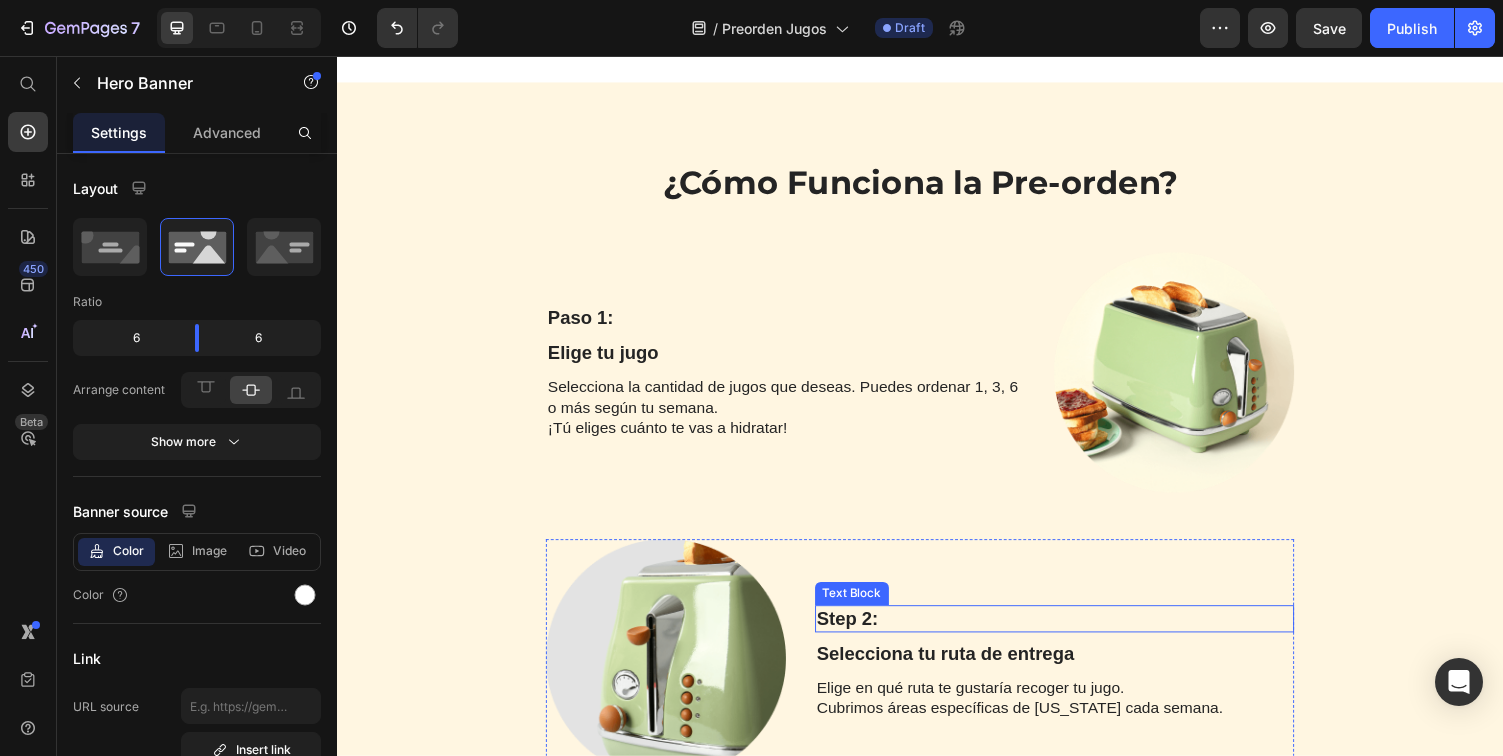 click on "Step 2:" at bounding box center [1075, 635] 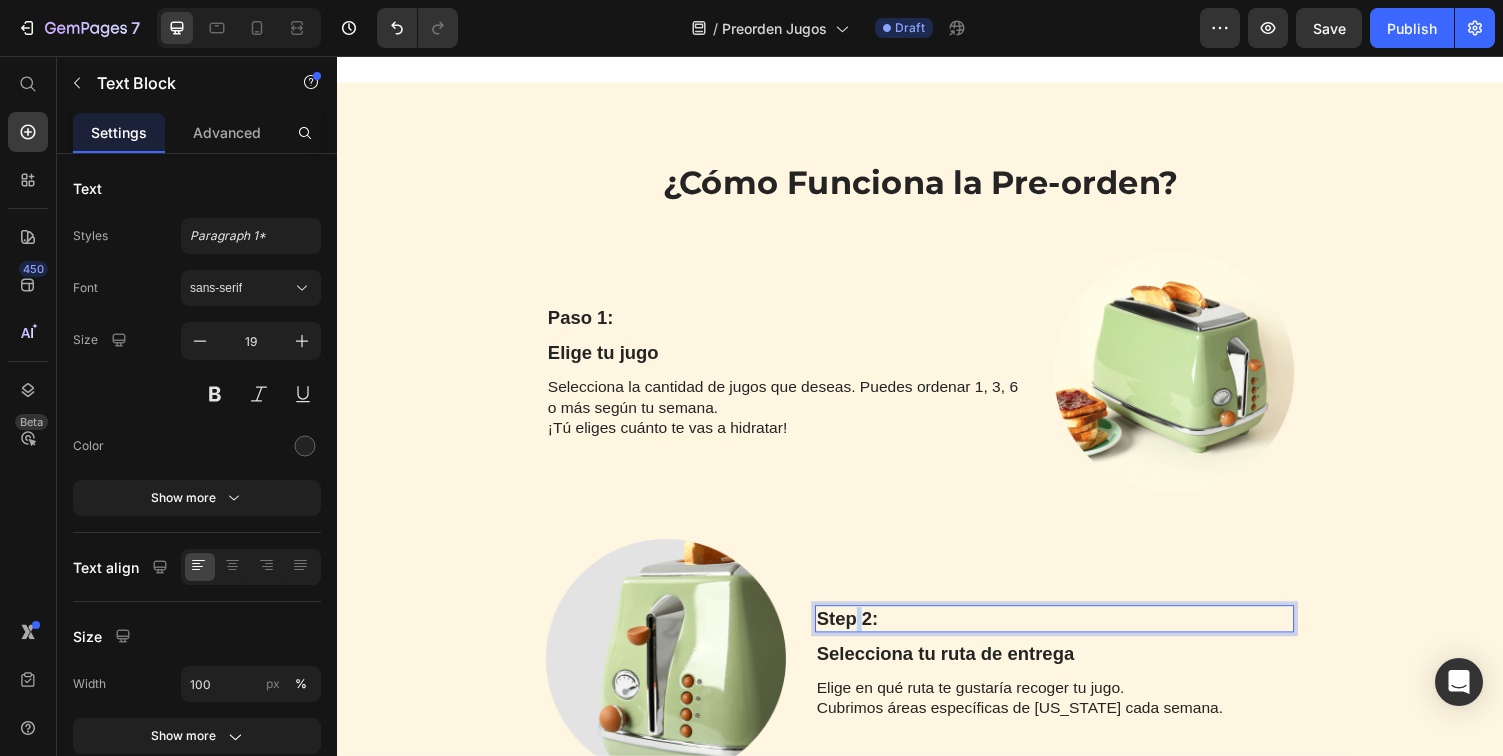 click on "Step 2:" at bounding box center [1075, 635] 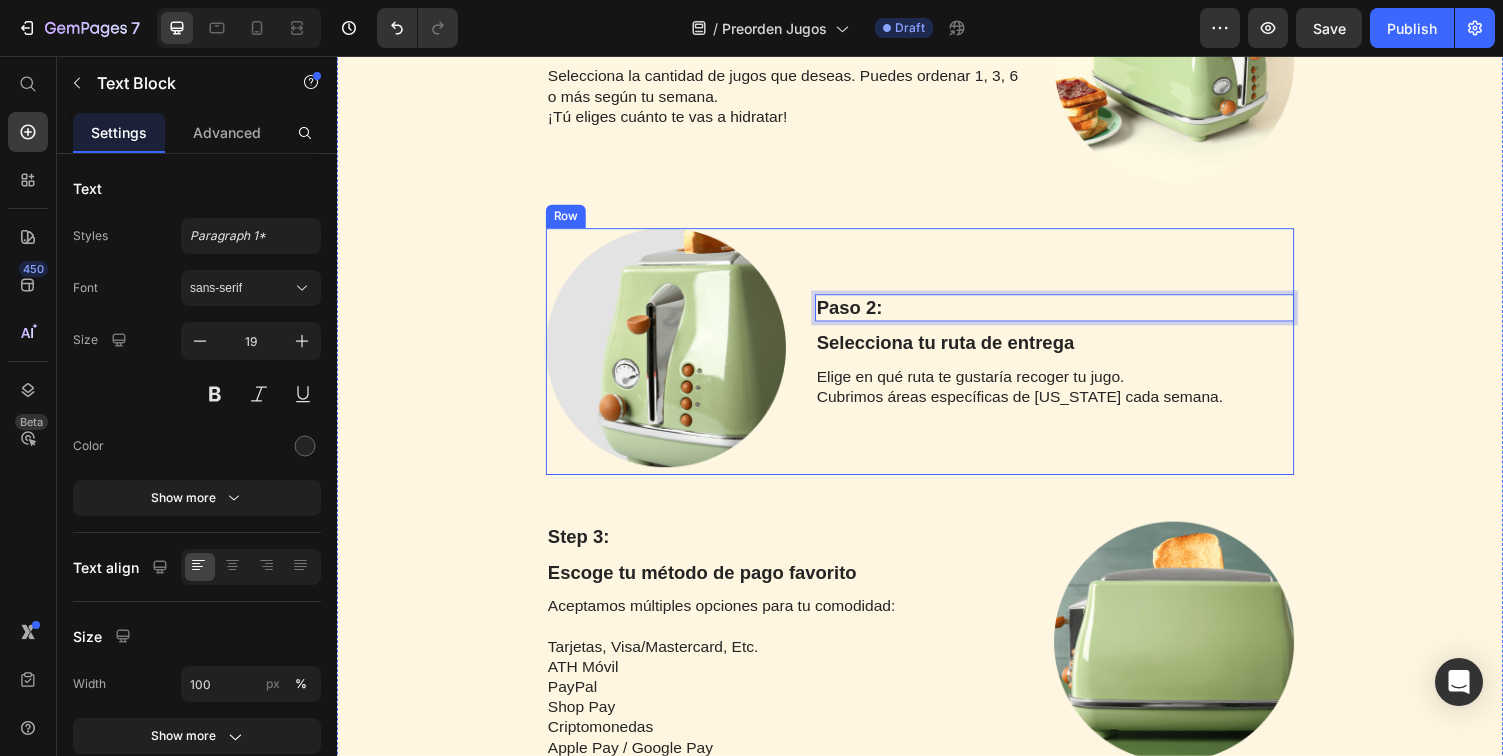 scroll, scrollTop: 3511, scrollLeft: 0, axis: vertical 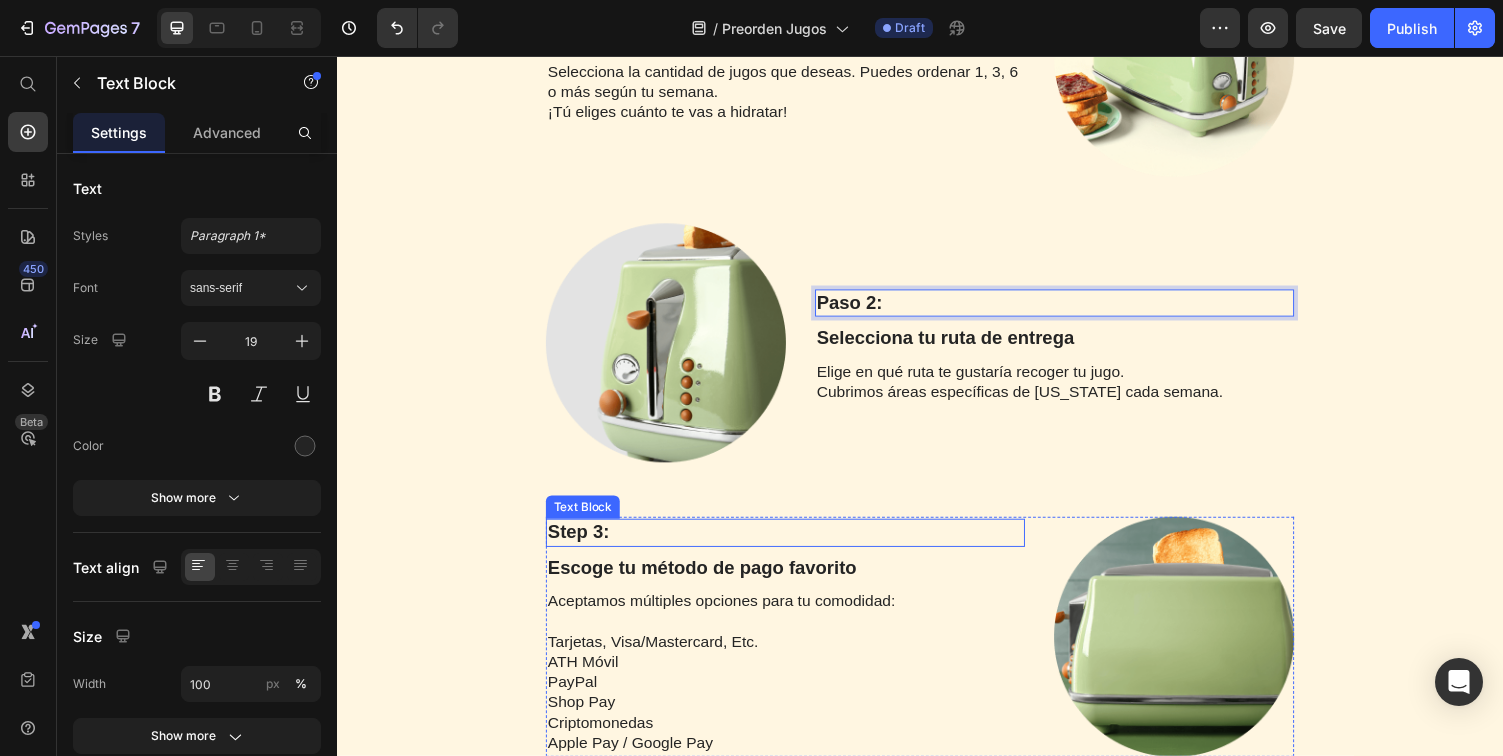click on "Step 3:" at bounding box center [798, 546] 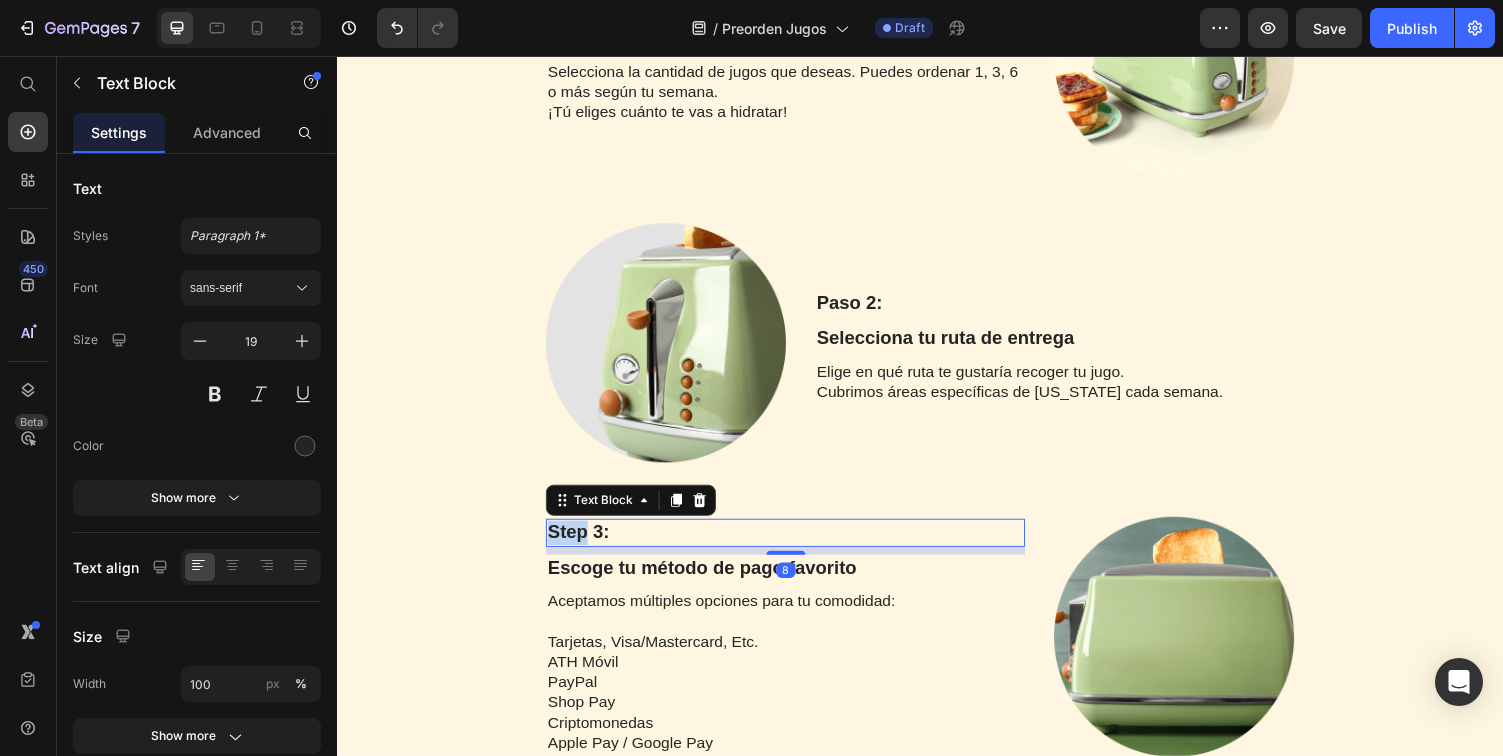 click on "Step 3:" at bounding box center (798, 546) 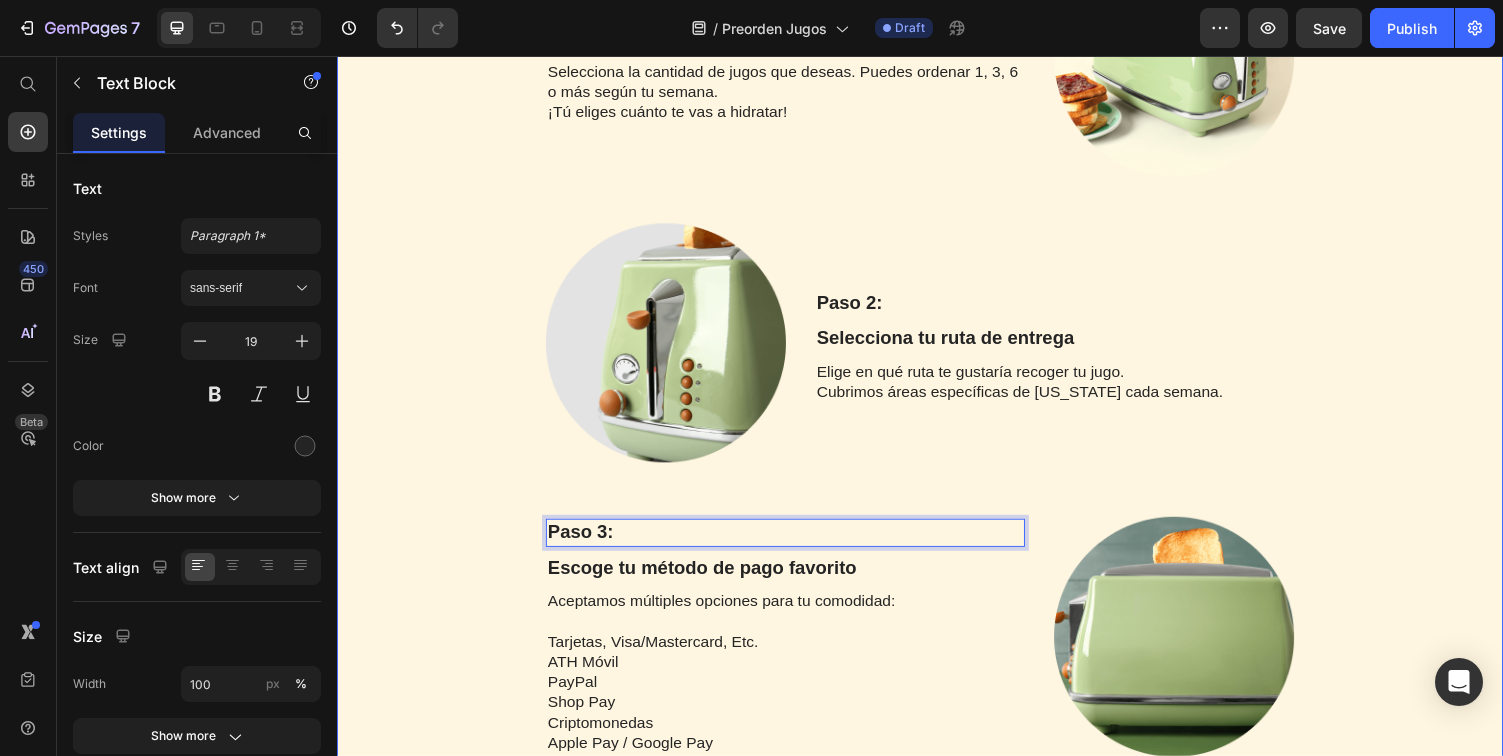 click on "¿Cómo Funciona la Pre-orden? Heading Row Paso 1: Text Block Elige tu jugo Text Block Selecciona la cantidad de jugos que deseas. Puedes ordenar 1, 3, 6 o más según tu semana. ¡Tú eliges cuánto te vas a hidratar! Text Block Image Row Image Paso 2: Text Block Selecciona tu ruta de entrega Text Block Elige en qué ruta te gustaría recoger tu jugo. Cubrimos áreas específicas de [US_STATE] cada semana. Text Block Row Paso 3: Text Block   8 Escoge tu método de pago favorito Text Block Aceptamos múltiples opciones para tu comodidad:   Tarjetas, Visa/Mastercard, Etc. ATH Móvil PayPal Shop Pay Criptomonedas Apple Pay / Google Pay Text Block Image Row Image Paso 4: Text Block Recoge y disfruta tu jugo Text Block Recibe tu jugo 100% natural en el punto de entrega seleccionado. Fresco, funcional y con todo el sabor de lo real. Text Block Row Paso 5: Text Block Repite el hábito Text Block Cada semana puedes hacer tu nueva preorden y seguir construyendo tu salud desde lo que eliges tomar. Text Block Image" at bounding box center [937, 559] 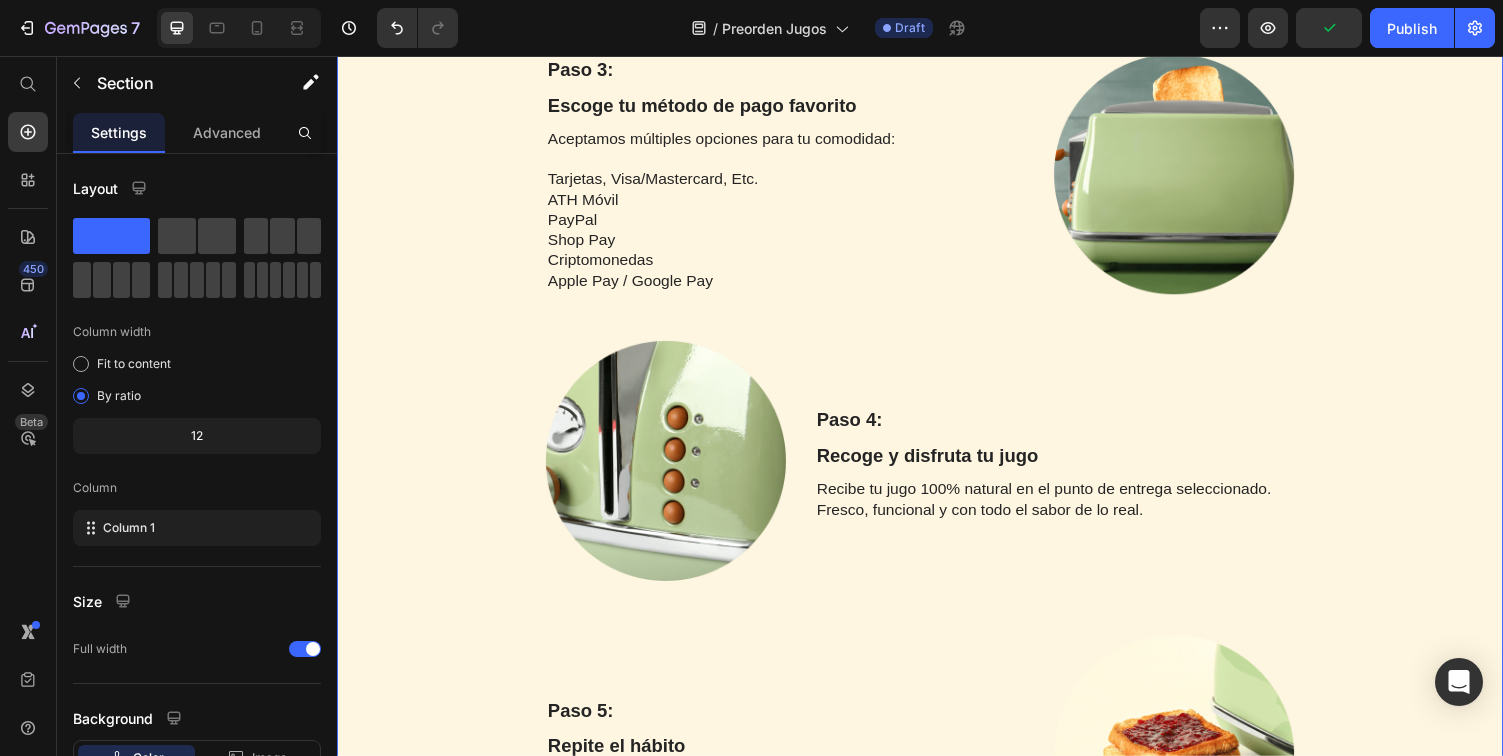 scroll, scrollTop: 4014, scrollLeft: 0, axis: vertical 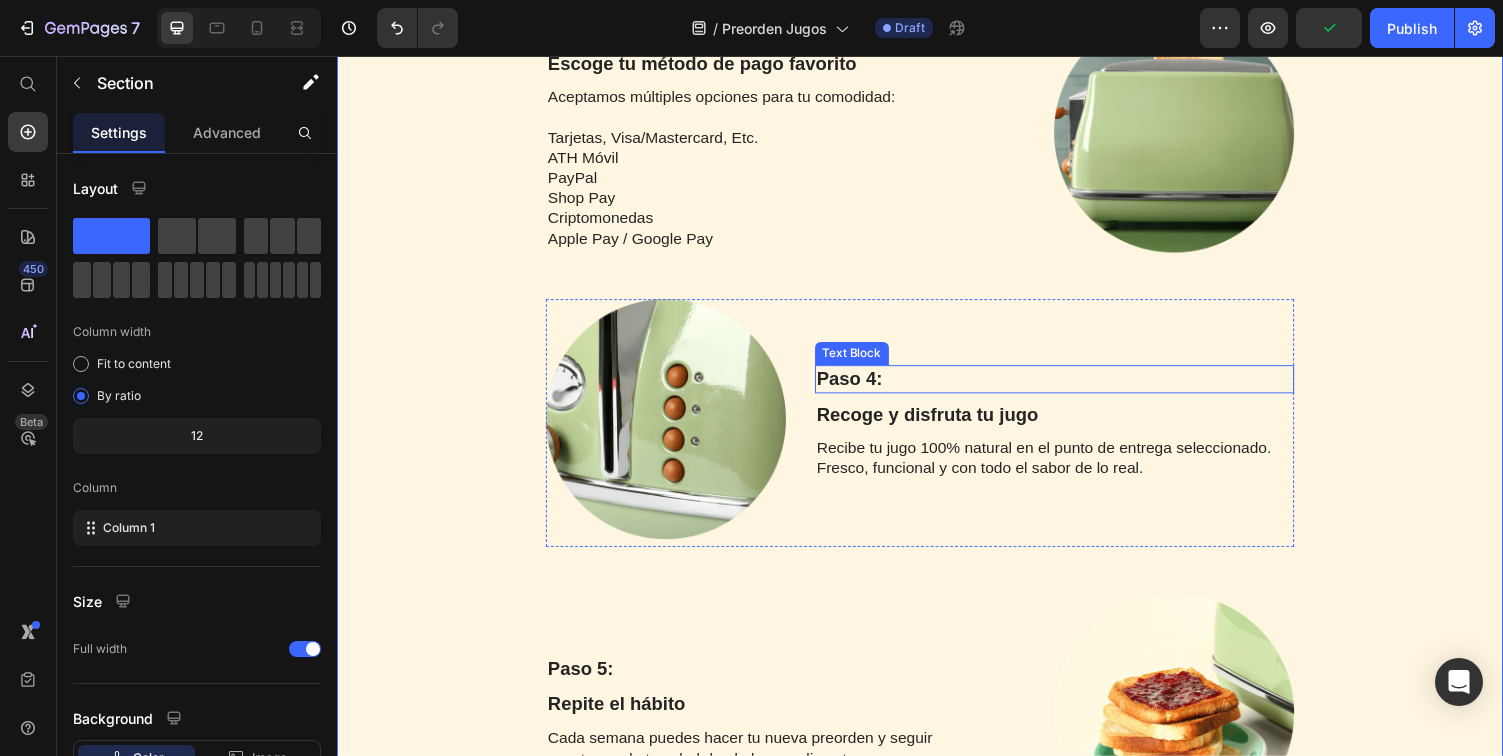 click on "Paso 4:" at bounding box center [1075, 388] 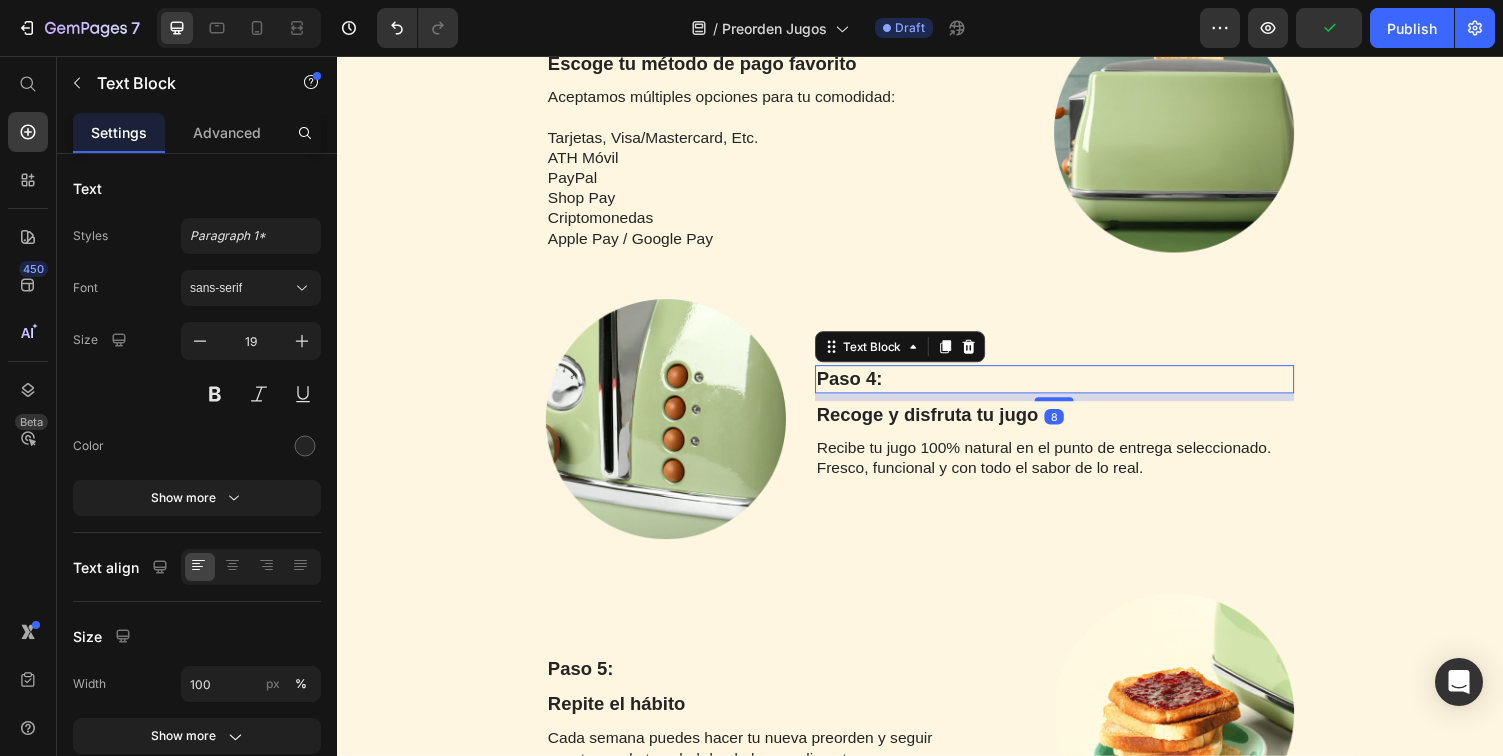 click on "Paso 4:" at bounding box center (1075, 388) 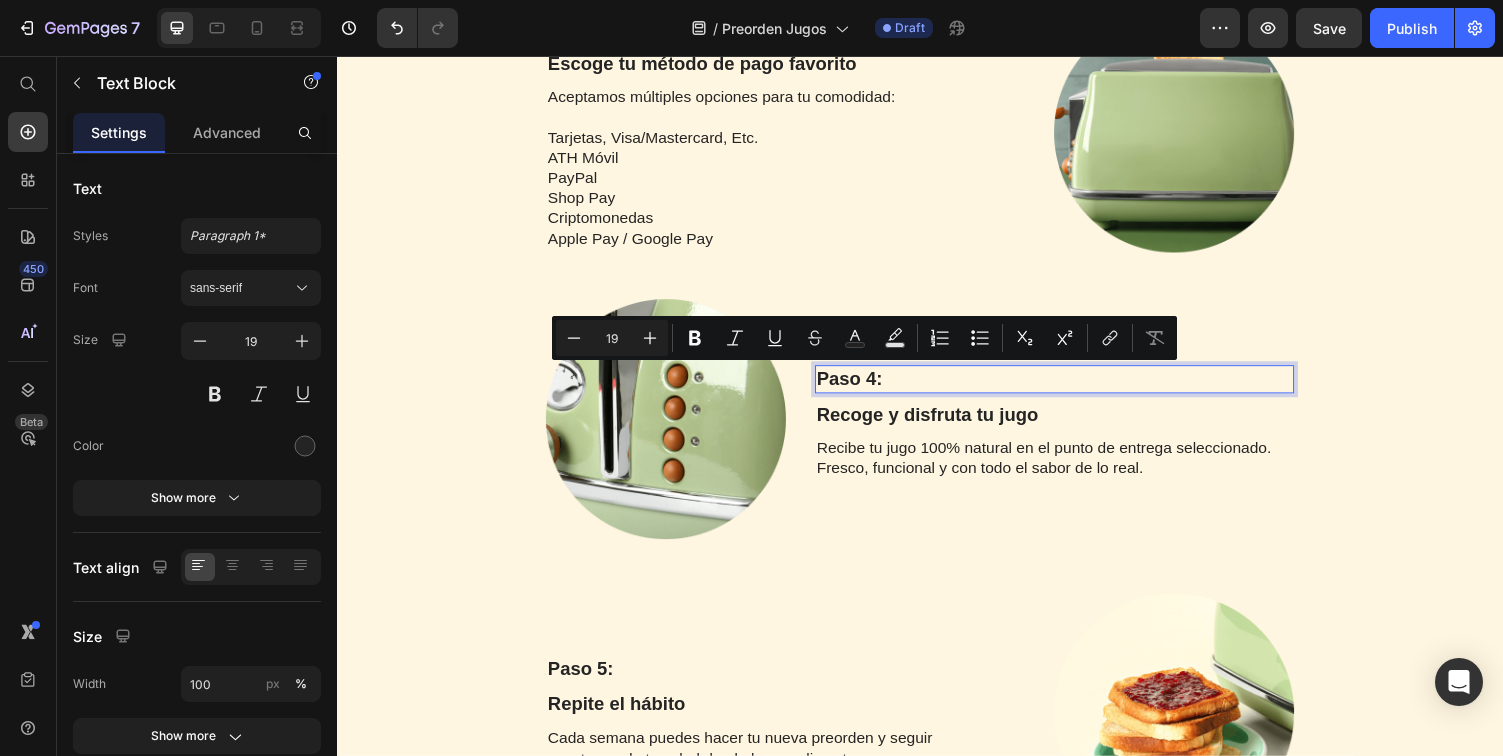 click on "Paso 4:" at bounding box center (1075, 388) 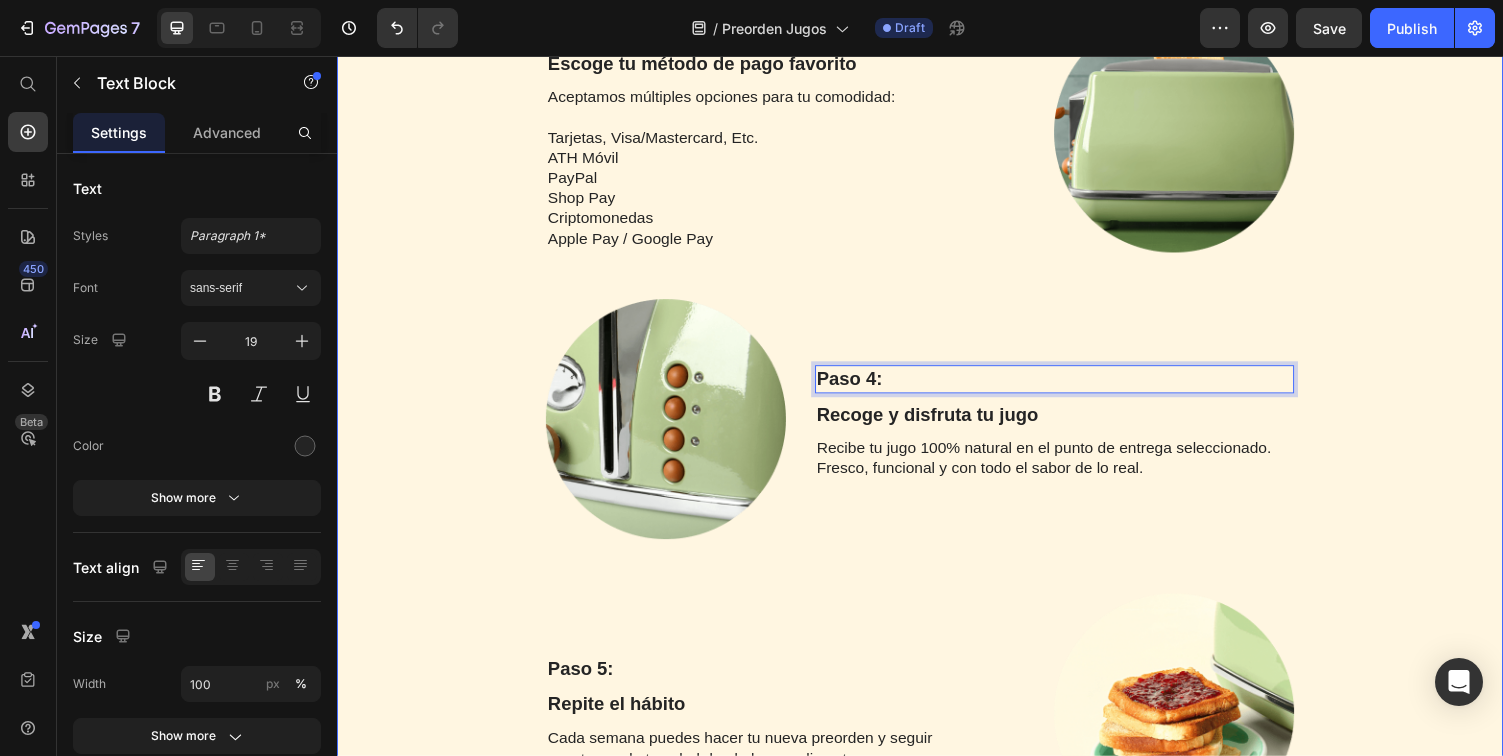 click on "¿Cómo Funciona la Pre-orden? Heading Row Paso 1: Text Block Elige tu jugo Text Block Selecciona la cantidad de jugos que deseas. Puedes ordenar 1, 3, 6 o más según tu semana. ¡Tú eliges cuánto te vas a hidratar! Text Block Image Row Image Paso 2: Text Block Selecciona tu ruta de entrega Text Block Elige en qué ruta te gustaría recoger tu jugo. Cubrimos áreas específicas de [US_STATE] cada semana. Text Block Row Paso 3: Text Block Escoge tu método de pago favorito Text Block Aceptamos múltiples opciones para tu comodidad:   Tarjetas, Visa/Mastercard, Etc. ATH Móvil PayPal Shop Pay Criptomonedas Apple Pay / Google Pay Text Block Image Row Image Paso 4: Text Block   8 Recoge y disfruta tu jugo Text Block Recibe tu jugo 100% natural en el punto de entrega seleccionado. Fresco, funcional y con todo el sabor de lo real. Text Block Row Paso 5: Text Block Repite el hábito Text Block Cada semana puedes hacer tu nueva preorden y seguir construyendo tu salud desde lo que eliges tomar. Text Block Image" at bounding box center (937, 172) 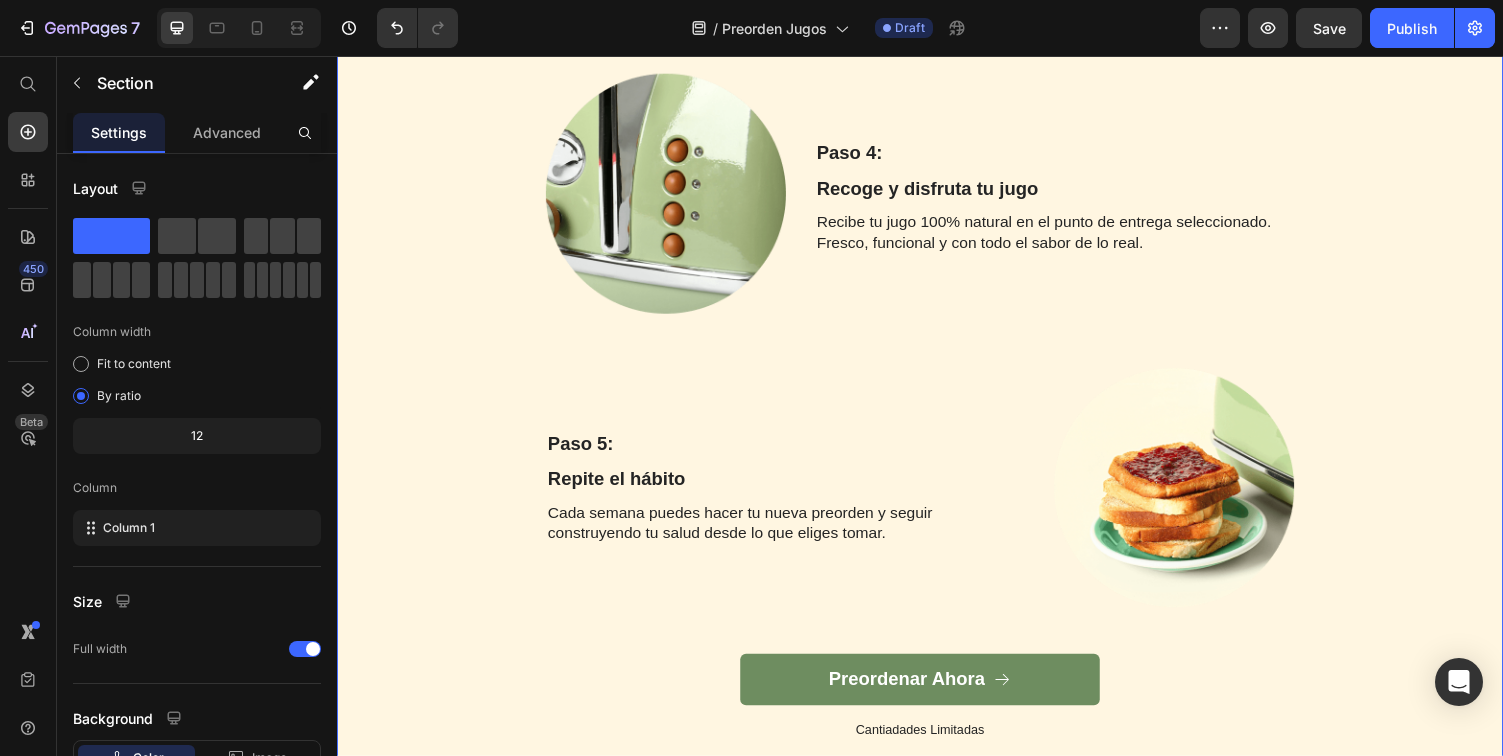 scroll, scrollTop: 4567, scrollLeft: 0, axis: vertical 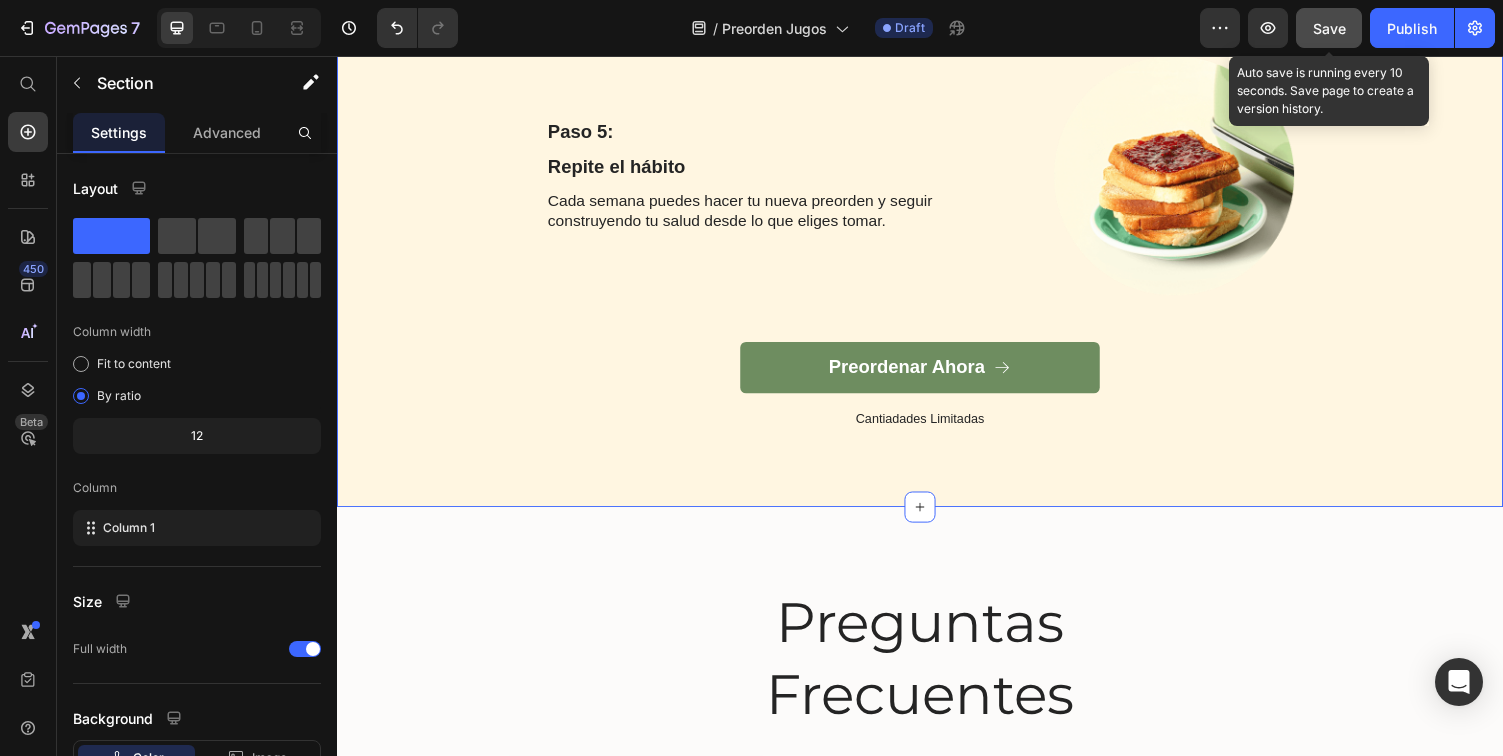click on "Save" 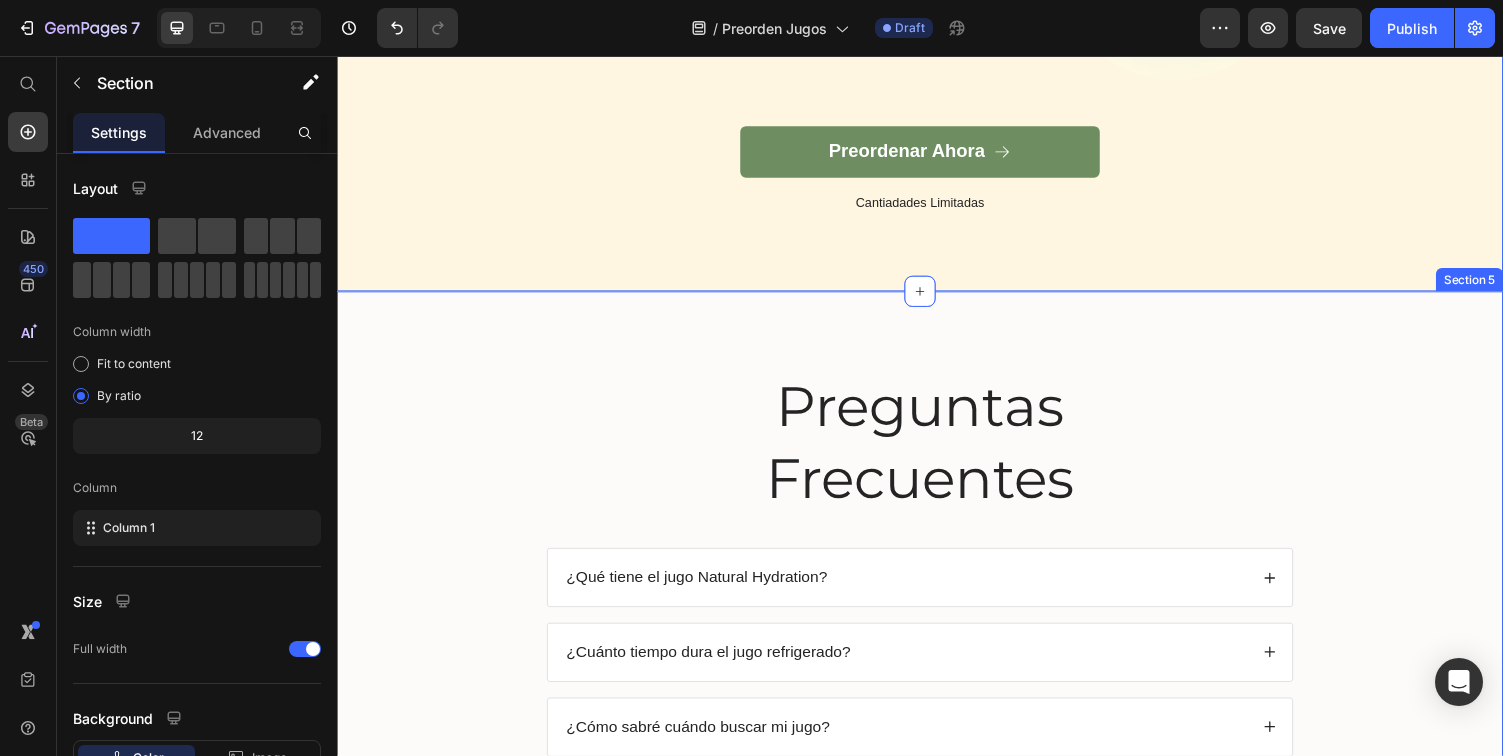 scroll, scrollTop: 4804, scrollLeft: 0, axis: vertical 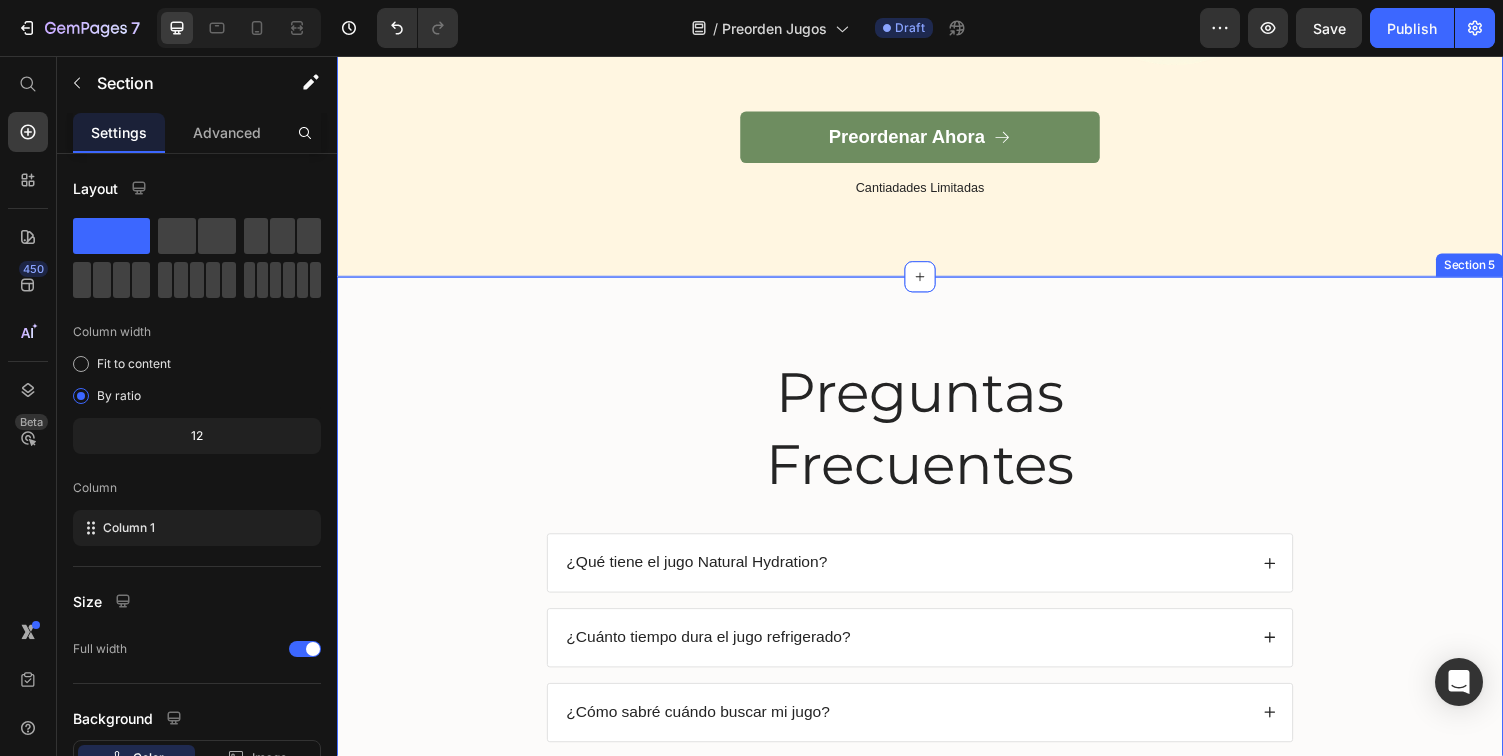 click on "Preguntas Frecuentes Heading
¿Qué tiene el jugo Natural Hydration?
¿Cuánto tiempo dura el jugo refrigerado?
¿Cómo sabré cuándo buscar mi jugo?
¿Puedo pedir para otra persona? Accordion Row" at bounding box center (937, 608) 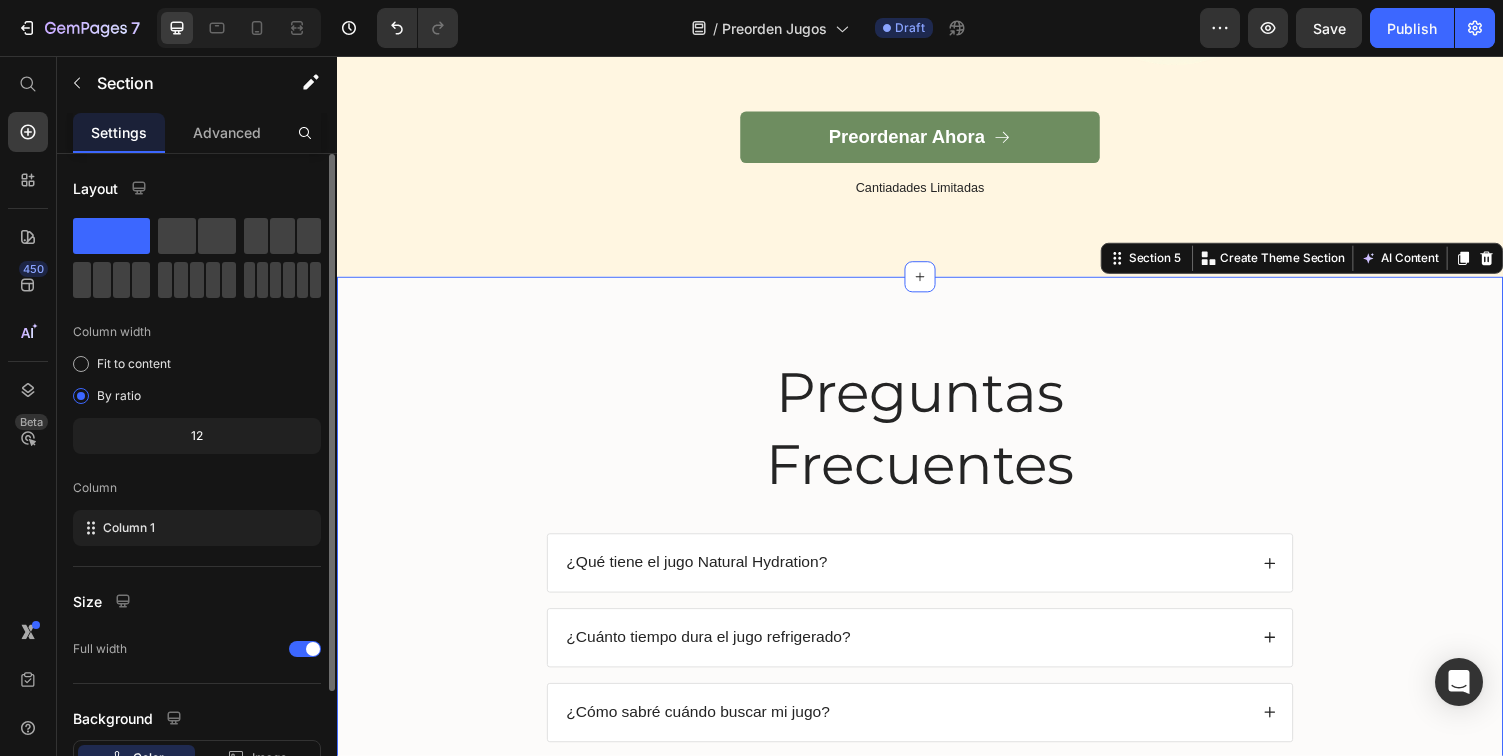 scroll, scrollTop: 149, scrollLeft: 0, axis: vertical 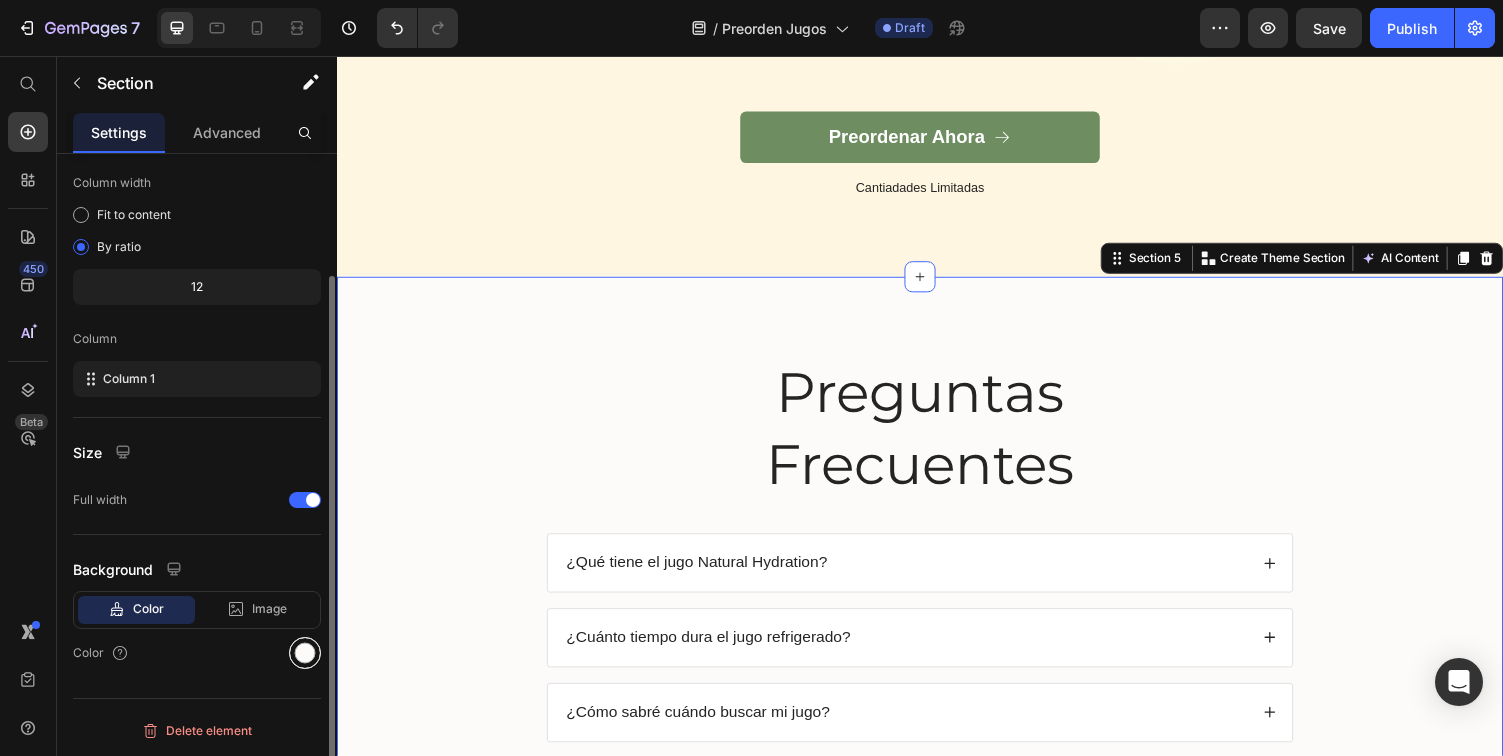 click at bounding box center [305, 653] 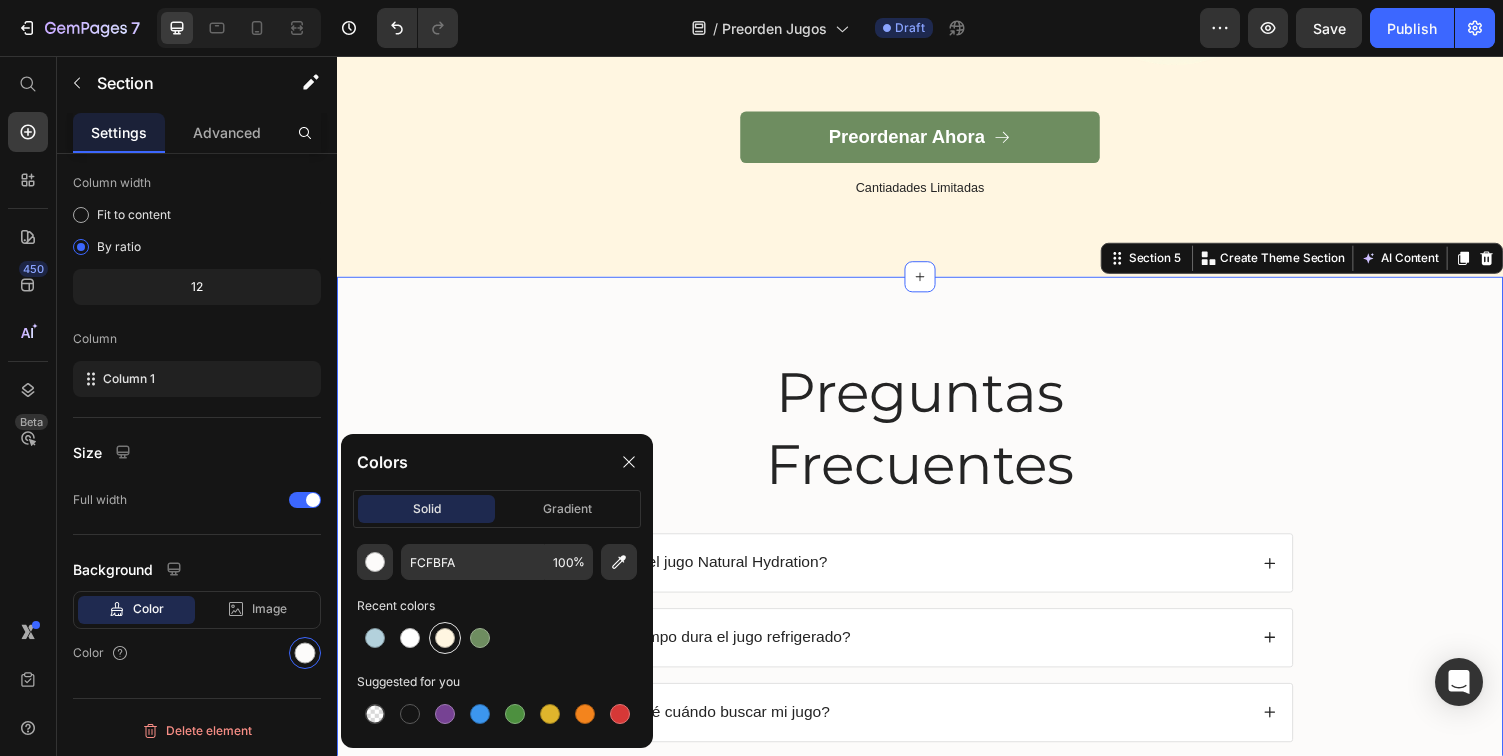 click at bounding box center (445, 638) 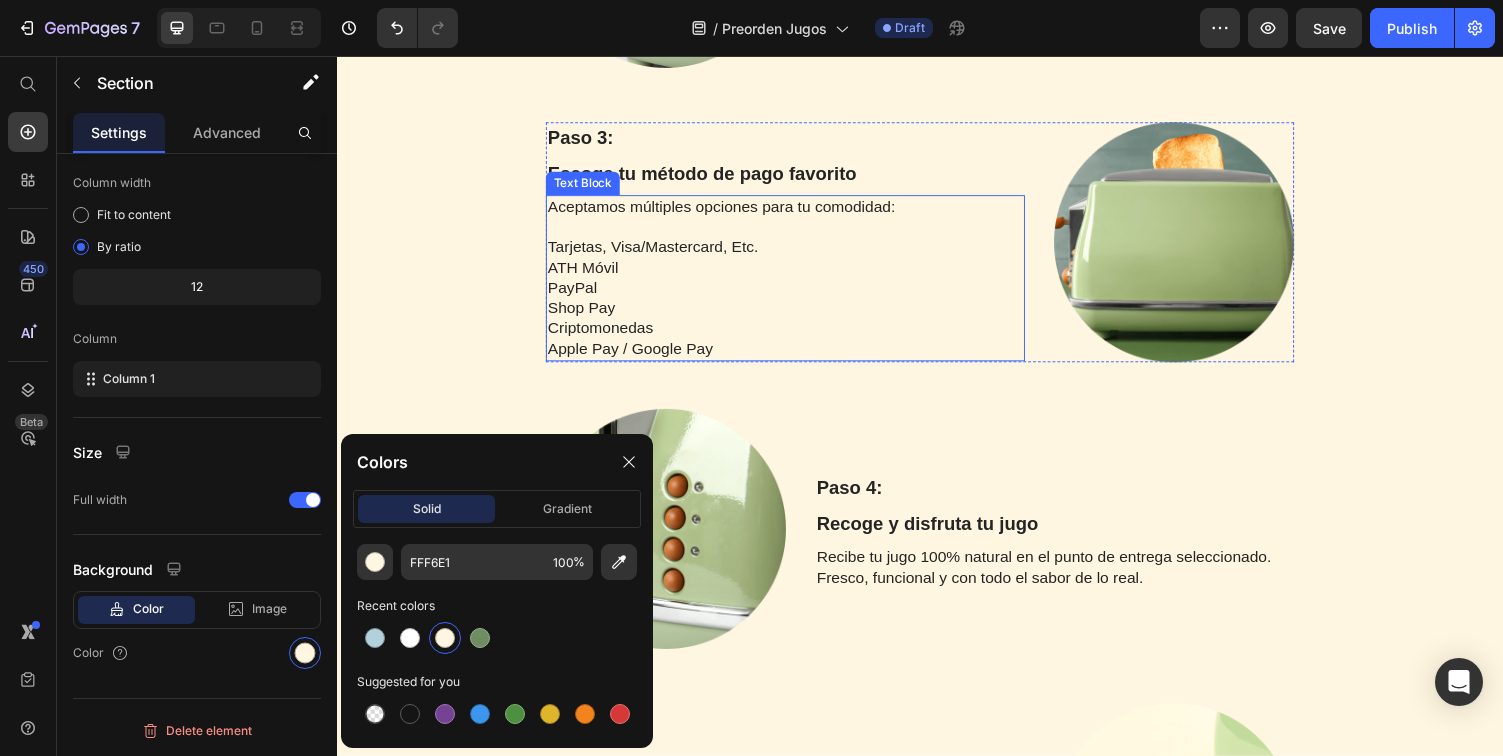 scroll, scrollTop: 4315, scrollLeft: 0, axis: vertical 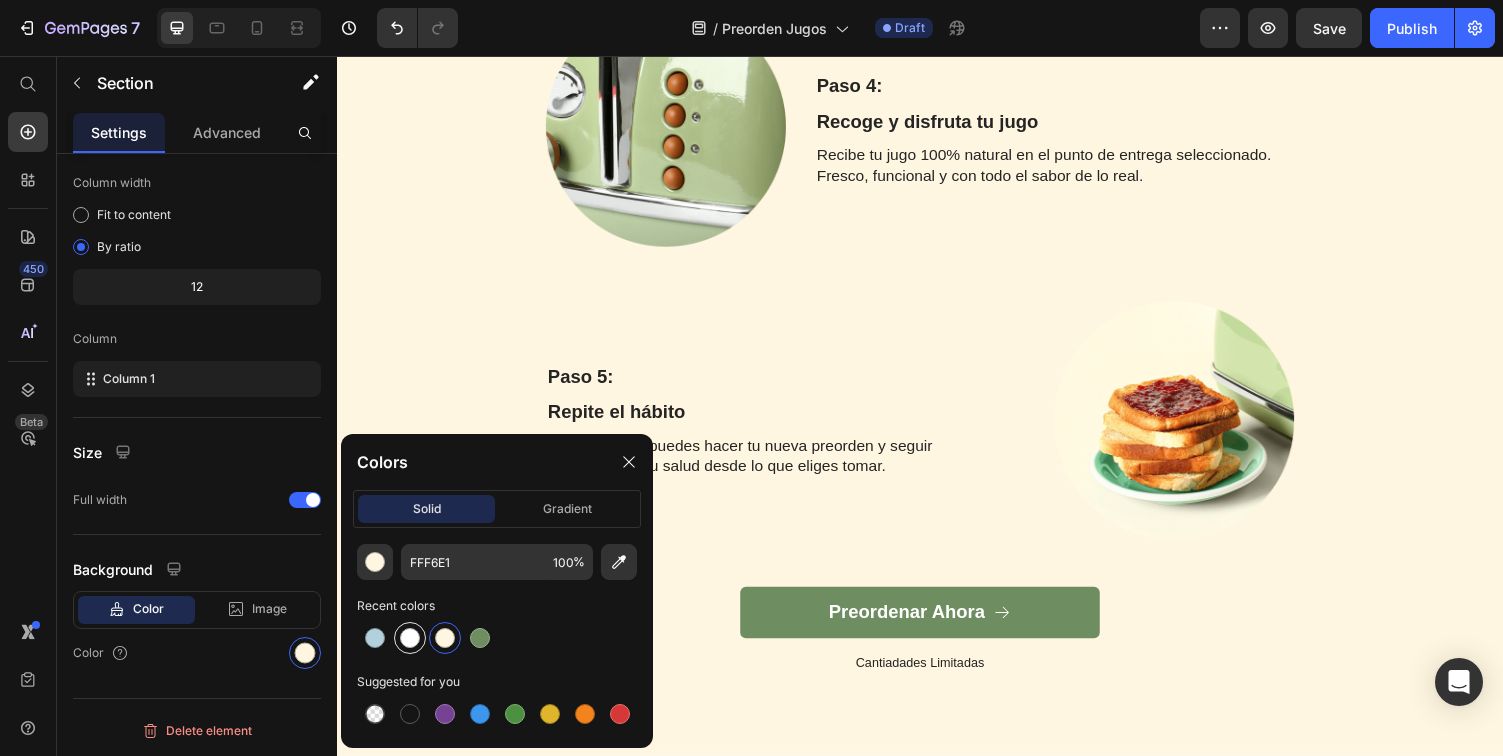 click at bounding box center (410, 638) 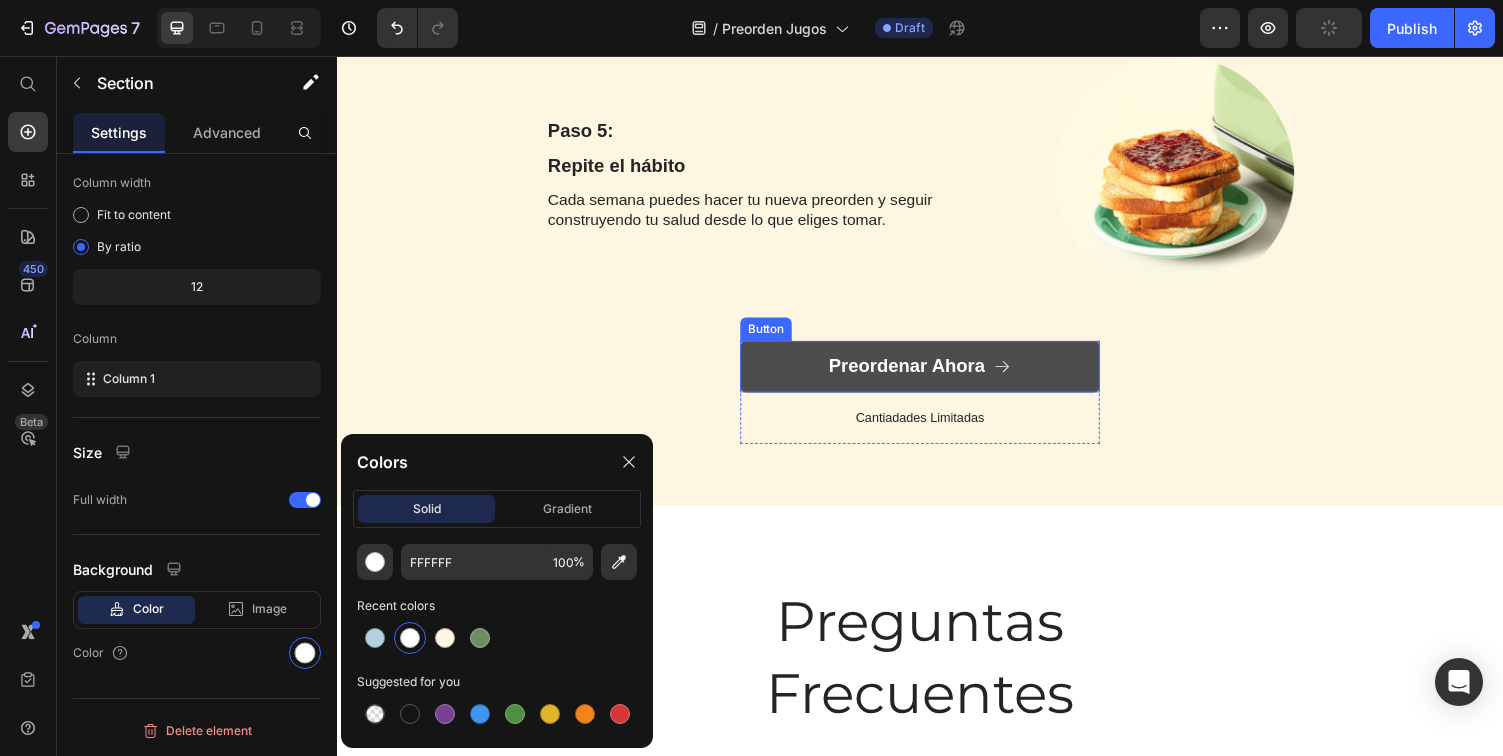 scroll, scrollTop: 4979, scrollLeft: 0, axis: vertical 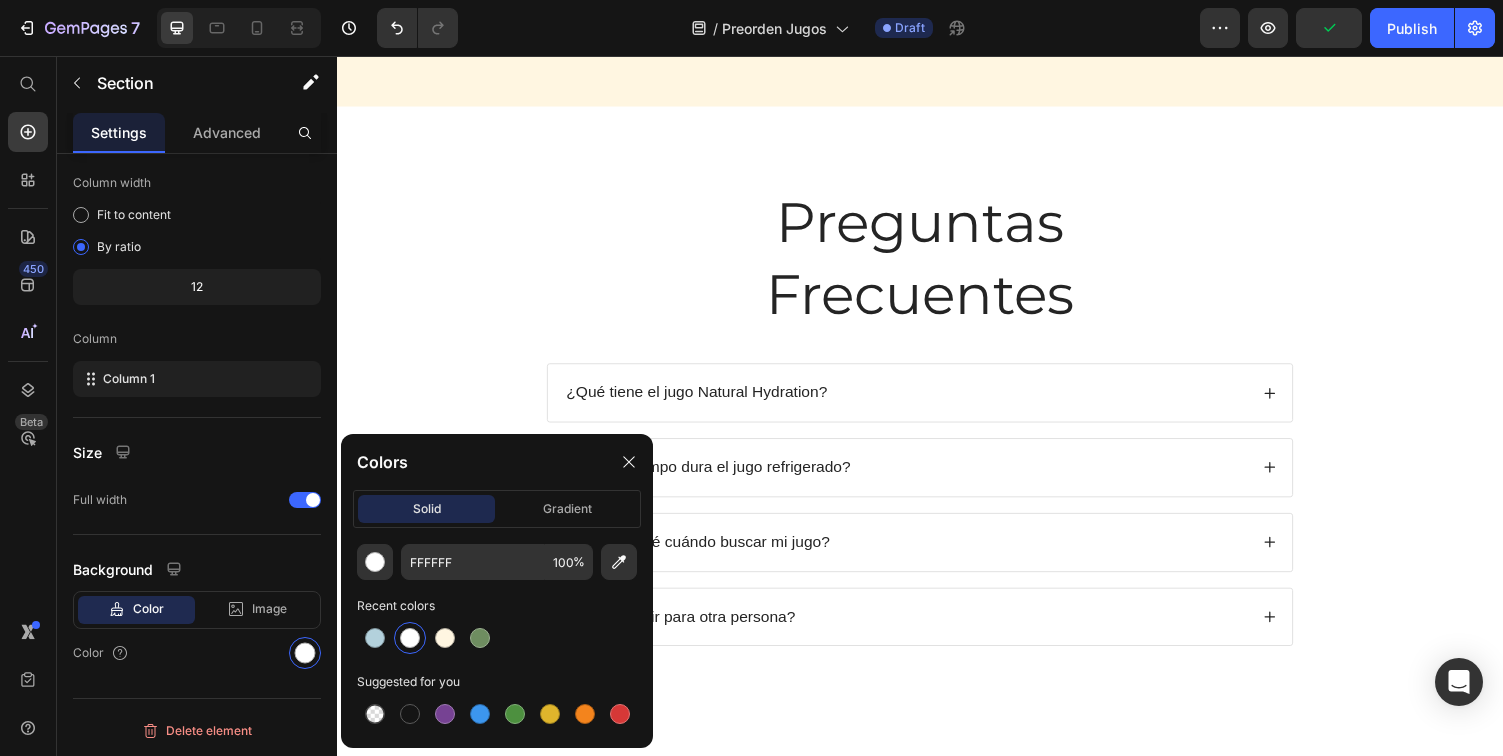 click on "Preguntas Frecuentes Heading
¿Qué tiene el jugo Natural Hydration?
¿Cuánto tiempo dura el jugo refrigerado?
¿Cómo sabré cuándo buscar mi jugo?
¿Puedo pedir para otra persona? Accordion Row" at bounding box center (937, 433) 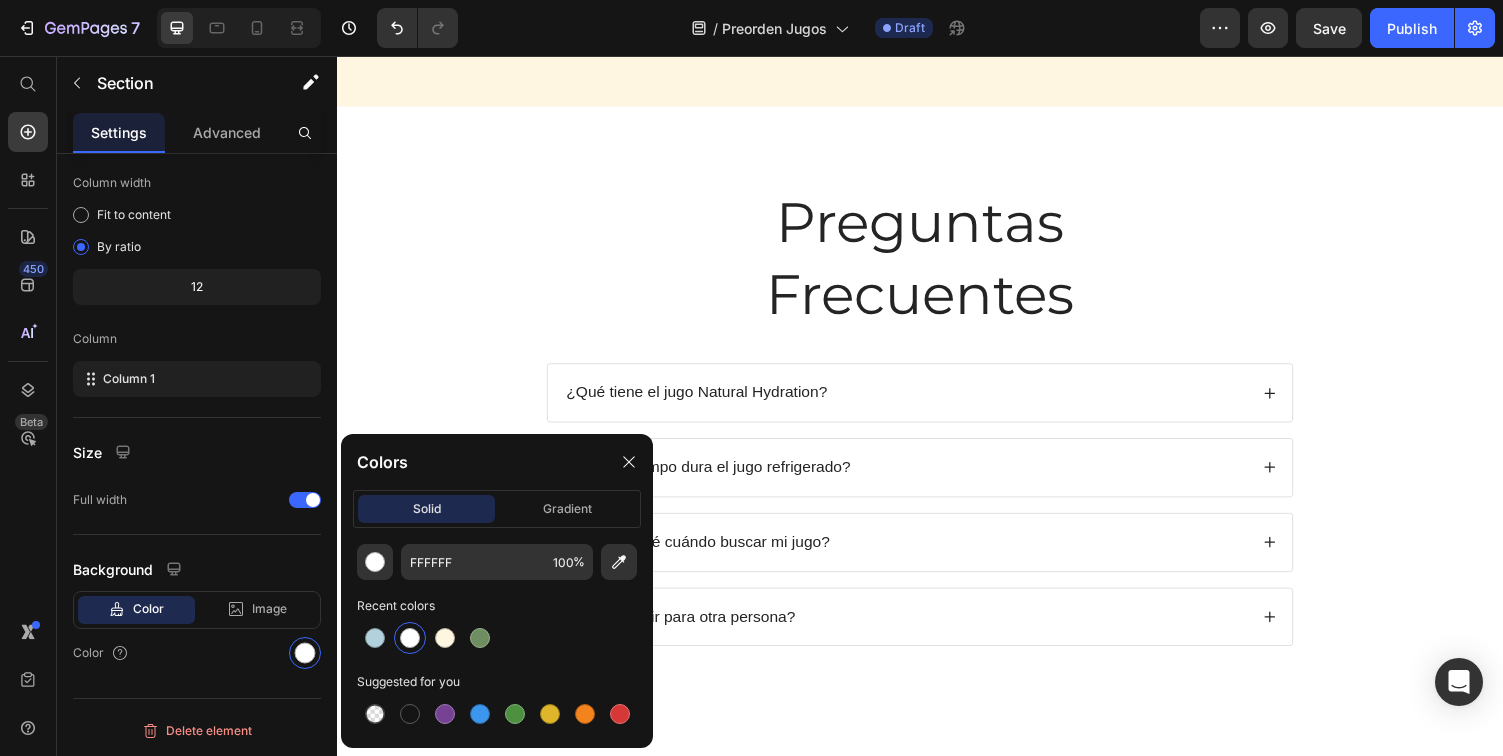 click on "Preguntas Frecuentes Heading
¿Qué tiene el jugo Natural Hydration?
¿Cuánto tiempo dura el jugo refrigerado?
¿Cómo sabré cuándo buscar mi jugo?
¿Puedo pedir para otra persona? Accordion Row" at bounding box center (937, 433) 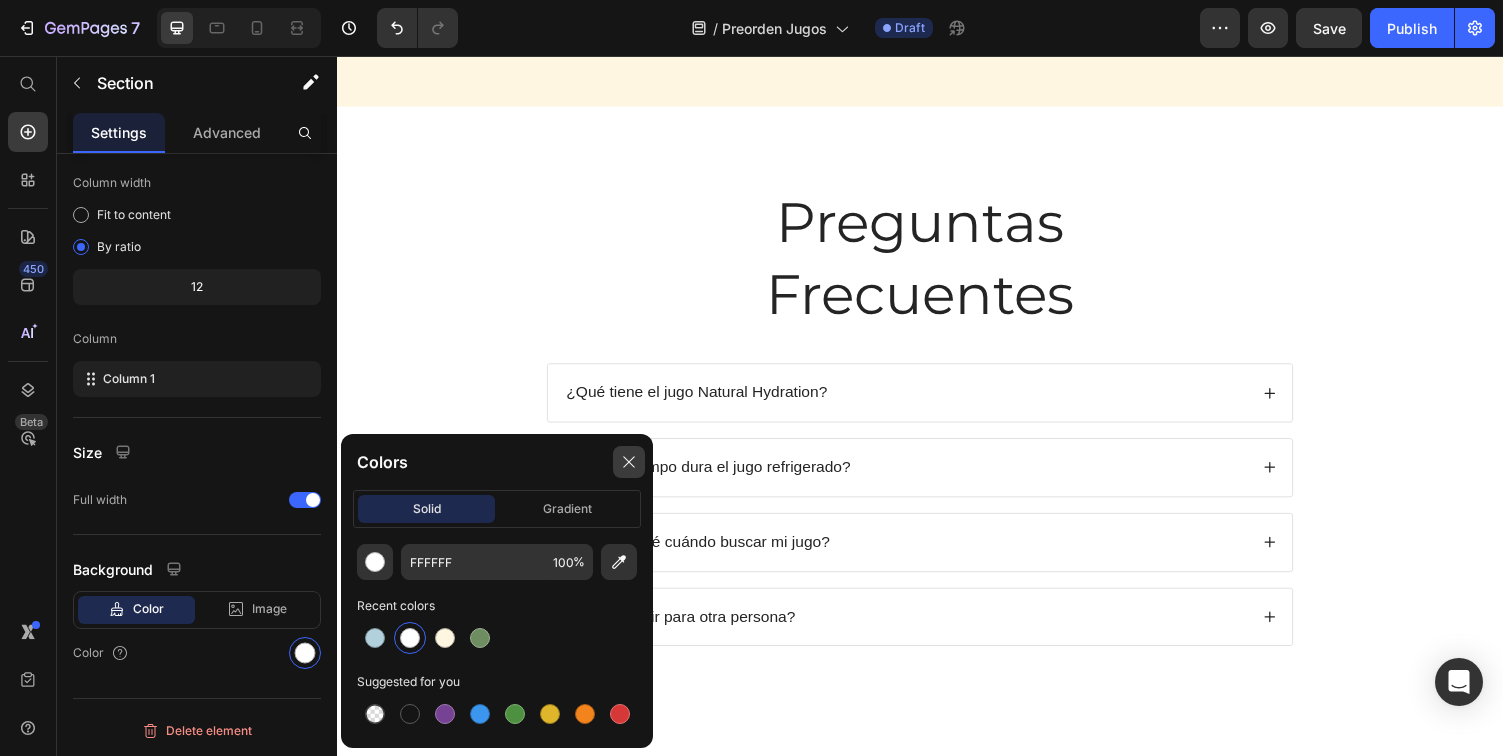 click 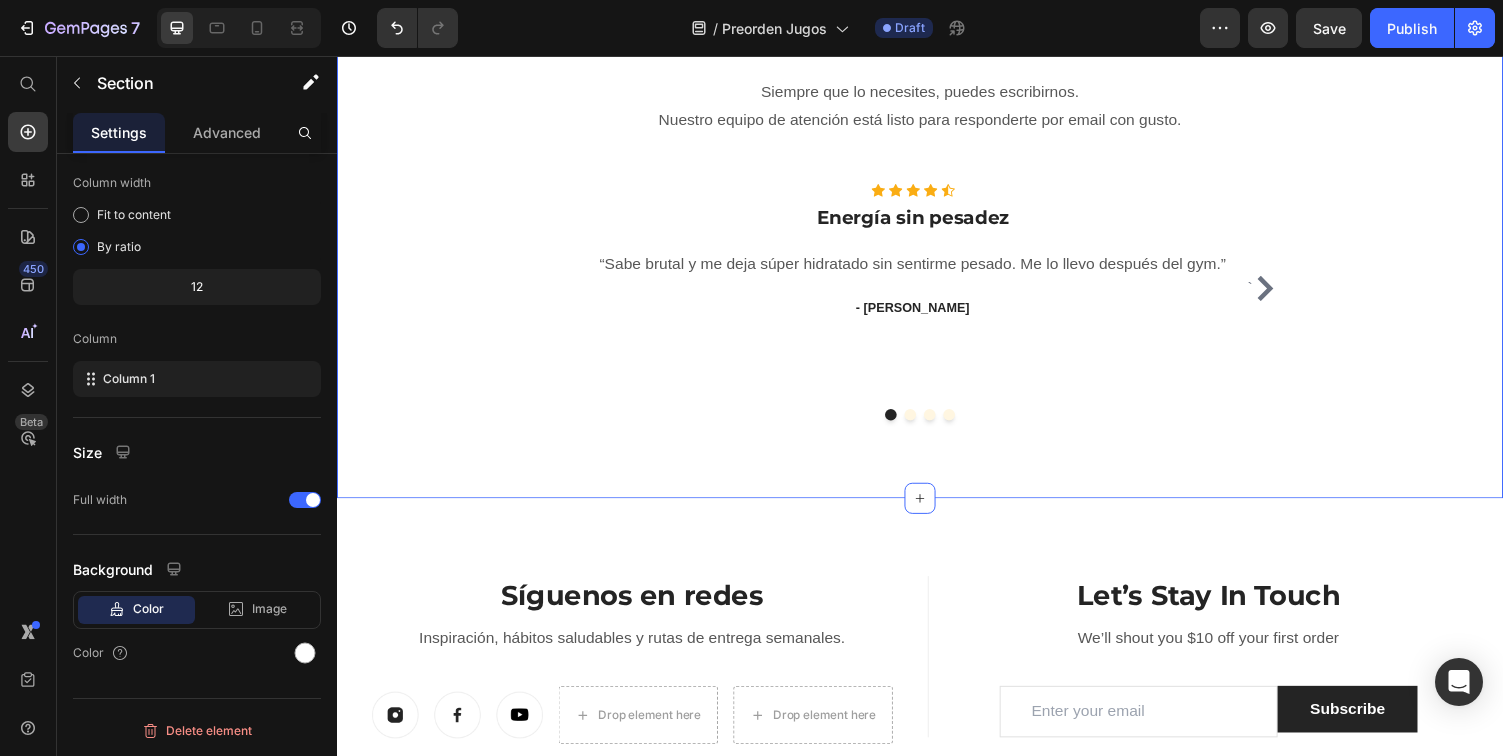 scroll, scrollTop: 5909, scrollLeft: 0, axis: vertical 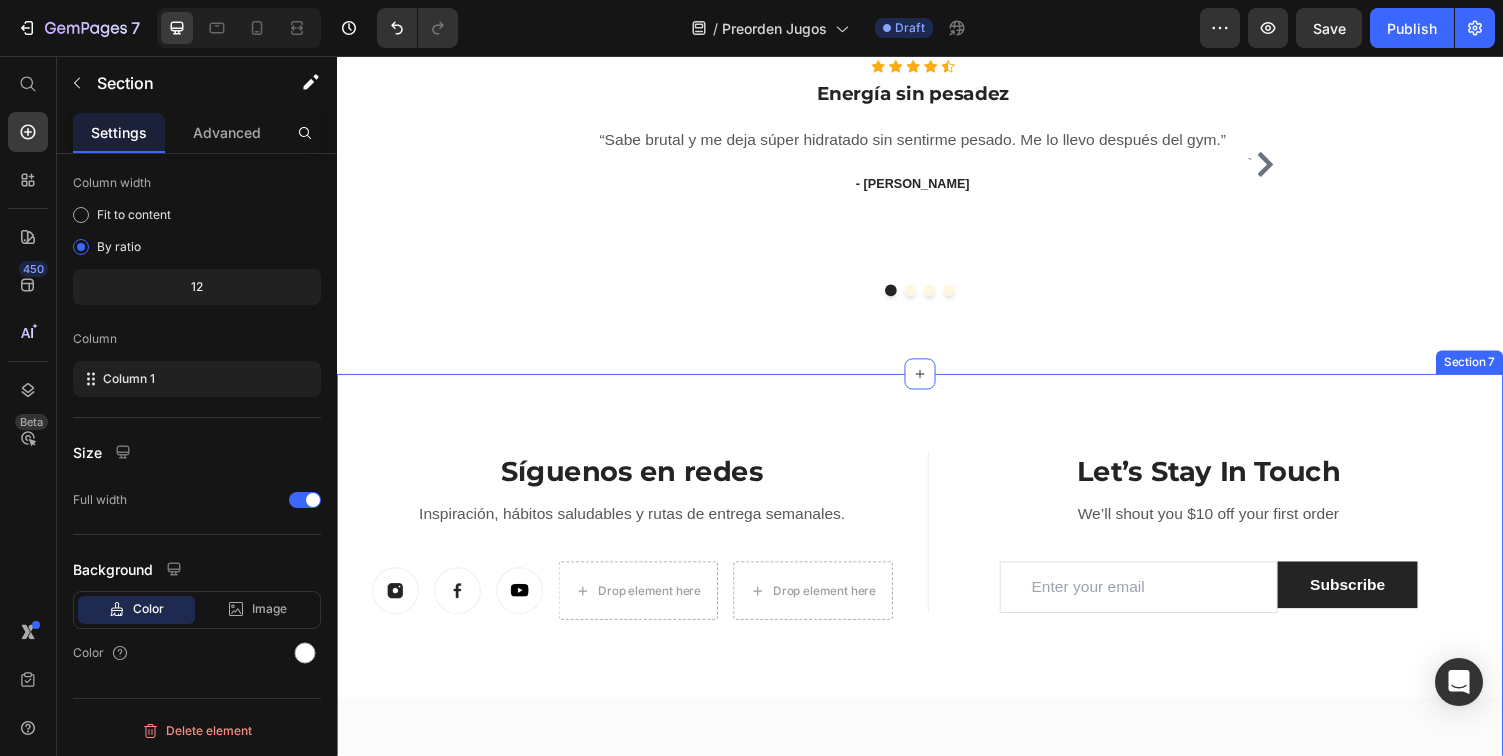 click on "Síguenos en redes Heading Inspiración, hábitos saludables y rutas de entrega semanales. Text block Image Image Image
Drop element here
Drop element here Row                Title Line Let’s Stay In Touch Heading We’ll shout you $10 off your first order Text block Email Field Subscribe Submit Button Row Newsletter Row Let’s Stay In Touch Heading We’ll shout you $10 off your first order Text block Email Field Subscribe Submit Button Row Newsletter Row Row My Store Heading Address: Text block [STREET_ADDRESS][PERSON_NAME] Text block Row Phone: Text block [PHONE_NUMBER] Text block Row Email: Text block [EMAIL_ADDRESS][DOMAIN_NAME] Text block Row Company Heading About Us Text block Contact Text block Shipping  & Return Text block FAQs Text block Row Information Heading My Account Text block Login Text block My Cart Text block Checkout Text block Row Contact Heading Customer Service Text block Store Locator Text block Wholesale Text block Career Text block" at bounding box center (937, 762) 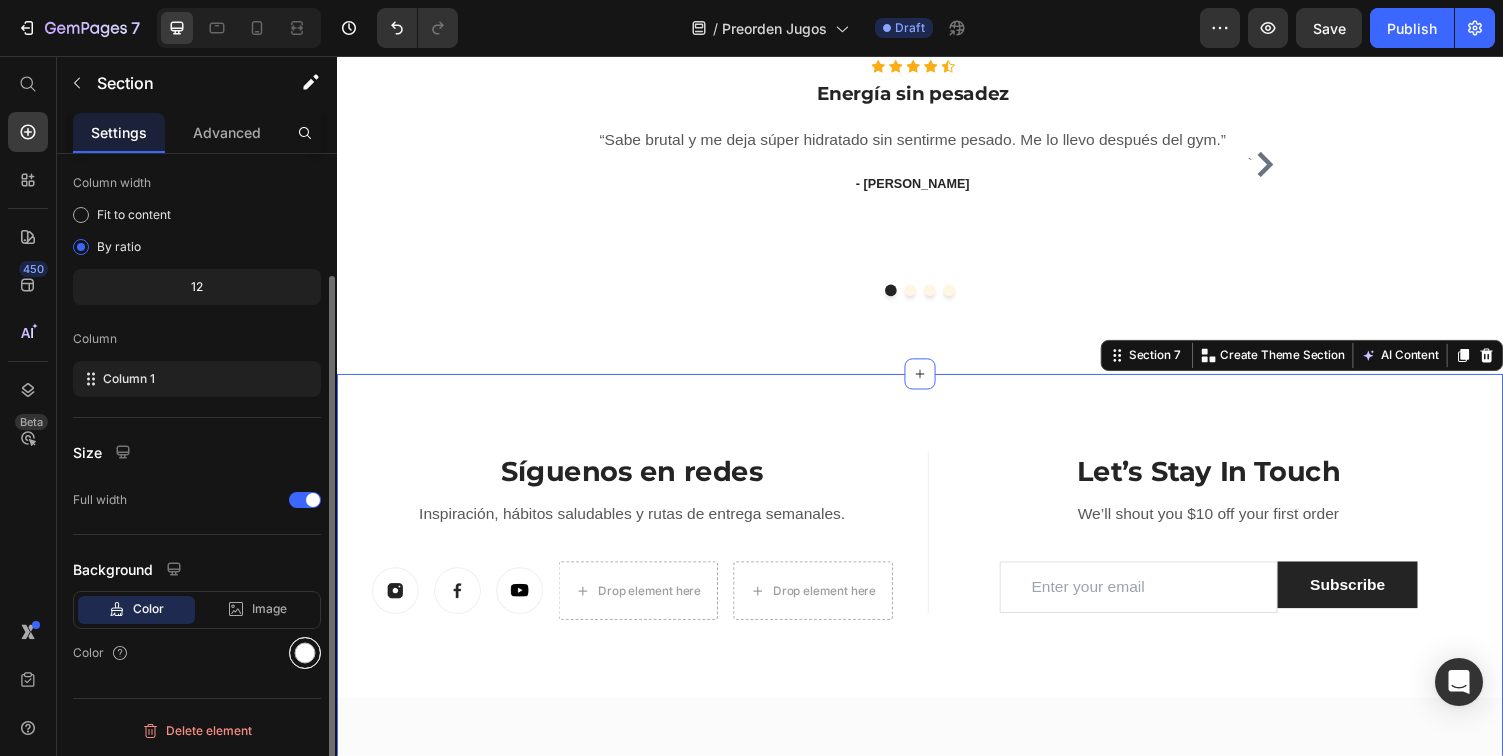 click at bounding box center (305, 653) 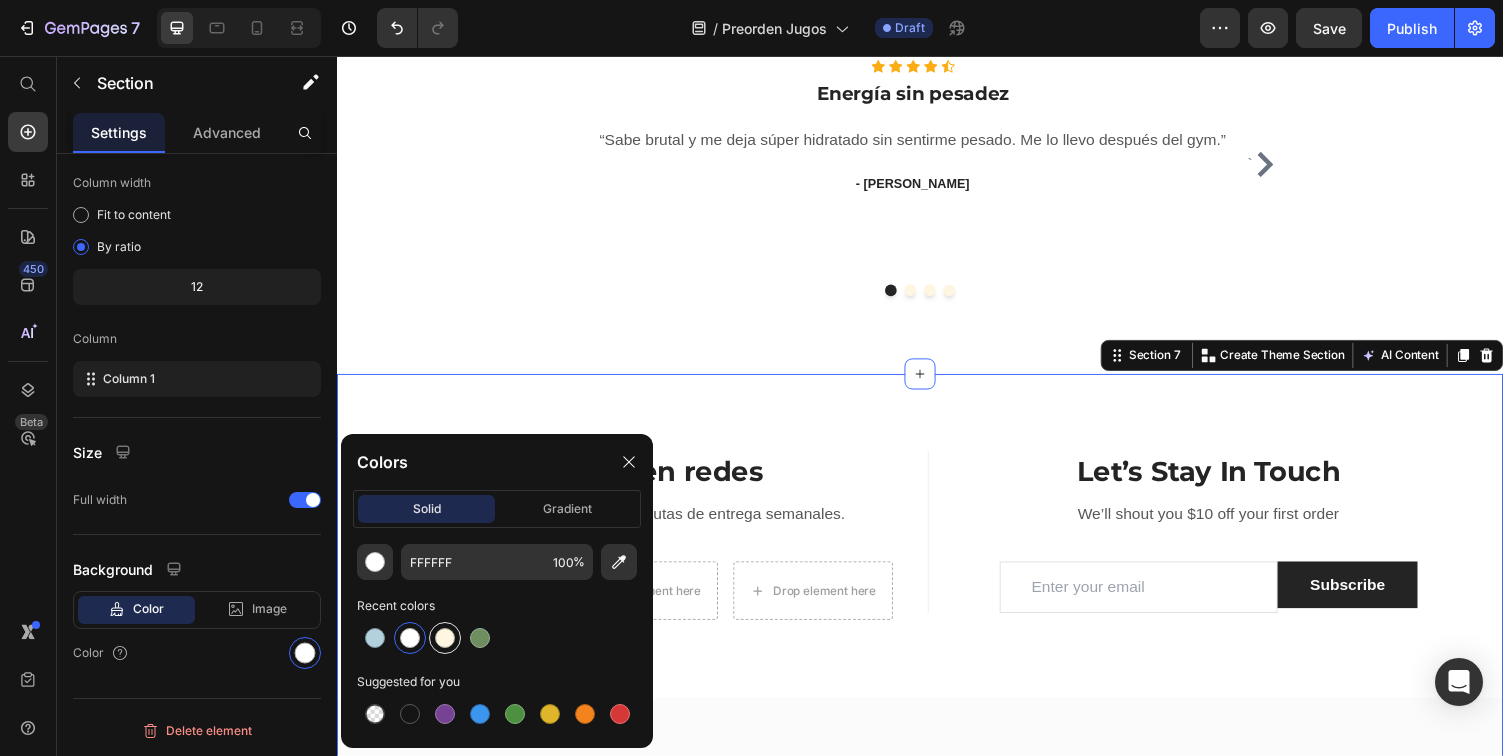 click at bounding box center (445, 638) 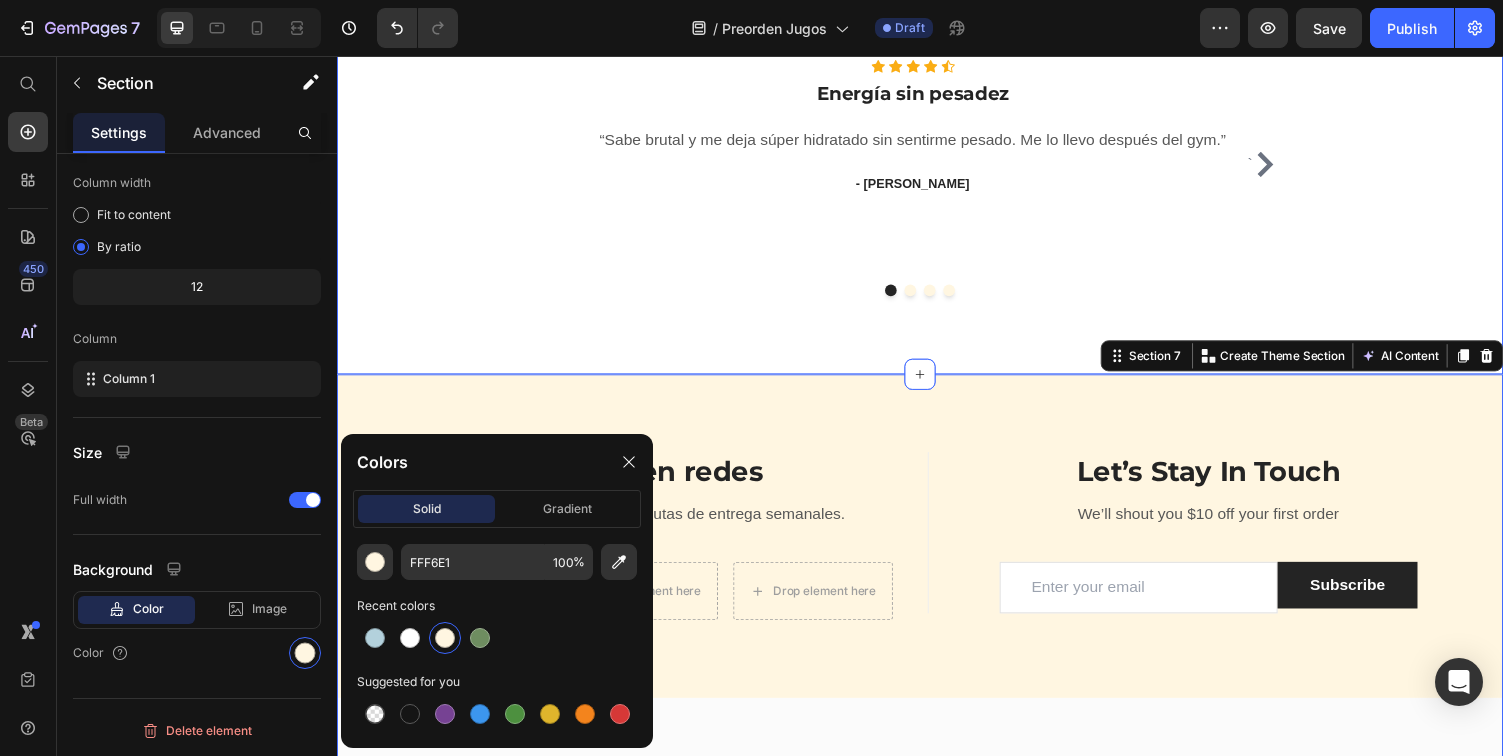 click on "Lo Que Nuestros Clientes Están Diciendo Heading Siempre que lo necesites, puedes escribirnos. Nuestro equipo de atención está listo para responderte por email con gusto. Text block Row `                Icon                Icon                Icon                Icon
Icon Icon List Hoz Energía sin pesadez Heading “Sabe brutal y me deja súper hidratado sin sentirme pesado. Me lo llevo después del gym.” Text block - [PERSON_NAME] Text block                Icon                Icon                Icon                Icon
Icon Icon List Hoz Sabor que conecta con lo natural Heading “ Lo pedí para mi mamá y le encantó. Dice que le recuerda al jugo de melón de antes, pero más liviano. ” Text block - [PERSON_NAME] Text block                Icon                Icon                Icon                Icon
Icon Icon List Hoz Ingredientes que se sienten reales Heading “ ” Text block - [PERSON_NAME] Text block                Icon                Icon                Icon" at bounding box center (937, 89) 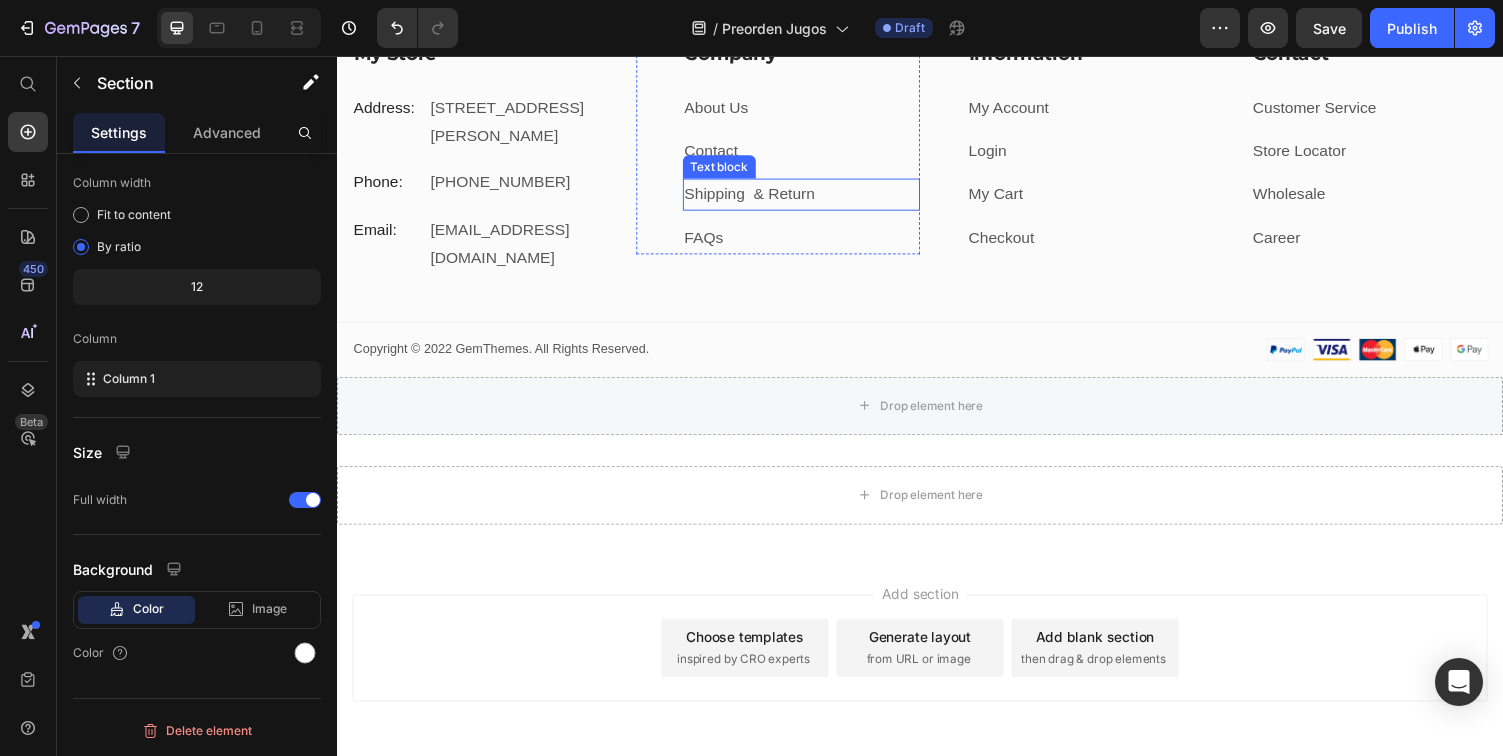 scroll, scrollTop: 6371, scrollLeft: 0, axis: vertical 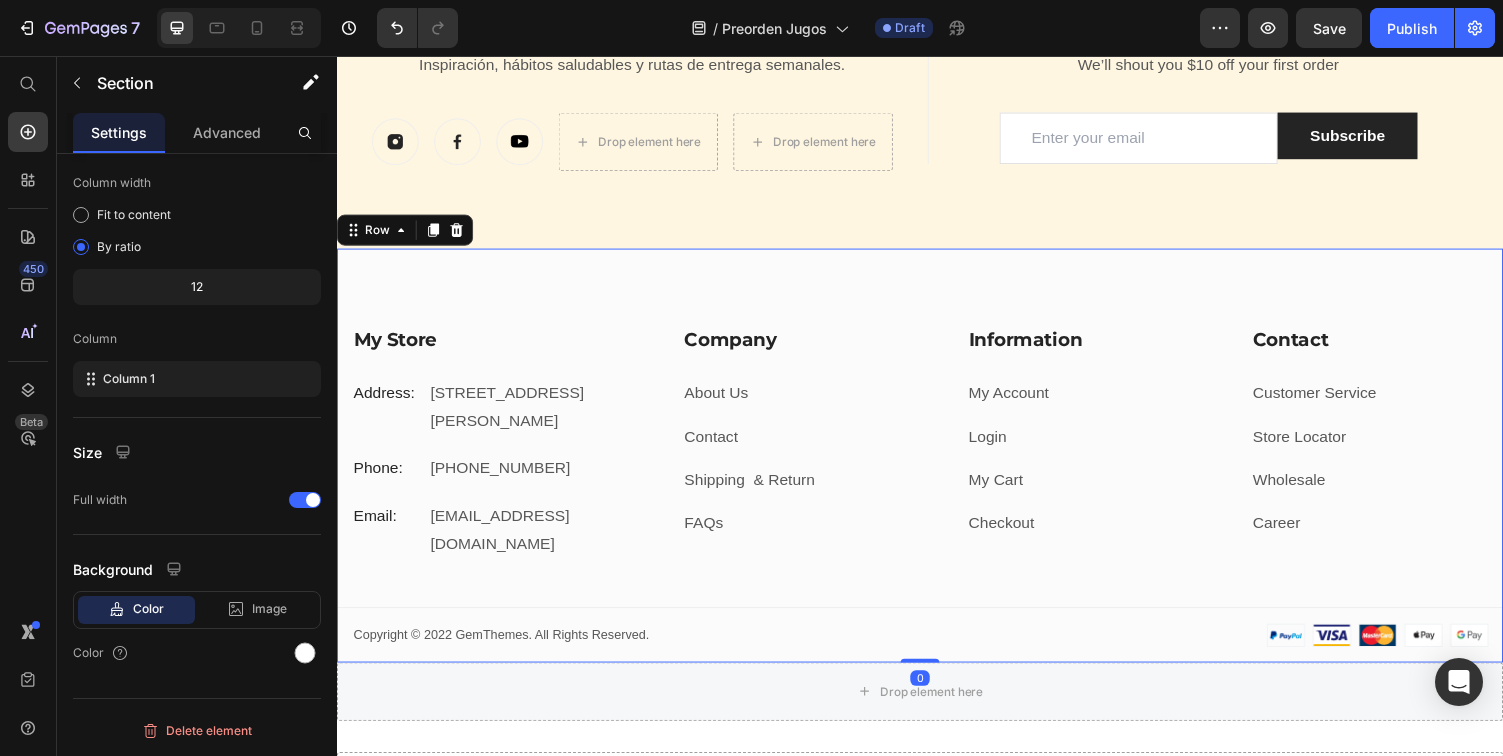 click on "My Store Heading Address: Text block [STREET_ADDRESS][PERSON_NAME] Text block Row Phone: Text block [PHONE_NUMBER] Text block Row Email: Text block [EMAIL_ADDRESS][DOMAIN_NAME] Text block Row Company Heading About Us Text block Contact Text block Shipping  & Return Text block FAQs Text block Row Information Heading My Account Text block Login Text block My Cart Text block Checkout Text block Row Contact Heading Customer Service Text block Store Locator Text block Wholesale Text block Career Text block Row Row
My Store
Company
Information
Contact Accordion                Title Line Row Copyright © 2022 GemThemes. All Rights Reserved. Text block Image Row Row   0" at bounding box center (937, 467) 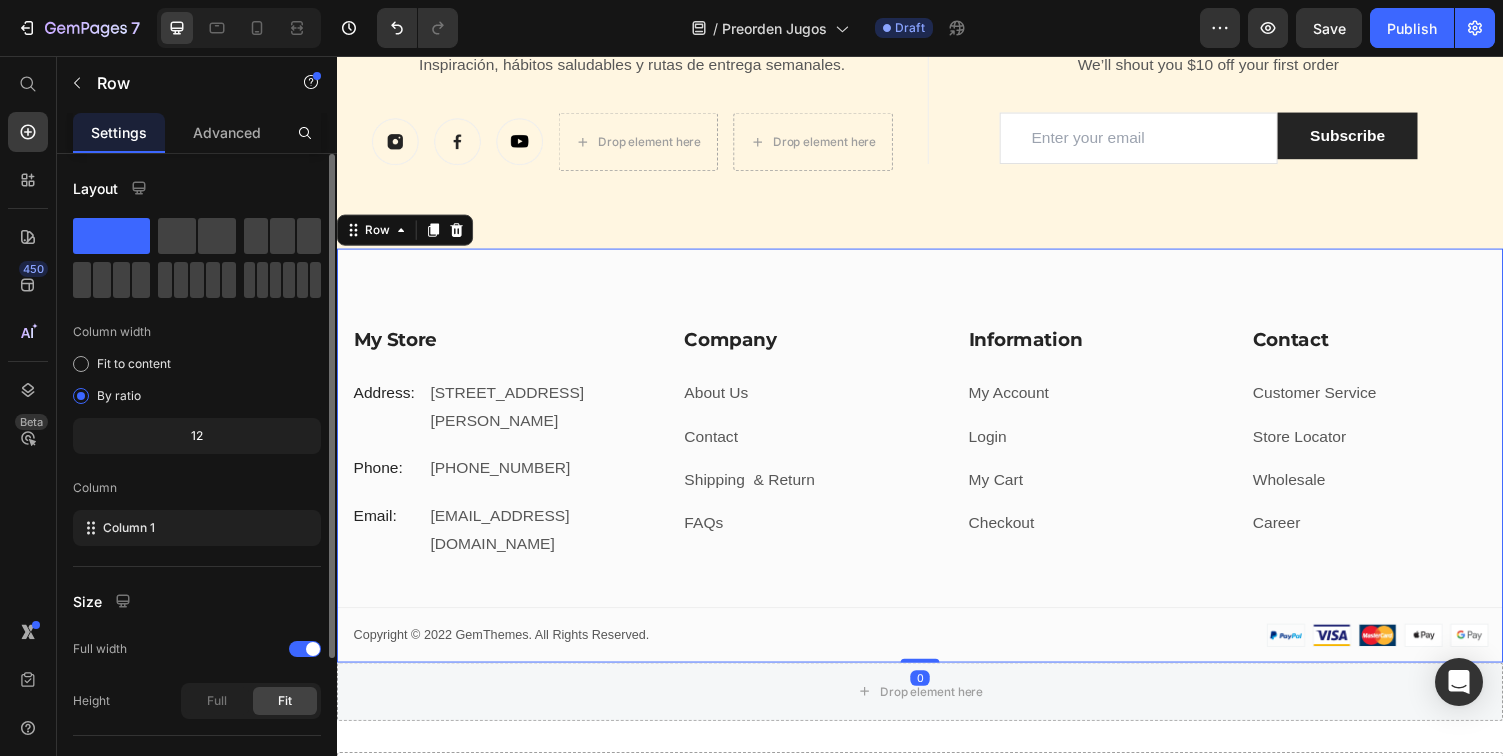 scroll, scrollTop: 201, scrollLeft: 0, axis: vertical 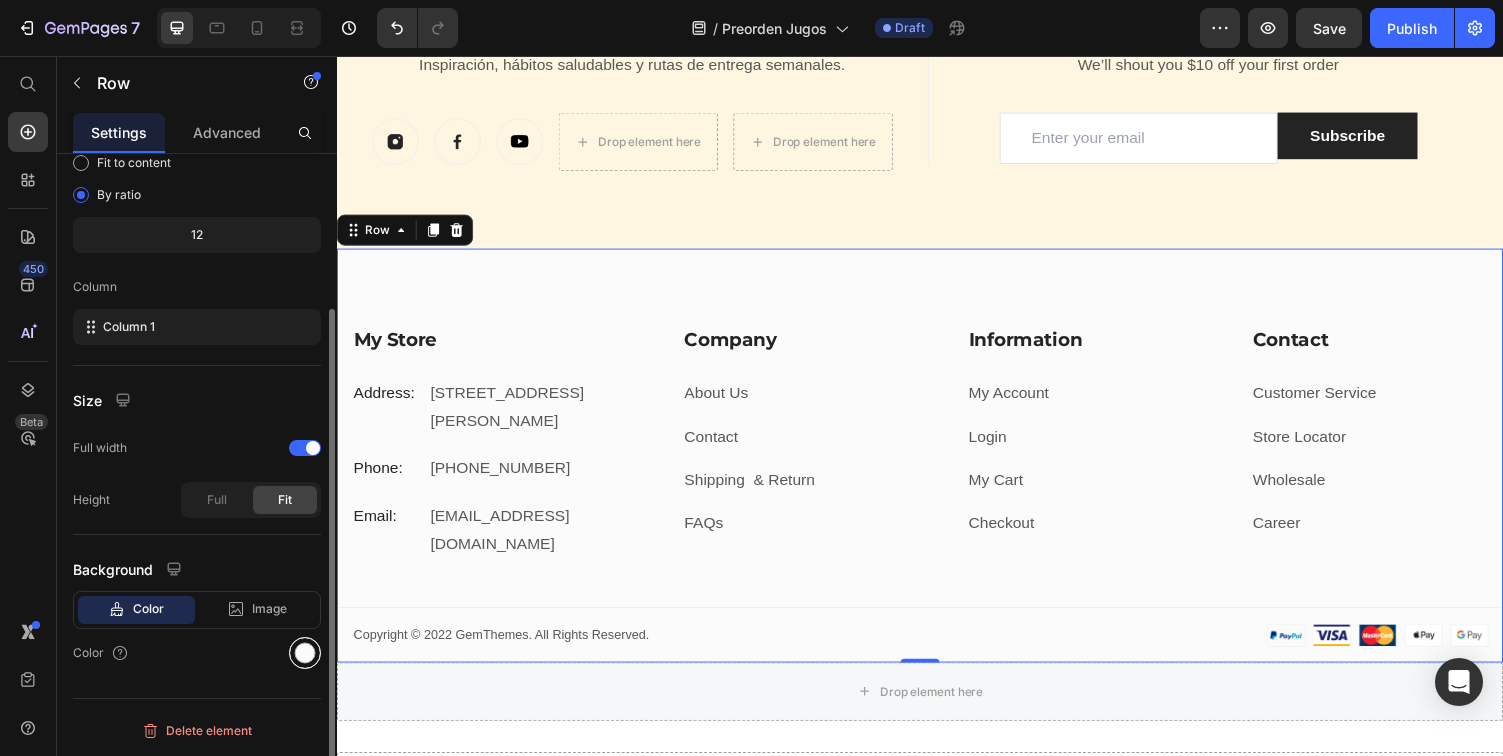 click at bounding box center (305, 653) 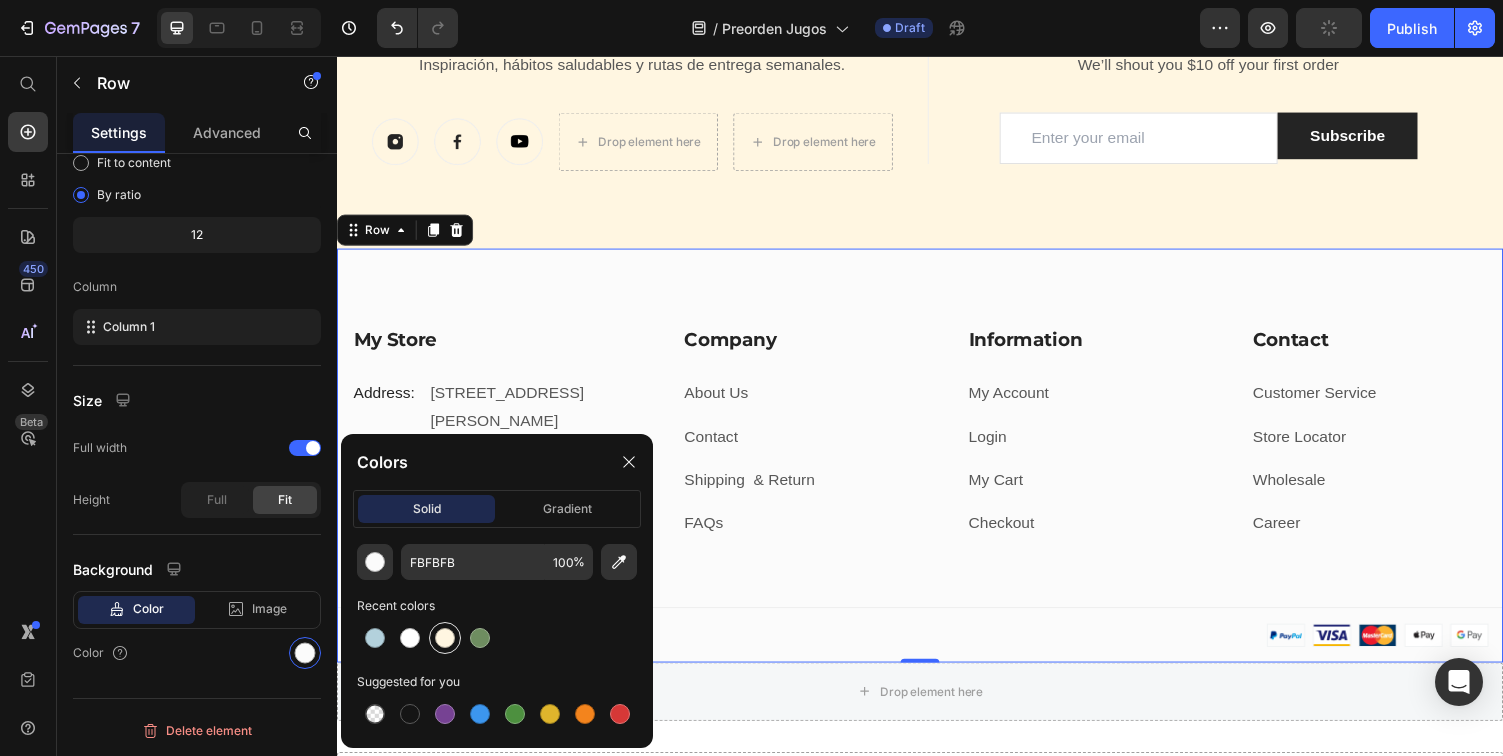 click at bounding box center [445, 638] 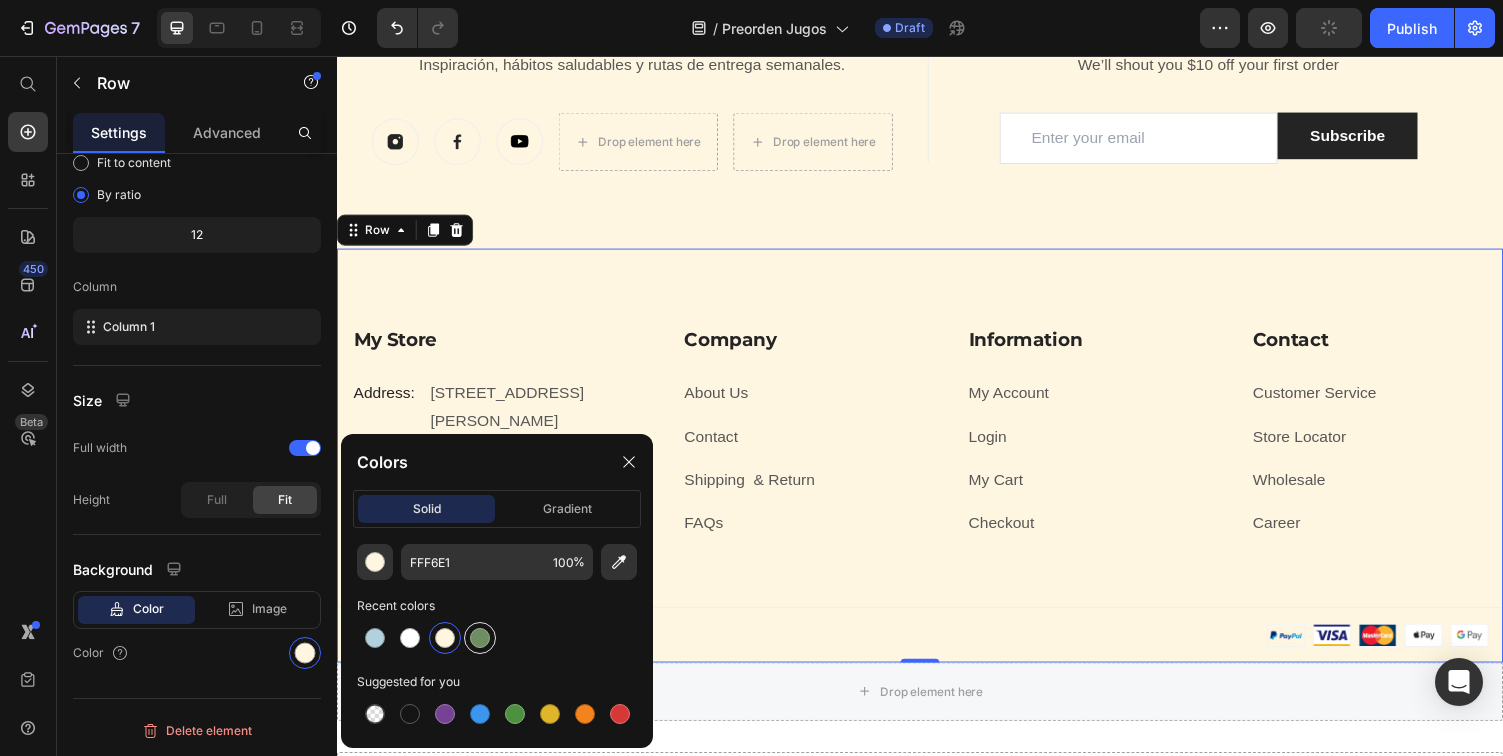 click at bounding box center (480, 638) 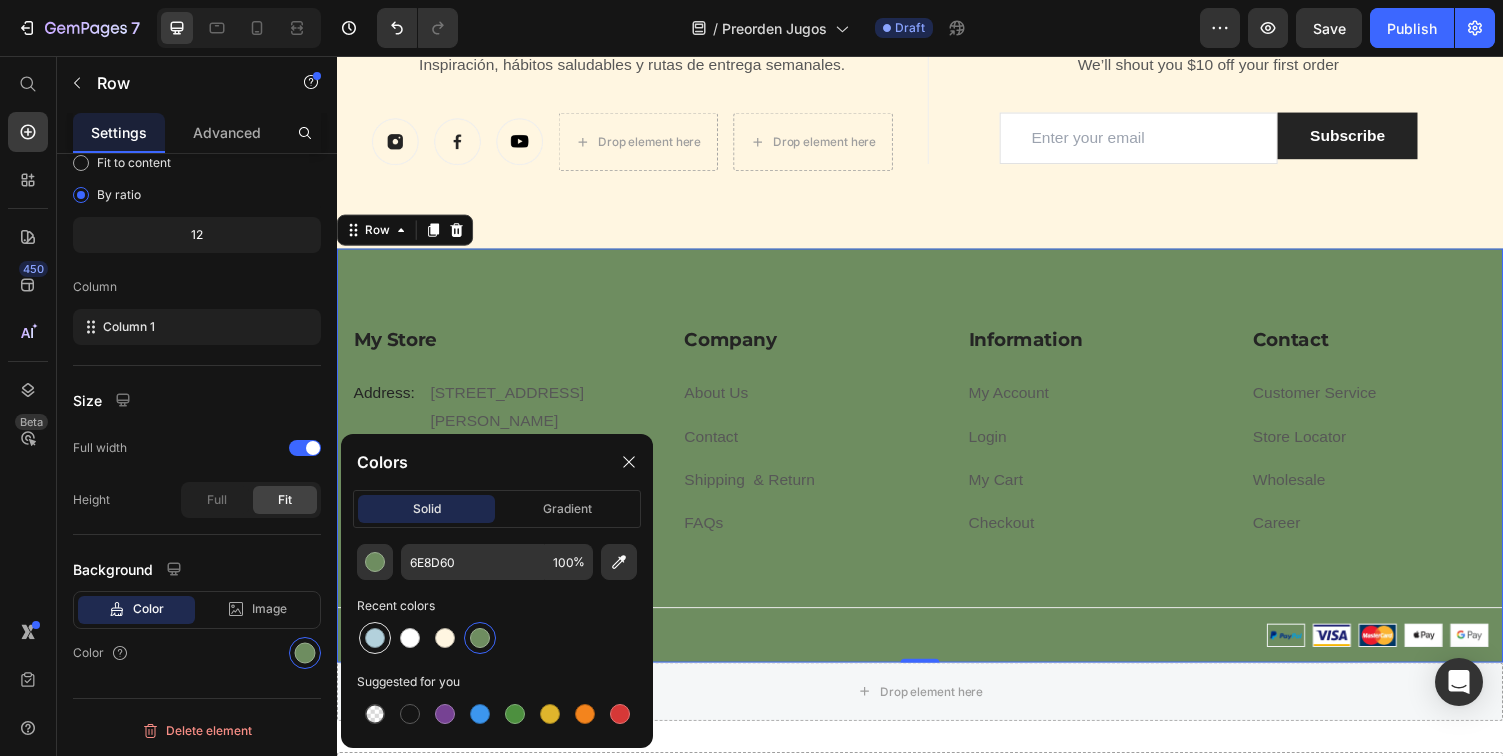 click at bounding box center (375, 638) 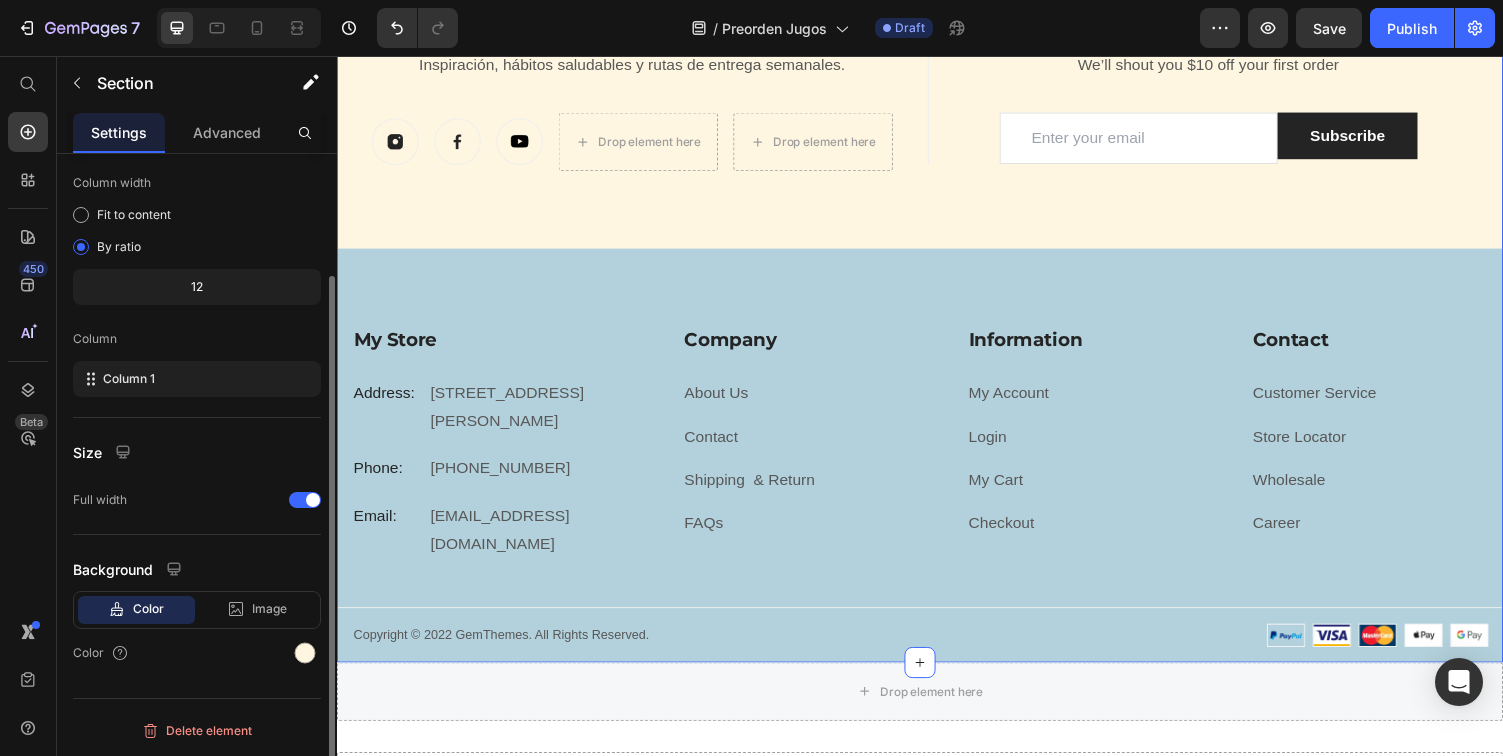 click on "Síguenos en redes Heading Inspiración, hábitos saludables y rutas de entrega semanales. Text block Image Image Image
Drop element here
Drop element here Row                Title Line Let’s Stay In Touch Heading We’ll shout you $10 off your first order Text block Email Field Subscribe Submit Button Row Newsletter Row Let’s Stay In Touch Heading We’ll shout you $10 off your first order Text block Email Field Subscribe Submit Button Row Newsletter Row Row My Store Heading Address: Text block [STREET_ADDRESS][PERSON_NAME] Text block Row Phone: Text block [PHONE_NUMBER] Text block Row Email: Text block [EMAIL_ADDRESS][DOMAIN_NAME] Text block Row Company Heading About Us Text block Contact Text block Shipping  & Return Text block FAQs Text block Row Information Heading My Account Text block Login Text block My Cart Text block Checkout Text block Row Contact Heading Customer Service Text block Store Locator Text block Wholesale Text block Career Text block" at bounding box center [937, 340] 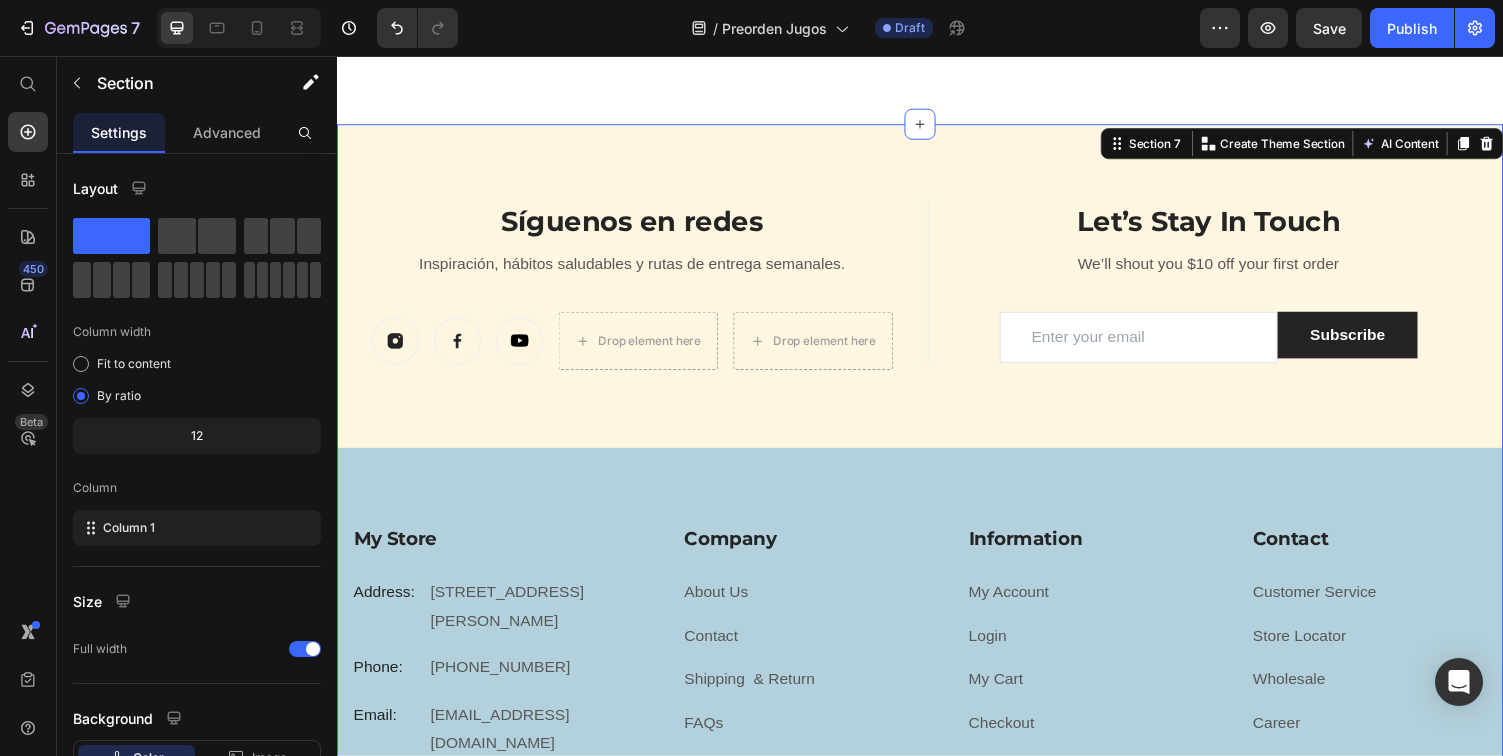 scroll, scrollTop: 6441, scrollLeft: 0, axis: vertical 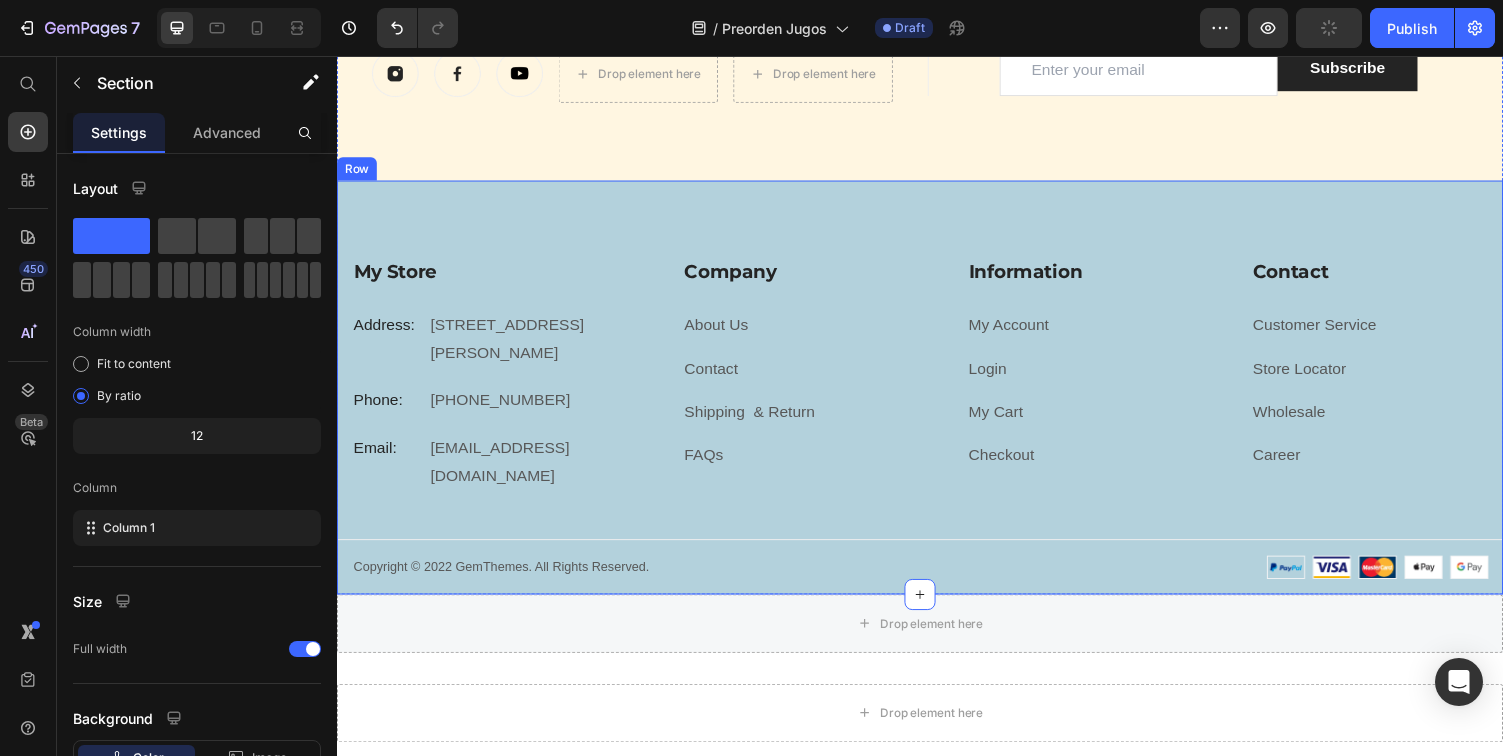 click on "My Store Heading Address: Text block [STREET_ADDRESS][PERSON_NAME] Text block Row Phone: Text block [PHONE_NUMBER] Text block Row Email: Text block [EMAIL_ADDRESS][DOMAIN_NAME] Text block Row Company Heading About Us Text block Contact Text block Shipping  & Return Text block FAQs Text block Row Information Heading My Account Text block Login Text block My Cart Text block Checkout Text block Row Contact Heading Customer Service Text block Store Locator Text block Wholesale Text block Career Text block Row Row
My Store
Company
Information
Contact Accordion                Title Line Row Copyright © 2022 GemThemes. All Rights Reserved. Text block Image Row Row" at bounding box center (937, 397) 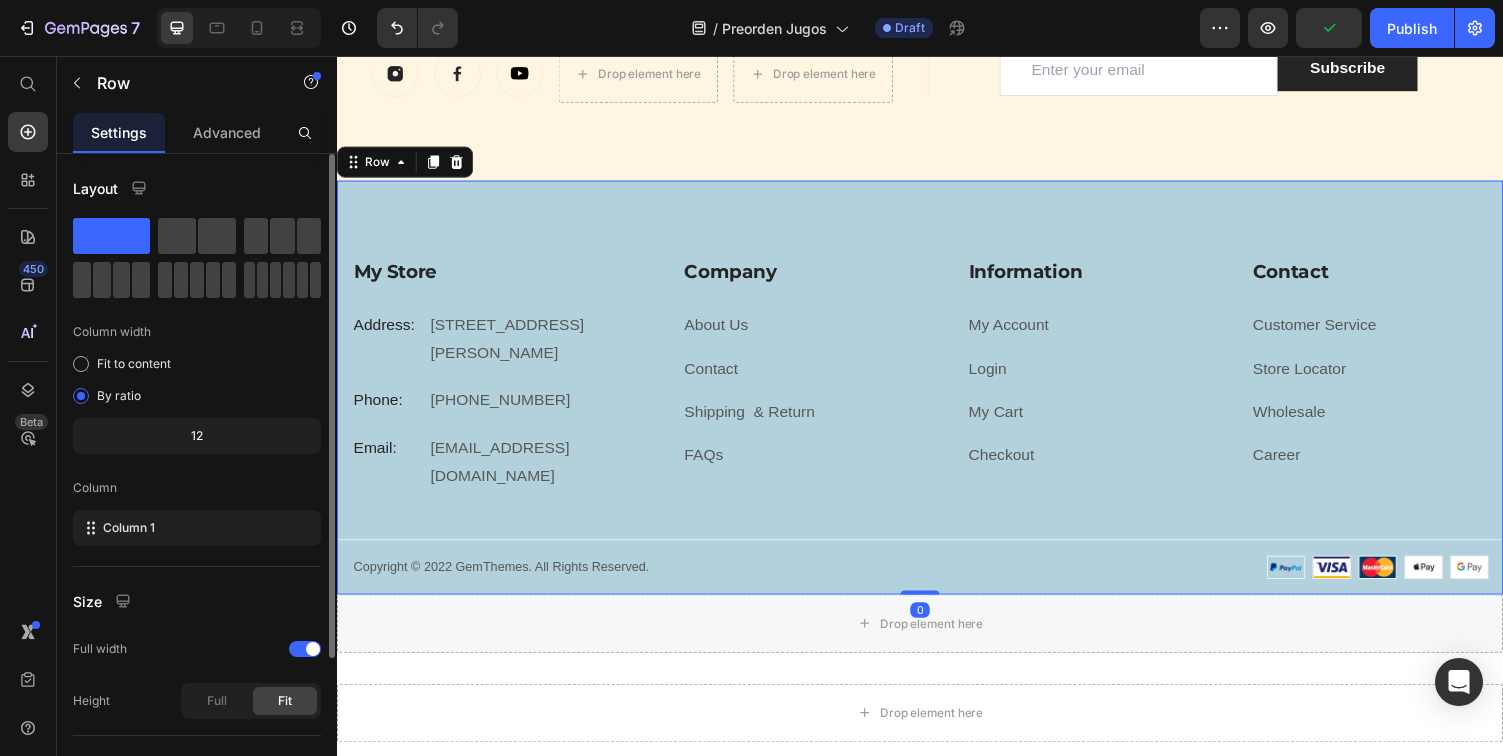 scroll, scrollTop: 201, scrollLeft: 0, axis: vertical 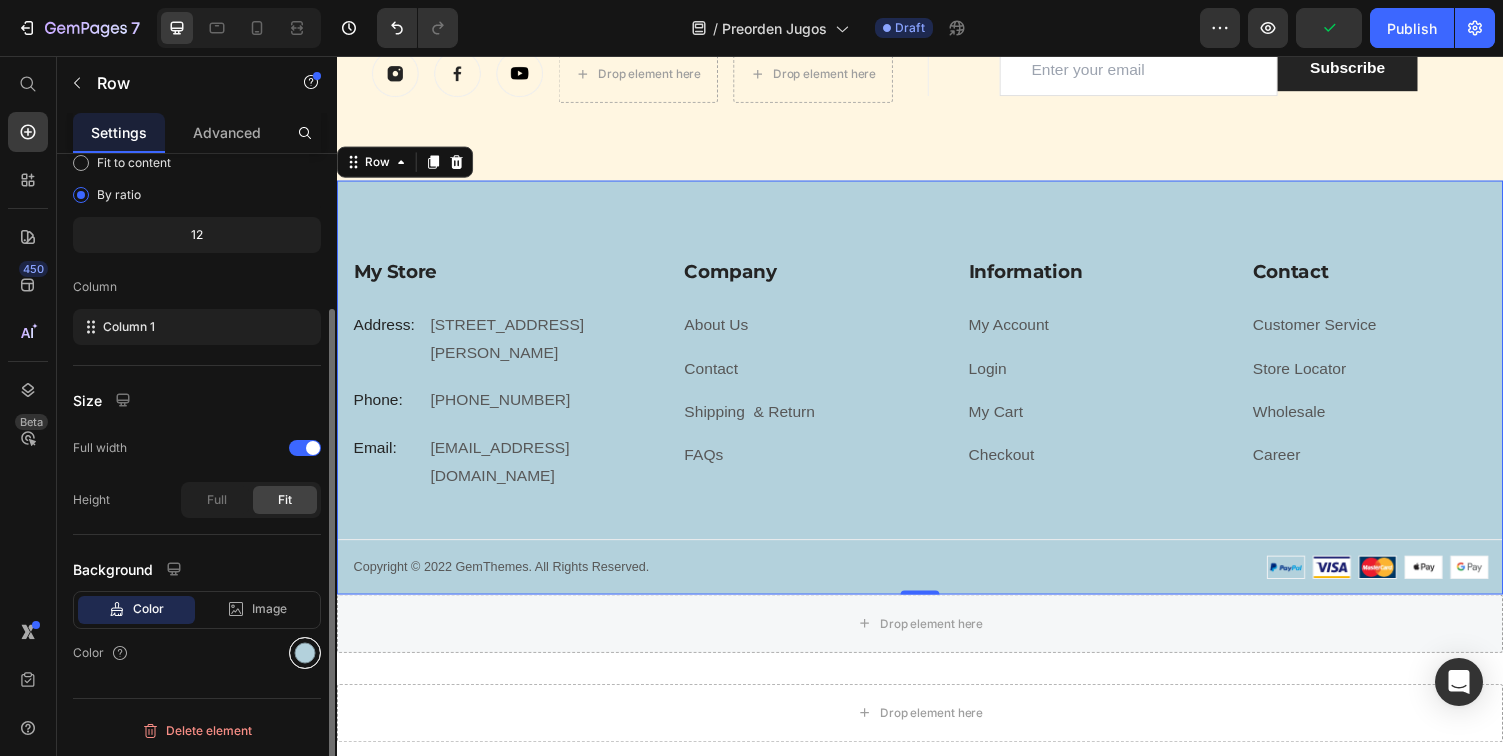 click at bounding box center (305, 653) 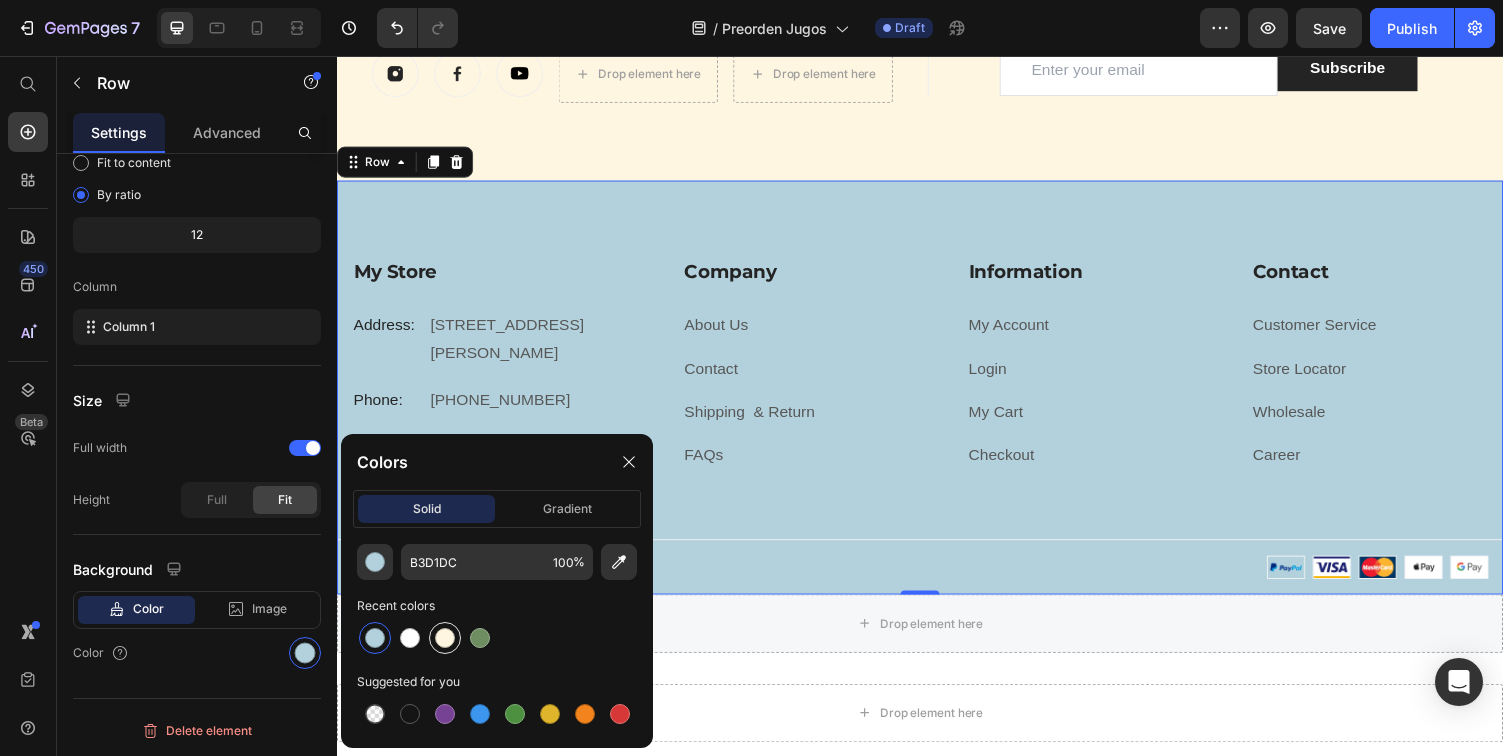 click at bounding box center (445, 638) 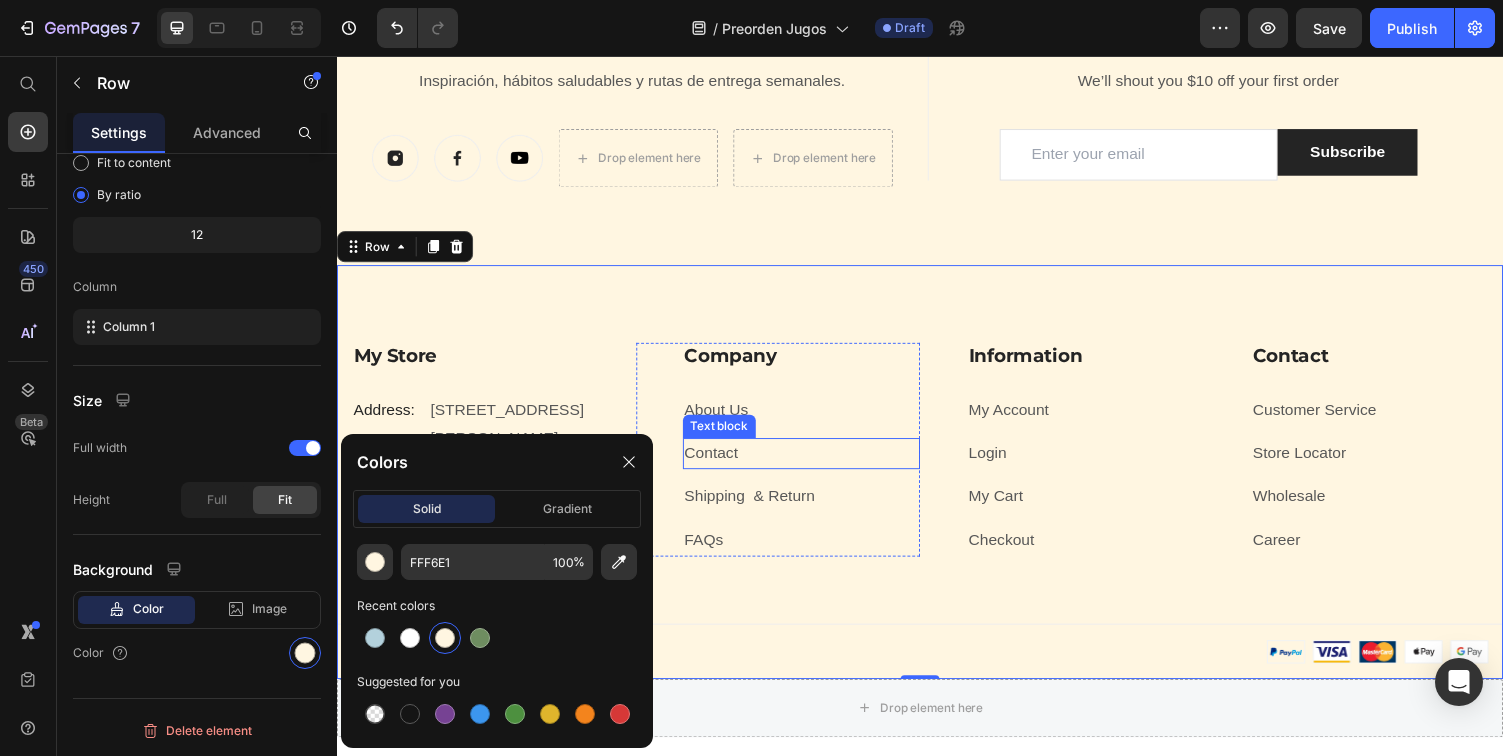 scroll, scrollTop: 6066, scrollLeft: 0, axis: vertical 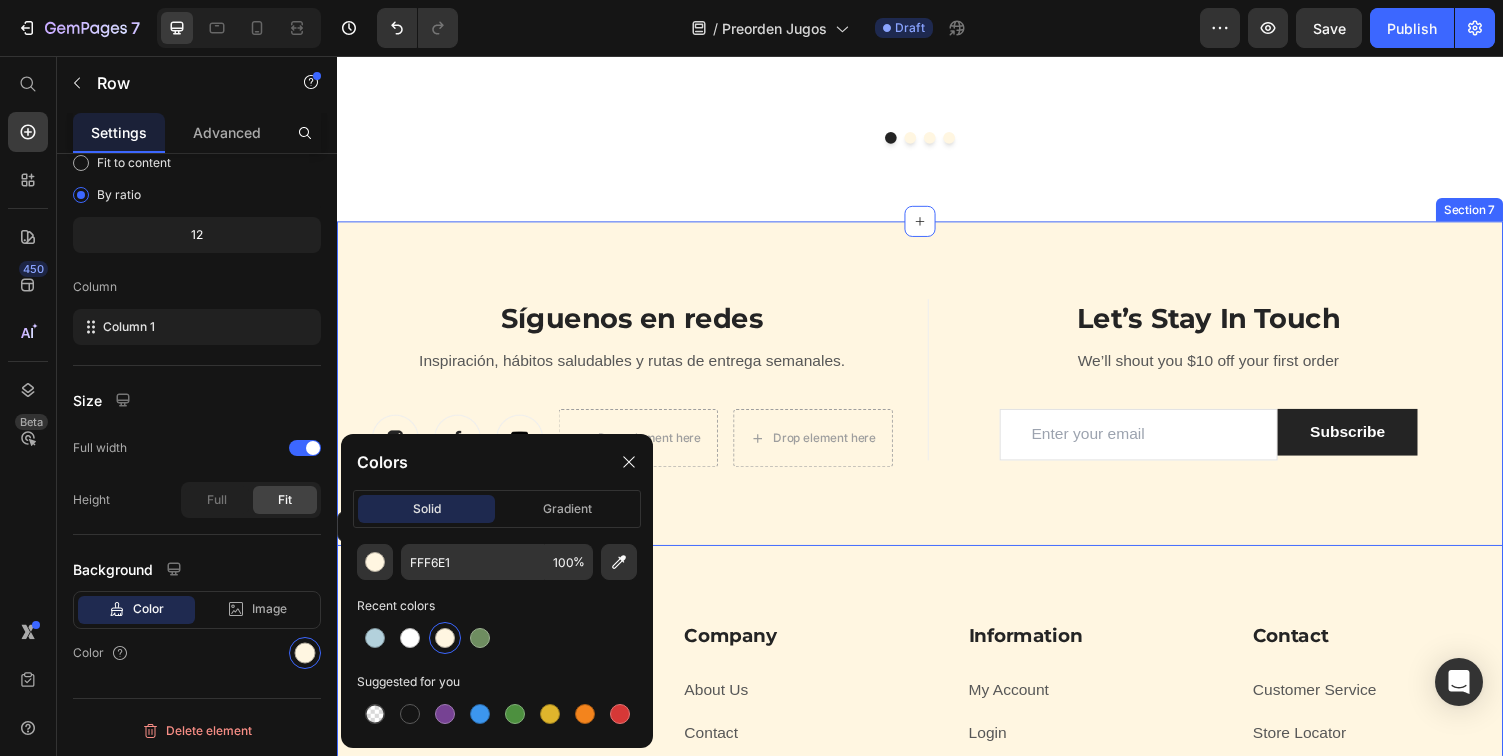 click on "Síguenos en redes Heading Inspiración, hábitos saludables y rutas de entrega semanales. Text block Image Image Image
Drop element here
Drop element here Row                Title Line Let’s Stay In Touch Heading We’ll shout you $10 off your first order Text block Email Field Subscribe Submit Button Row Newsletter Row Let’s Stay In Touch Heading We’ll shout you $10 off your first order Text block Email Field Subscribe Submit Button Row Newsletter Row Row My Store Heading Address: Text block [STREET_ADDRESS][PERSON_NAME] Text block Row Phone: Text block [PHONE_NUMBER] Text block Row Email: Text block [EMAIL_ADDRESS][DOMAIN_NAME] Text block Row Company Heading About Us Text block Contact Text block Shipping  & Return Text block FAQs Text block Row Information Heading My Account Text block Login Text block My Cart Text block Checkout Text block Row Contact Heading Customer Service Text block Store Locator Text block Wholesale Text block Career Text block" at bounding box center [937, 605] 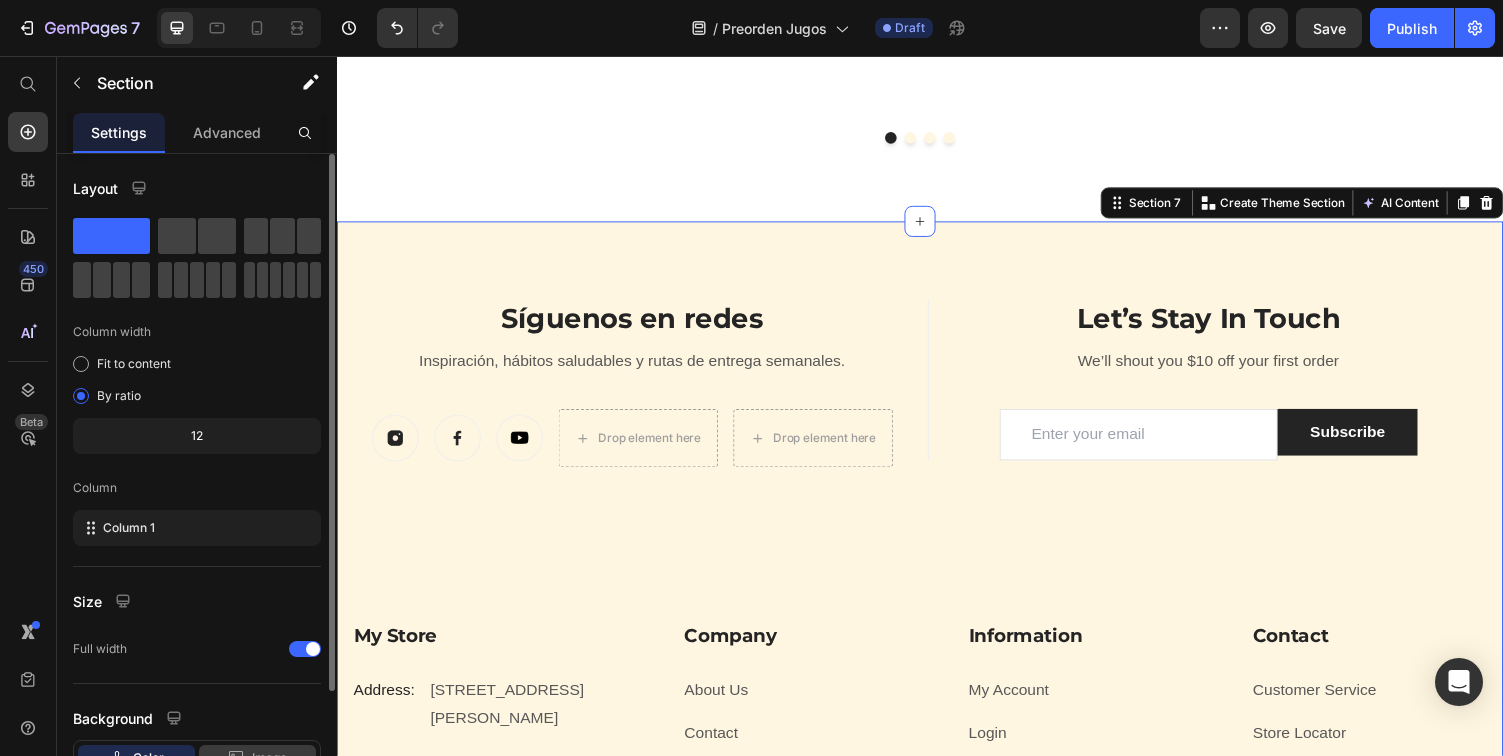 scroll, scrollTop: 149, scrollLeft: 0, axis: vertical 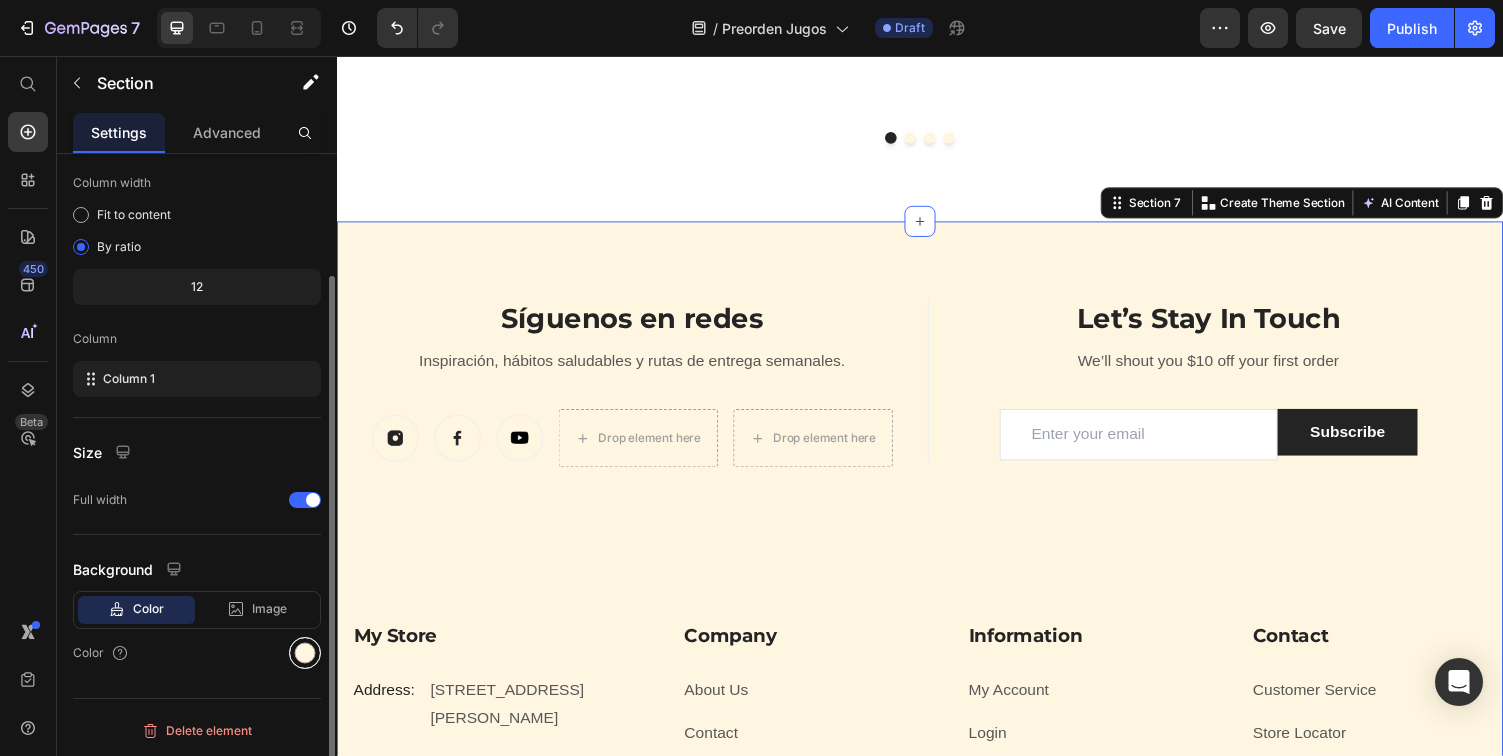click at bounding box center [305, 653] 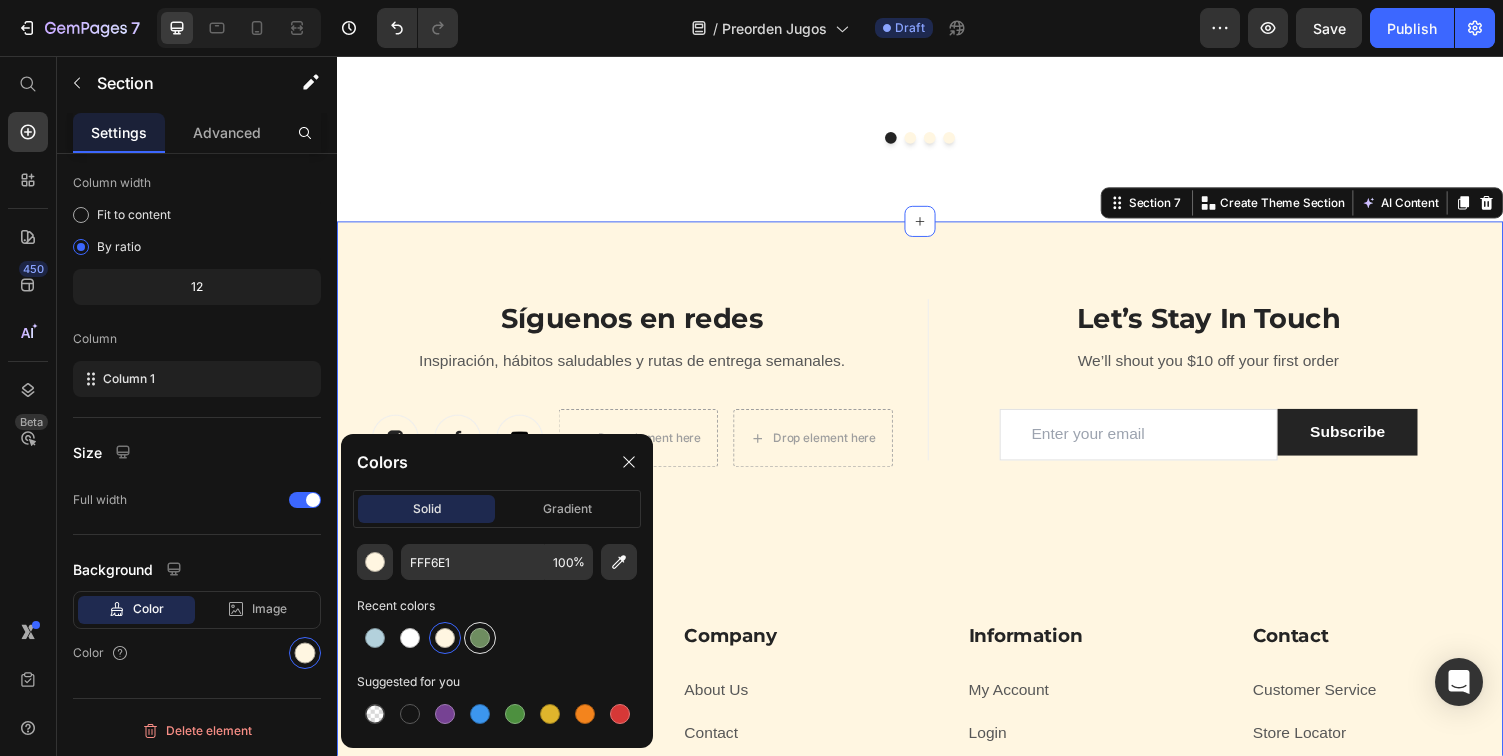 click at bounding box center [480, 638] 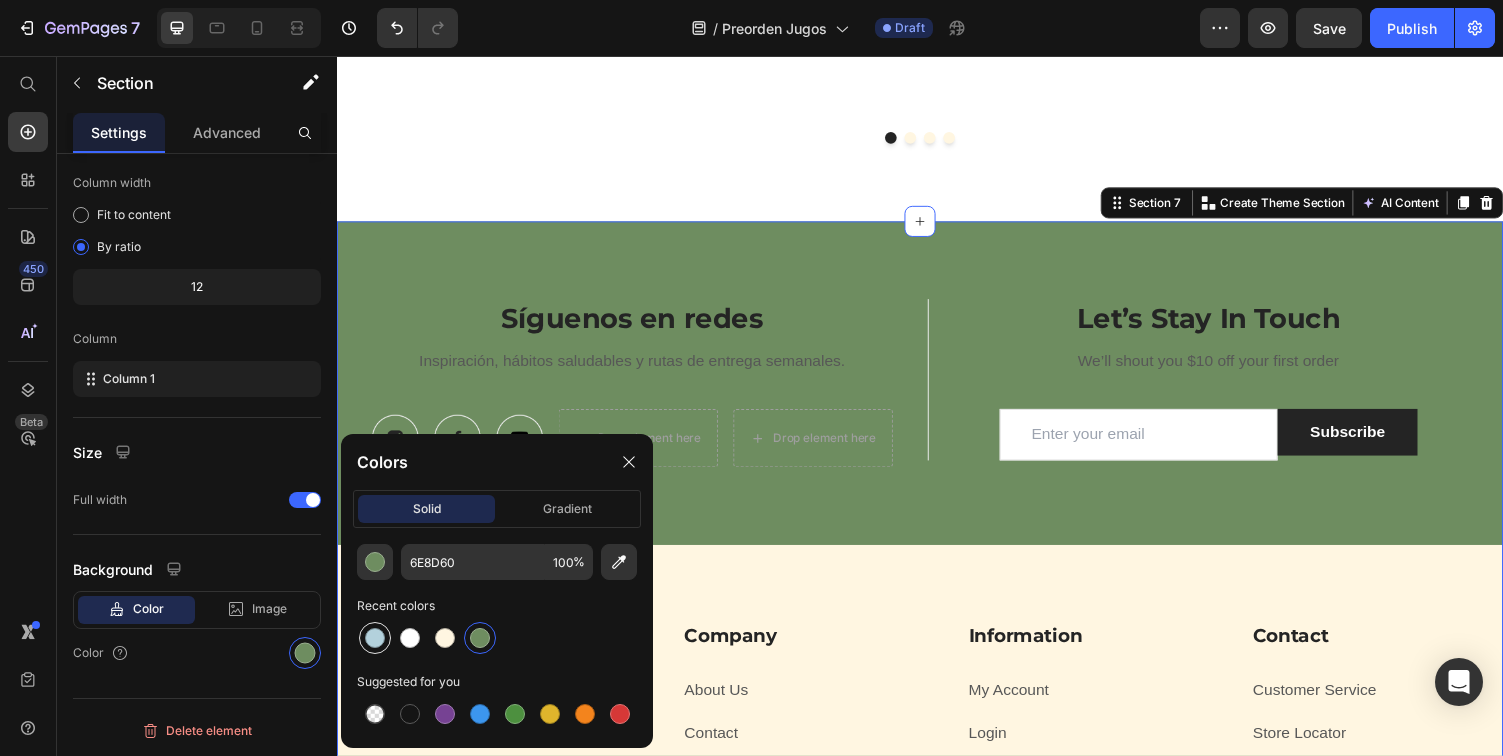 click at bounding box center (375, 638) 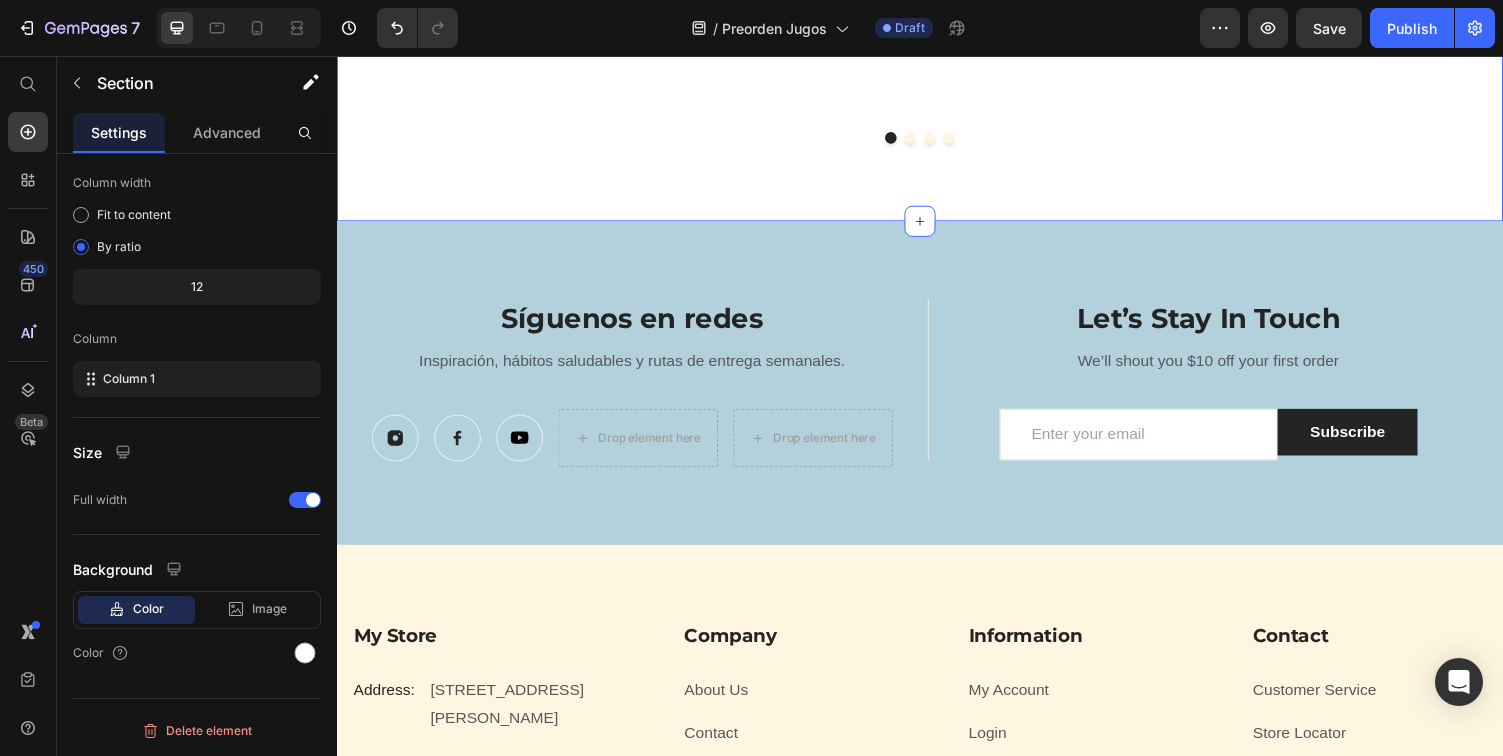 click on "Lo Que Nuestros Clientes Están Diciendo Heading Siempre que lo necesites, puedes escribirnos. Nuestro equipo de atención está listo para responderte por email con gusto. Text block Row `                Icon                Icon                Icon                Icon
Icon Icon List Hoz Energía sin pesadez Heading “Sabe brutal y me deja súper hidratado sin sentirme pesado. Me lo llevo después del gym.” Text block - [PERSON_NAME] Text block                Icon                Icon                Icon                Icon
Icon Icon List Hoz Sabor que conecta con lo natural Heading “ Lo pedí para mi mamá y le encantó. Dice que le recuerda al jugo de melón de antes, pero más liviano. ” Text block - [PERSON_NAME] Text block                Icon                Icon                Icon                Icon
Icon Icon List Hoz Ingredientes que se sienten reales Heading “ ” Text block - [PERSON_NAME] Text block                Icon                Icon                Icon" at bounding box center [937, -68] 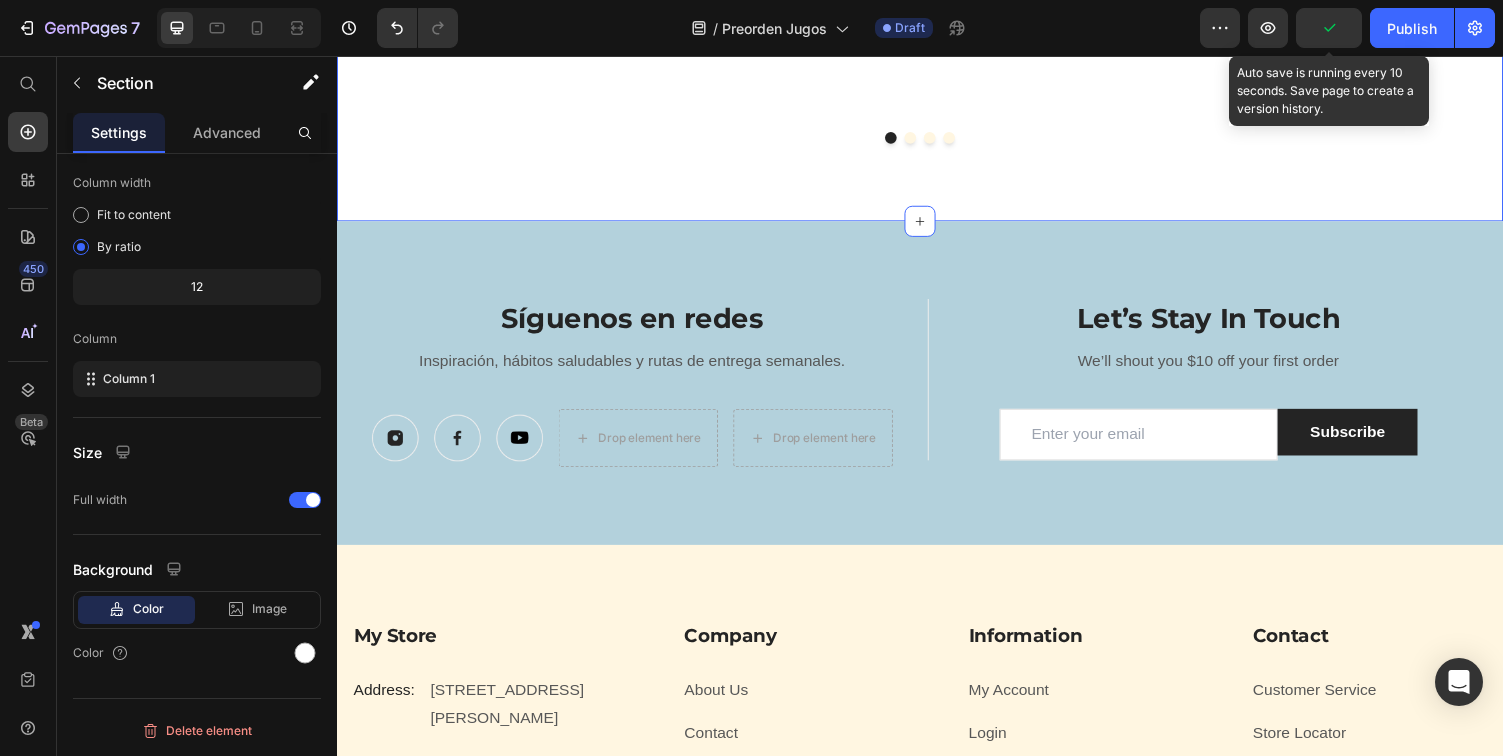 click 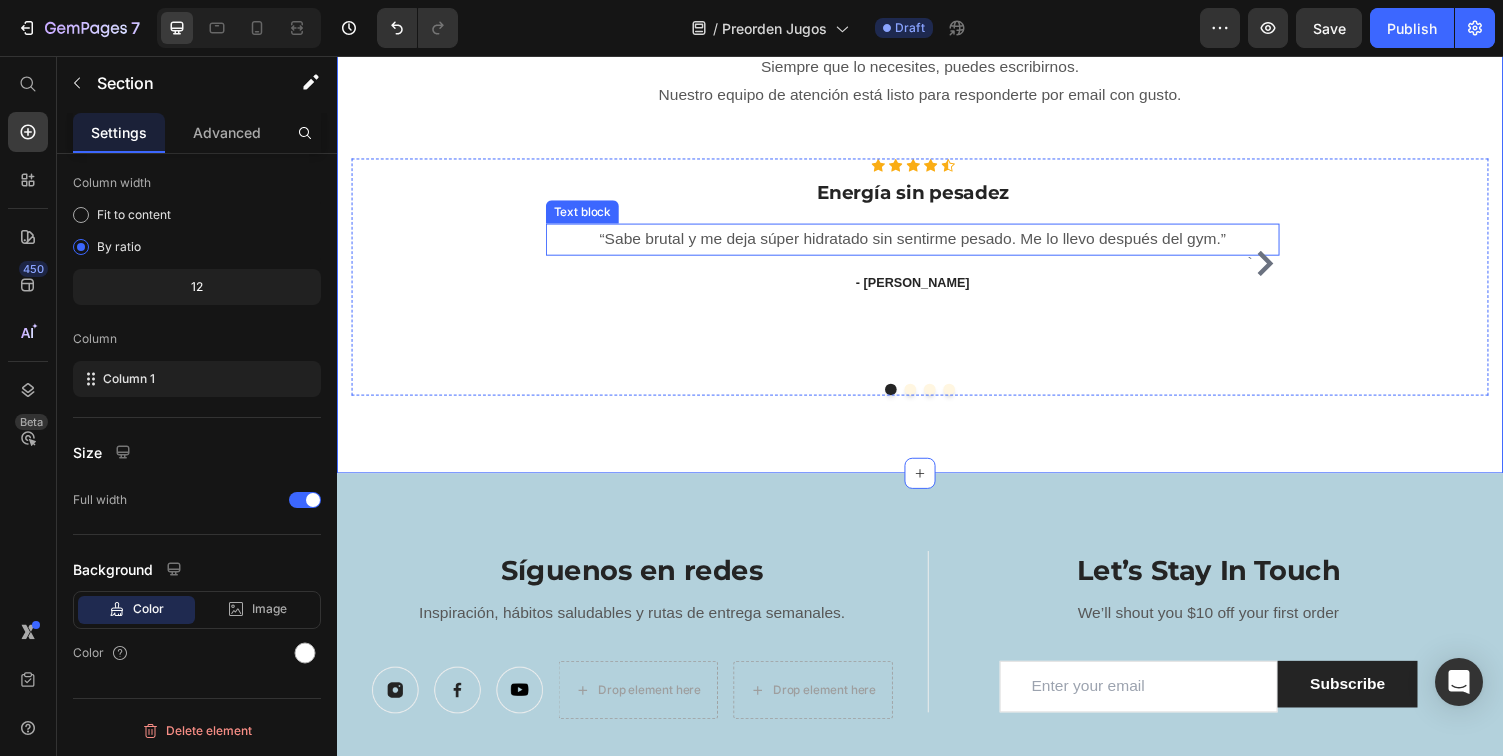 scroll, scrollTop: 5761, scrollLeft: 0, axis: vertical 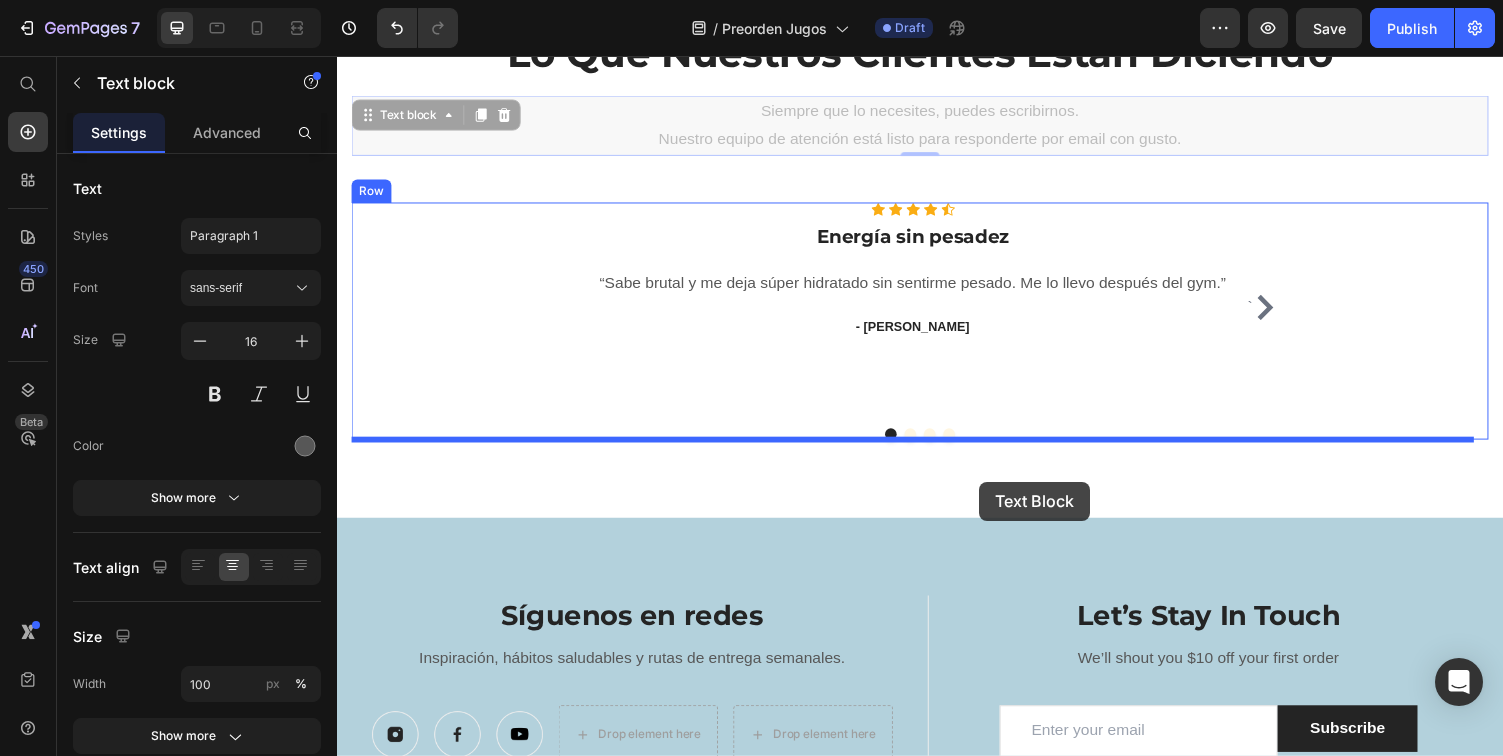 drag, startPoint x: 1024, startPoint y: 127, endPoint x: 998, endPoint y: 494, distance: 367.91983 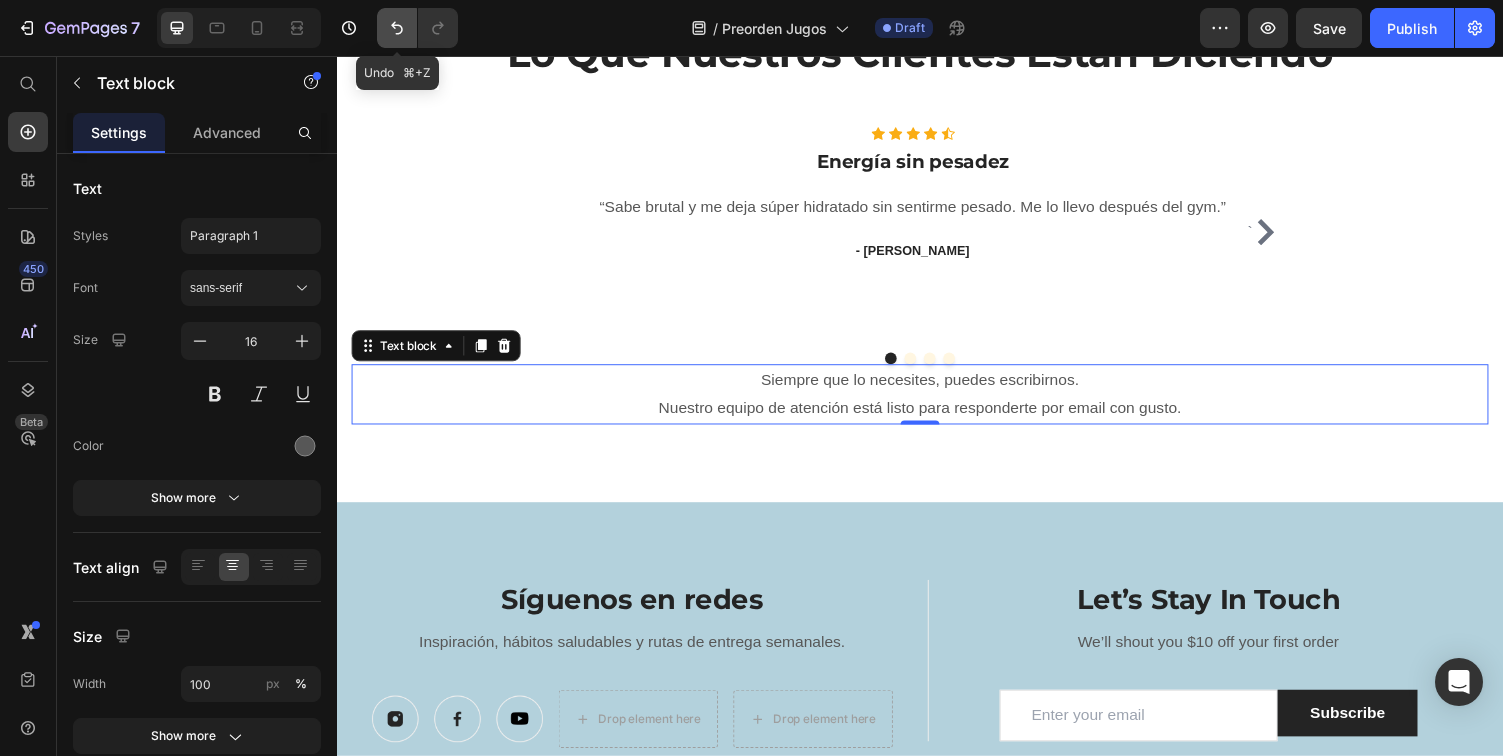 click 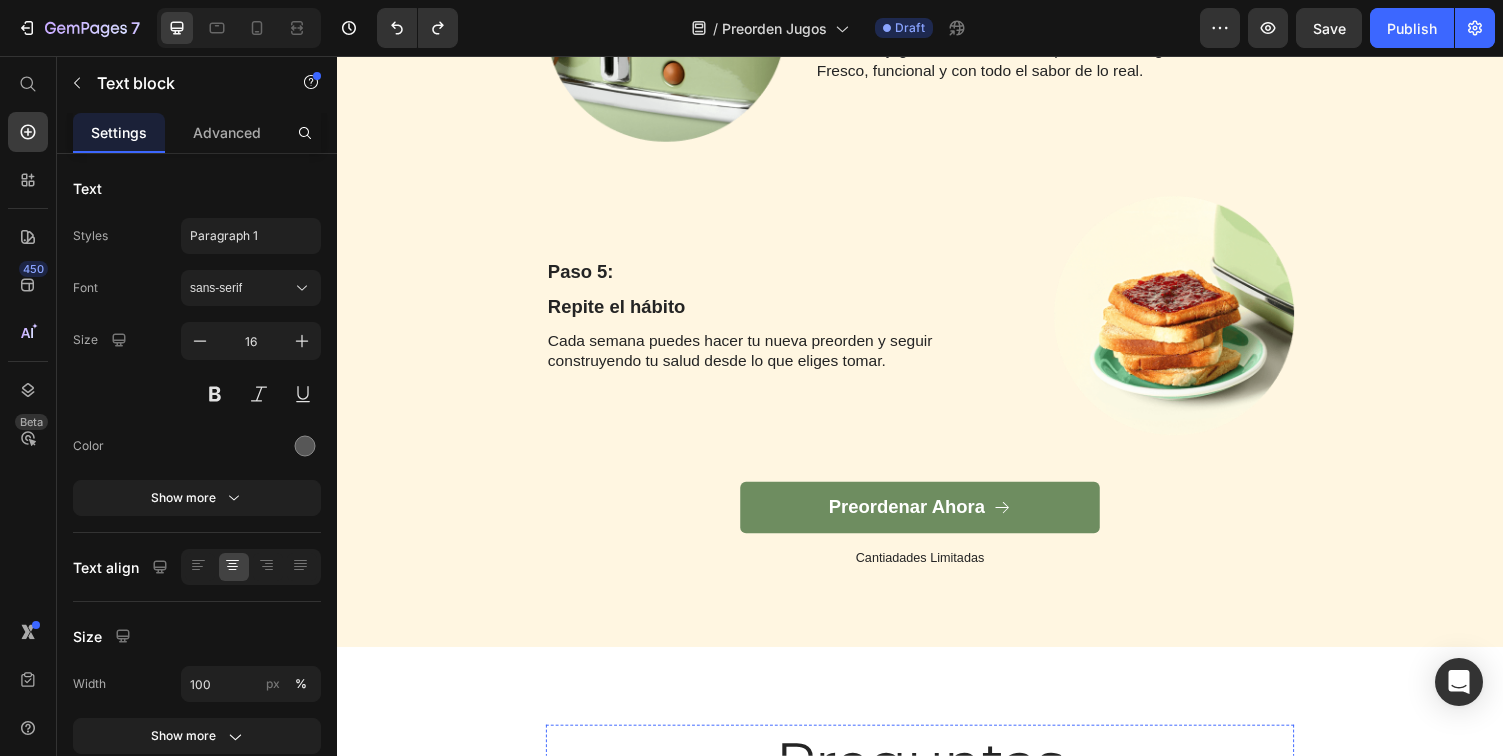 scroll, scrollTop: 4405, scrollLeft: 0, axis: vertical 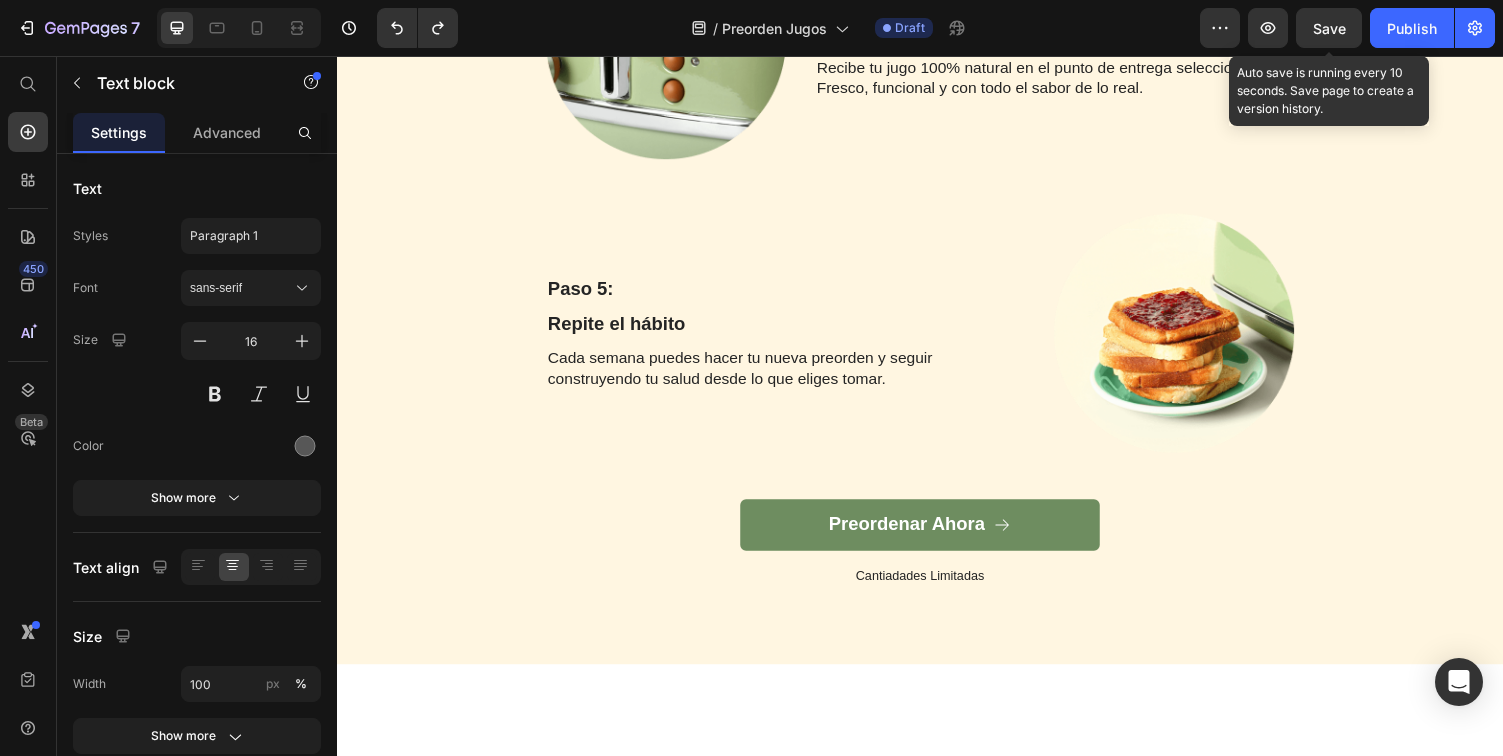 click on "Save" at bounding box center [1329, 28] 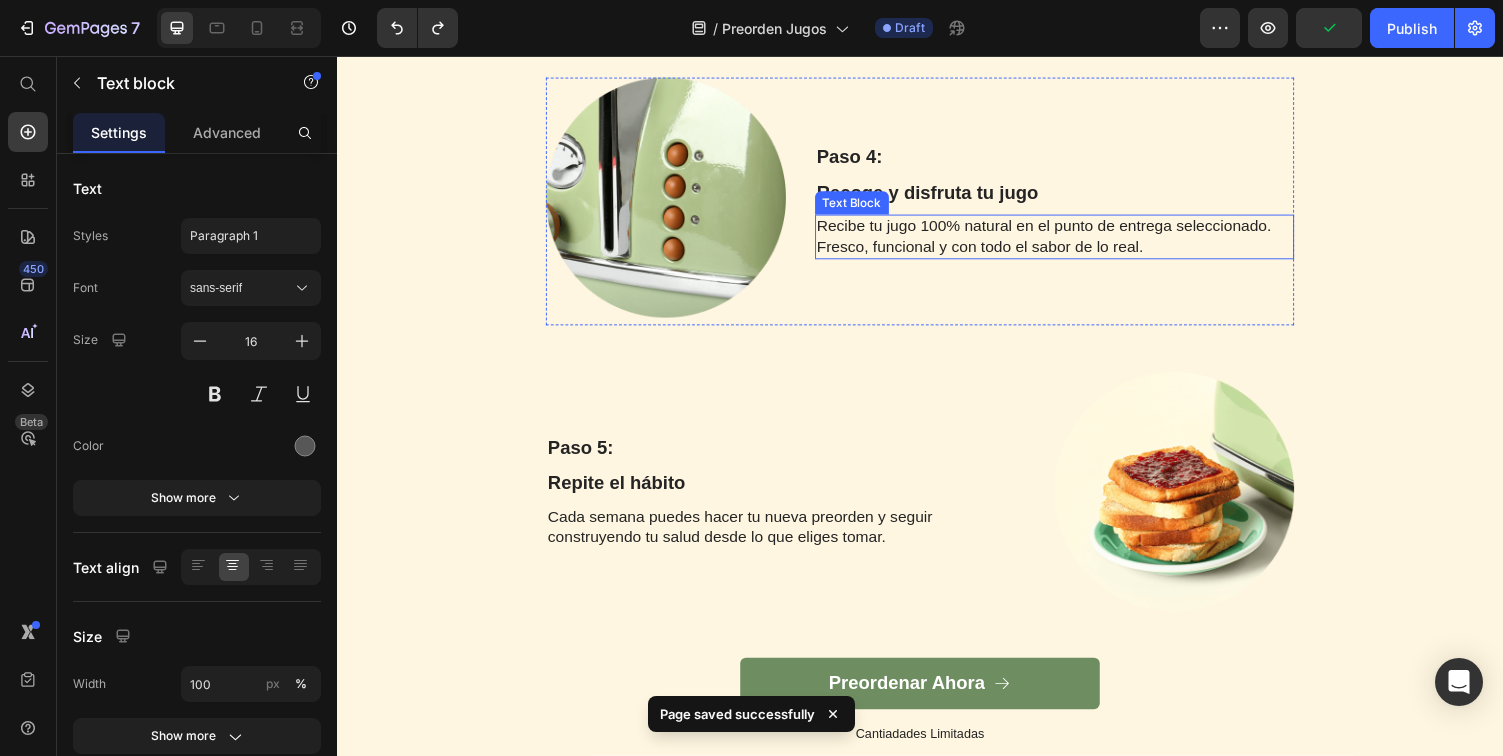 scroll, scrollTop: 4230, scrollLeft: 0, axis: vertical 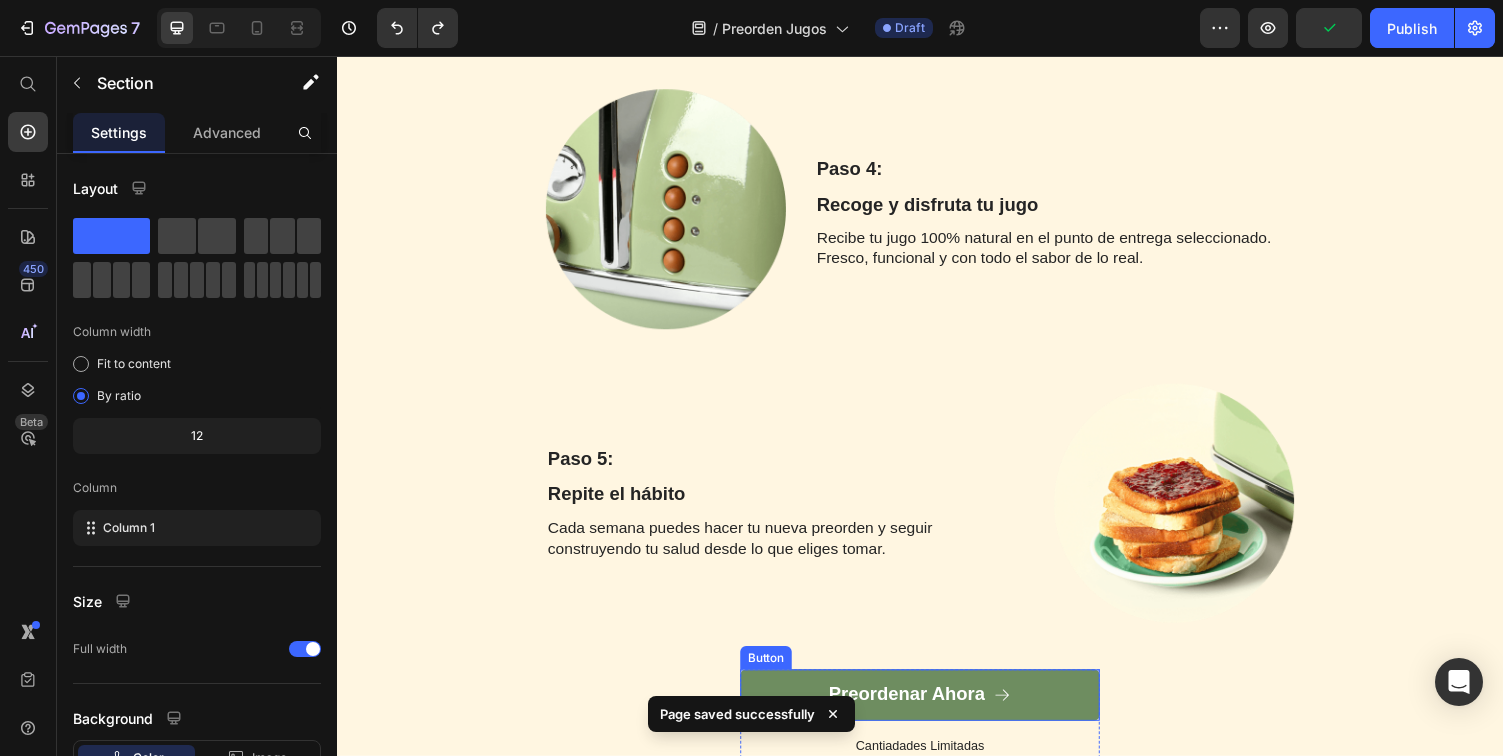click on "¿Cómo Funciona la Pre-orden? Heading Row Paso 1: Text Block Elige tu jugo Text Block Selecciona la cantidad de jugos que deseas. Puedes ordenar 1, 3, 6 o más según tu semana. ¡Tú eliges cuánto te vas a hidratar! Text Block Image Row Image Paso 2: Text Block Selecciona tu ruta de entrega Text Block Elige en qué ruta te gustaría recoger tu jugo. Cubrimos áreas específicas de [US_STATE] cada semana. Text Block Row Paso 3: Text Block Escoge tu método de pago favorito Text Block Aceptamos múltiples opciones para tu comodidad:   Tarjetas, Visa/Mastercard, Etc. ATH Móvil PayPal Shop Pay Criptomonedas Apple Pay / Google Pay Text Block Image Row Image Paso 4: Text Block Recoge y disfruta tu jugo Text Block Recibe tu jugo 100% natural en el punto de entrega seleccionado. Fresco, funcional y con todo el sabor de lo real. Text Block Row Paso 5: Text Block Repite el hábito Text Block Cada semana puedes hacer tu nueva preorden y seguir construyendo tu salud desde lo que eliges tomar. Text Block Image Row" at bounding box center (937, -44) 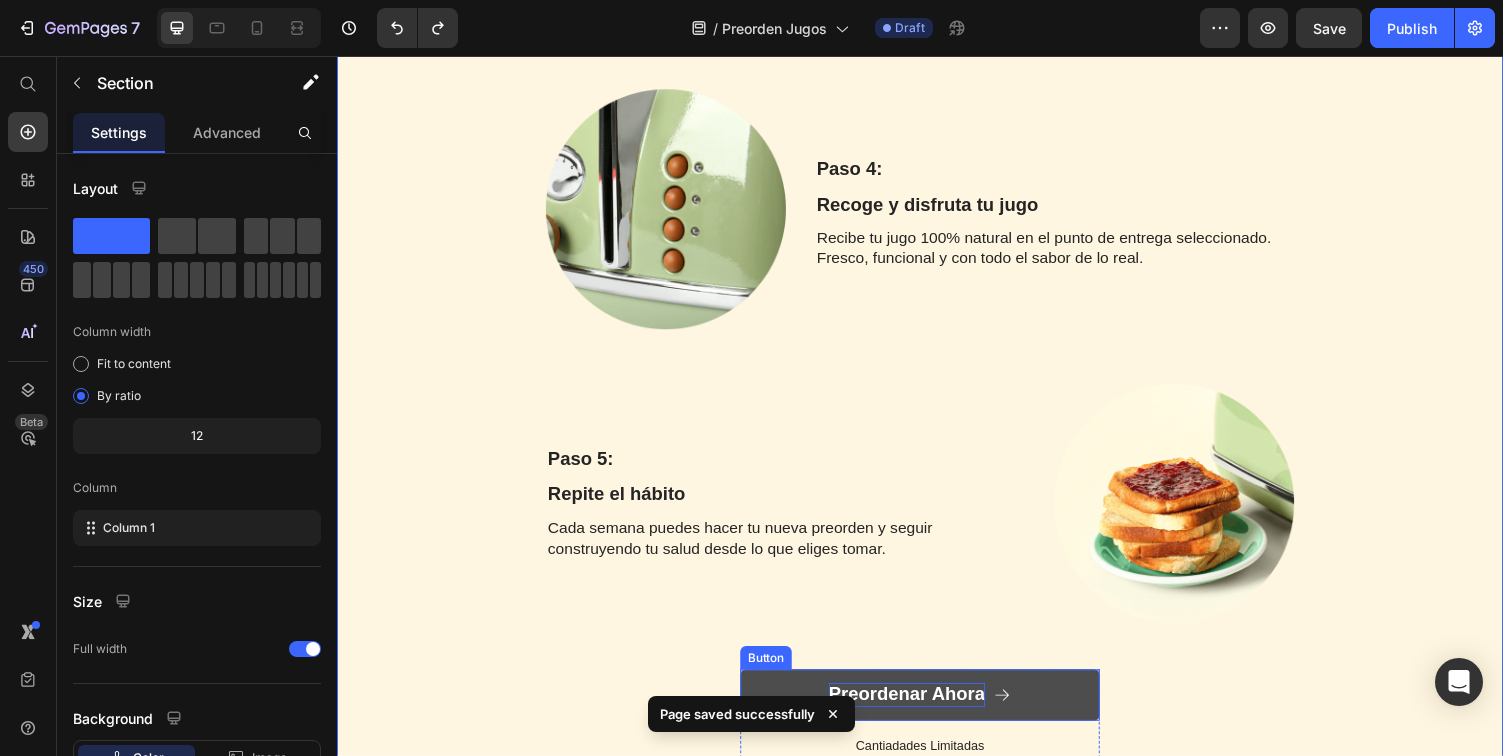 click on "Preordenar Ahora" at bounding box center [923, 713] 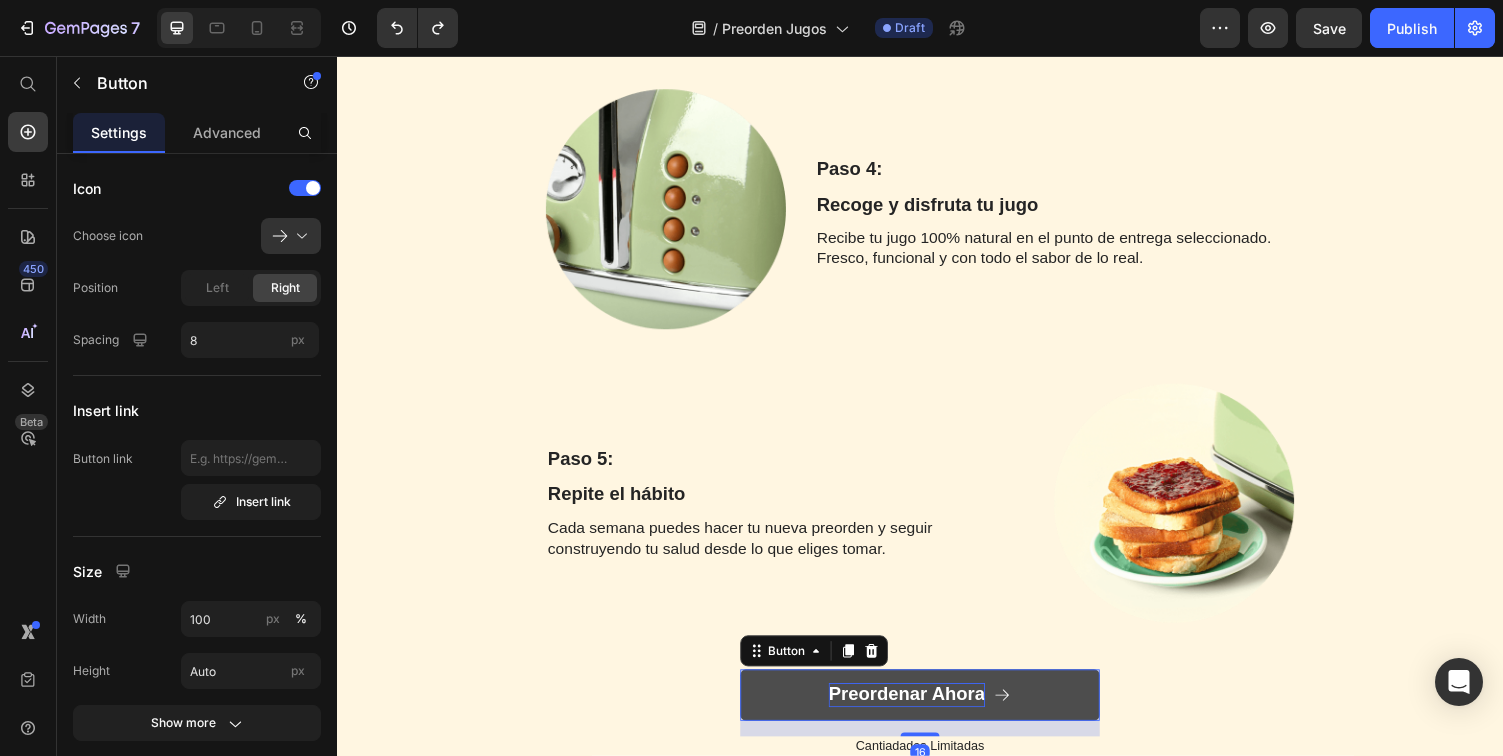 click on "Preordenar Ahora" at bounding box center (923, 713) 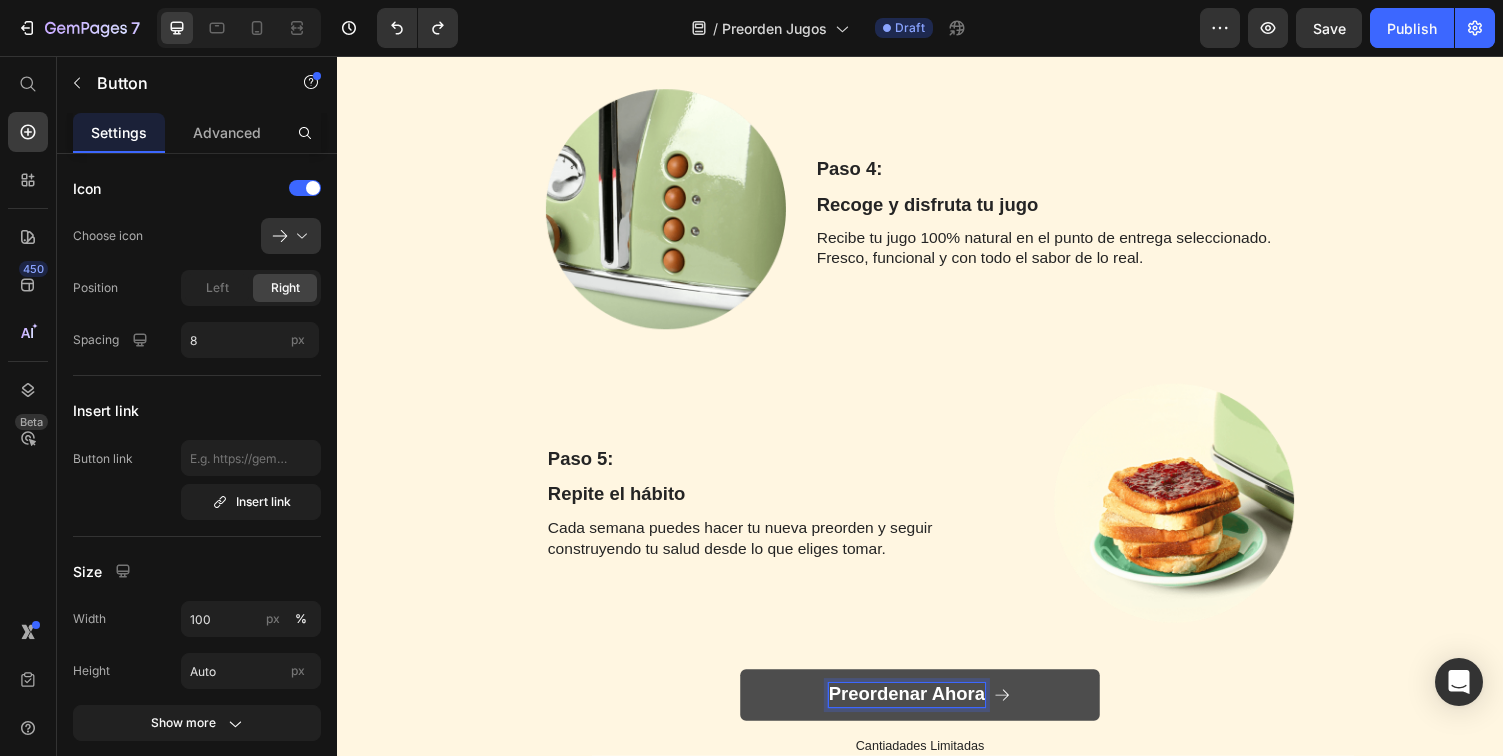 click on "Preordenar Ahora" at bounding box center [923, 713] 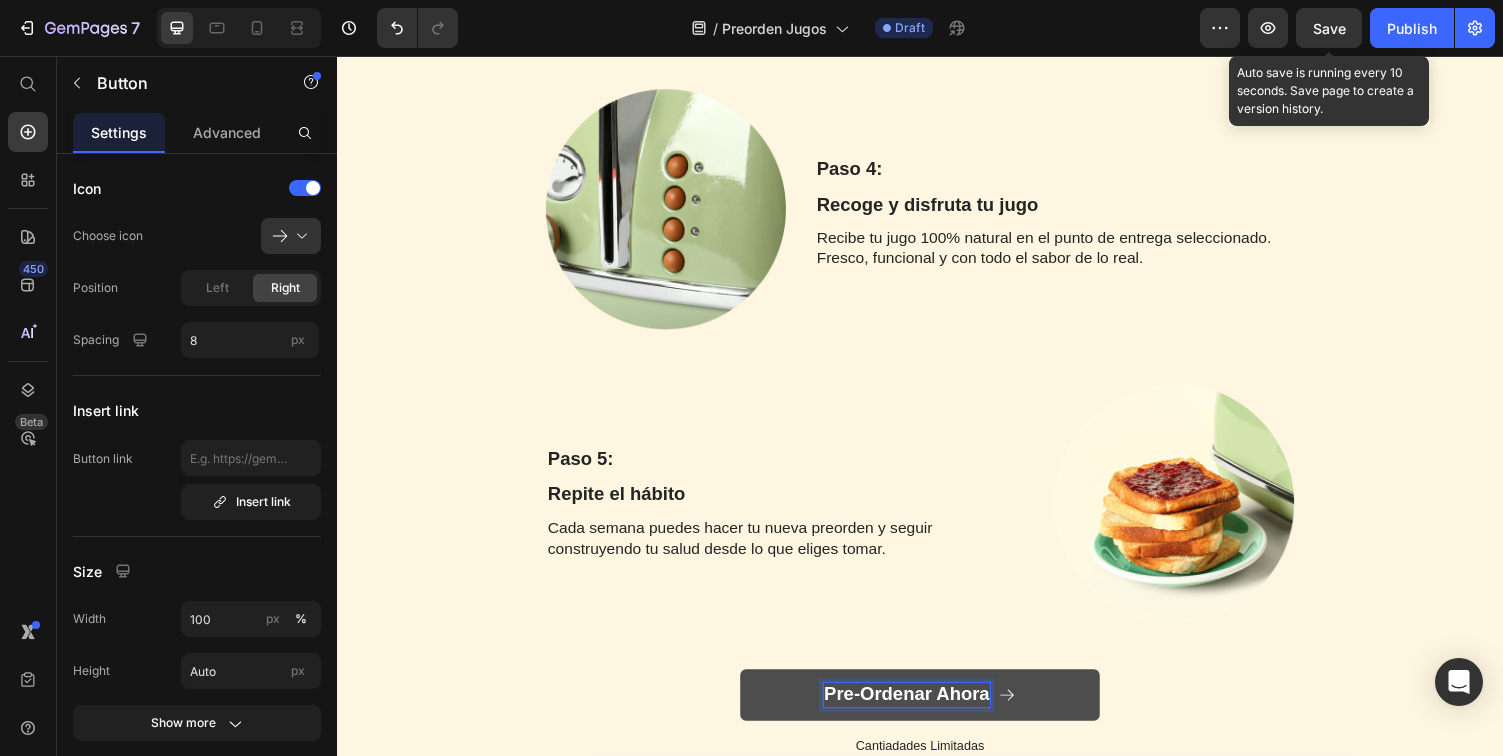 click on "Save" at bounding box center [1329, 28] 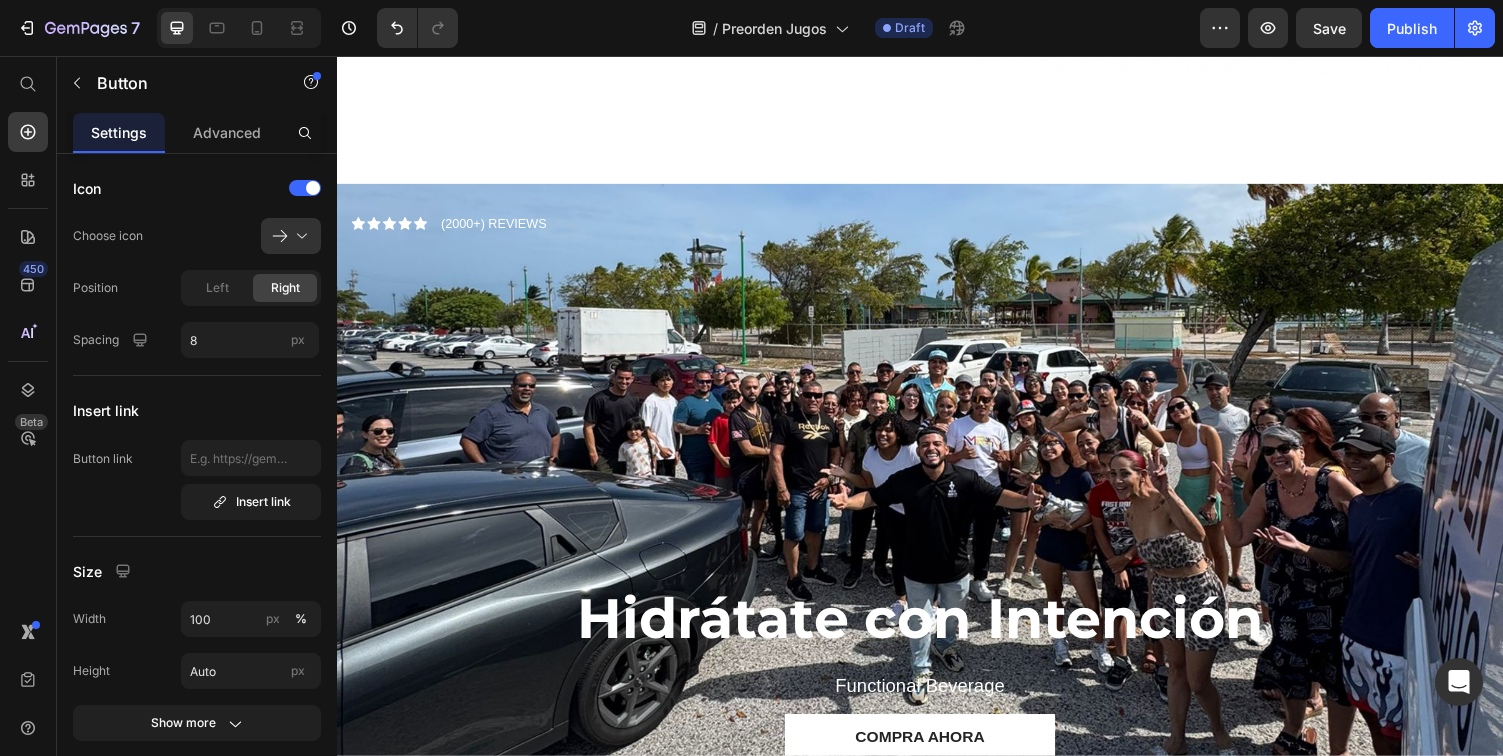 scroll, scrollTop: 1399, scrollLeft: 0, axis: vertical 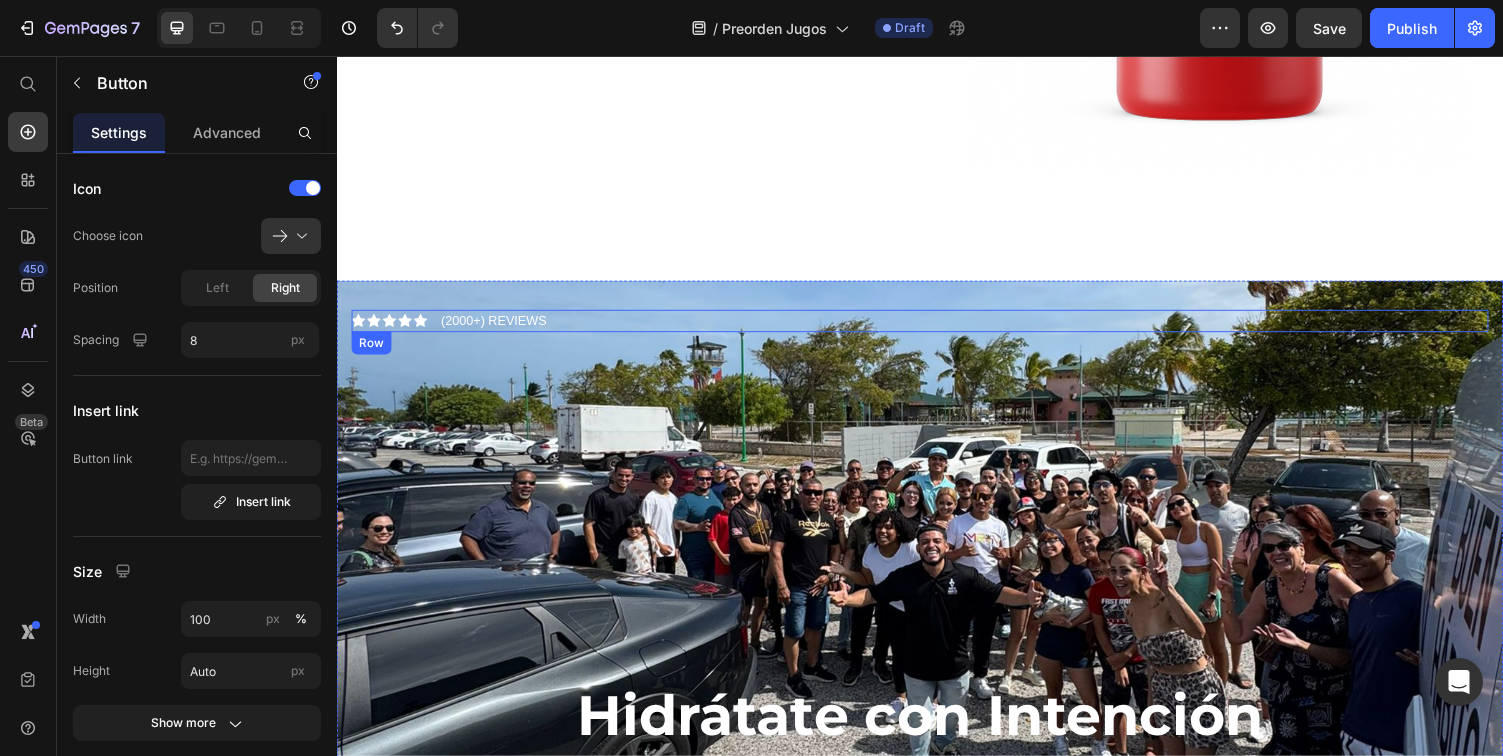 click on "Icon Icon Icon Icon Icon Icon List (2000+) REVIEWS Text Block Row" at bounding box center (937, 329) 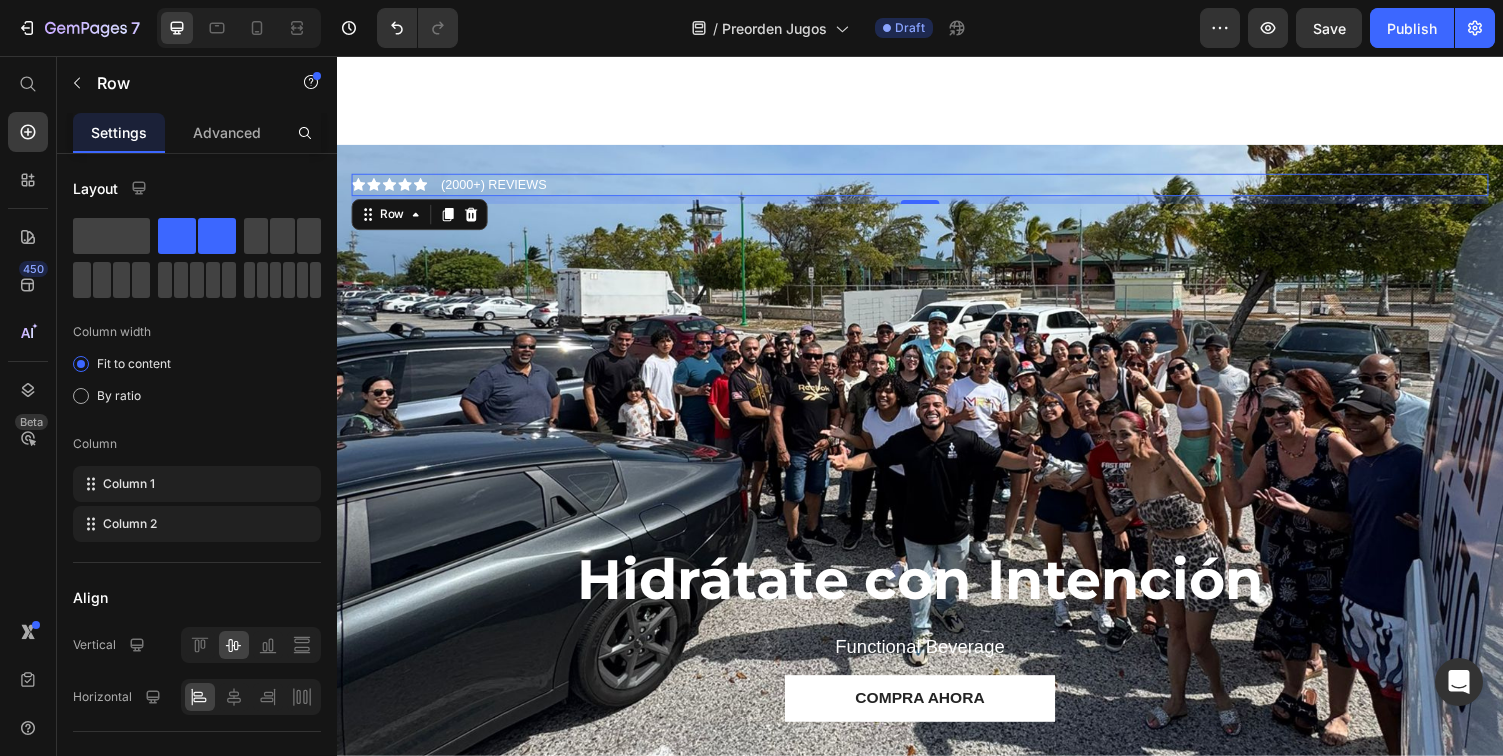 scroll, scrollTop: 1556, scrollLeft: 0, axis: vertical 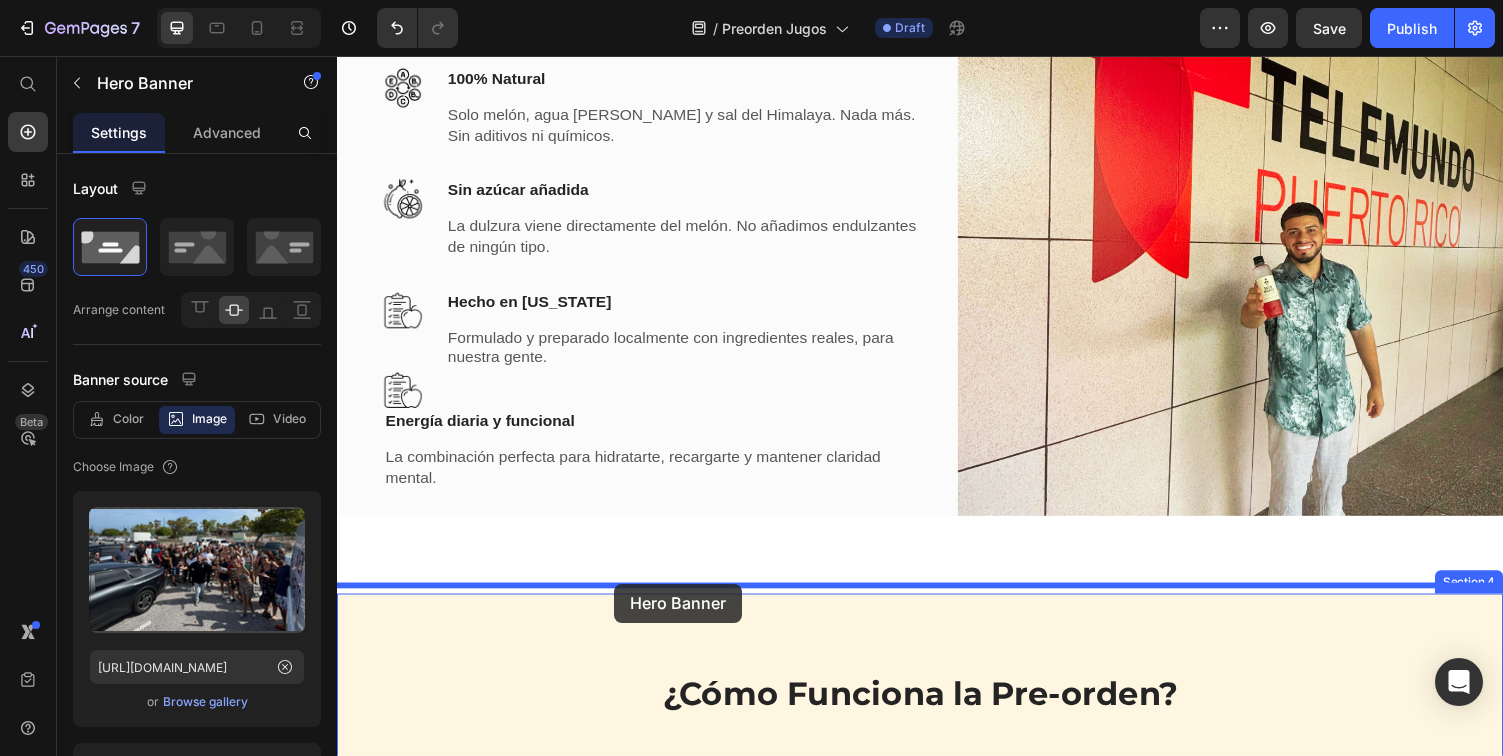 drag, startPoint x: 518, startPoint y: 129, endPoint x: 619, endPoint y: 587, distance: 469.00427 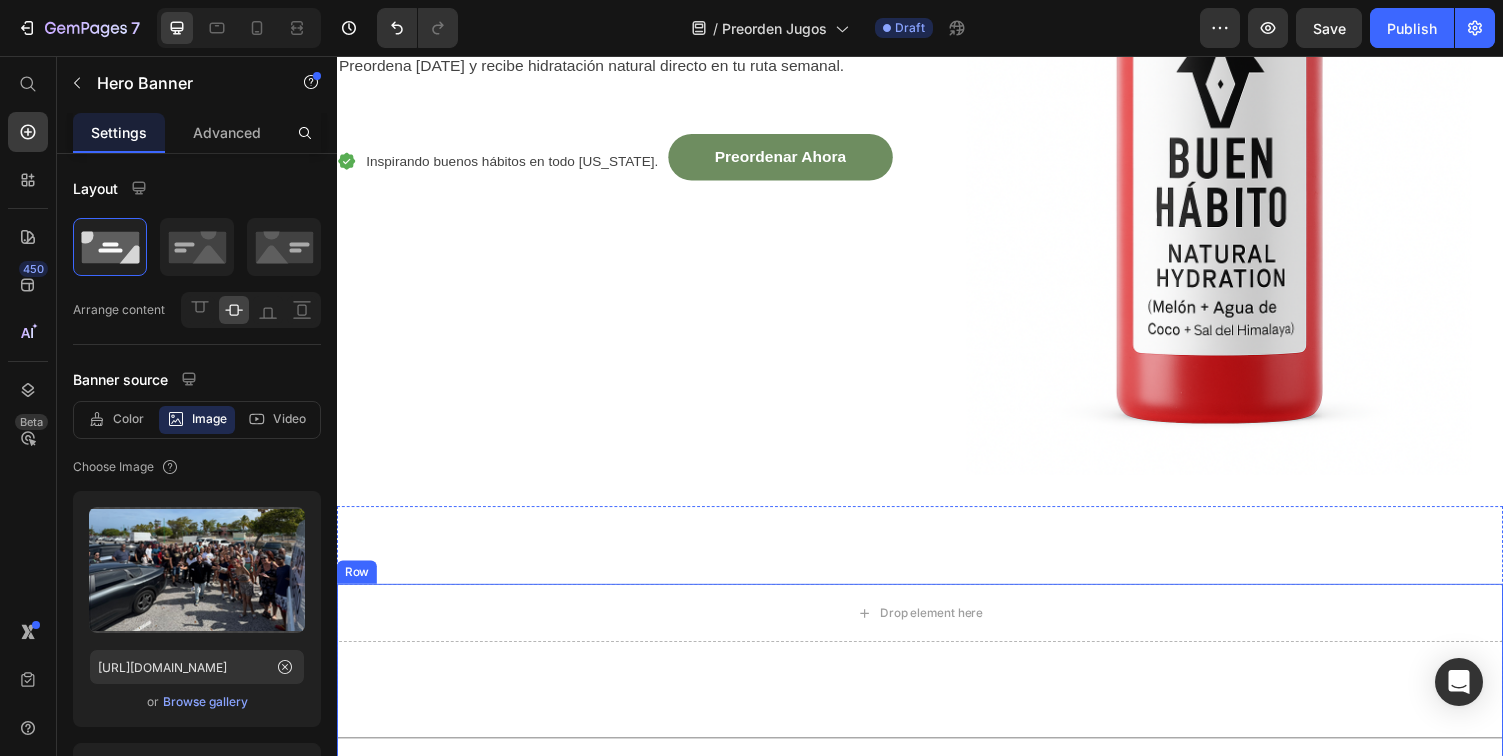 scroll, scrollTop: 1007, scrollLeft: 0, axis: vertical 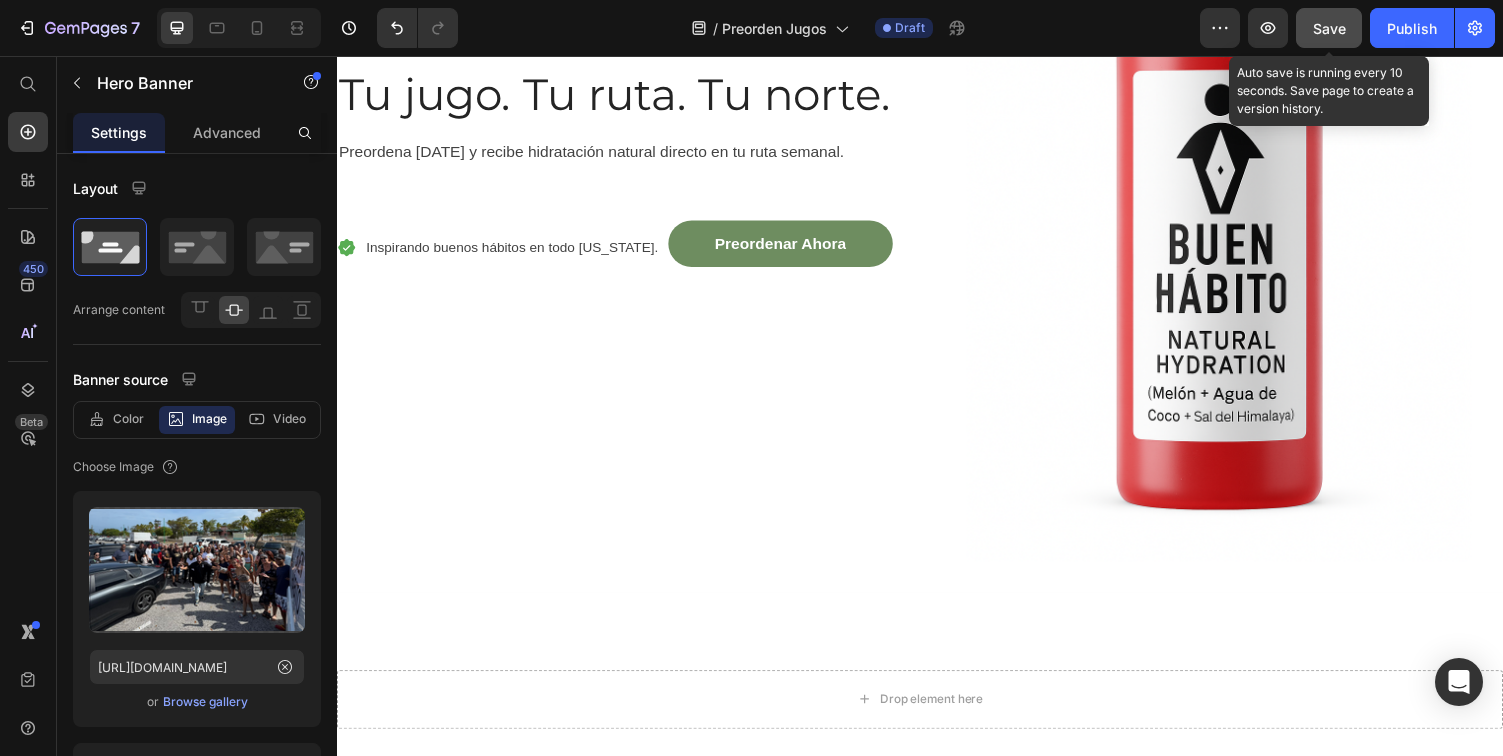 click on "Save" 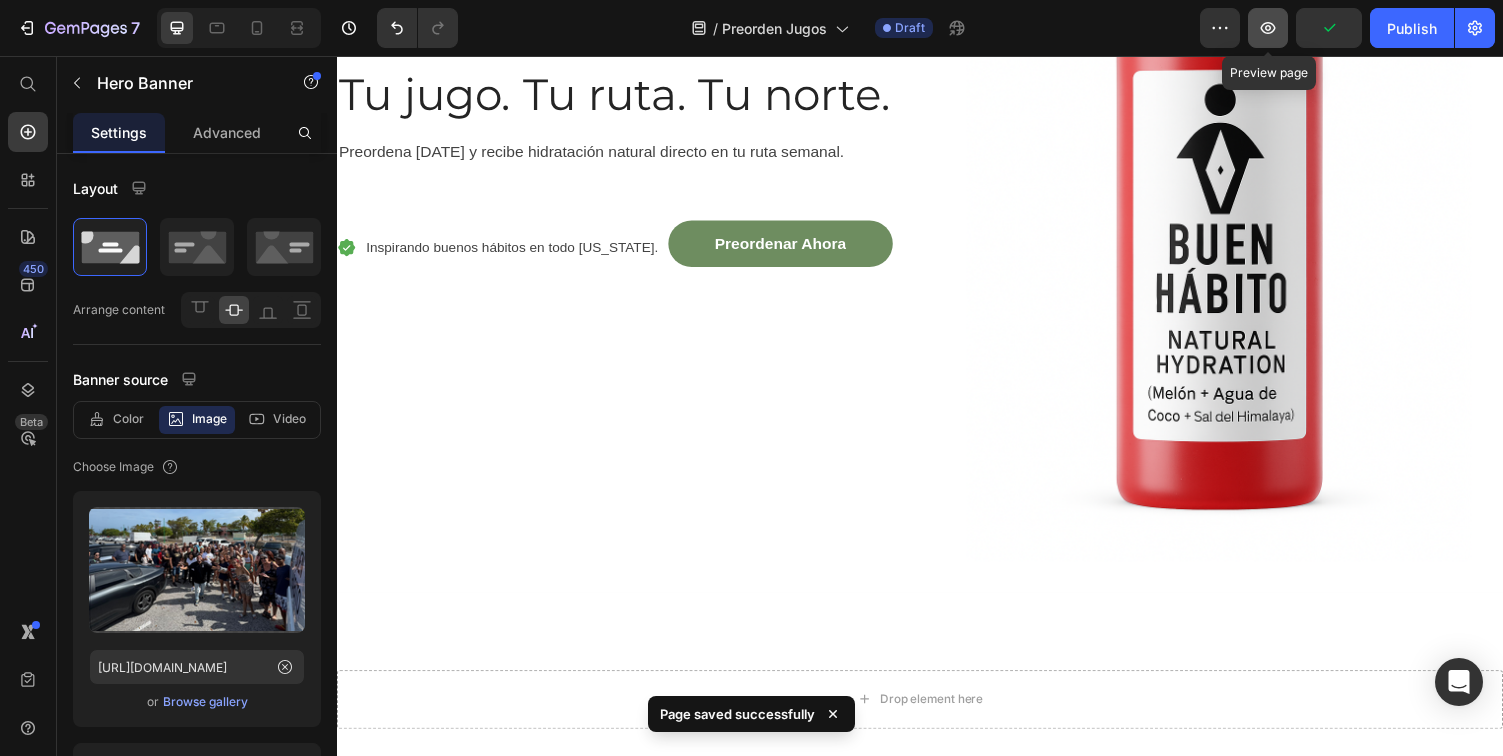 click 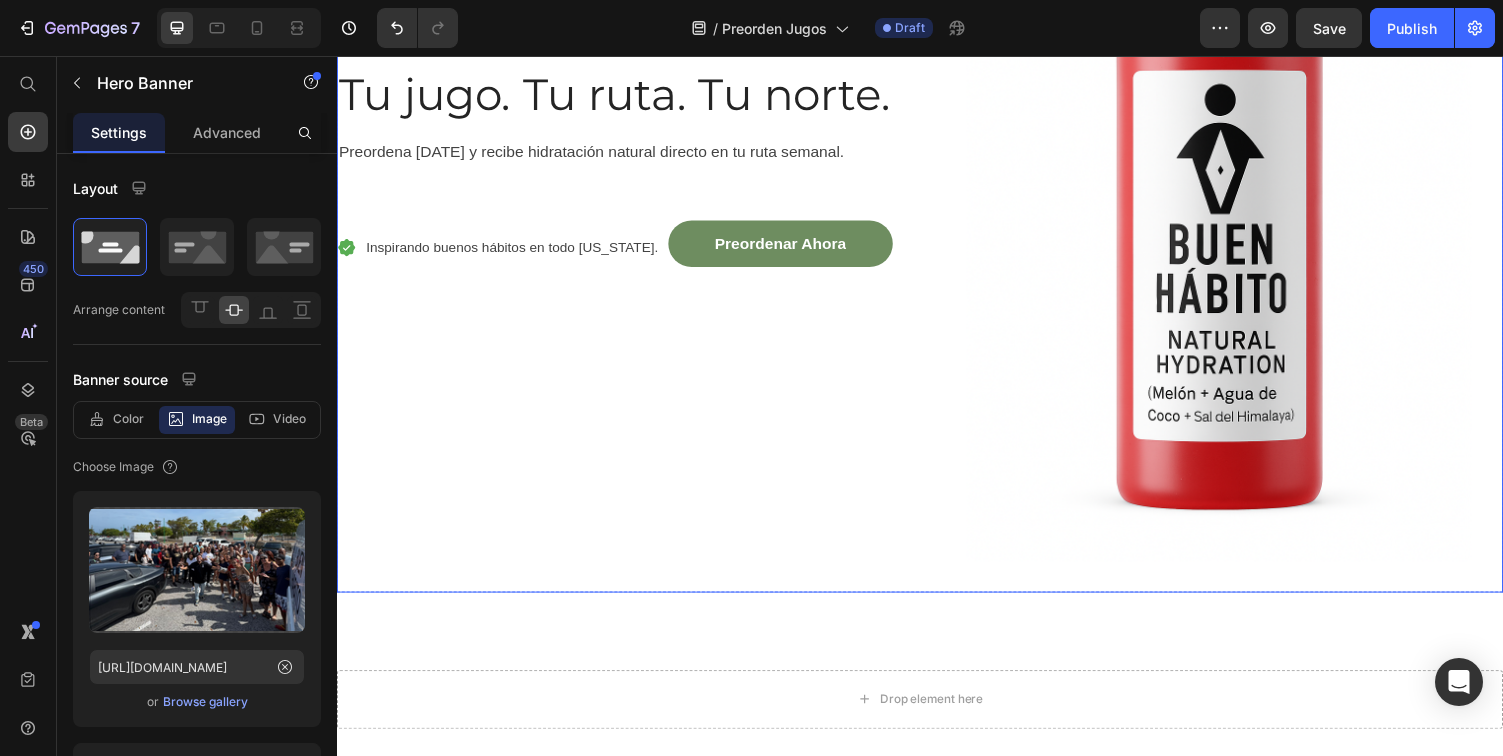 scroll, scrollTop: 1182, scrollLeft: 0, axis: vertical 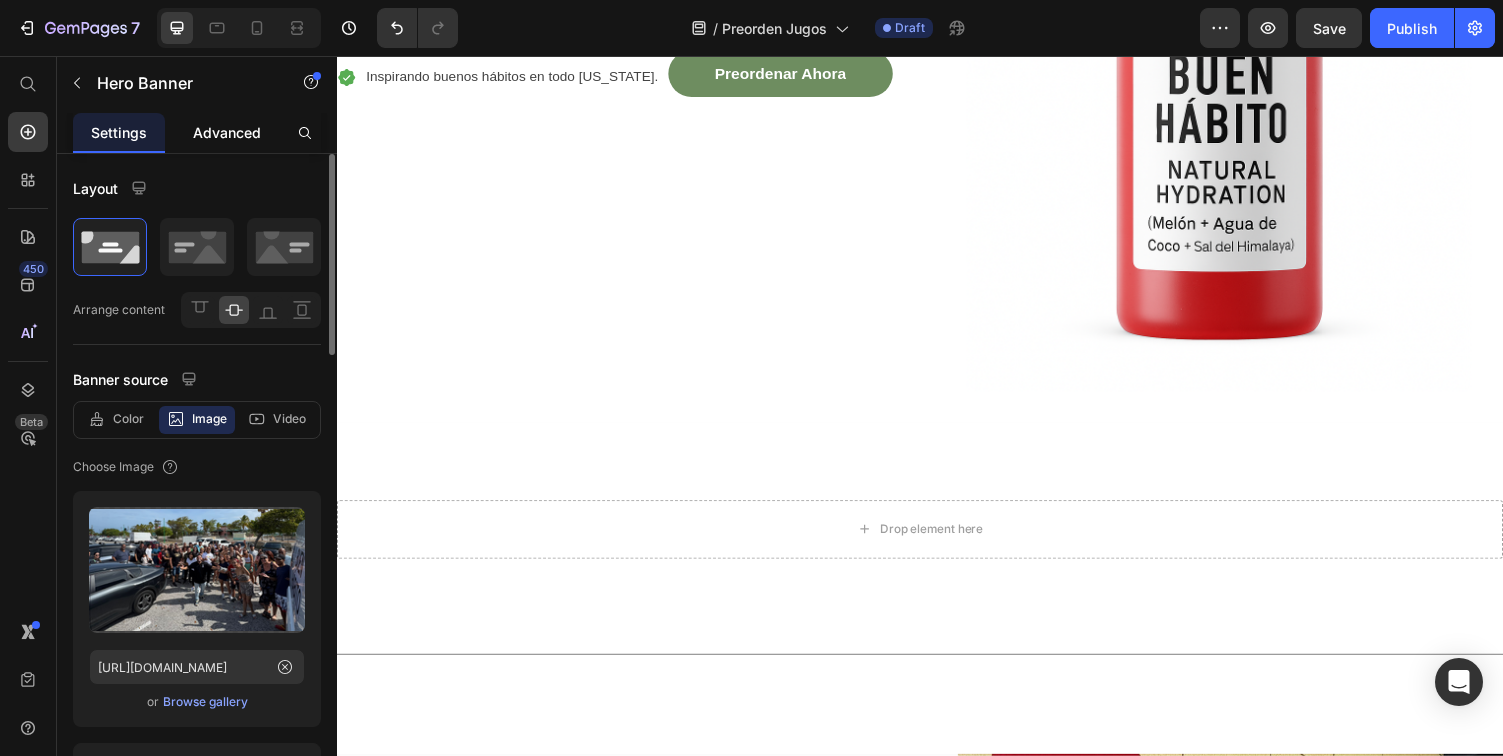 click on "Advanced" at bounding box center (227, 132) 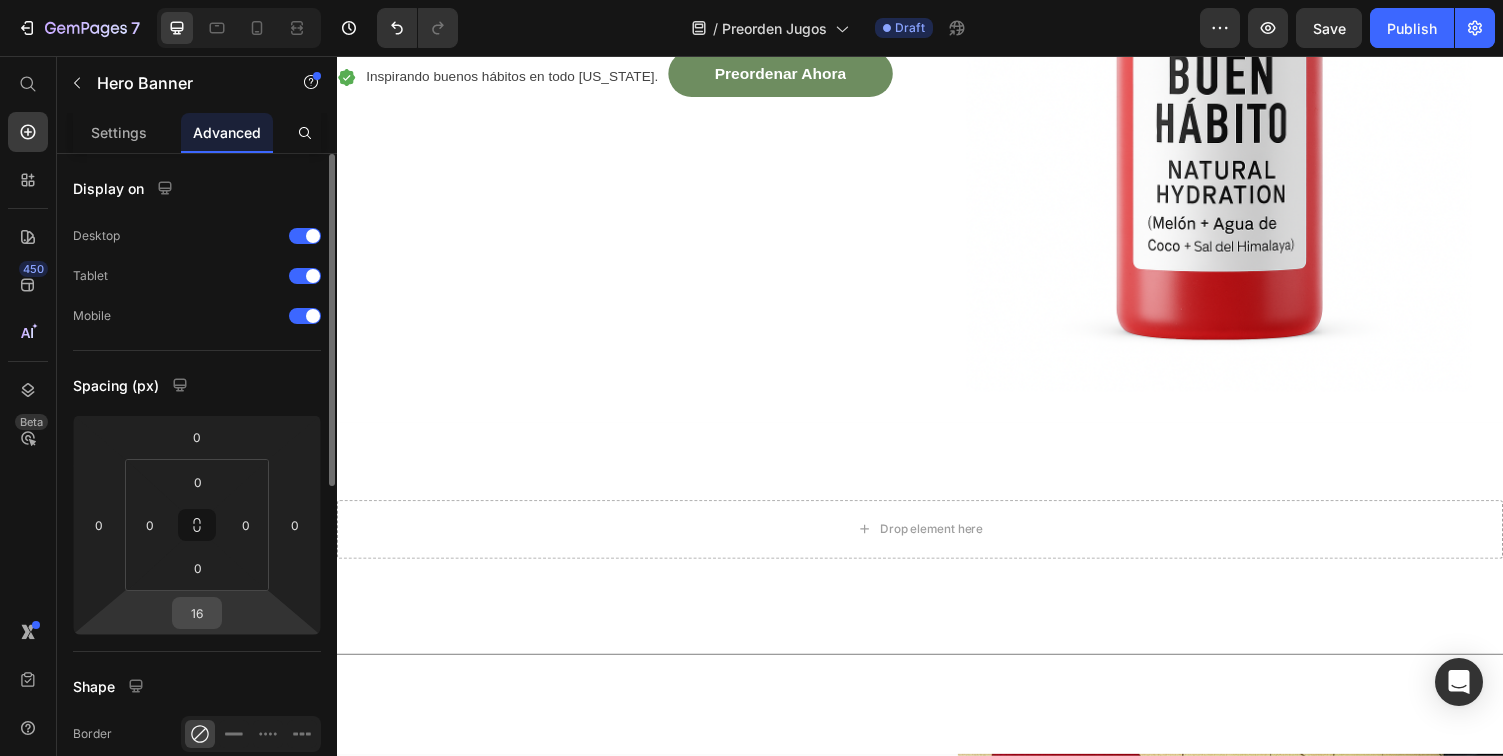 click on "16" at bounding box center [197, 613] 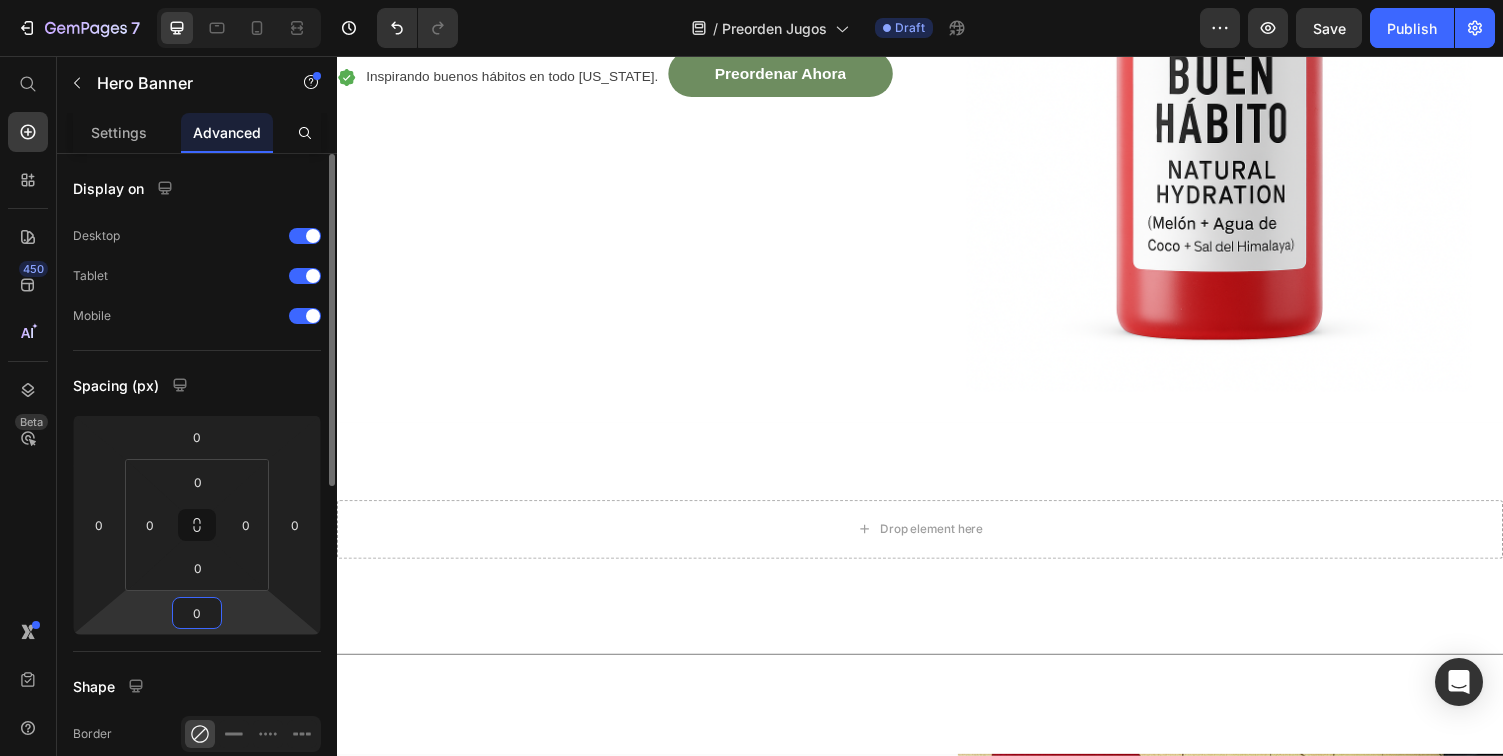 type on "0" 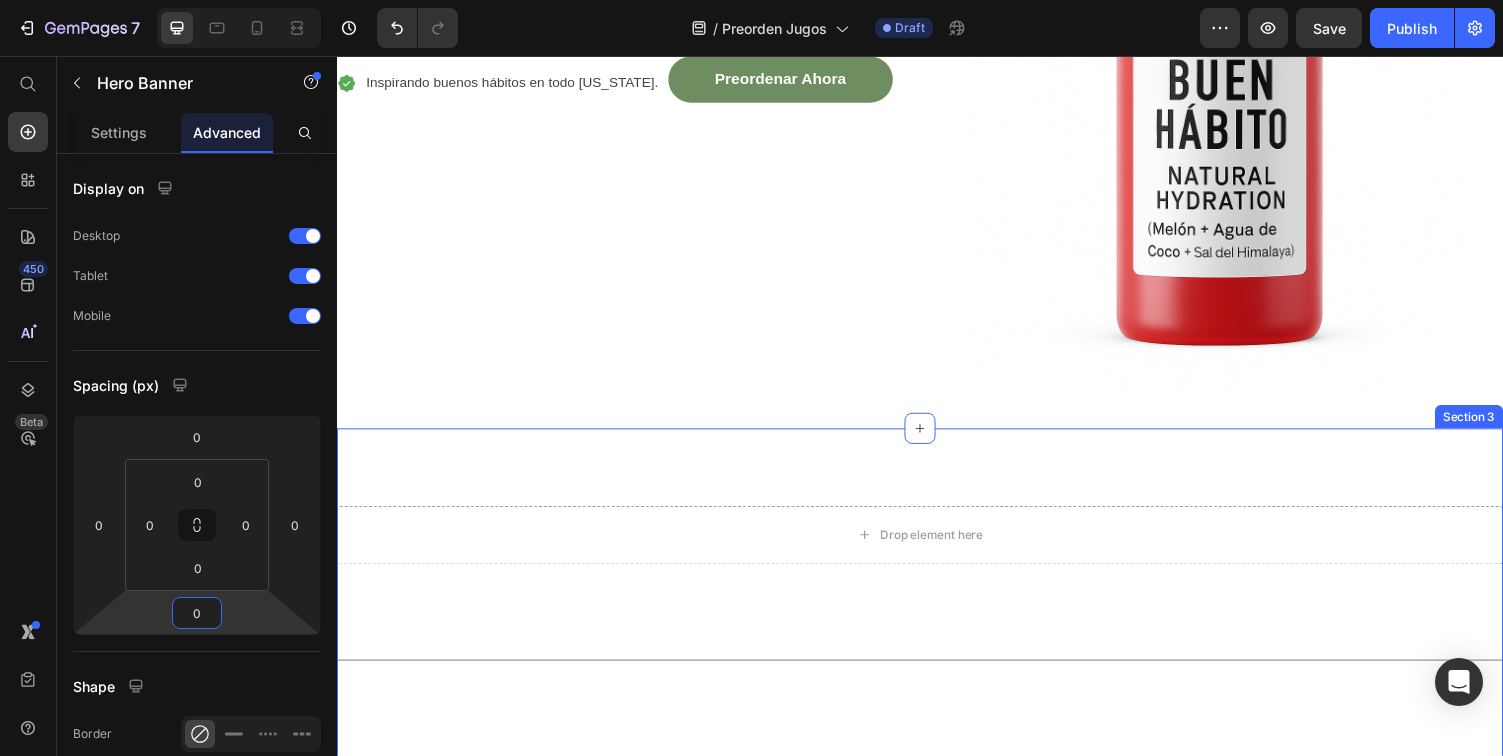 scroll, scrollTop: 1361, scrollLeft: 0, axis: vertical 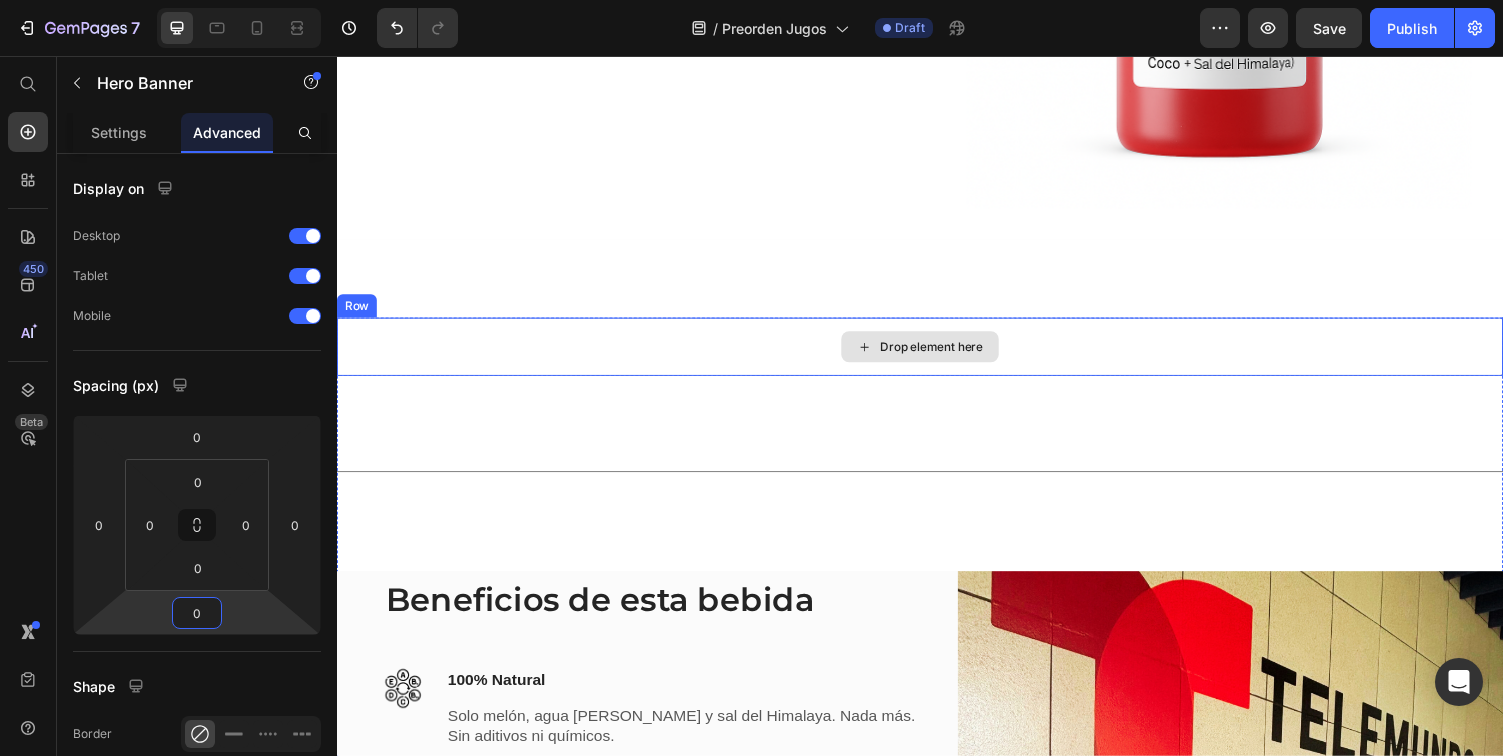 click on "Drop element here" at bounding box center (937, 355) 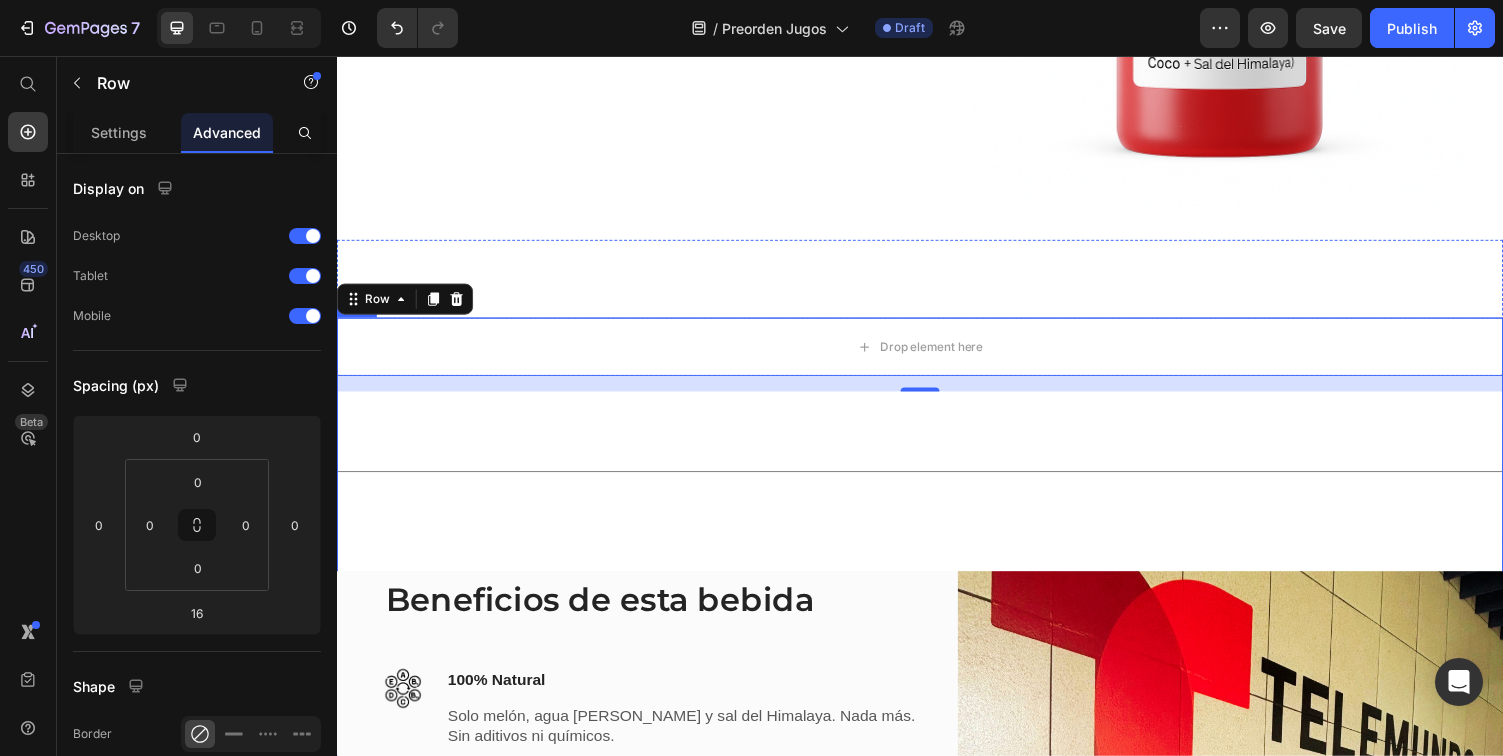 click on "Drop element here Row   16                Title Line Beneficios de esta bebida Heading Image 100% Natural Text block Solo melón, agua [PERSON_NAME] y sal del Himalaya. Nada más. Sin aditivos ni químicos. Text block Row Image Sin azúcar añadida Text block La dulzura viene directamente del melón. No añadimos endulzantes de ningún tipo. Text block Row Image Hecho en [US_STATE] Text block Formulado y preparado localmente con ingredientes reales, para nuestra gente. Text block Row Row Image Energía diaria y funcional Text block La combinación perfecta para hidratarte, recargarte y mantener claridad mental.   Text block Image Row" at bounding box center [937, 736] 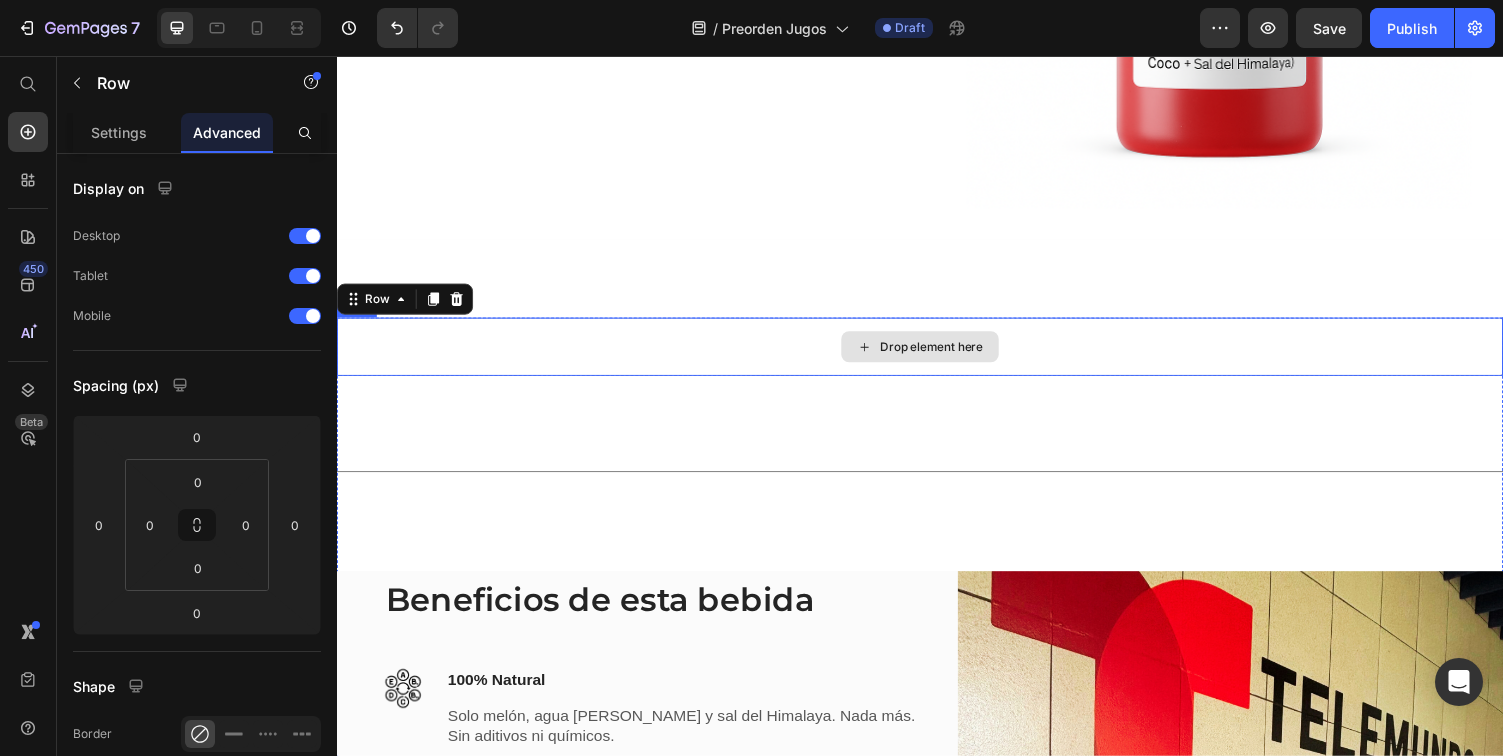 click on "Drop element here" at bounding box center (937, 355) 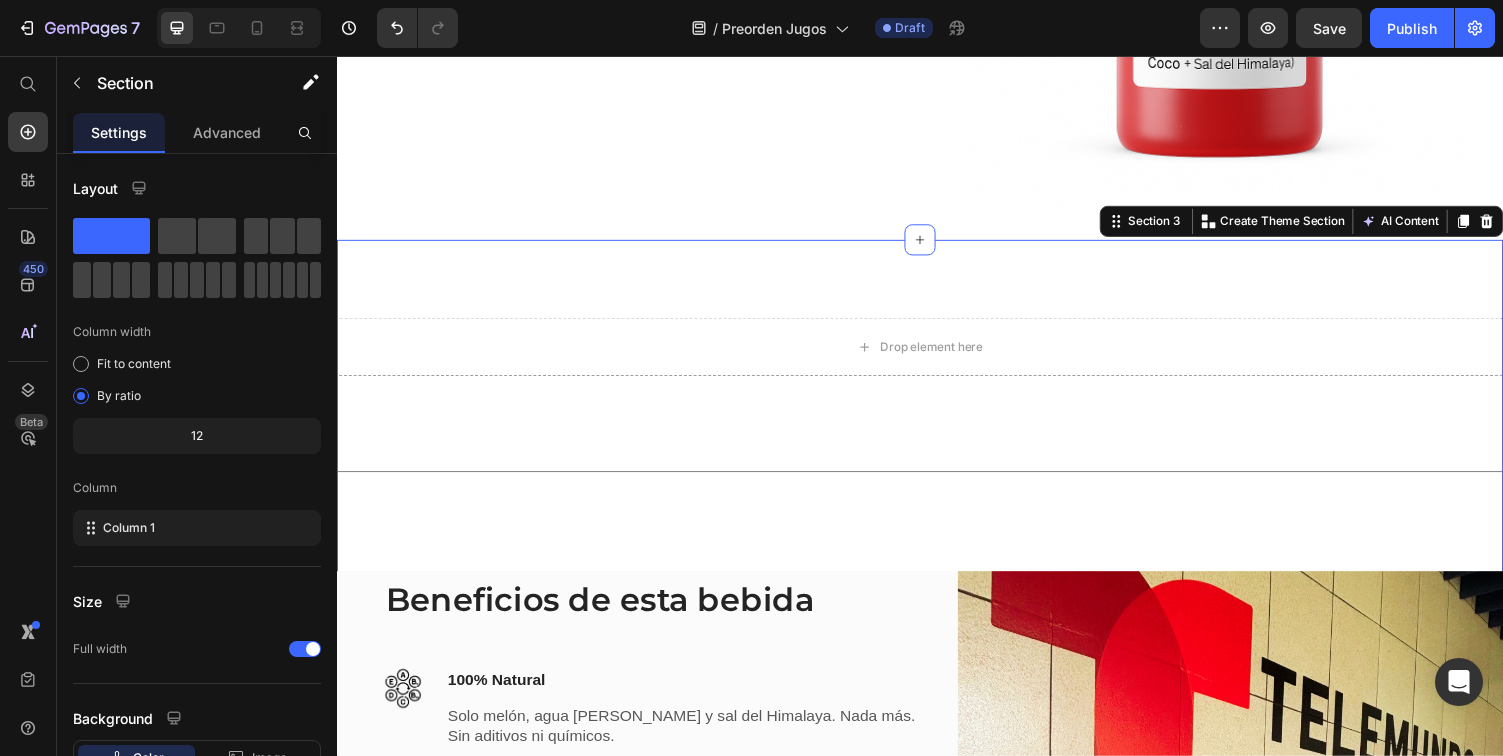 click on "Drop element here Row                Title Line Beneficios de esta bebida Heading Image 100% Natural Text block Solo melón, agua [PERSON_NAME] y sal del Himalaya. Nada más. Sin aditivos ni químicos. Text block Row Image Sin azúcar añadida Text block La dulzura viene directamente del melón. No añadimos endulzantes de ningún tipo. Text block Row Image Hecho en [US_STATE] Text block Formulado y preparado localmente con ingredientes reales, para nuestra gente. Text block Row Row Image Energía diaria y funcional Text block La combinación perfecta para hidratarte, recargarte y mantener claridad mental.   Text block Image Row Row Section 3   You can create reusable sections Create Theme Section AI Content Write with [PERSON_NAME] What would you like to describe here? Tone and Voice Persuasive Product Buen Hábito – Natural Hydration 12oz Show more Generate" at bounding box center [937, 736] 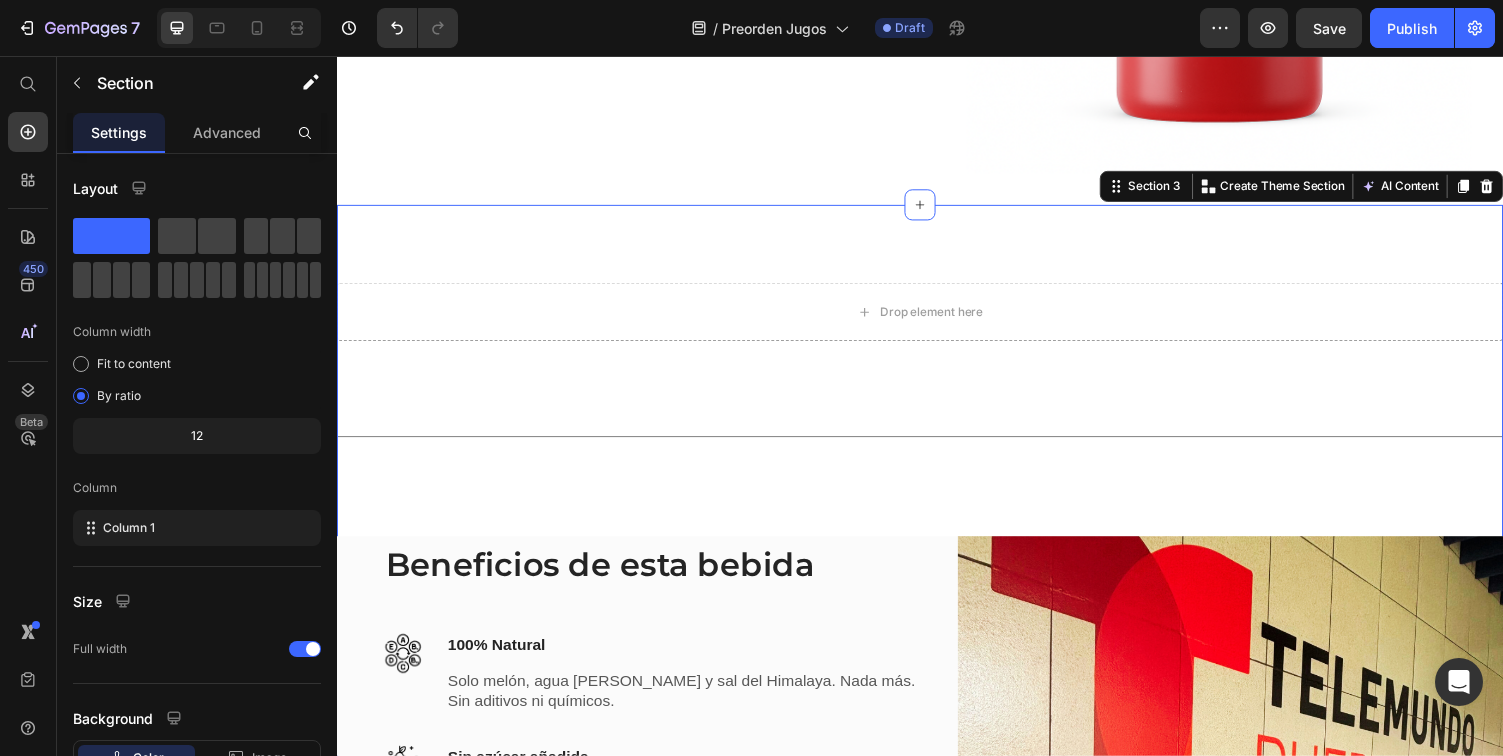 scroll, scrollTop: 1399, scrollLeft: 0, axis: vertical 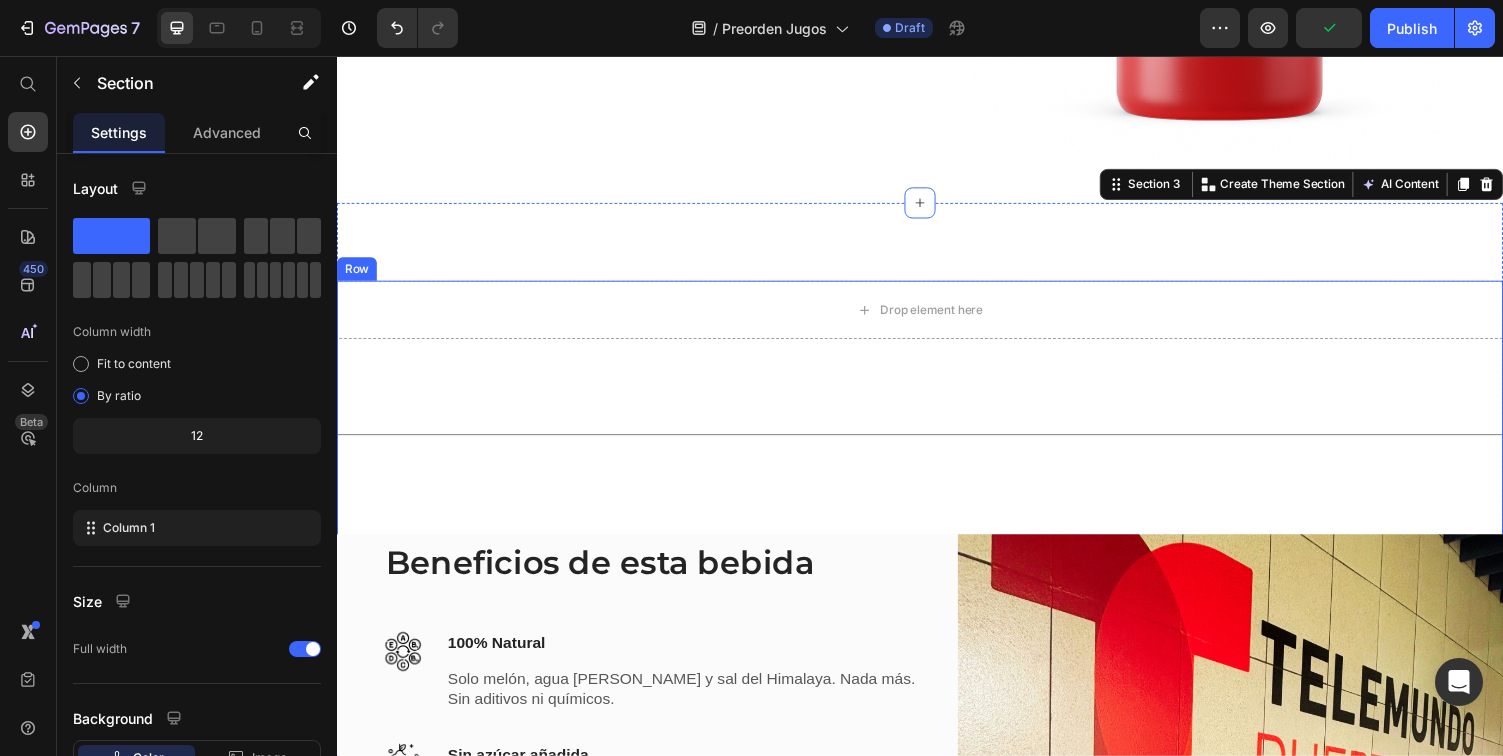 click on "Drop element here Row                Title Line Beneficios de esta bebida Heading Image 100% Natural Text block Solo melón, agua [PERSON_NAME] y sal del Himalaya. Nada más. Sin aditivos ni químicos. Text block Row Image Sin azúcar añadida Text block La dulzura viene directamente del melón. No añadimos endulzantes de ningún tipo. Text block Row Image Hecho en [US_STATE] Text block Formulado y preparado localmente con ingredientes reales, para nuestra gente. Text block Row Row Image Energía diaria y funcional Text block La combinación perfecta para hidratarte, recargarte y mantener claridad mental.   Text block Image Row" at bounding box center (937, 698) 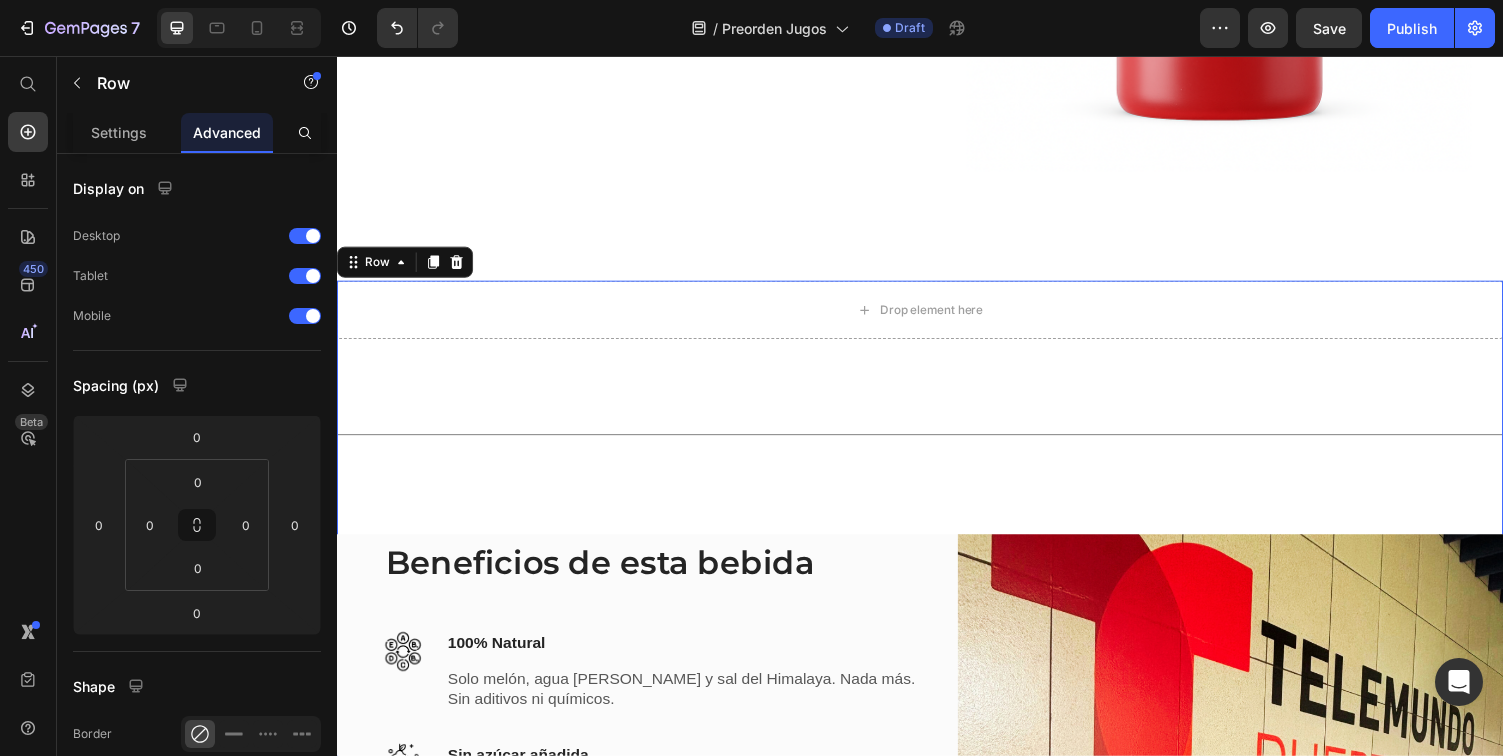 click on "Drop element here Row                Title Line Beneficios de esta bebida Heading Image 100% Natural Text block Solo melón, agua [PERSON_NAME] y sal del Himalaya. Nada más. Sin aditivos ni químicos. Text block Row Image Sin azúcar añadida Text block La dulzura viene directamente del melón. No añadimos endulzantes de ningún tipo. Text block Row Image Hecho en [US_STATE] Text block Formulado y preparado localmente con ingredientes reales, para nuestra gente. Text block Row Row Image Energía diaria y funcional Text block La combinación perfecta para hidratarte, recargarte y mantener claridad mental.   Text block Image Row" at bounding box center (937, 698) 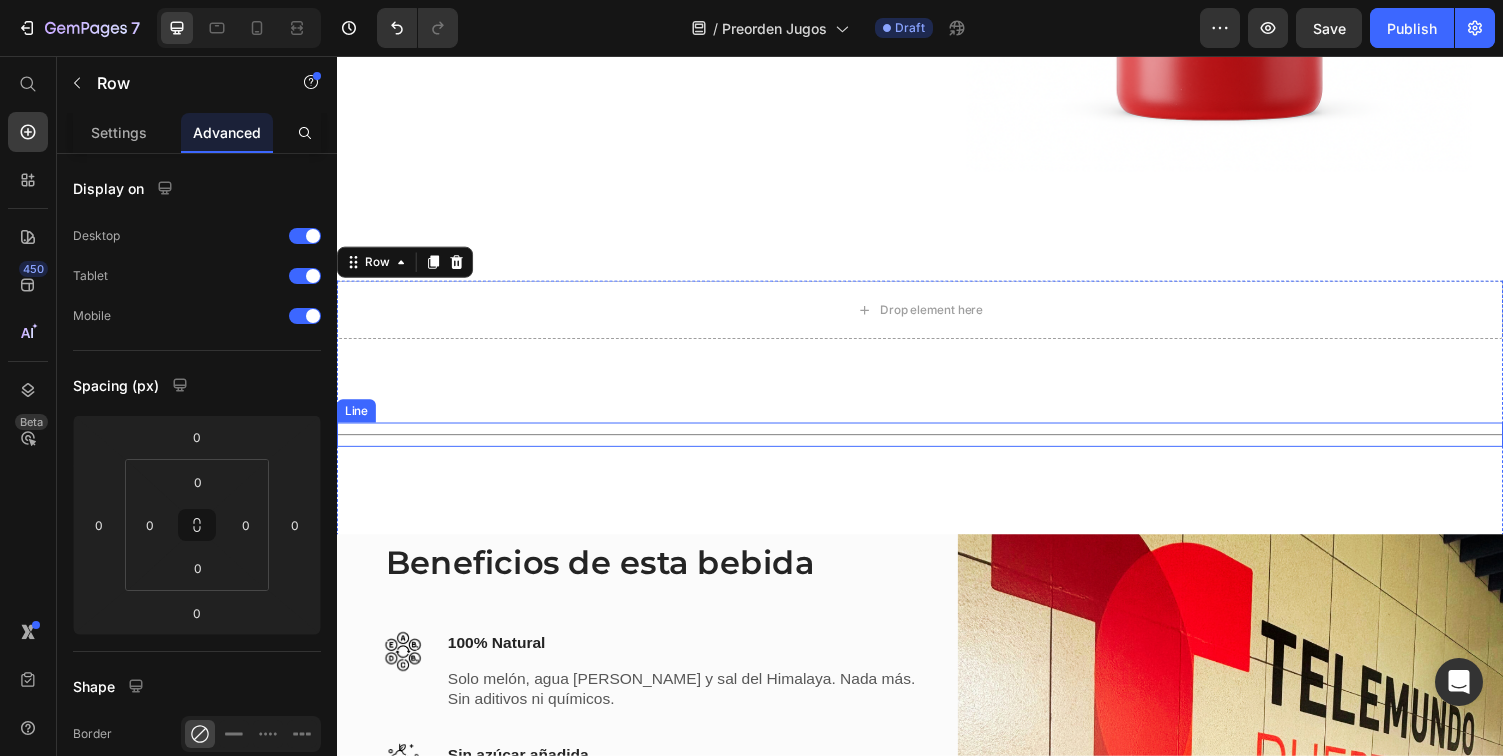 click on "Title Line" at bounding box center [937, 445] 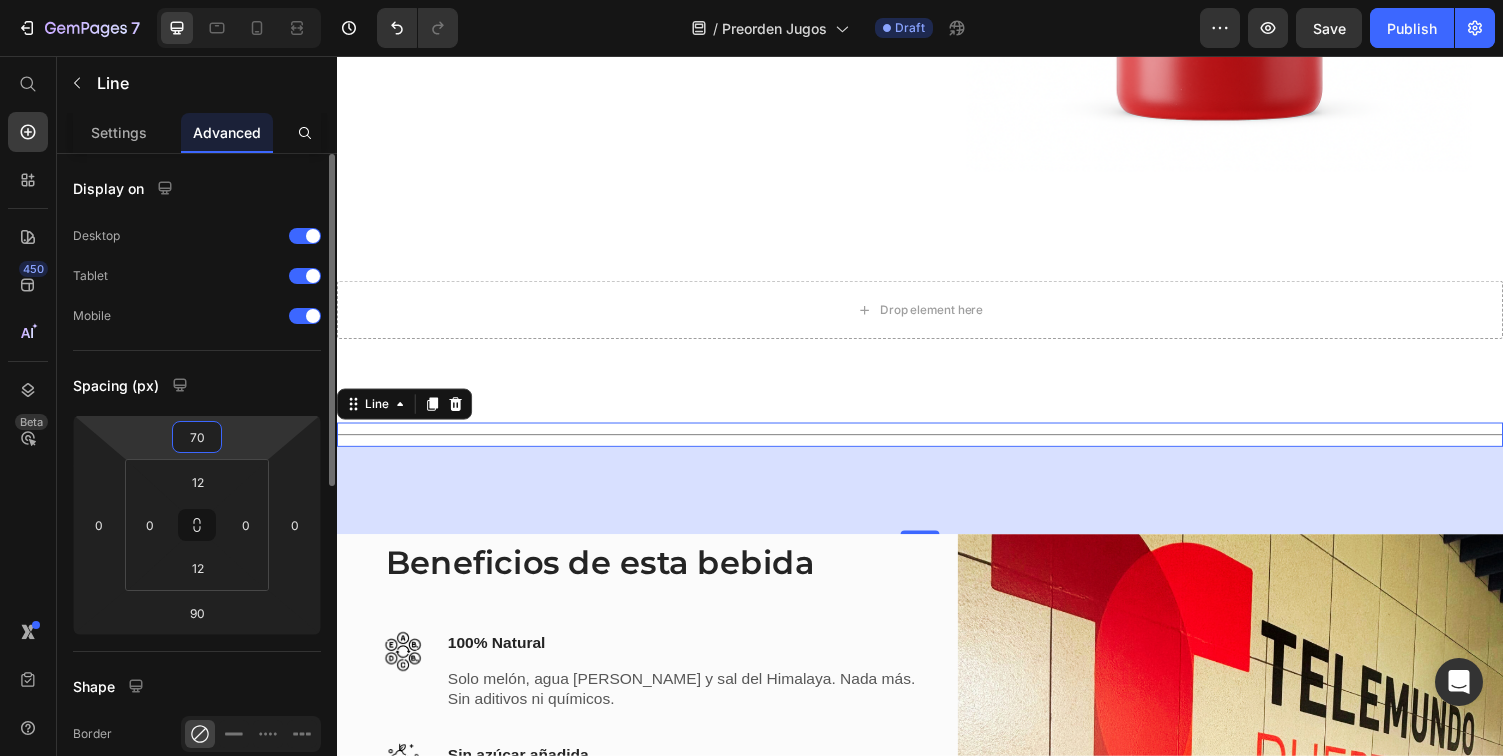click on "70" at bounding box center [197, 437] 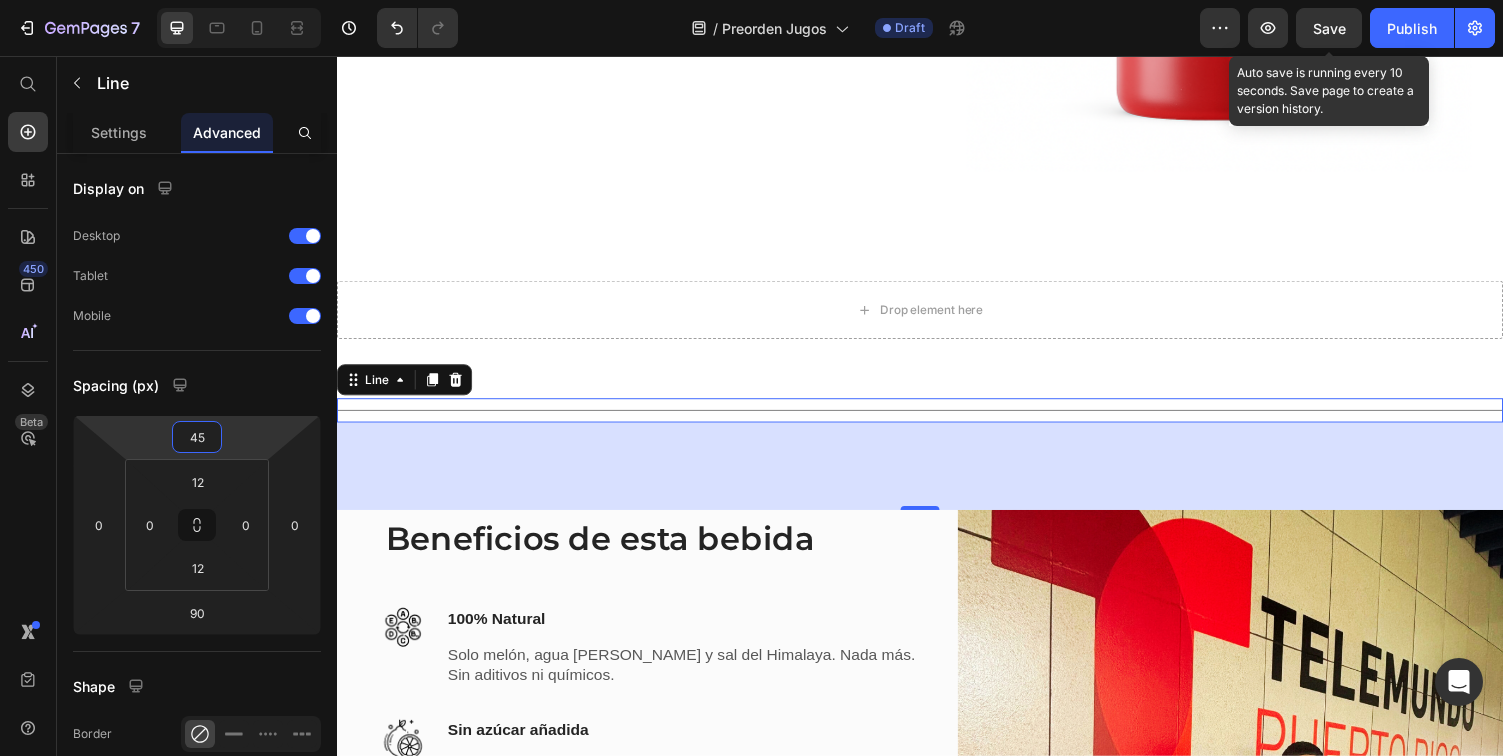 click on "Save" at bounding box center [1329, 28] 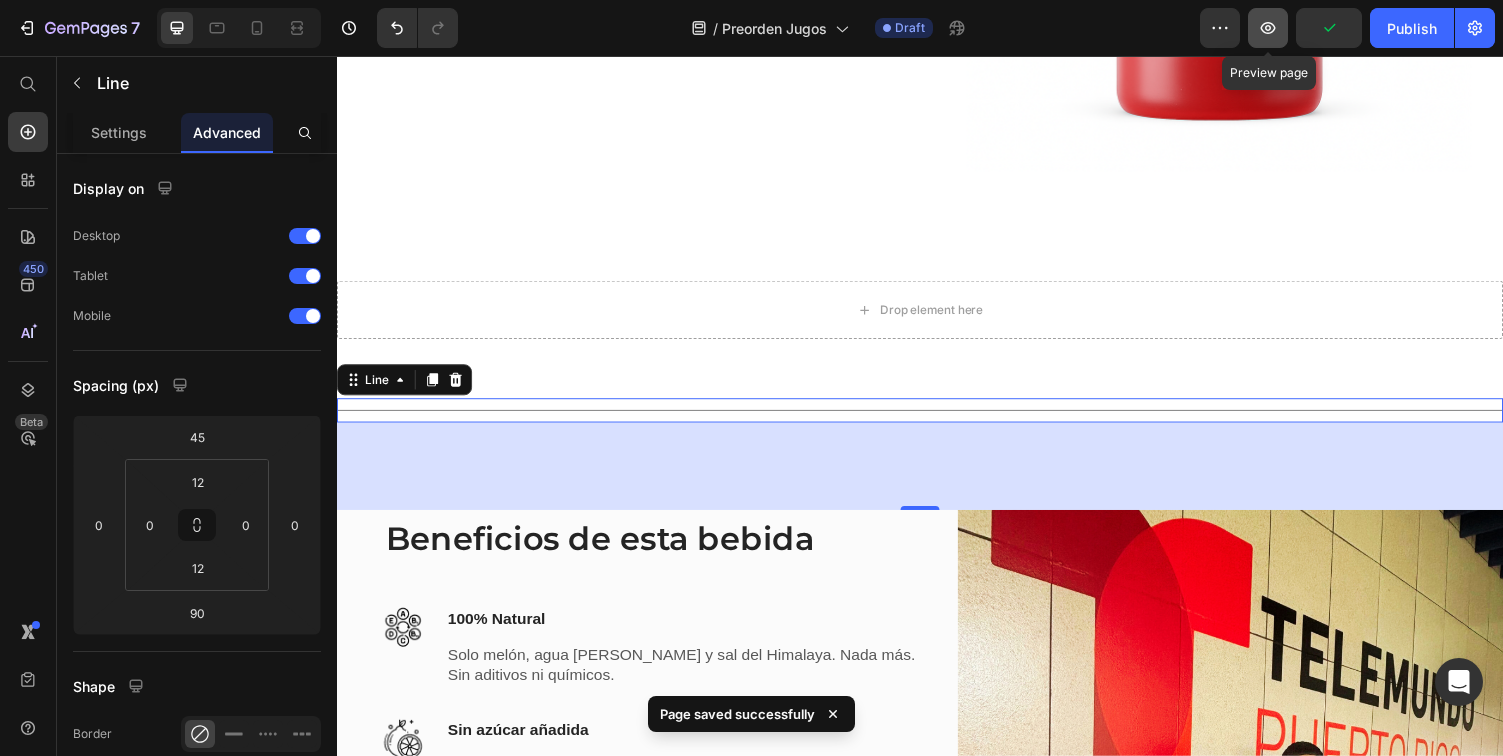 click 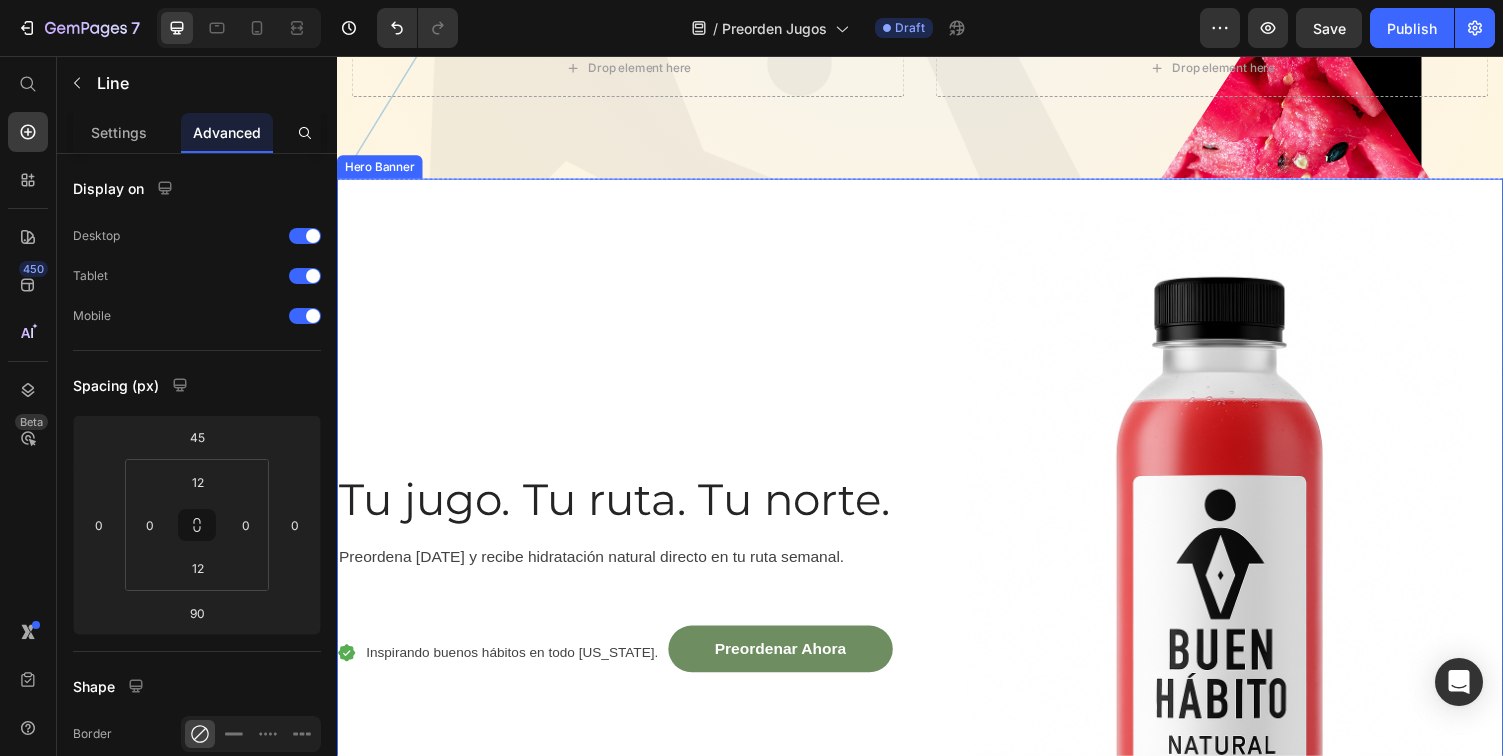 scroll, scrollTop: 592, scrollLeft: 0, axis: vertical 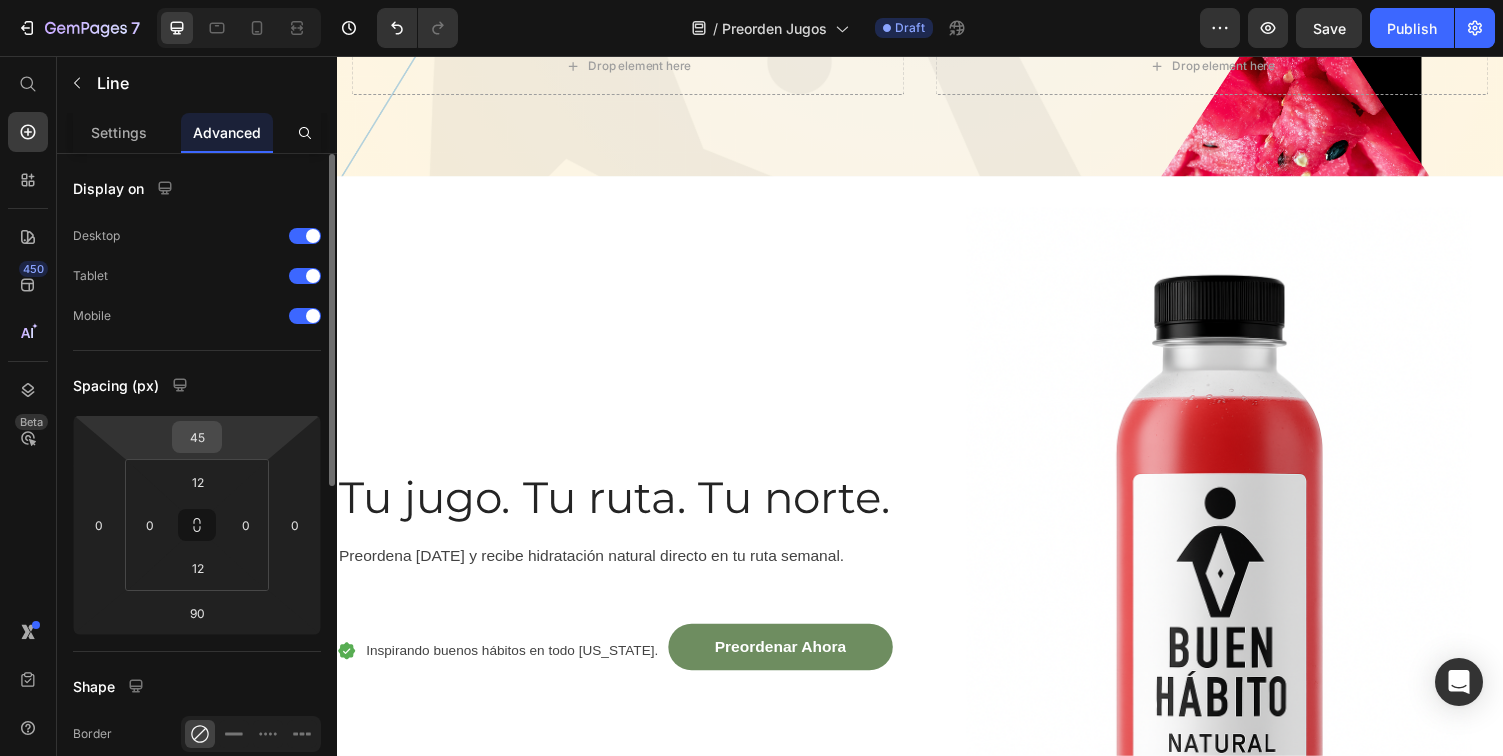click on "45" at bounding box center [197, 437] 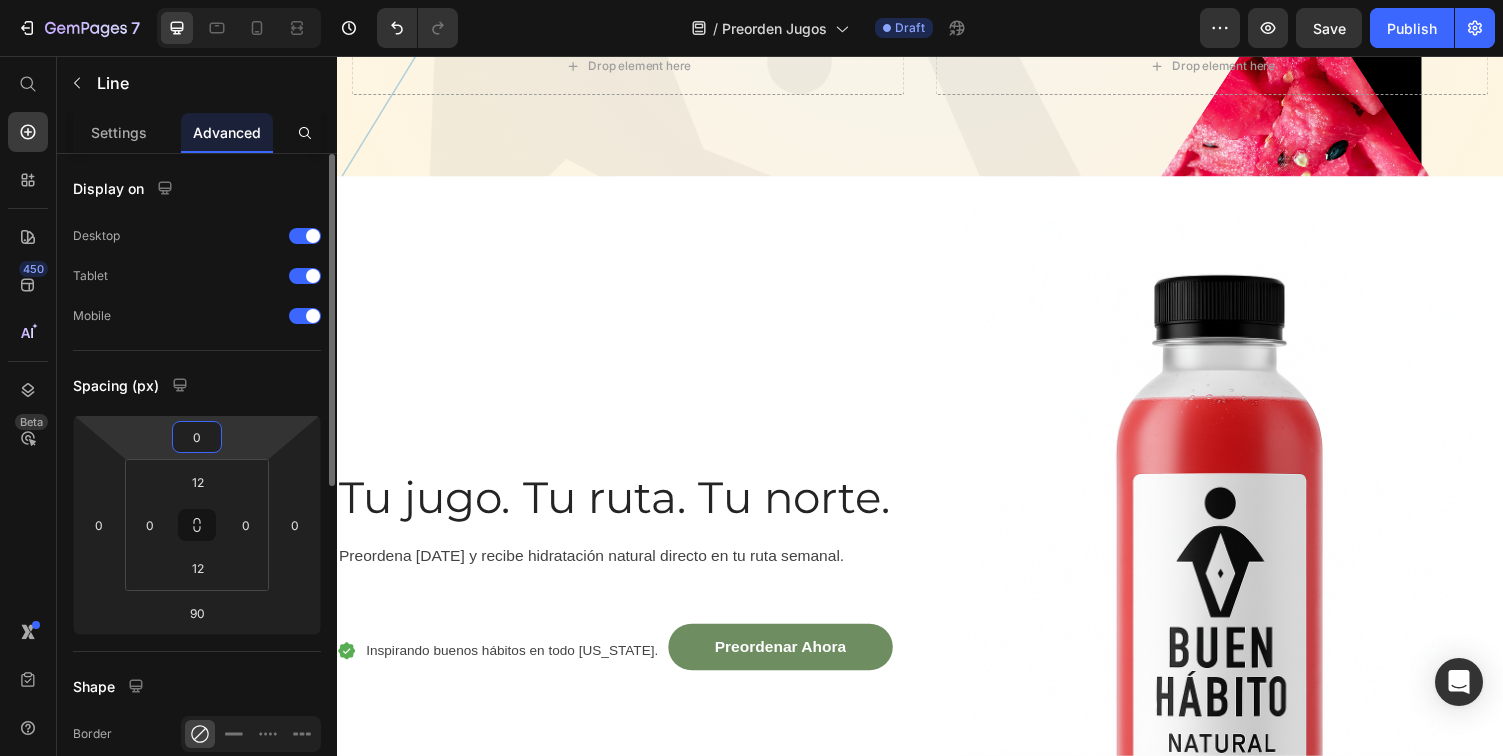 type on "0" 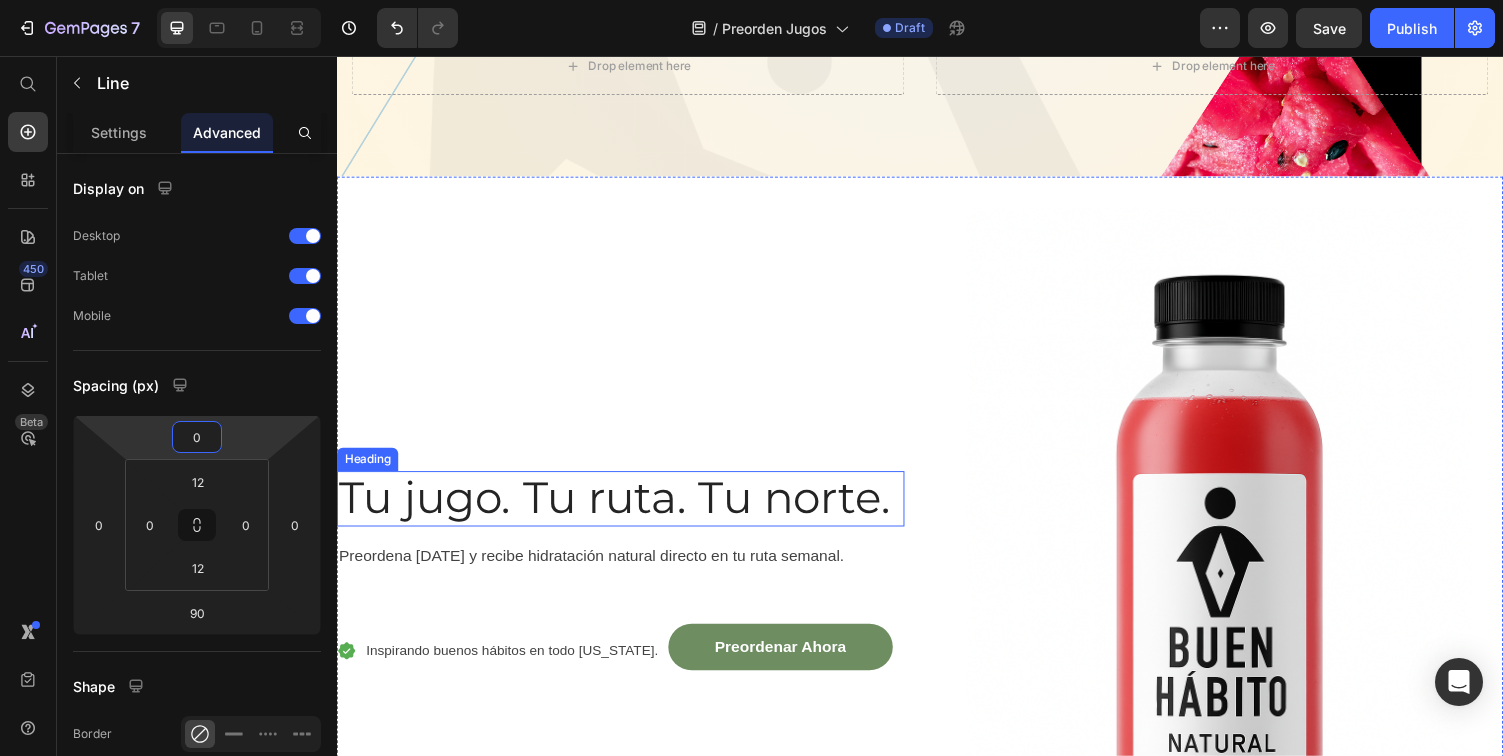 click on "Tu jugo. Tu ruta. Tu norte." at bounding box center (623, 509) 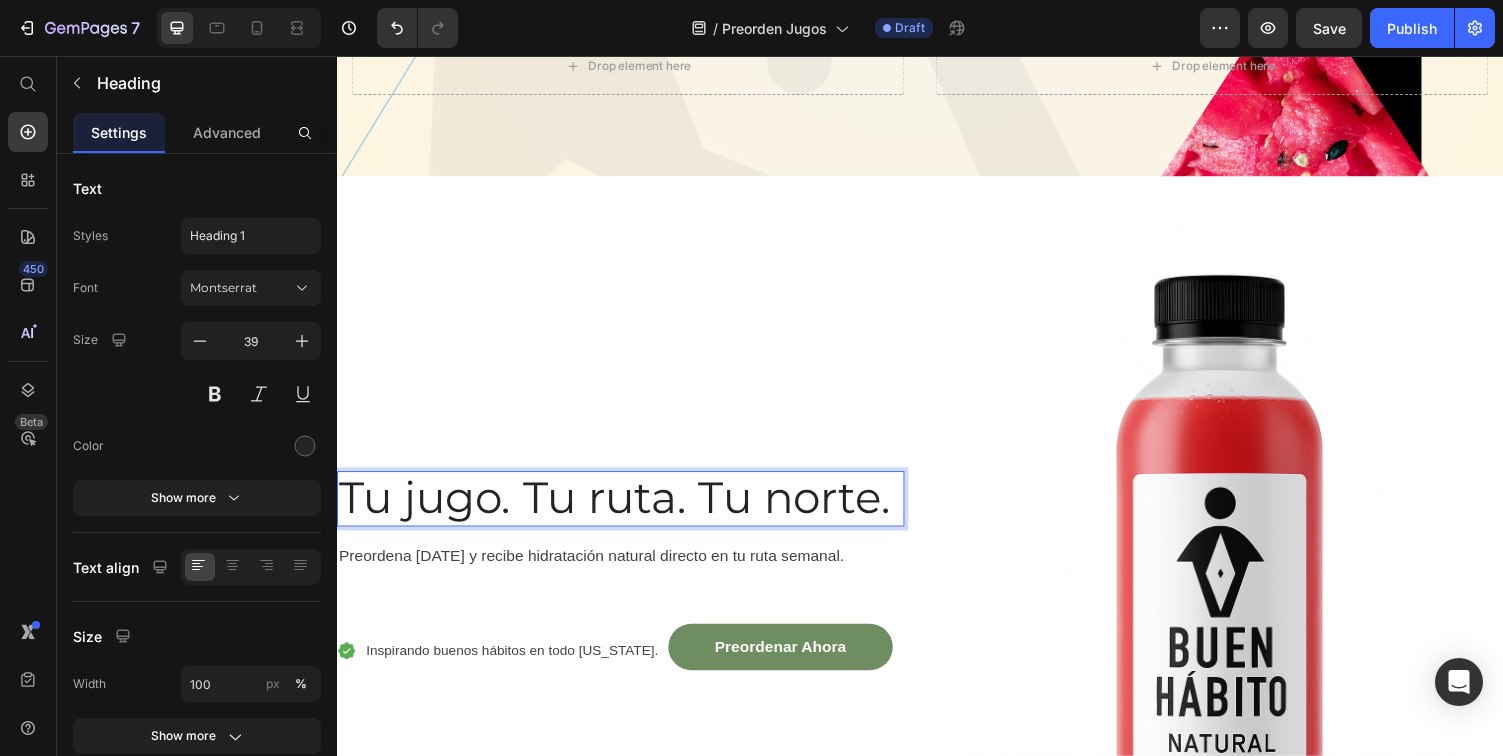 click on "Tu jugo. Tu ruta. Tu norte." at bounding box center (623, 509) 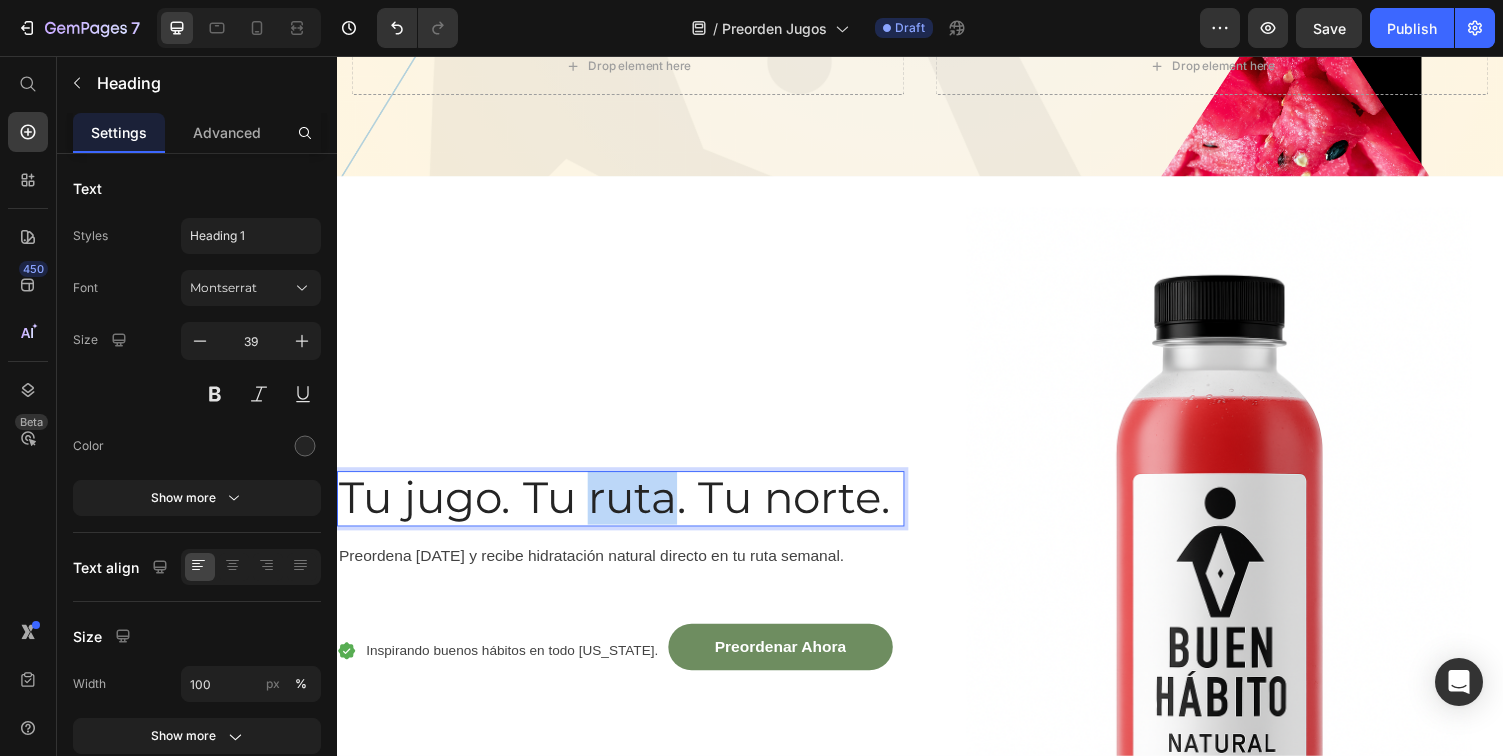 click on "Tu jugo. Tu ruta. Tu norte." at bounding box center [623, 509] 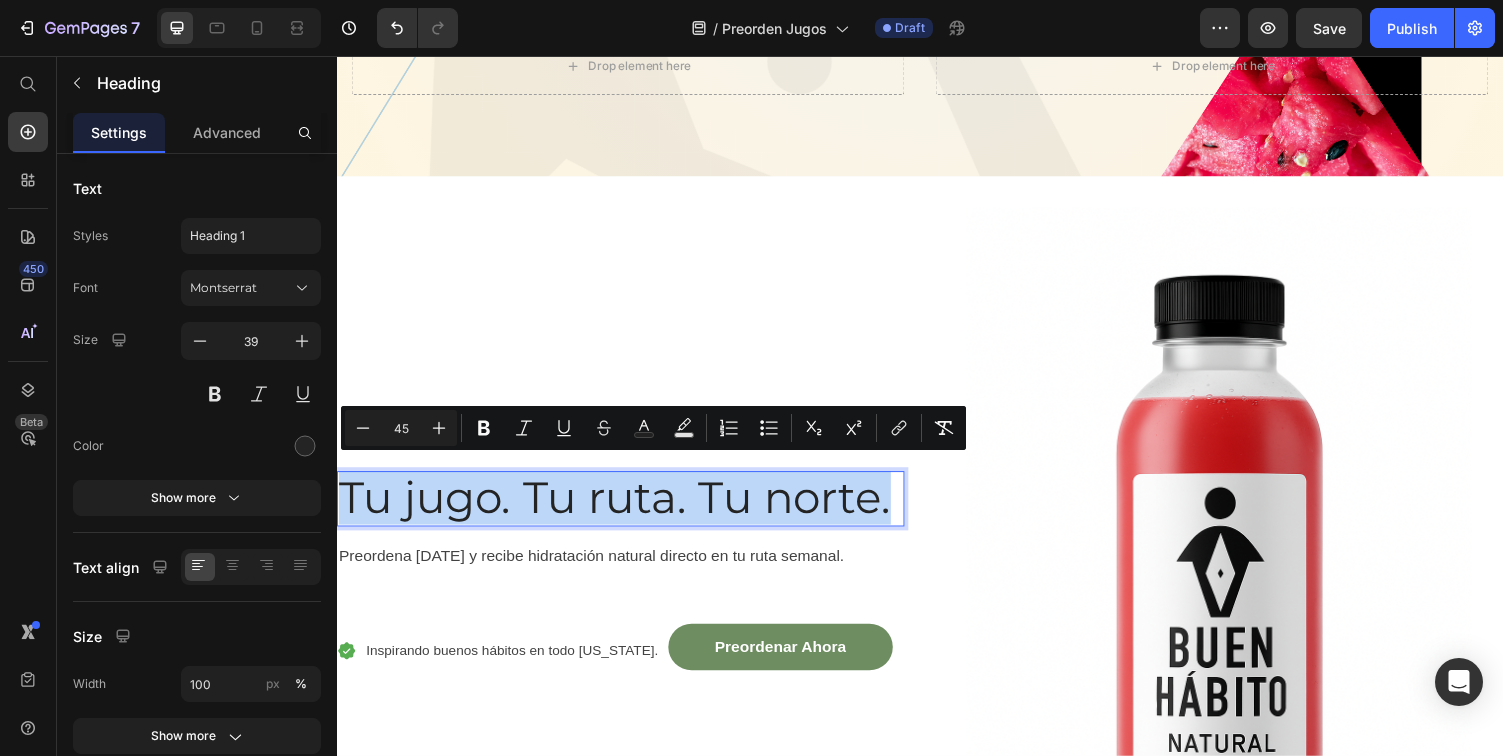 click on "Tu jugo. Tu ruta. Tu norte." at bounding box center (623, 509) 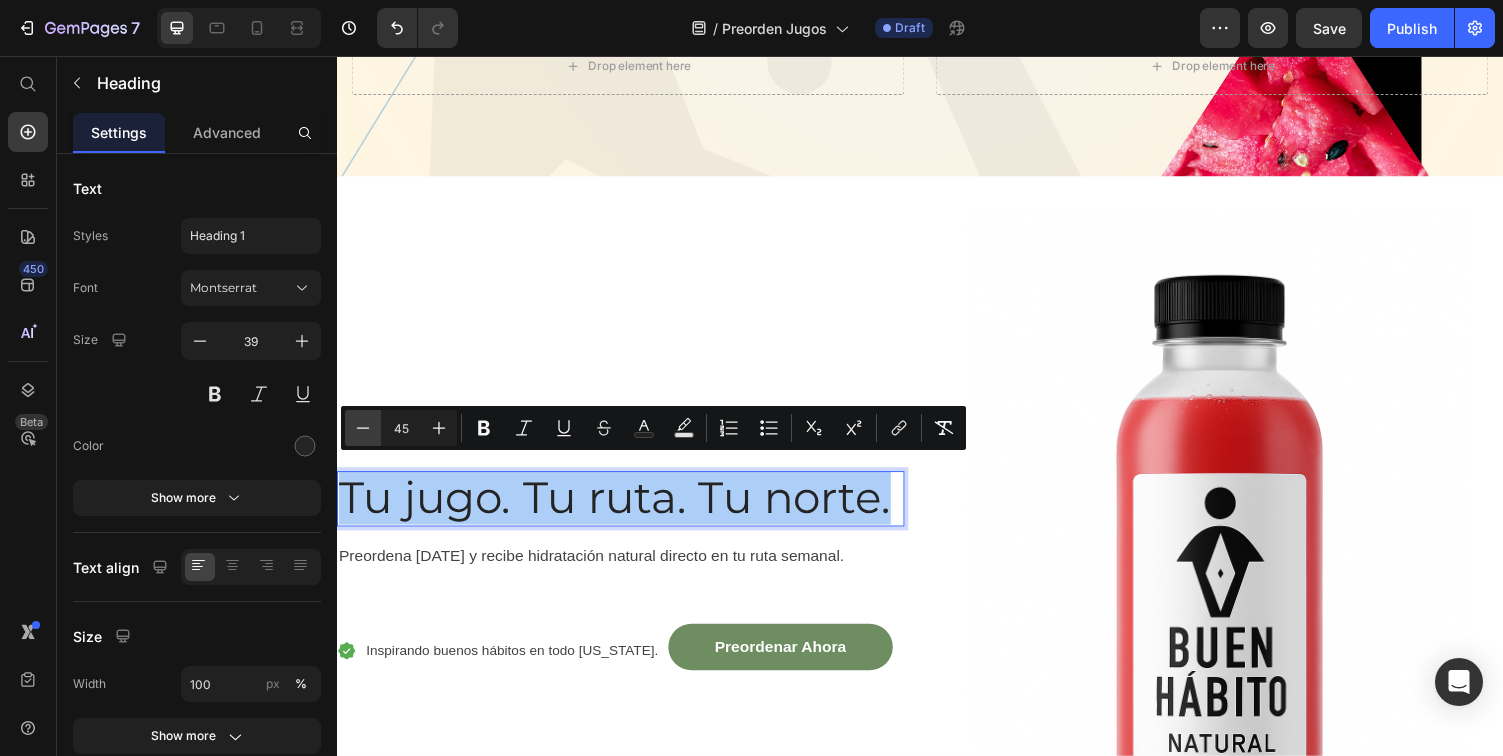 click on "Minus" at bounding box center (363, 428) 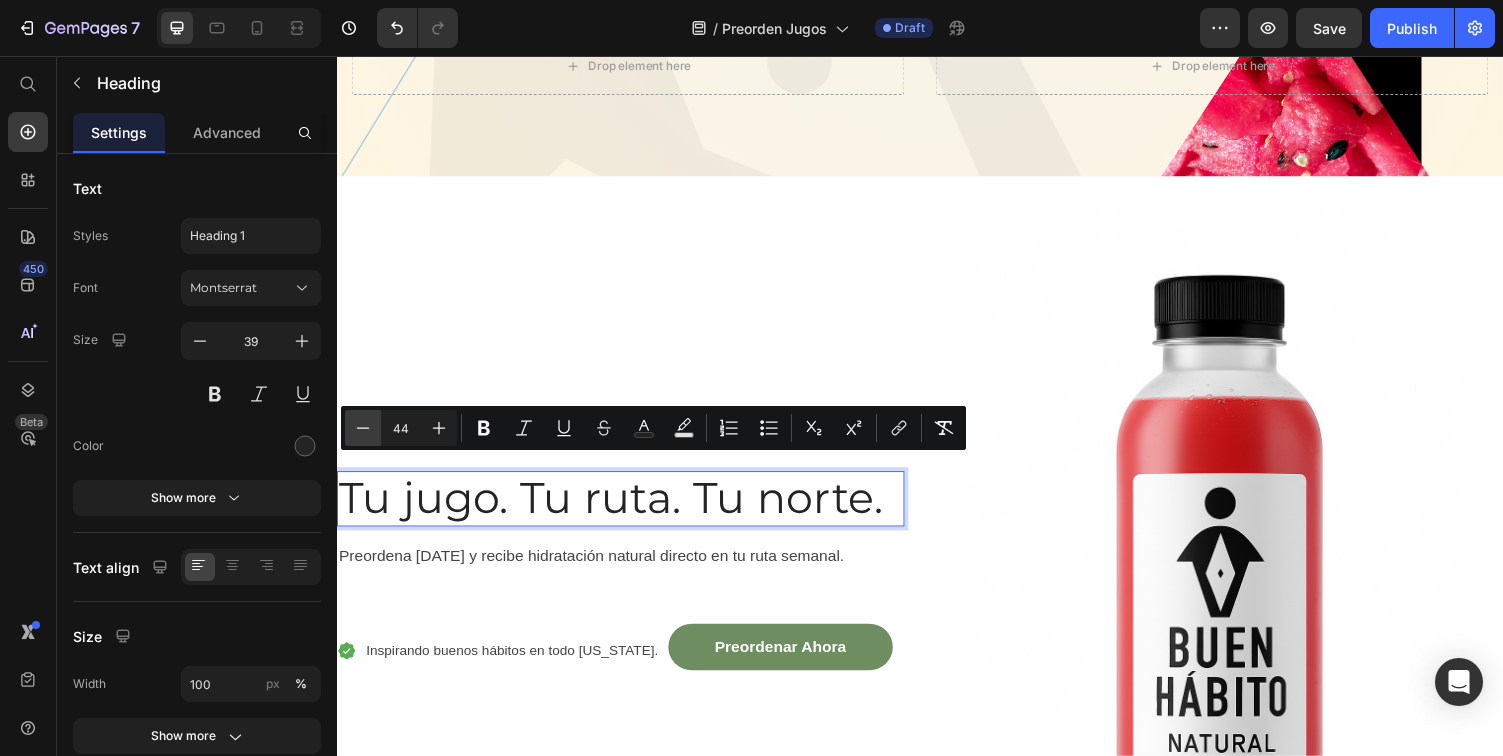 click on "Minus" at bounding box center (363, 428) 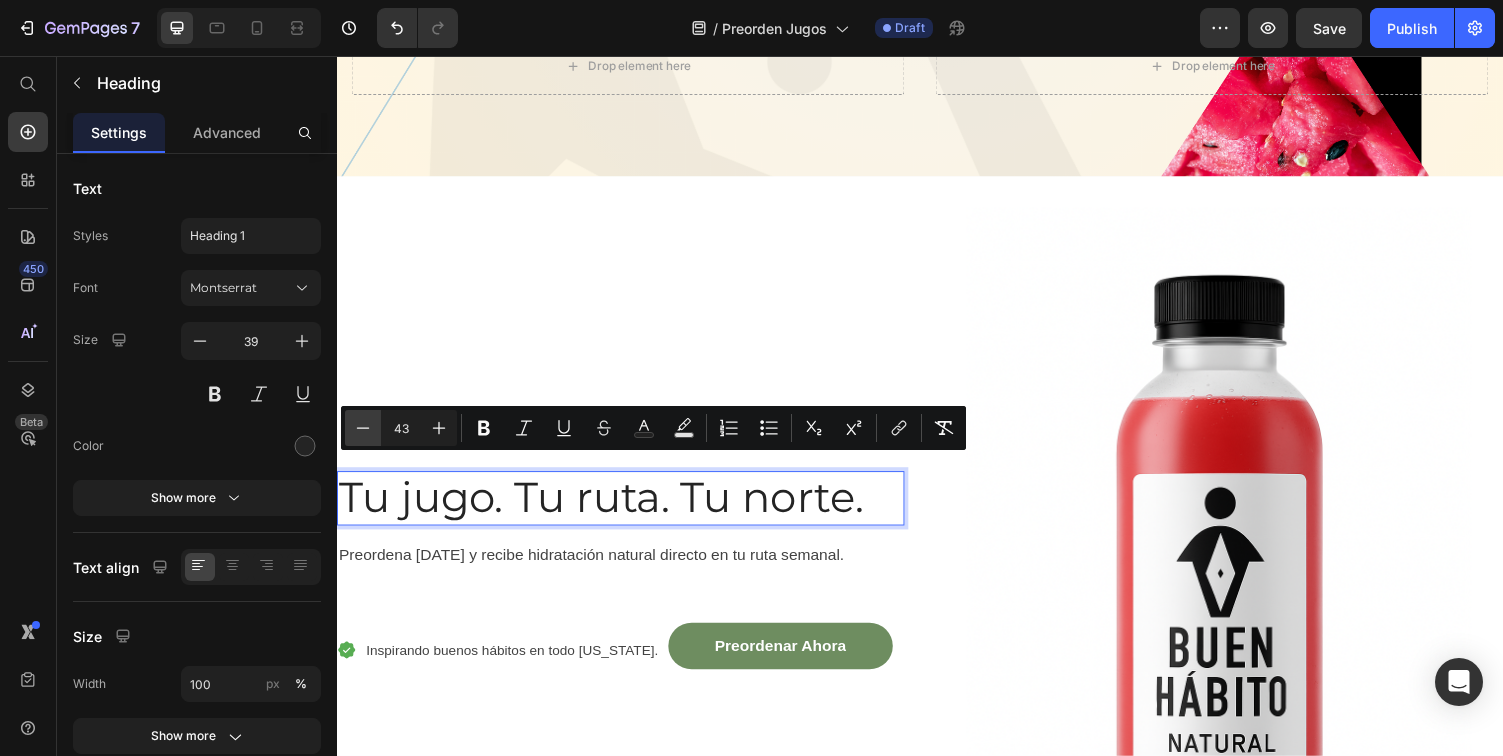 click on "Minus" at bounding box center (363, 428) 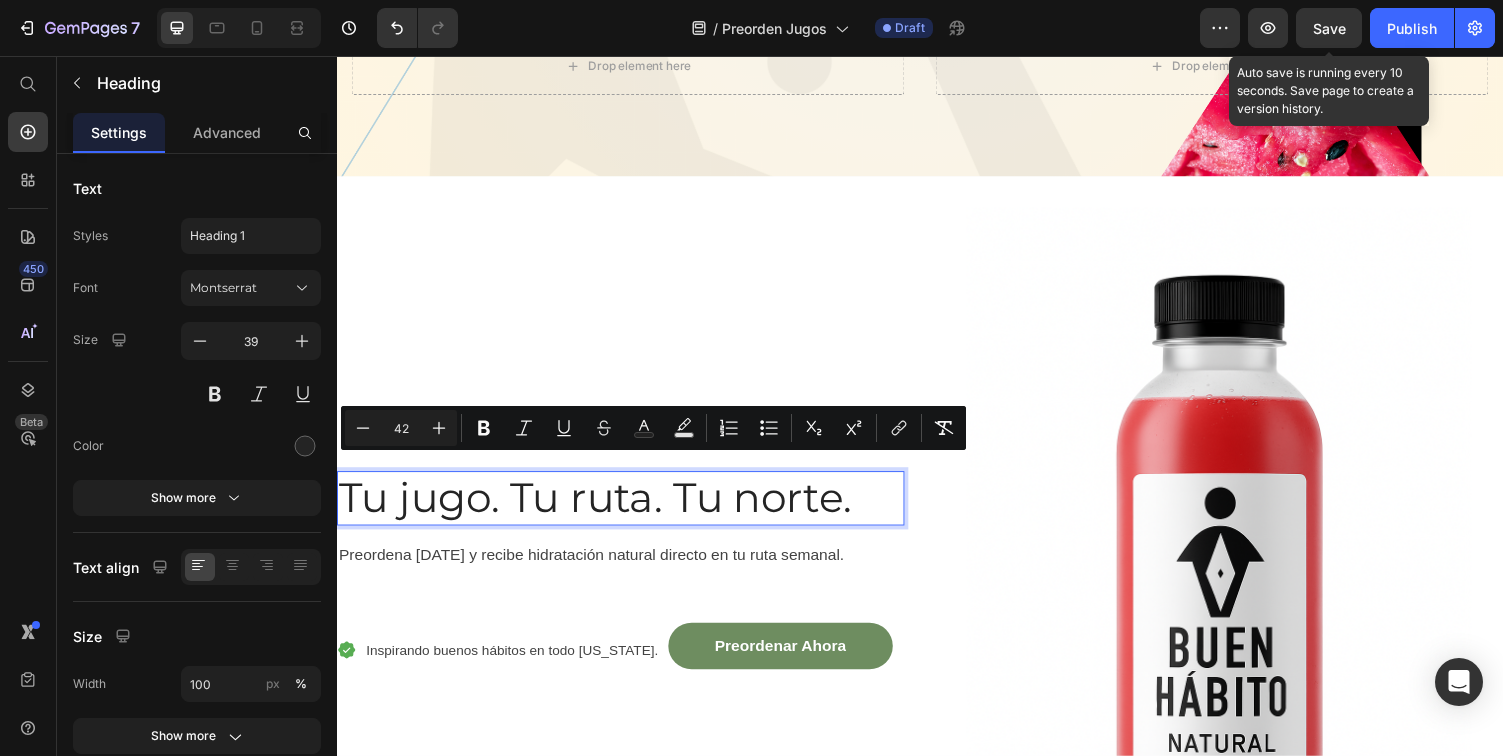 click on "Save" at bounding box center (1329, 28) 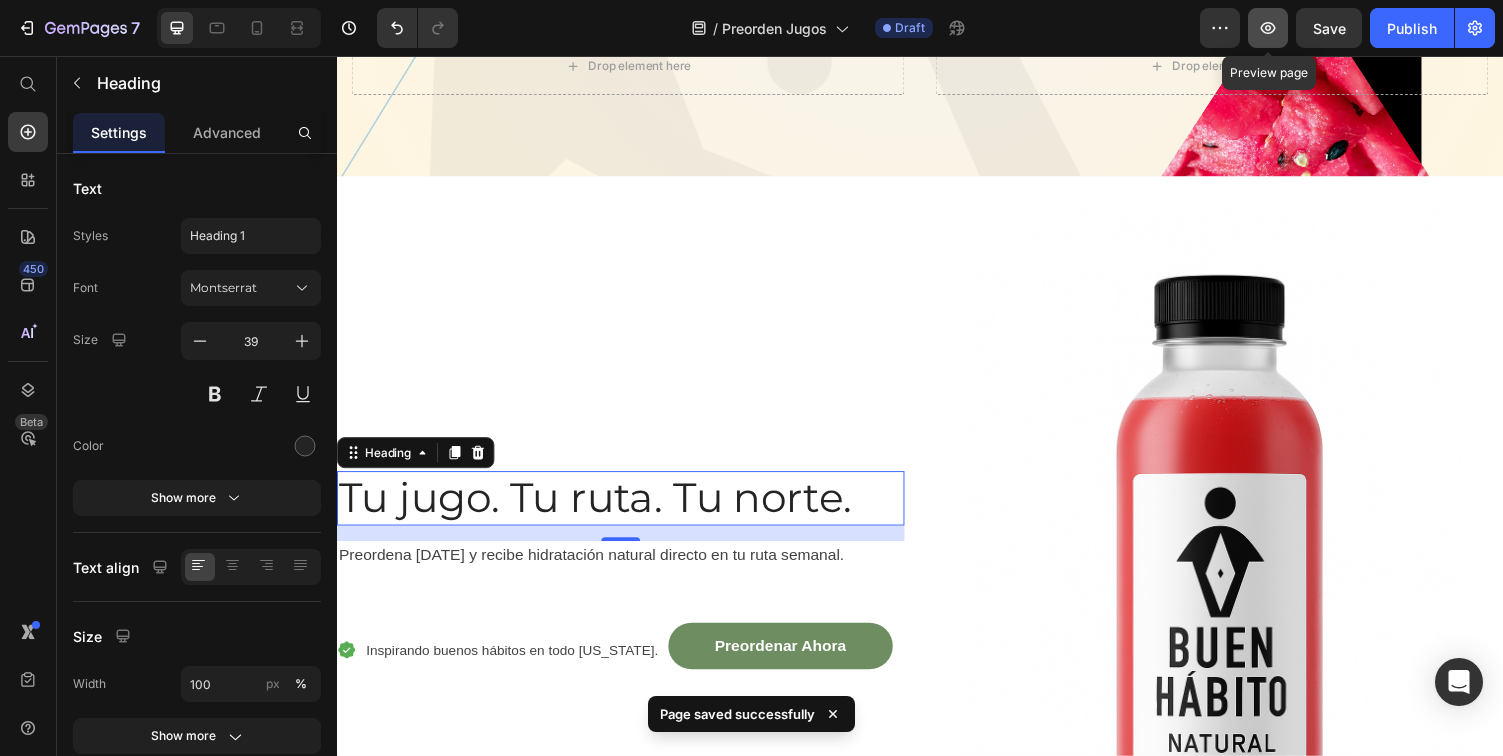 click 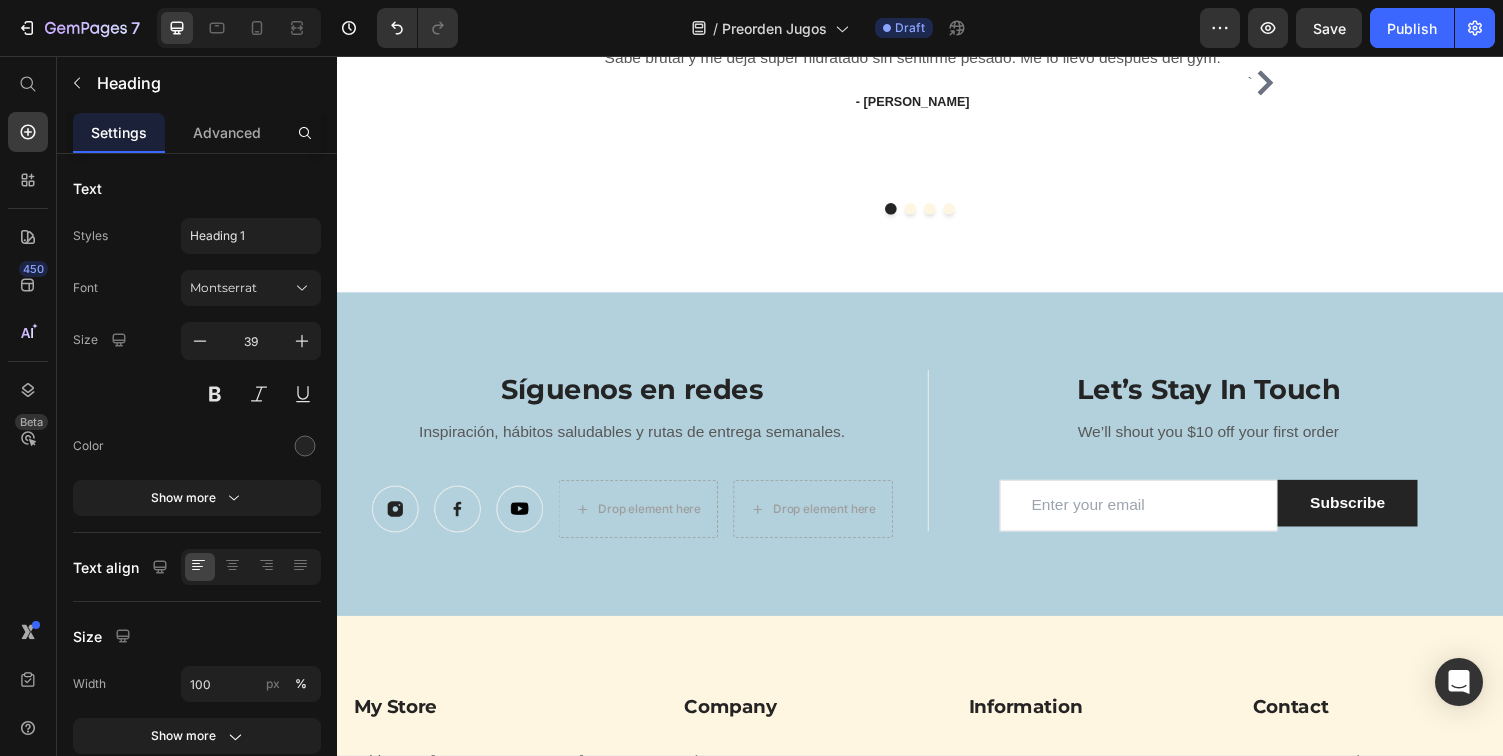 scroll, scrollTop: 5954, scrollLeft: 0, axis: vertical 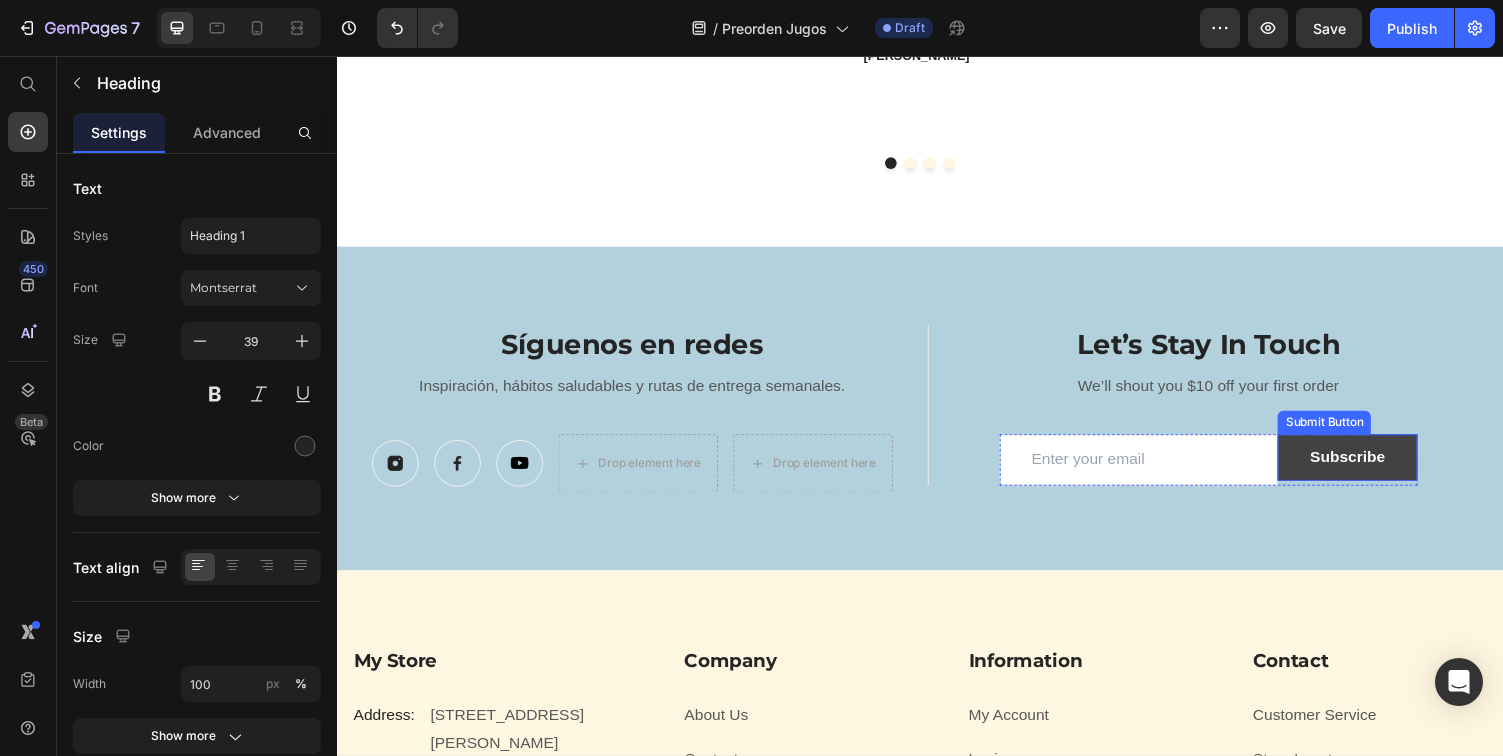 click on "Subscribe" at bounding box center (1376, 469) 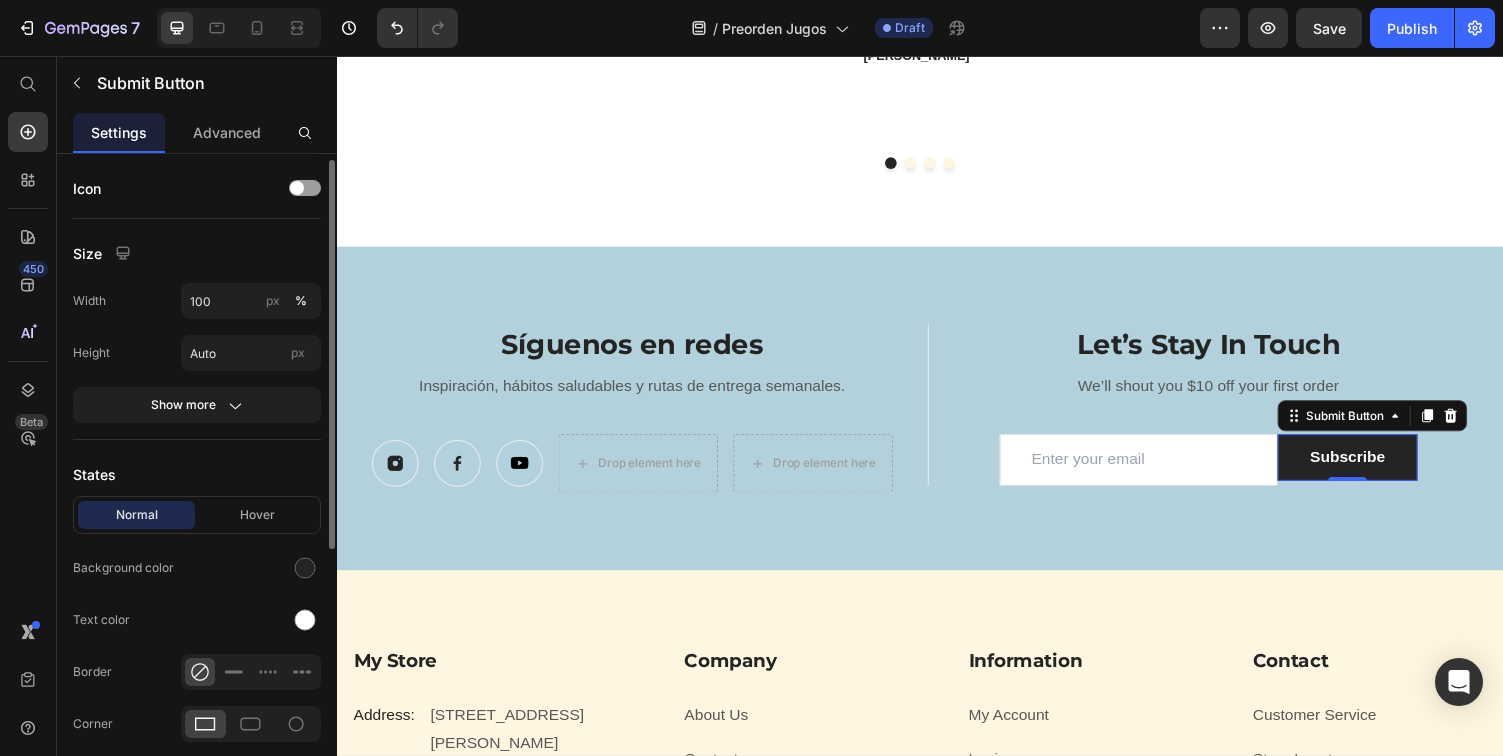 scroll, scrollTop: 198, scrollLeft: 0, axis: vertical 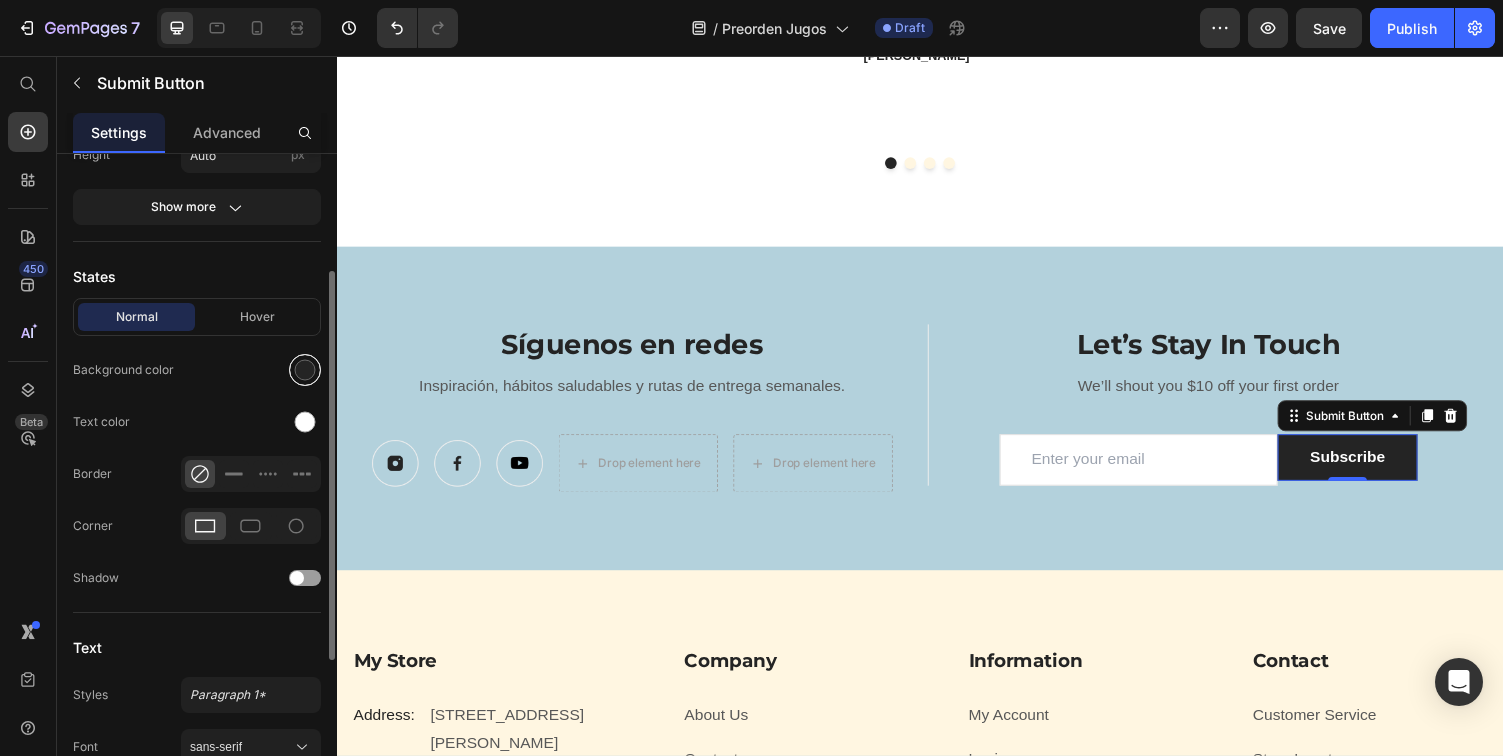 click at bounding box center (305, 370) 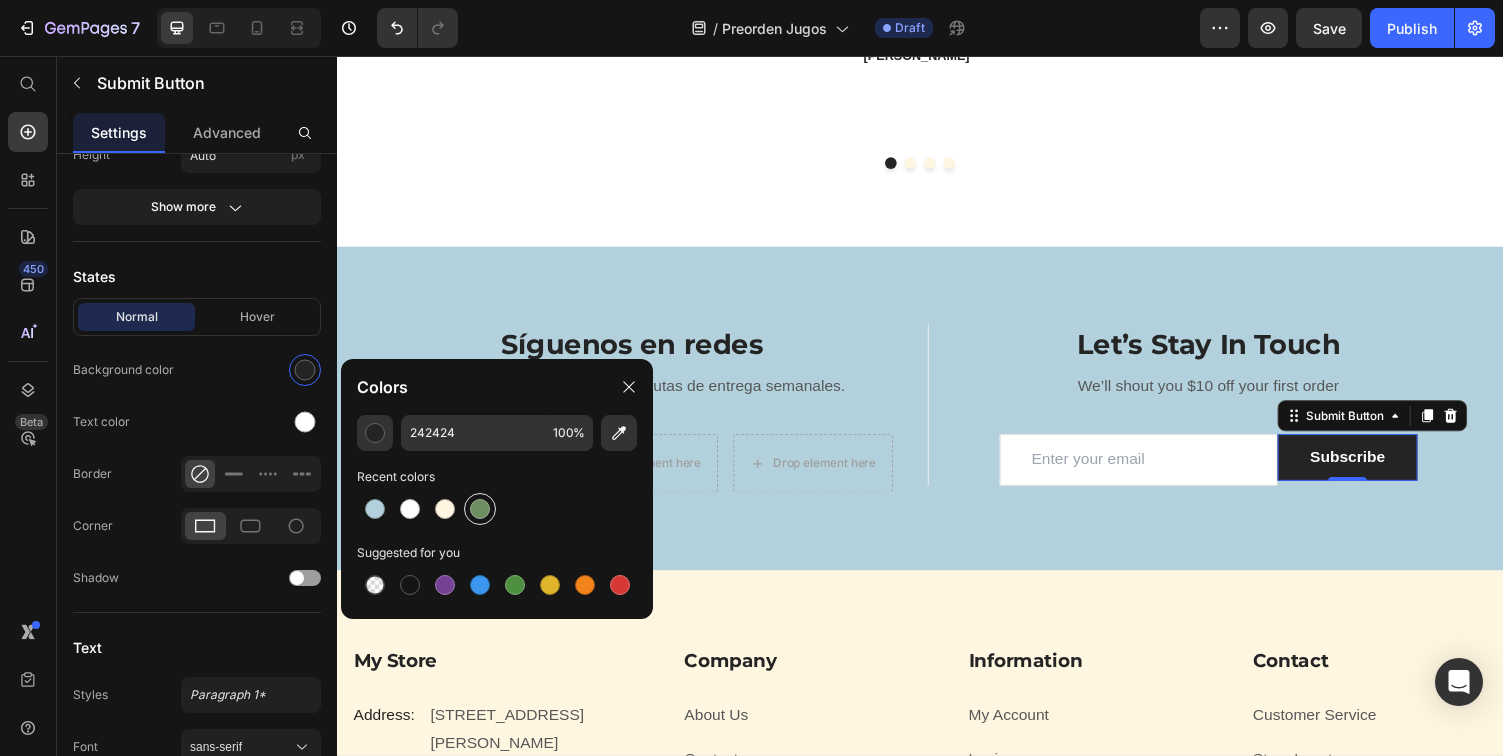 click at bounding box center [480, 509] 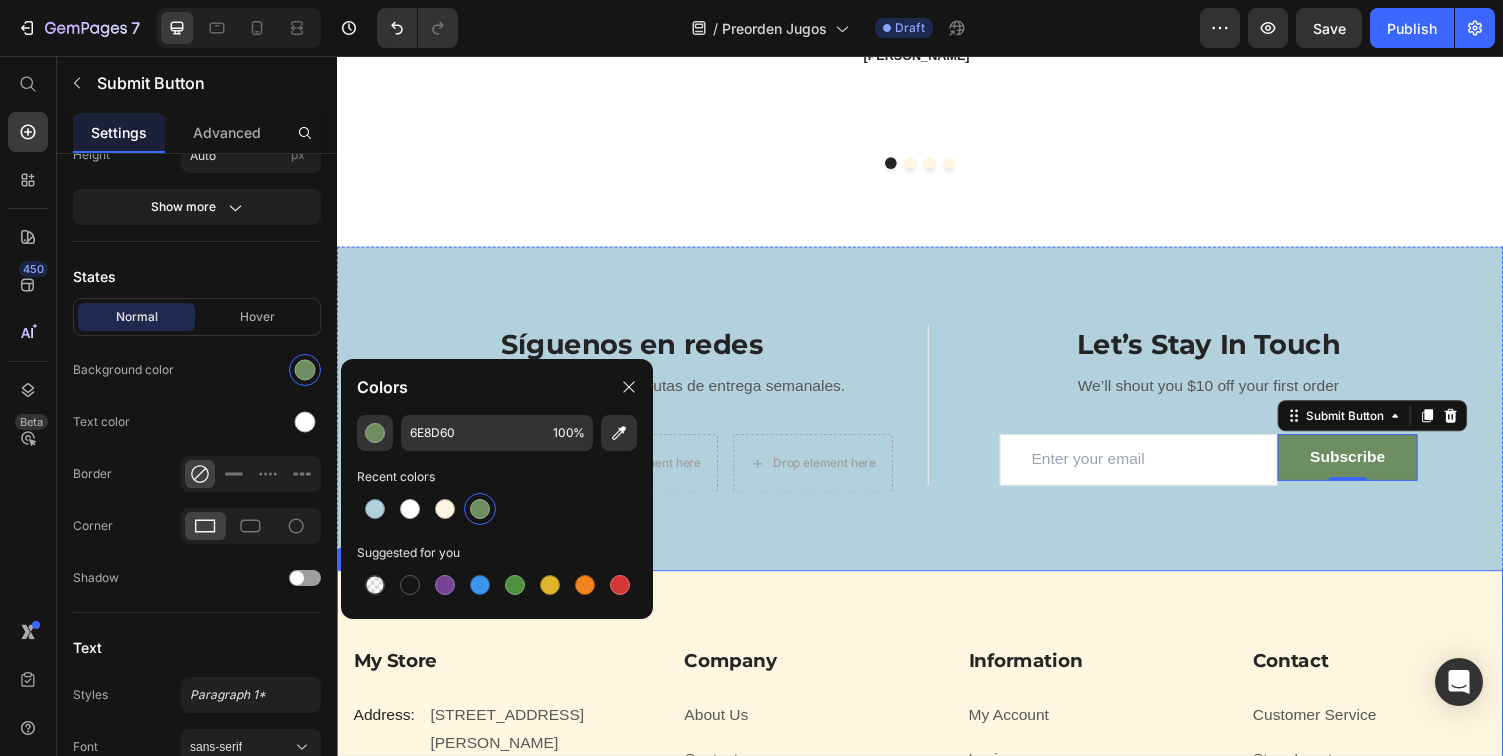 click on "My Store Heading Address: Text block [STREET_ADDRESS][PERSON_NAME] Text block Row Phone: Text block [PHONE_NUMBER] Text block Row Email: Text block [EMAIL_ADDRESS][DOMAIN_NAME] Text block Row Company Heading About Us Text block Contact Text block Shipping  & Return Text block FAQs Text block Row Information Heading My Account Text block Login Text block My Cart Text block Checkout Text block Row Contact Heading Customer Service Text block Store Locator Text block Wholesale Text block Career Text block Row Row
My Store
Company
Information
Contact Accordion                Title Line Row Copyright © 2022 GemThemes. All Rights Reserved. Text block Image Row Row" at bounding box center (937, 798) 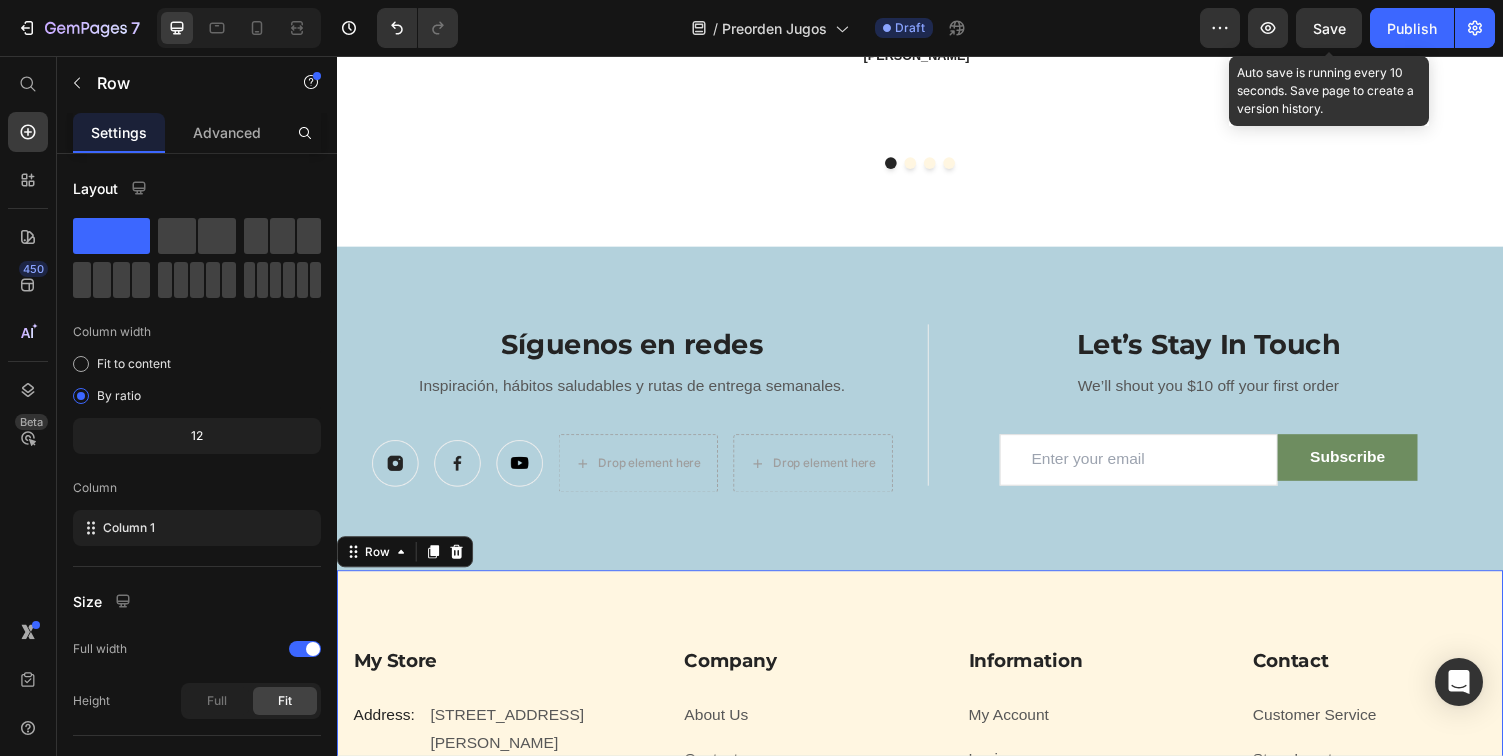 click on "Save" at bounding box center [1329, 28] 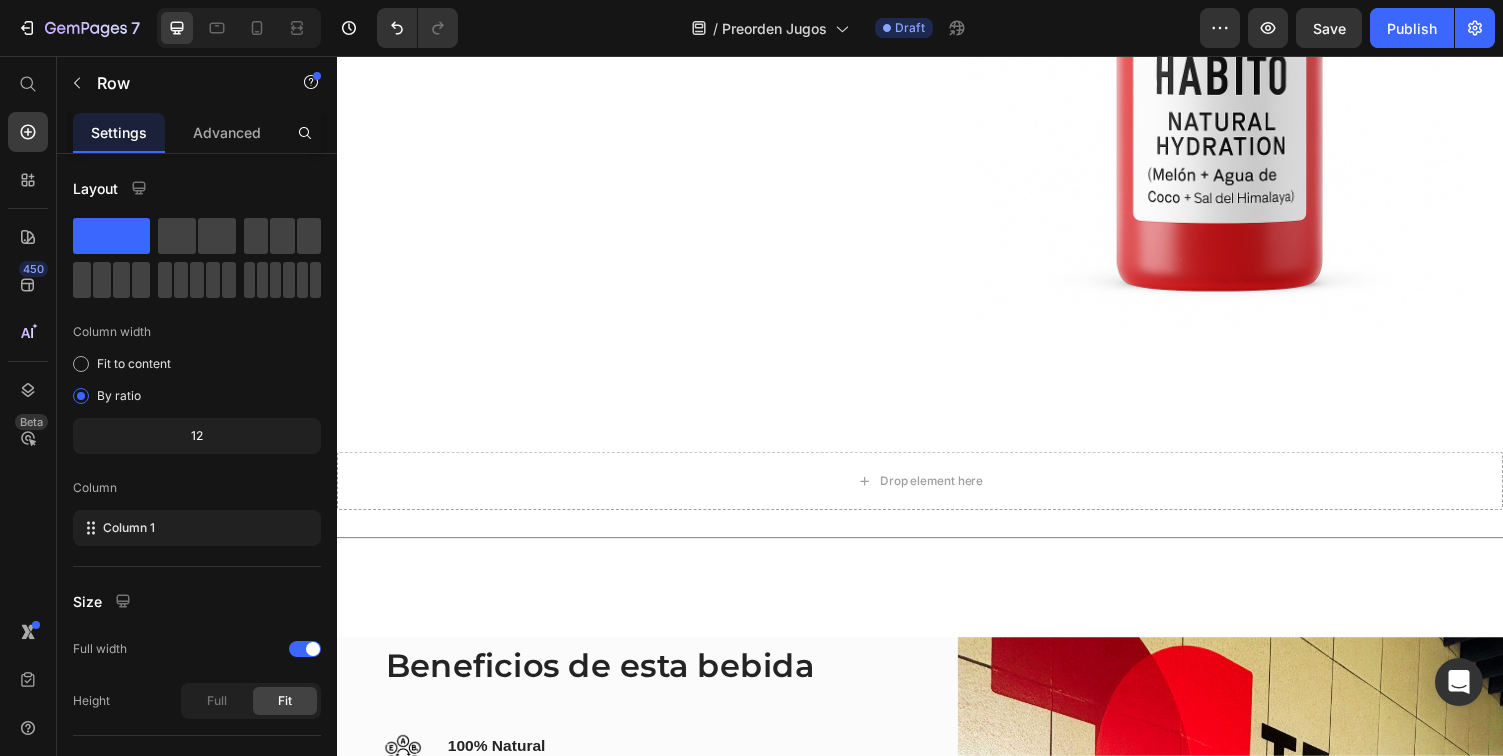 scroll, scrollTop: 1250, scrollLeft: 0, axis: vertical 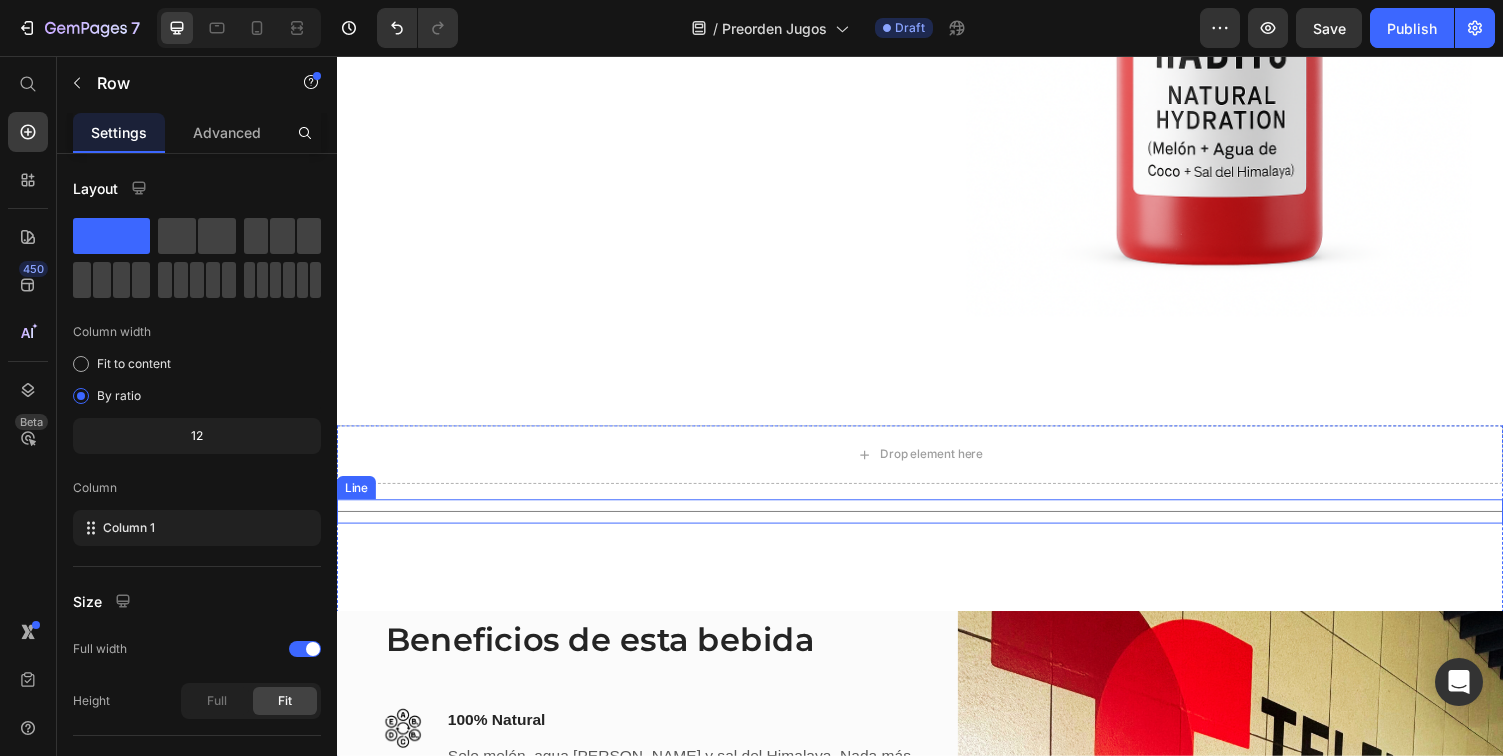 click on "Title Line" at bounding box center [937, 524] 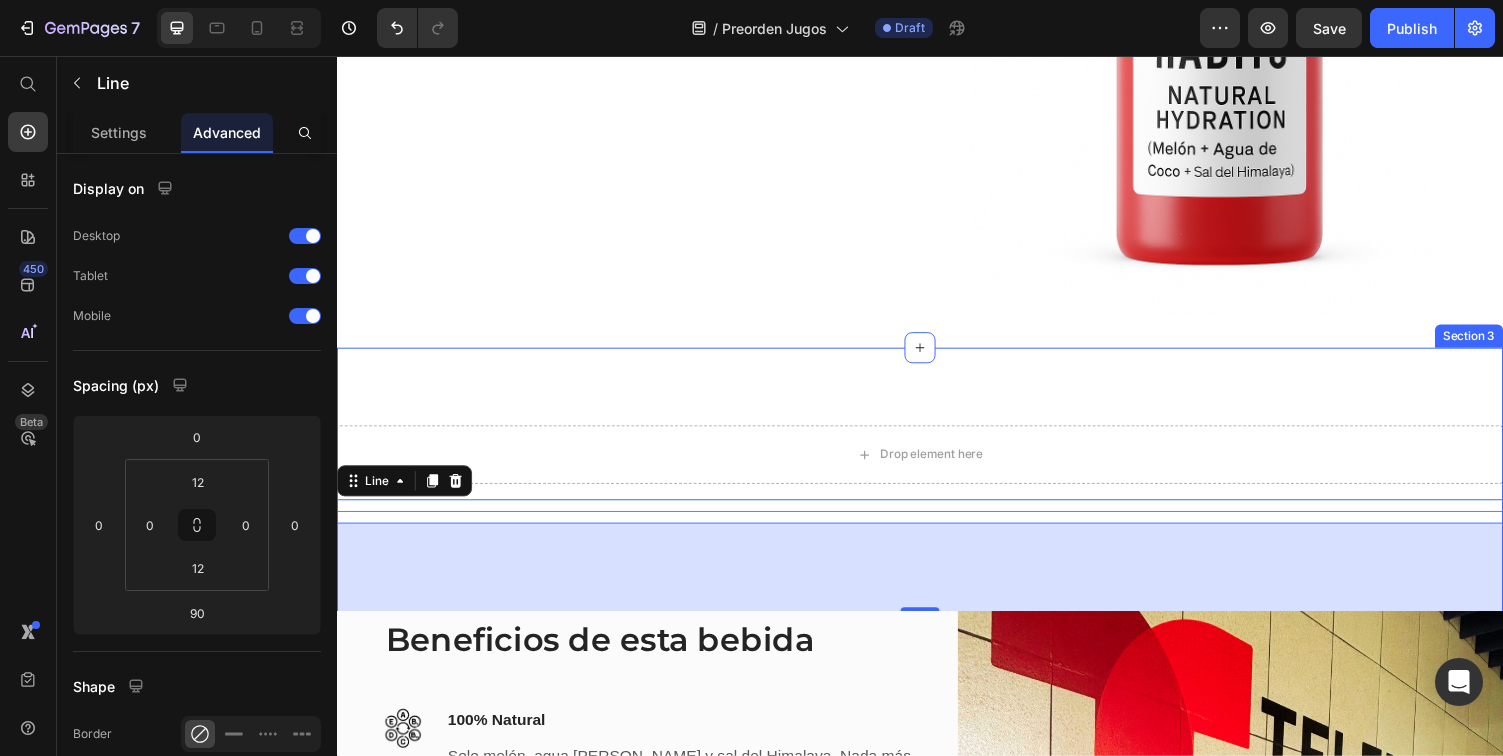 click on "Drop element here Row                Title Line   90 Beneficios de esta bebida Heading Image 100% Natural Text block Solo melón, agua [PERSON_NAME] y sal del Himalaya. Nada más. Sin aditivos ni químicos. Text block Row Image Sin azúcar añadida Text block La dulzura viene directamente del melón. No añadimos endulzantes de ningún tipo. Text block Row Image Hecho en [US_STATE] Text block Formulado y preparado localmente con ingredientes reales, para nuestra gente. Text block Row Row Image Energía diaria y funcional Text block La combinación perfecta para hidratarte, recargarte y mantener claridad mental.   Text block Image Row Row Section 3" at bounding box center [937, 812] 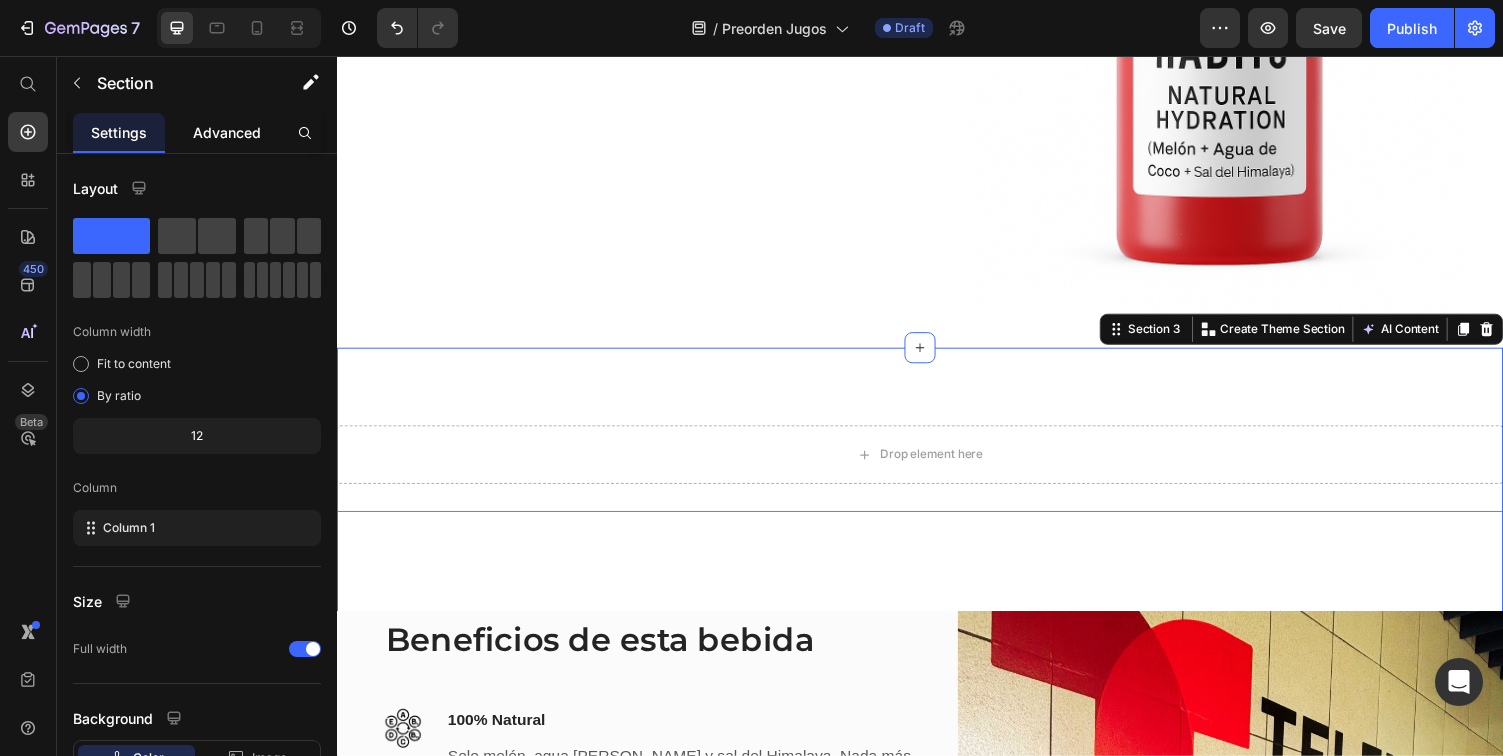 click on "Advanced" at bounding box center (227, 132) 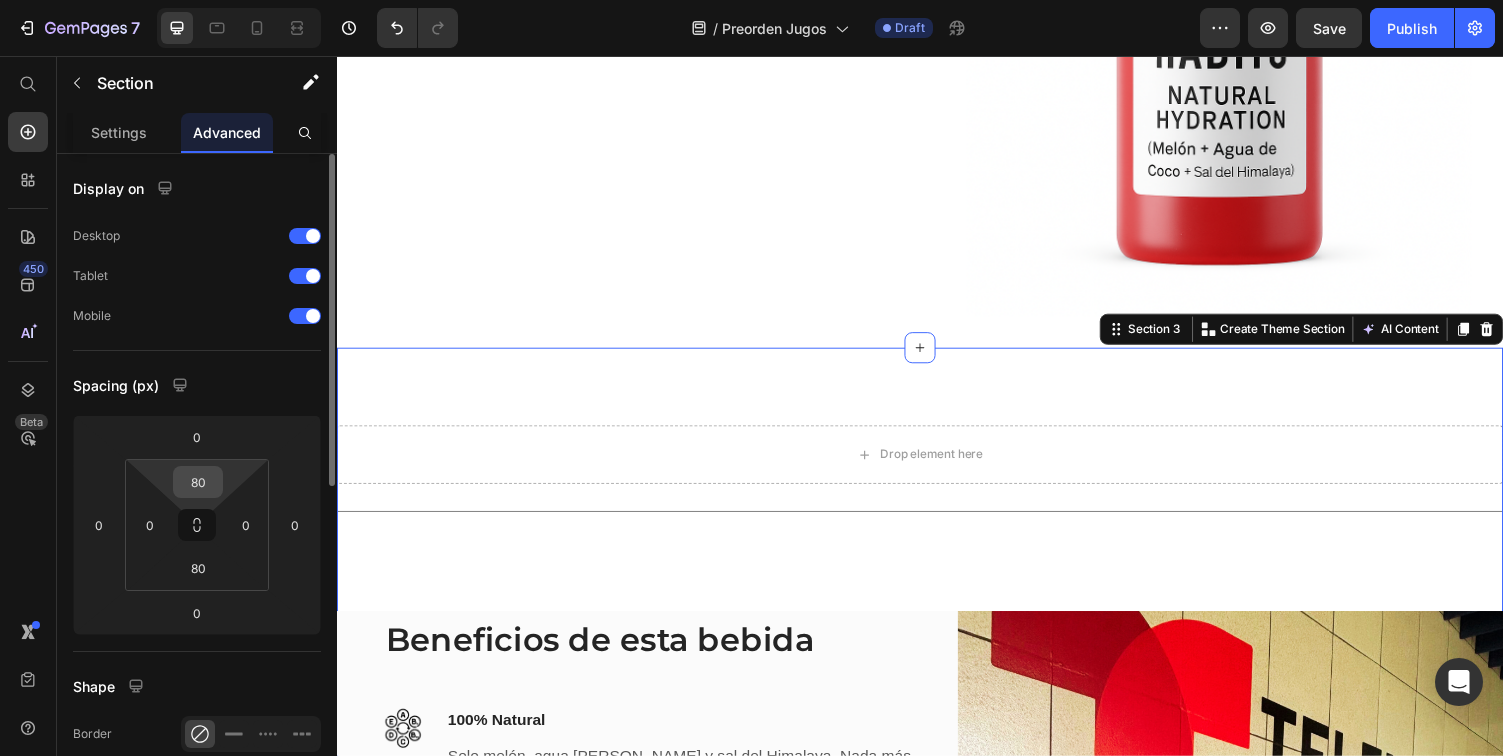 click on "80" at bounding box center (198, 482) 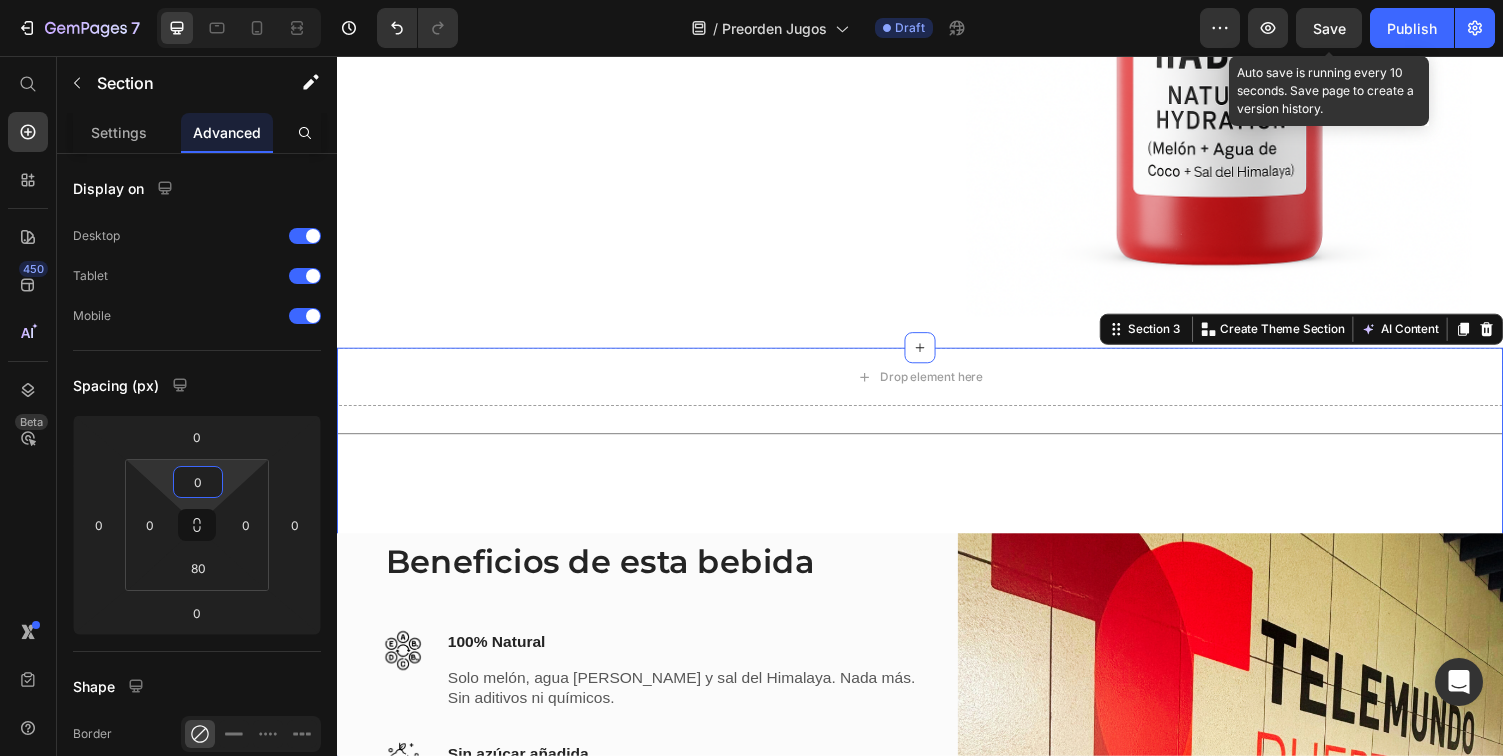 type on "0" 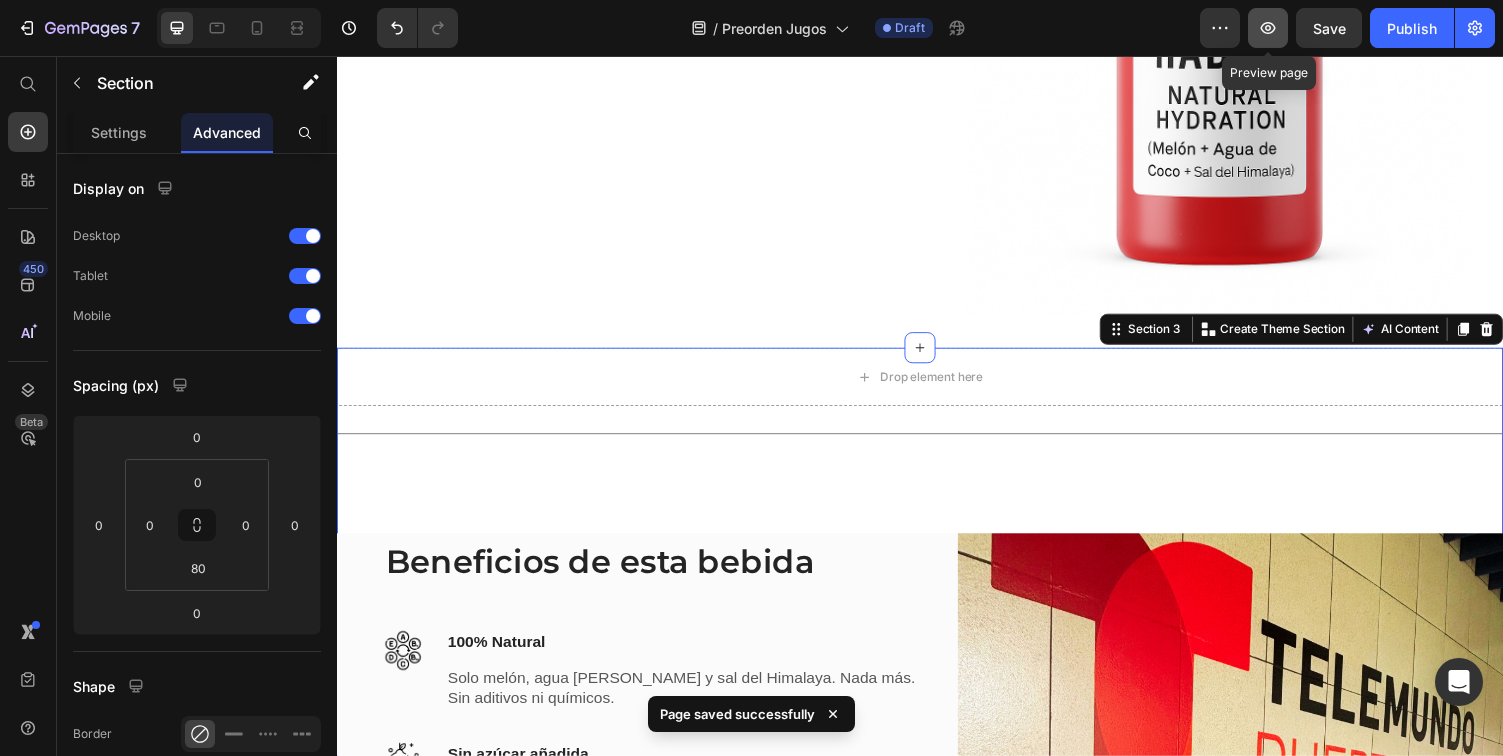 click 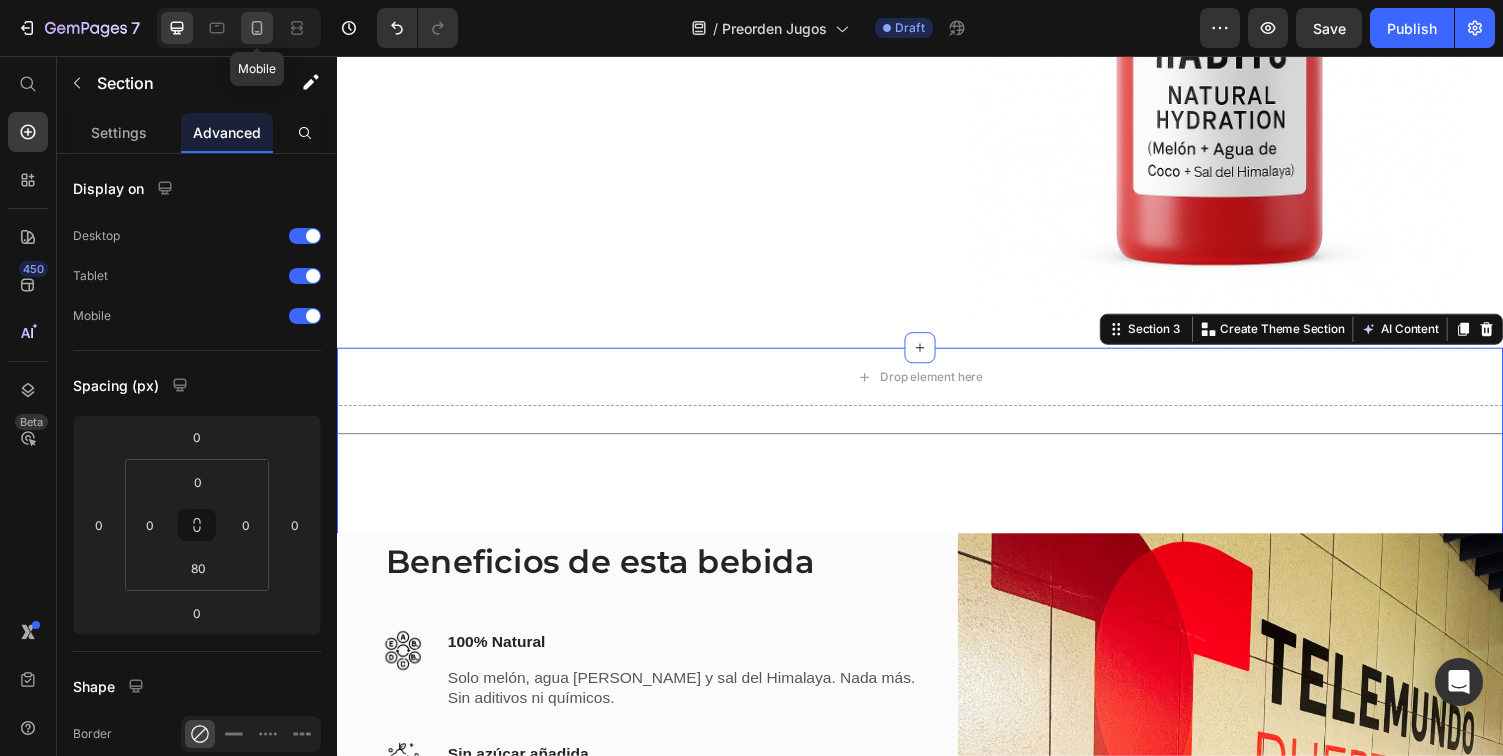 click 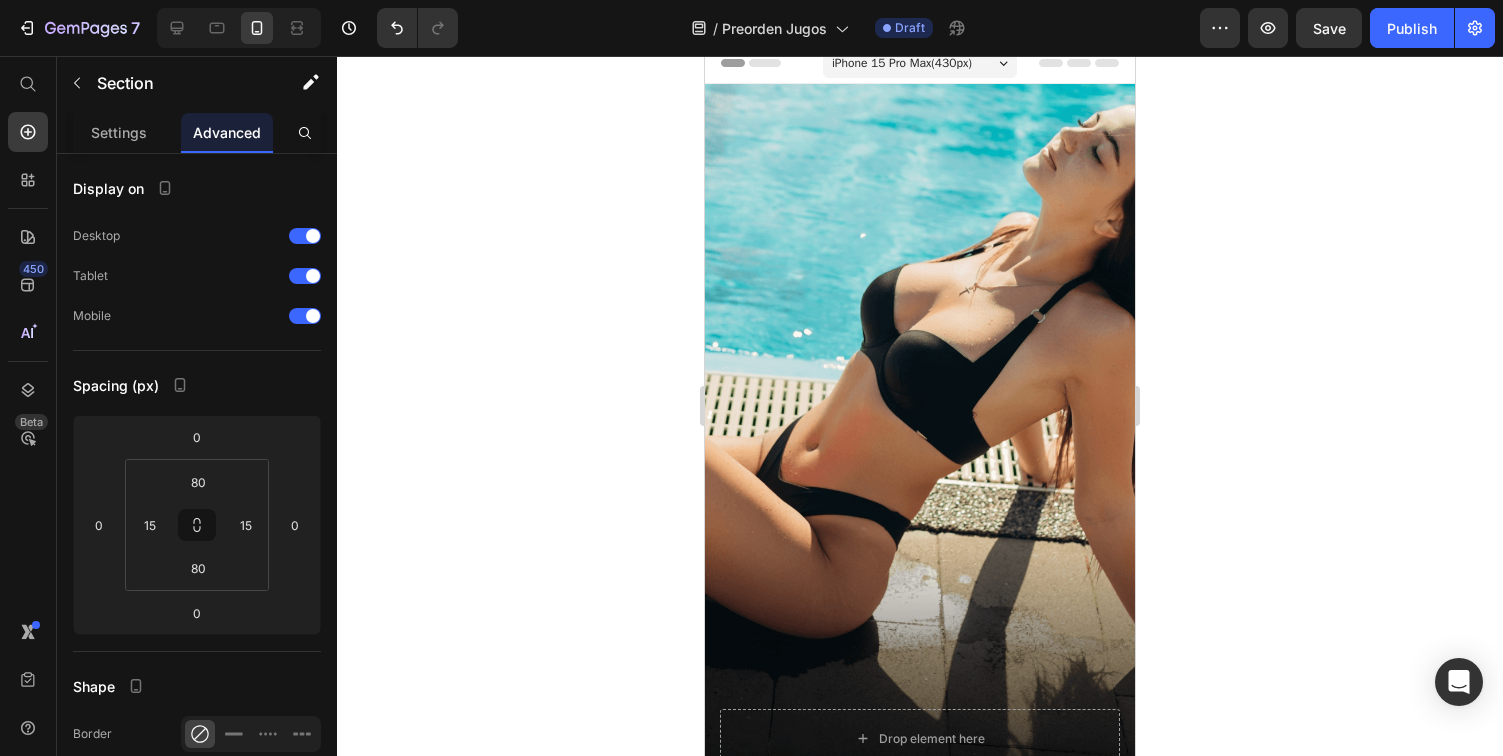 scroll, scrollTop: 0, scrollLeft: 0, axis: both 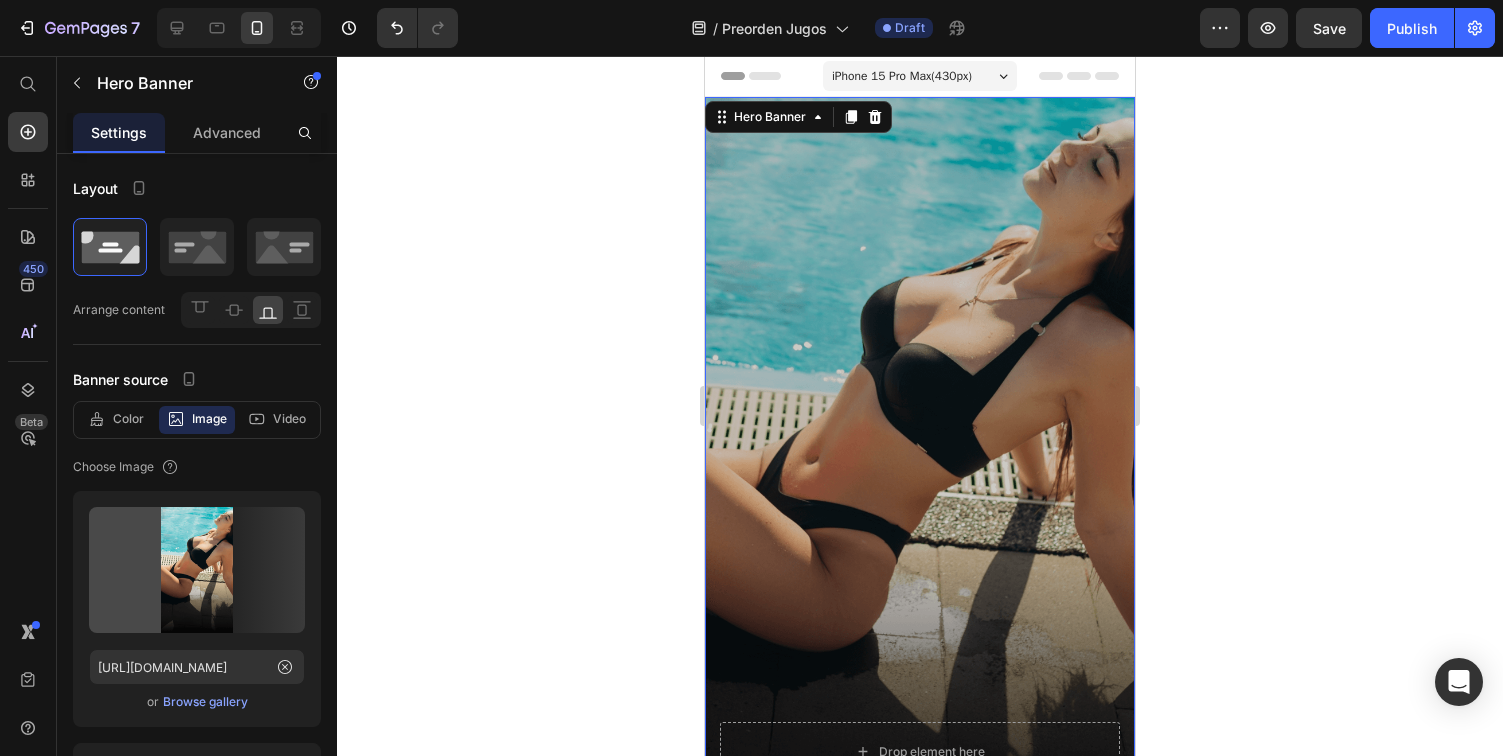click at bounding box center (920, 479) 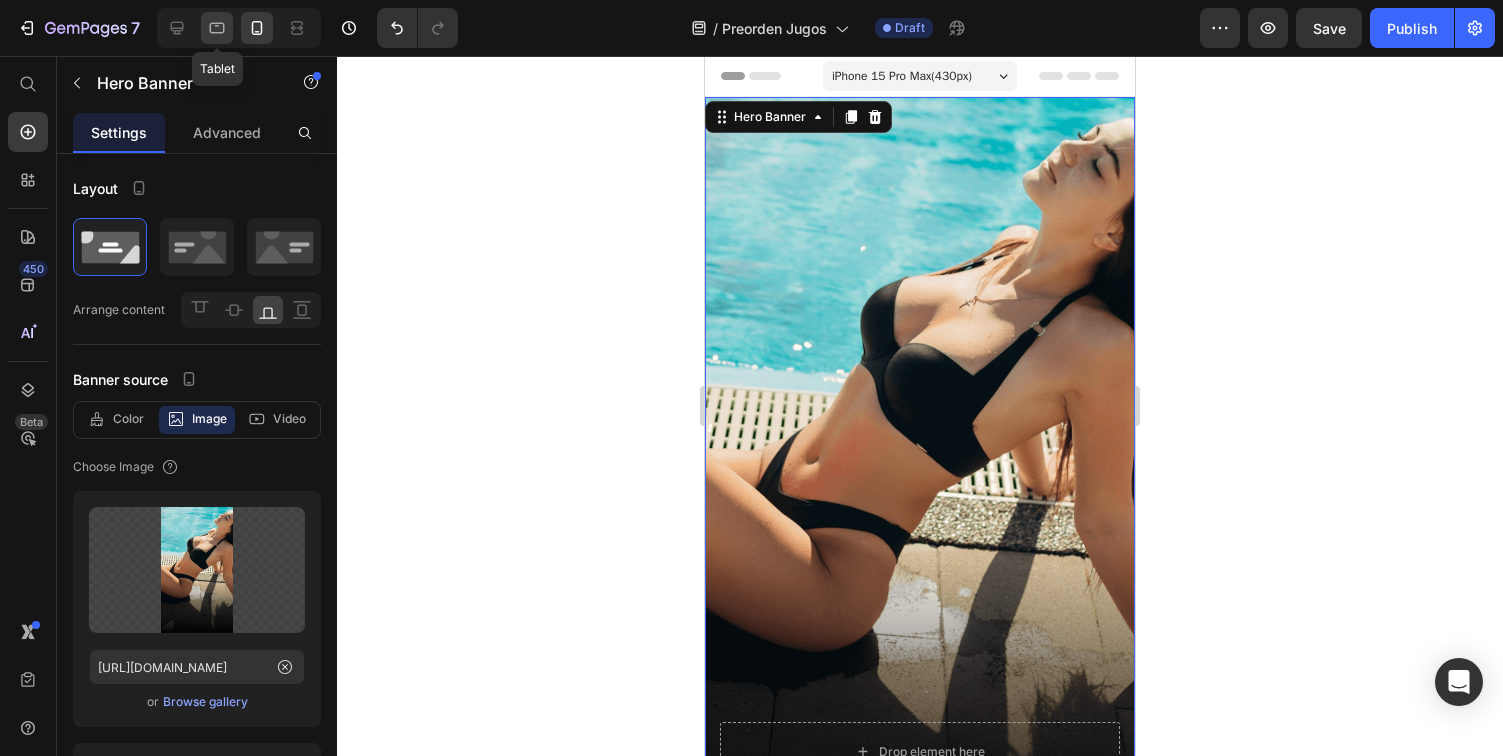 click 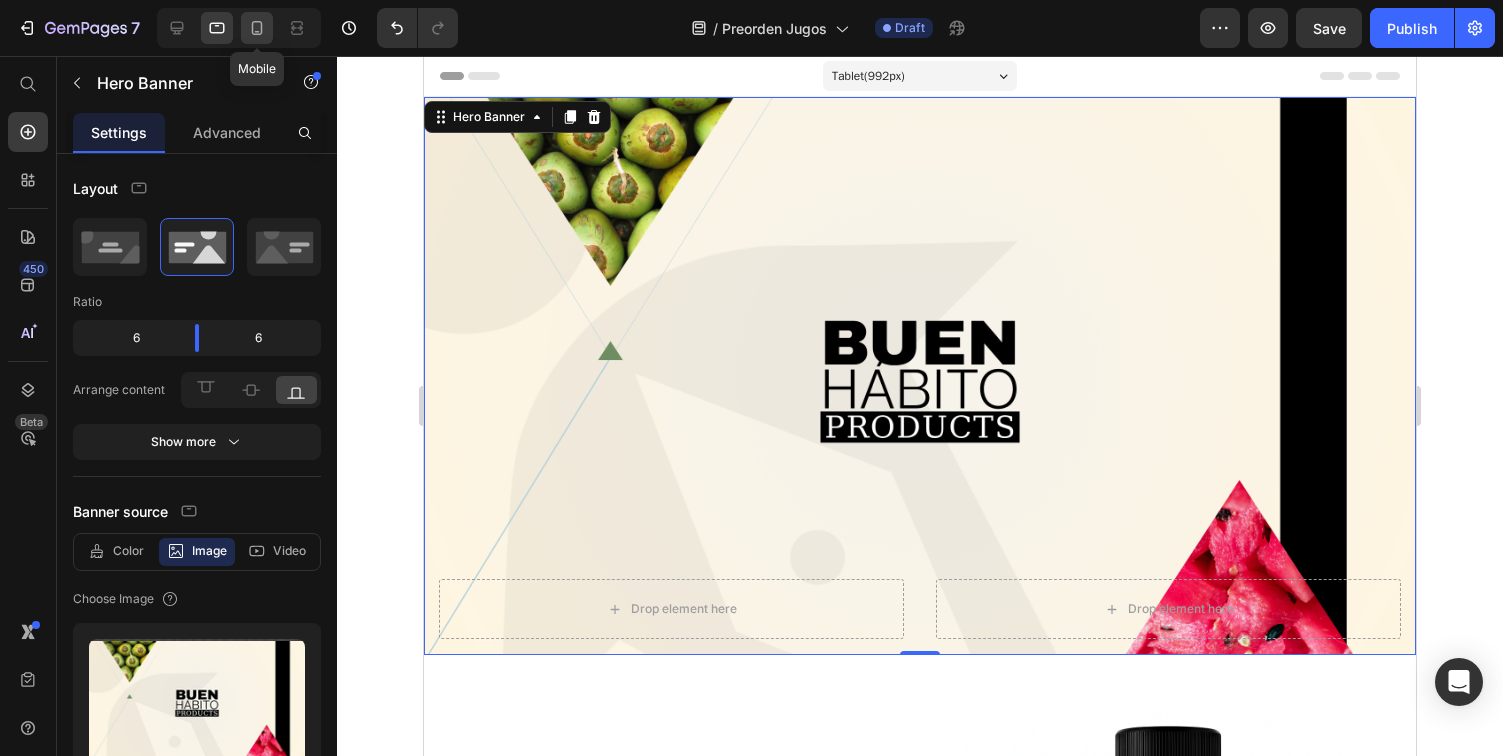 click 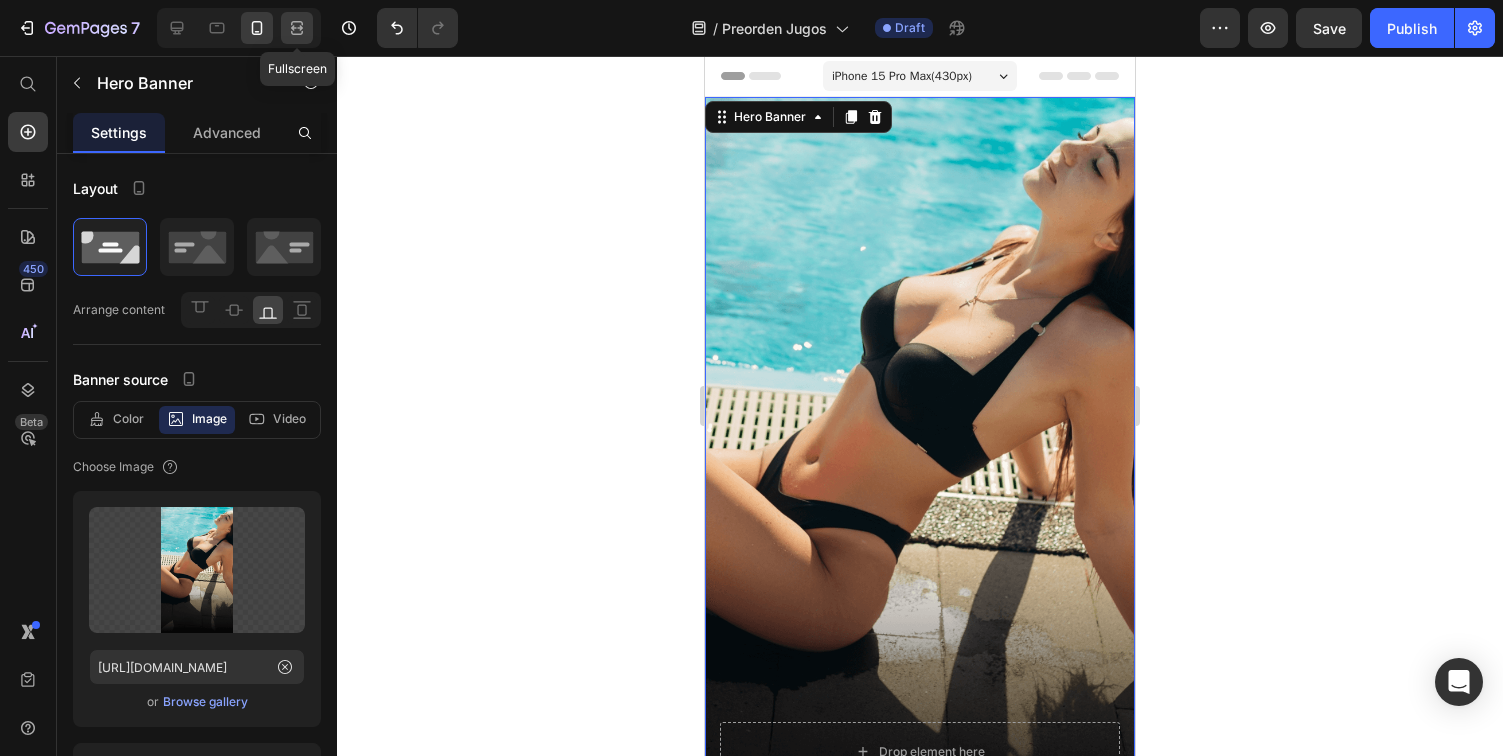 click 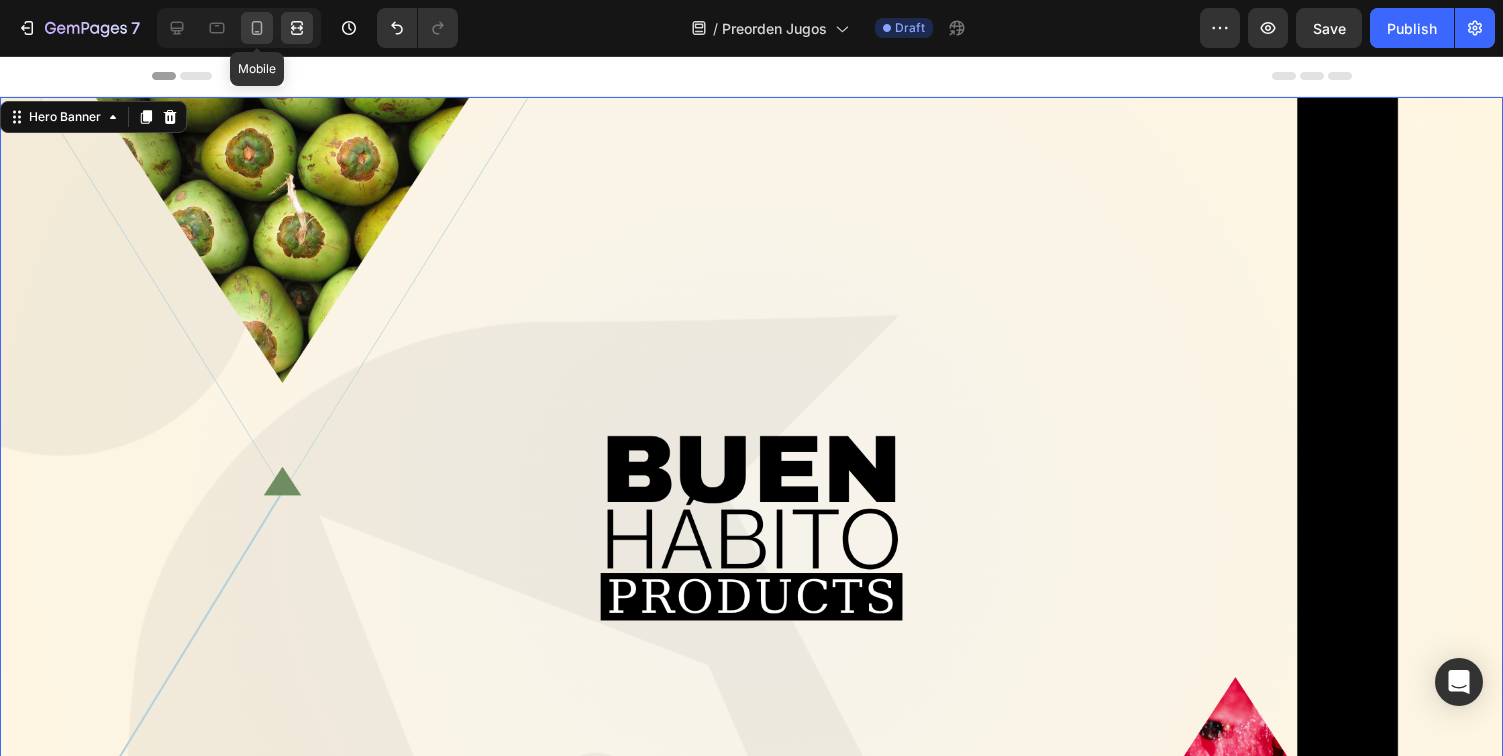 click 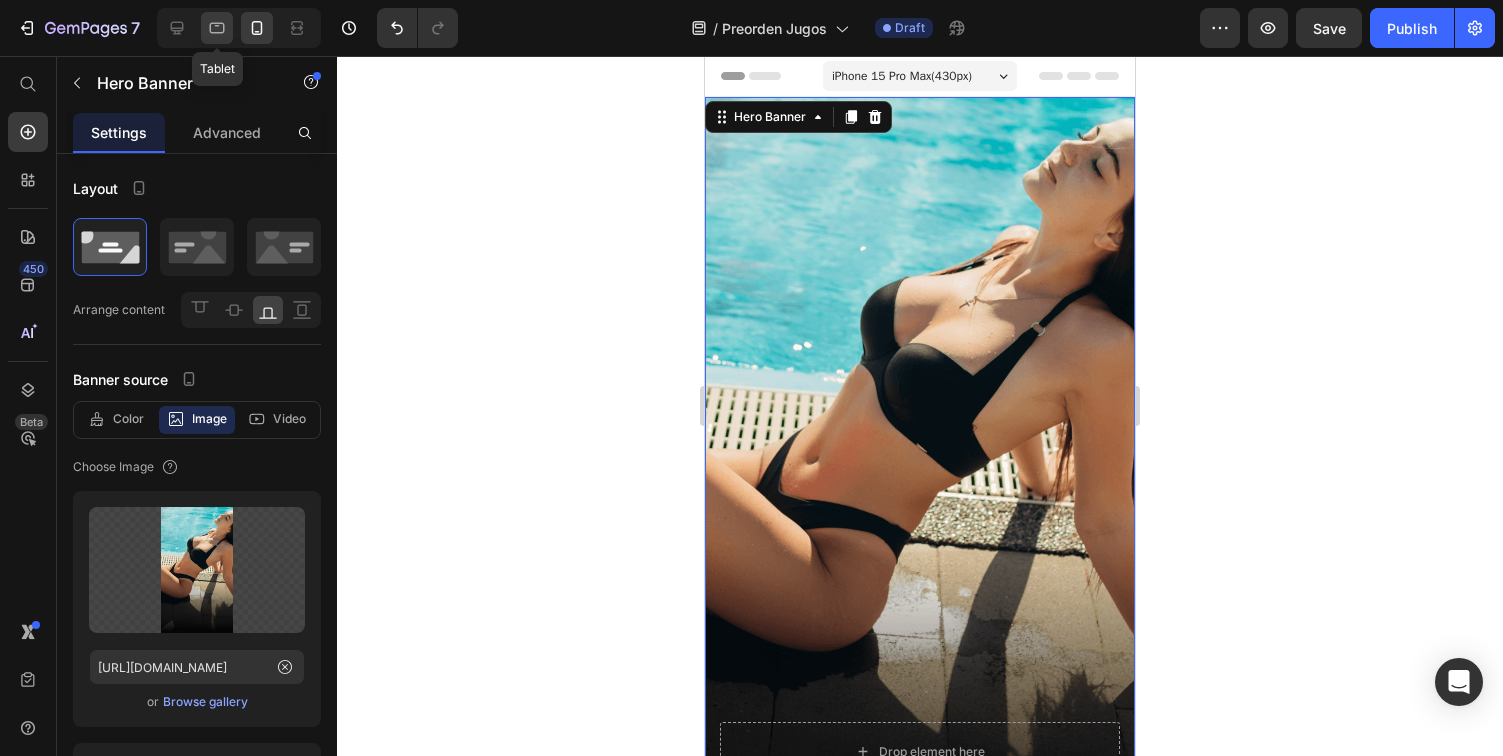click 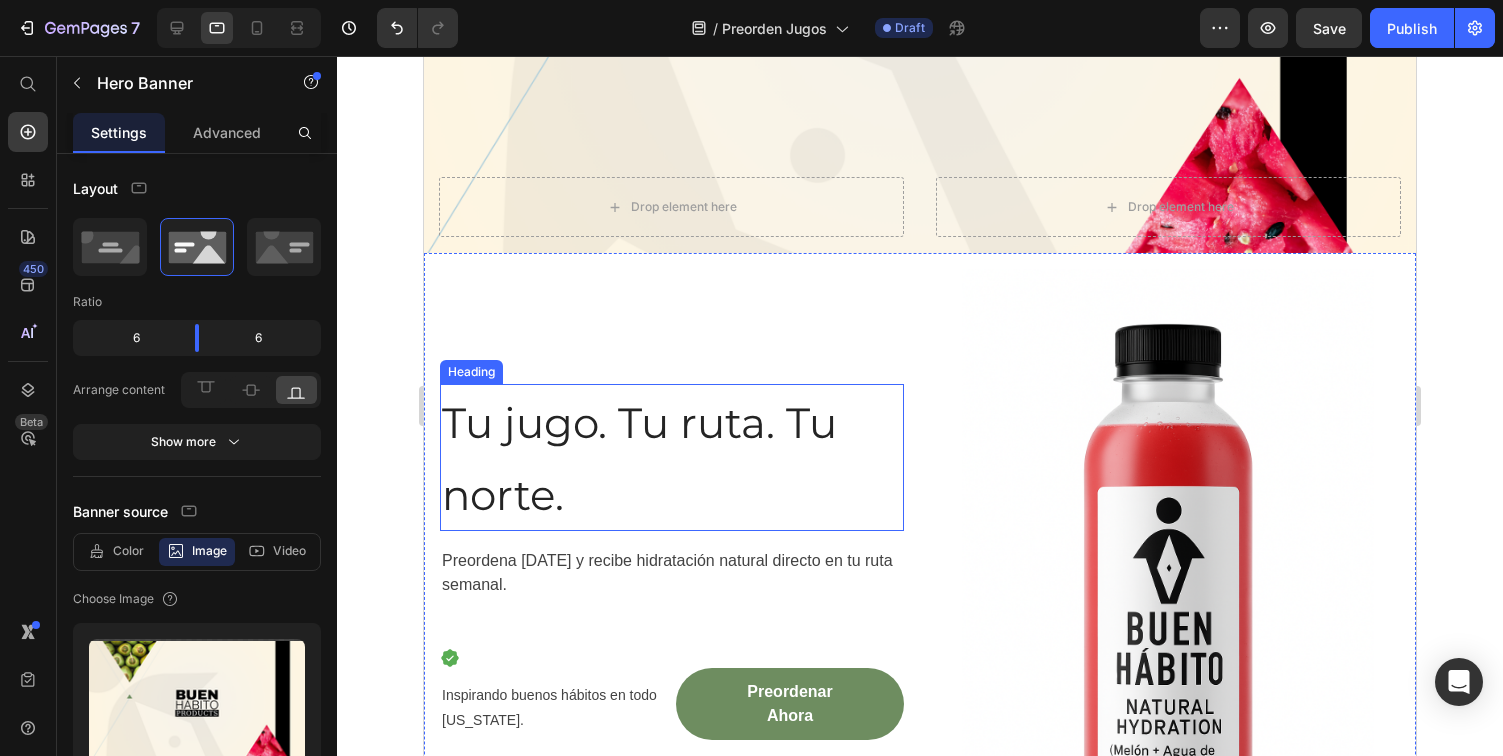 scroll, scrollTop: 0, scrollLeft: 0, axis: both 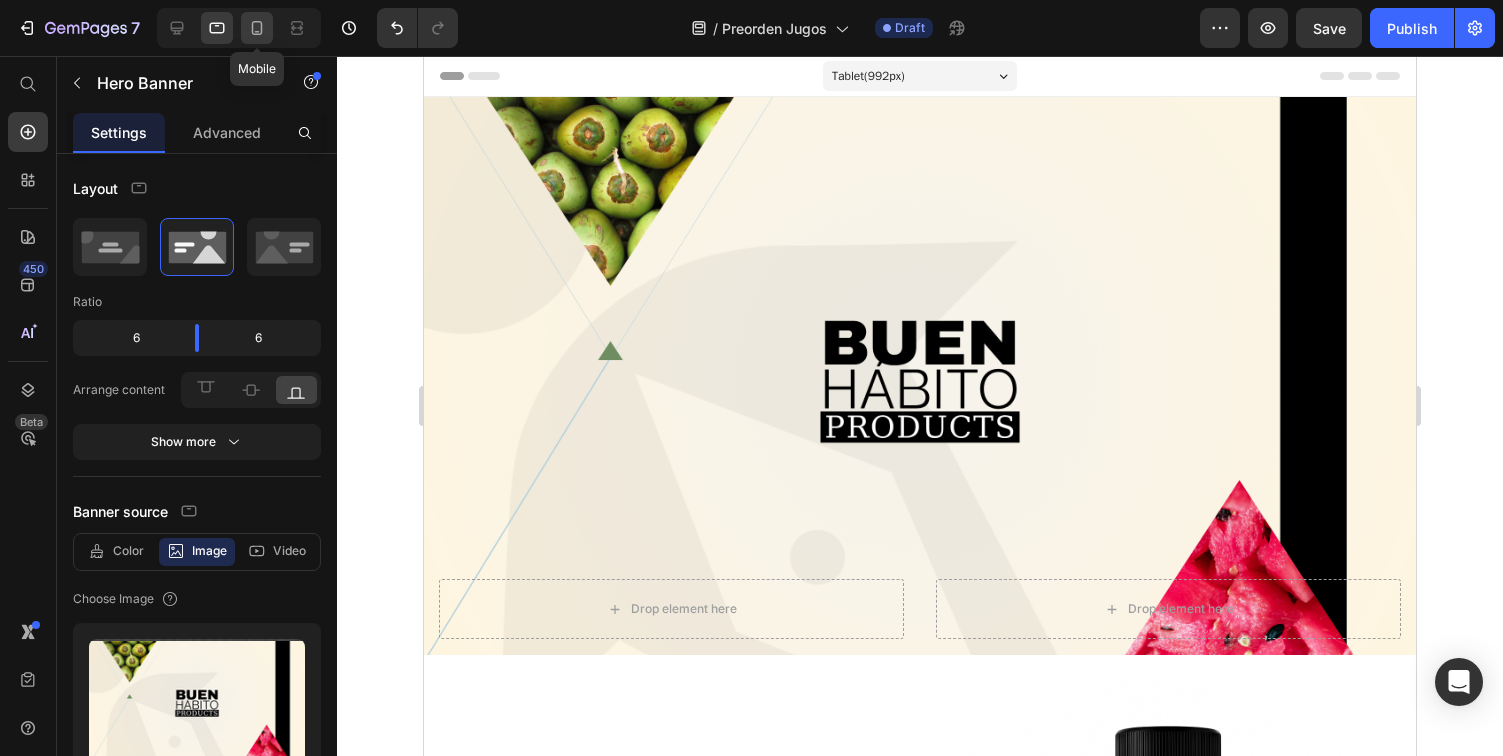 click 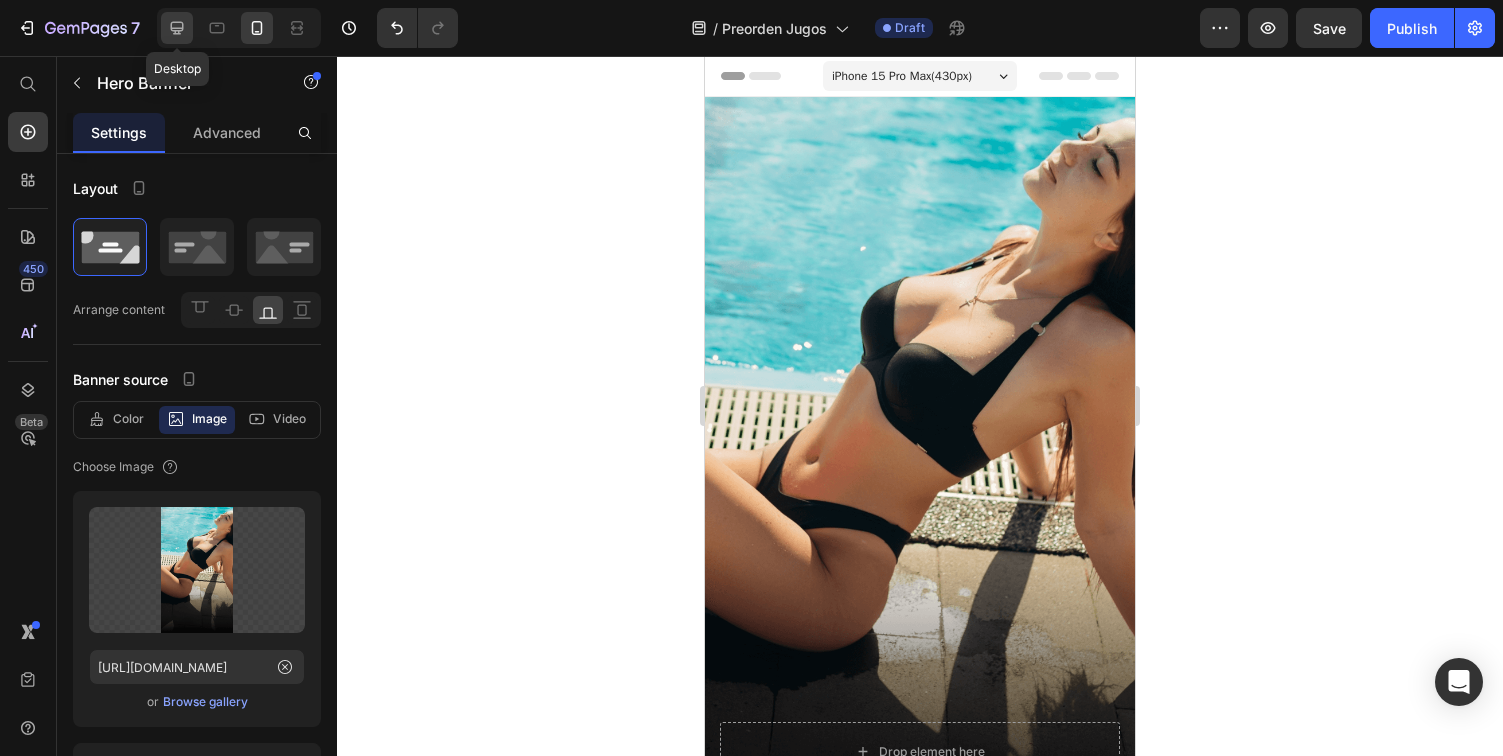 click 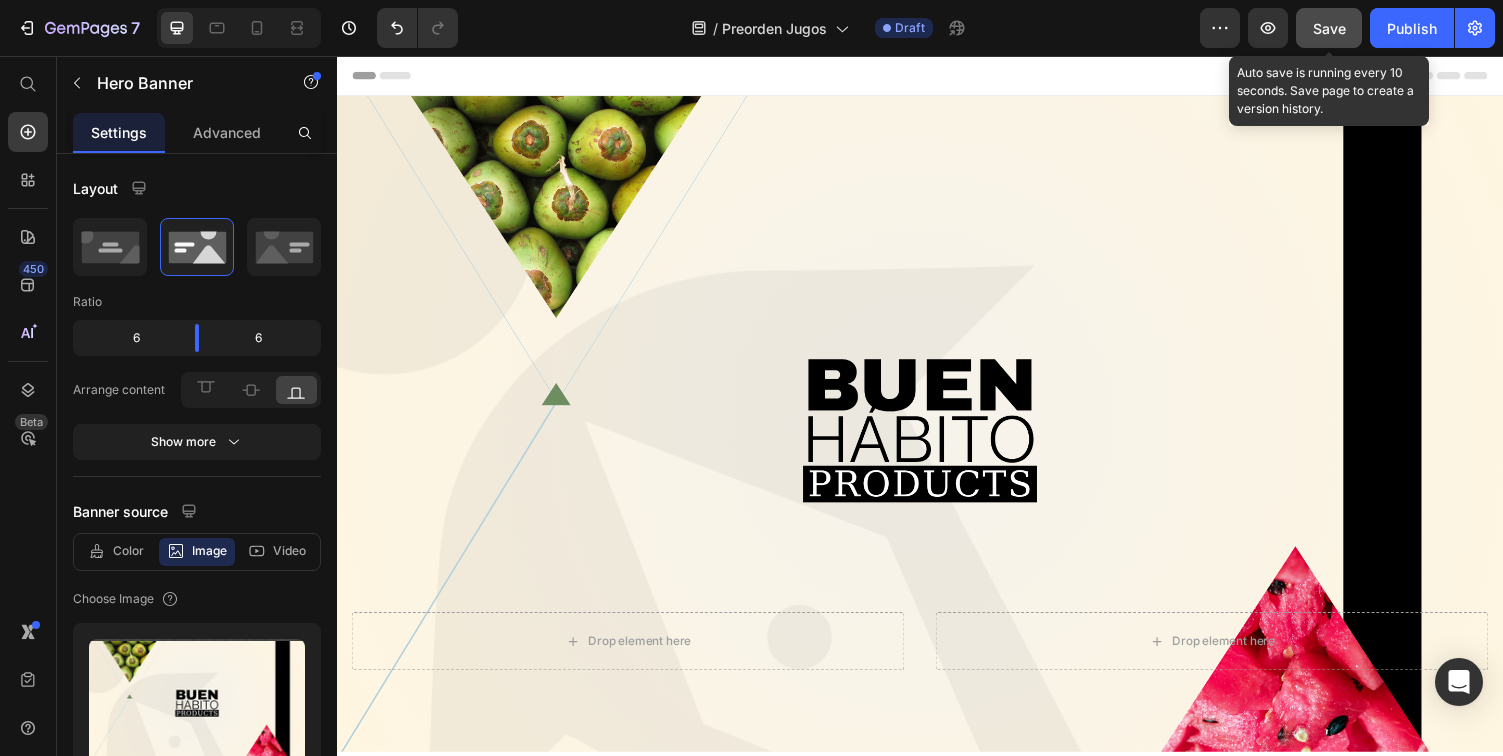 click on "Save" 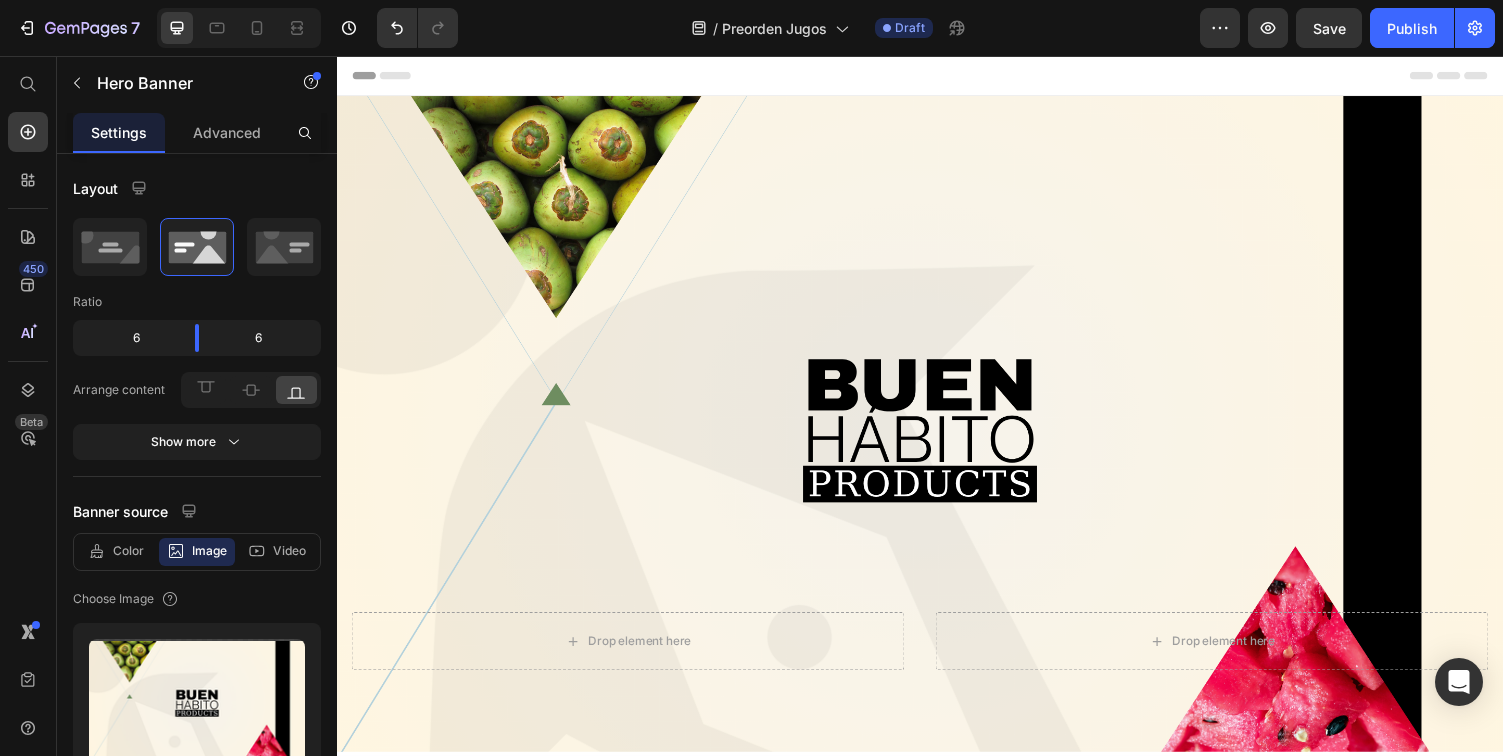 type 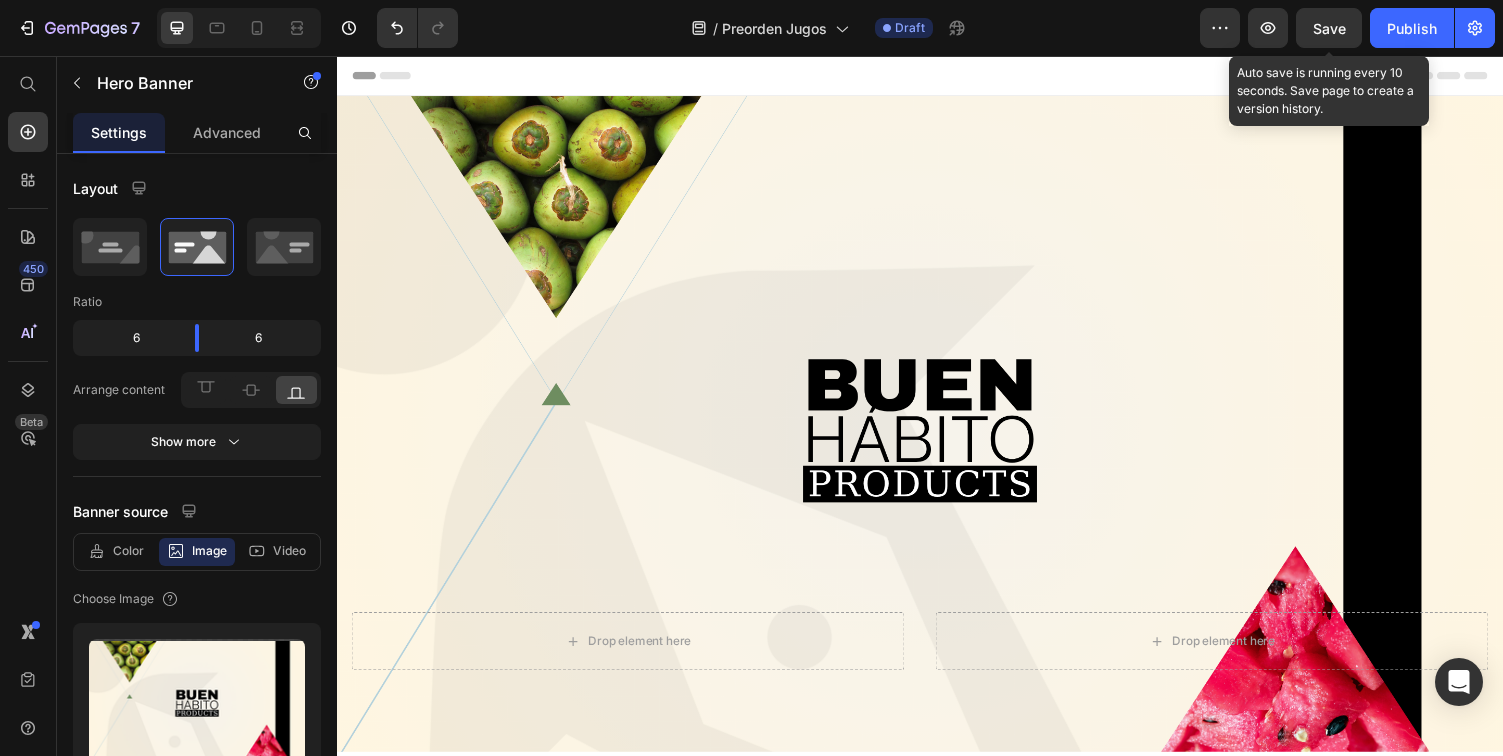 click on "Save" 